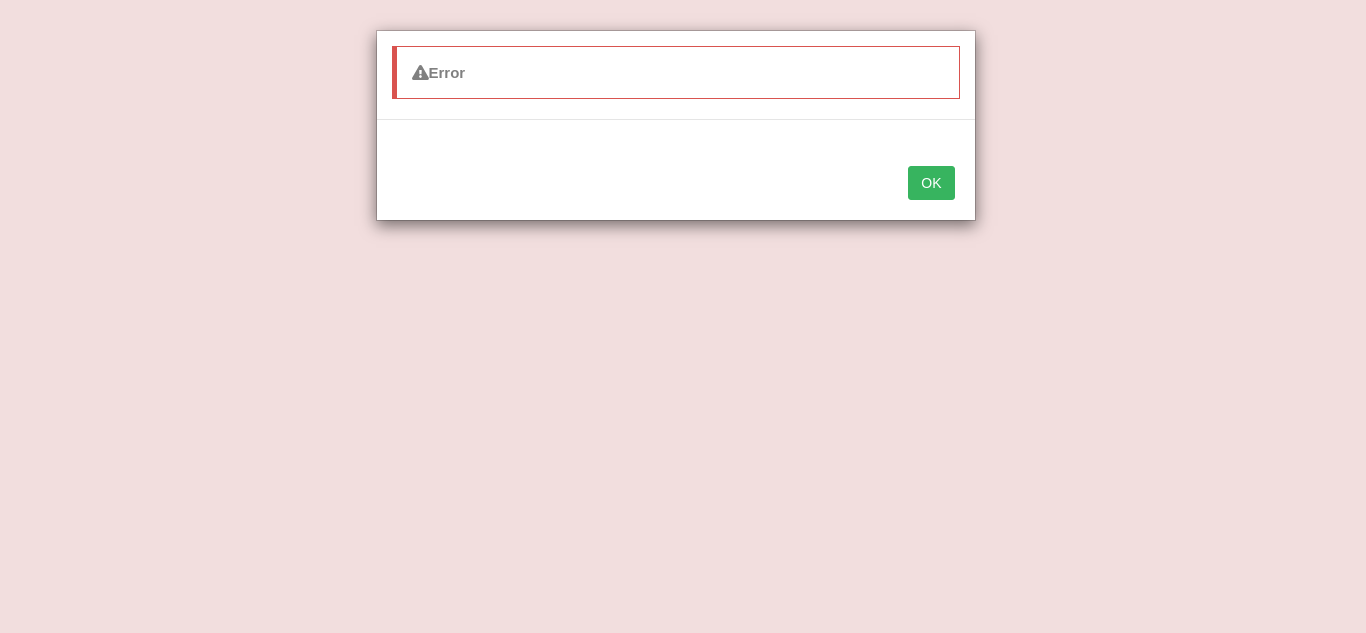 scroll, scrollTop: 417, scrollLeft: 0, axis: vertical 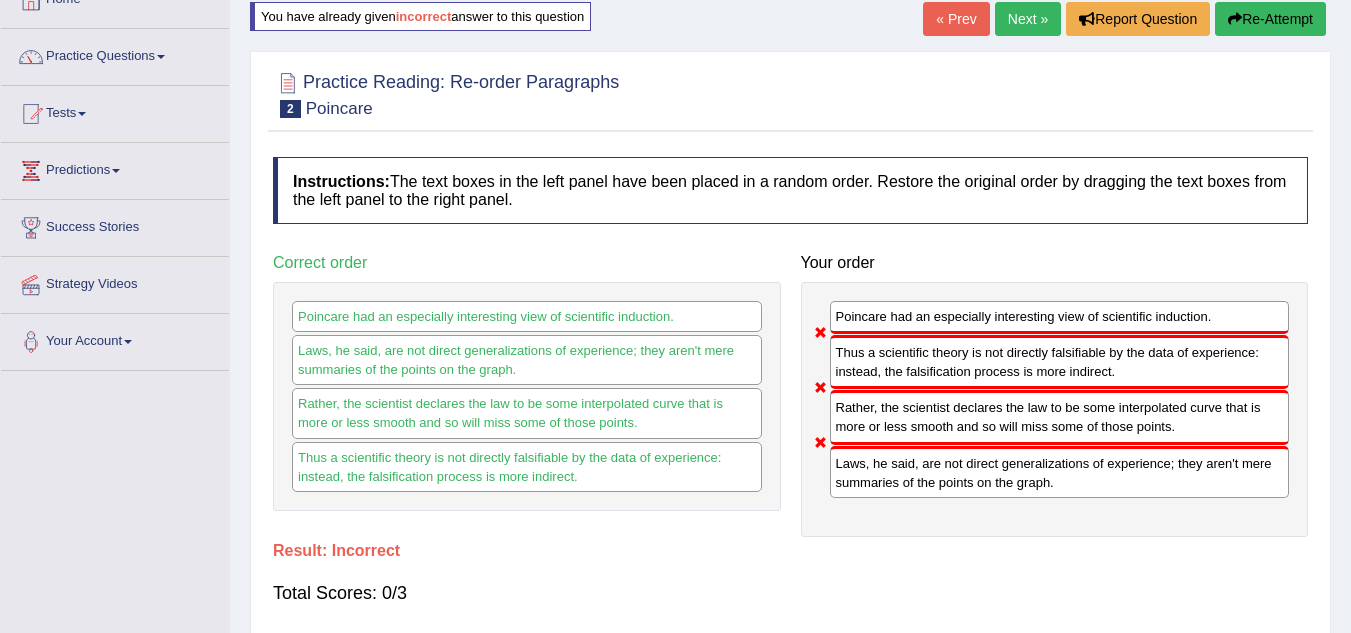 click on "Re-Attempt" at bounding box center (1270, 19) 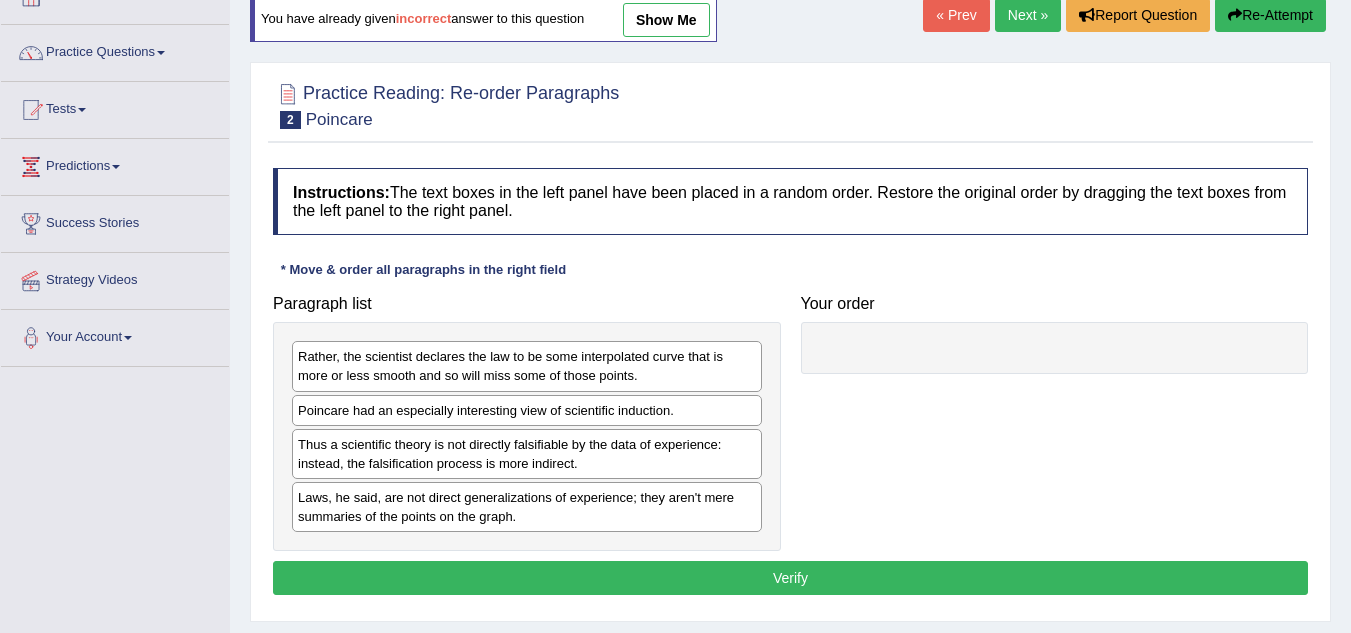 scroll, scrollTop: 131, scrollLeft: 0, axis: vertical 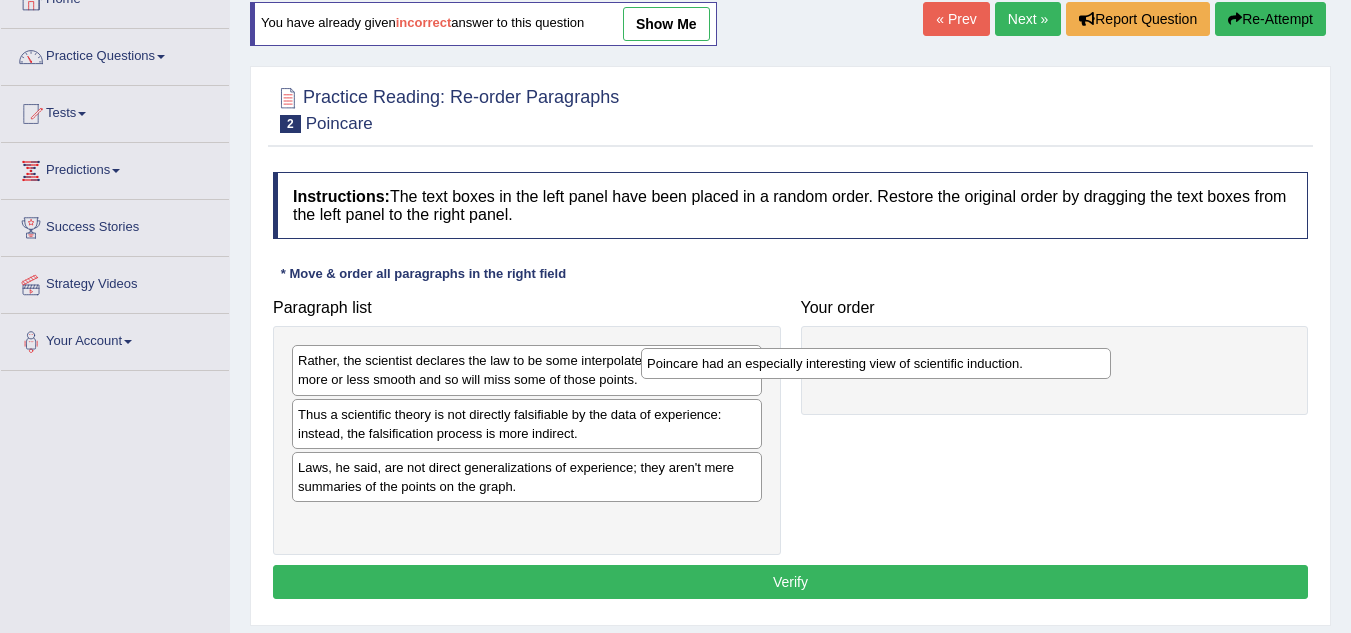 drag, startPoint x: 627, startPoint y: 424, endPoint x: 1068, endPoint y: 333, distance: 450.29102 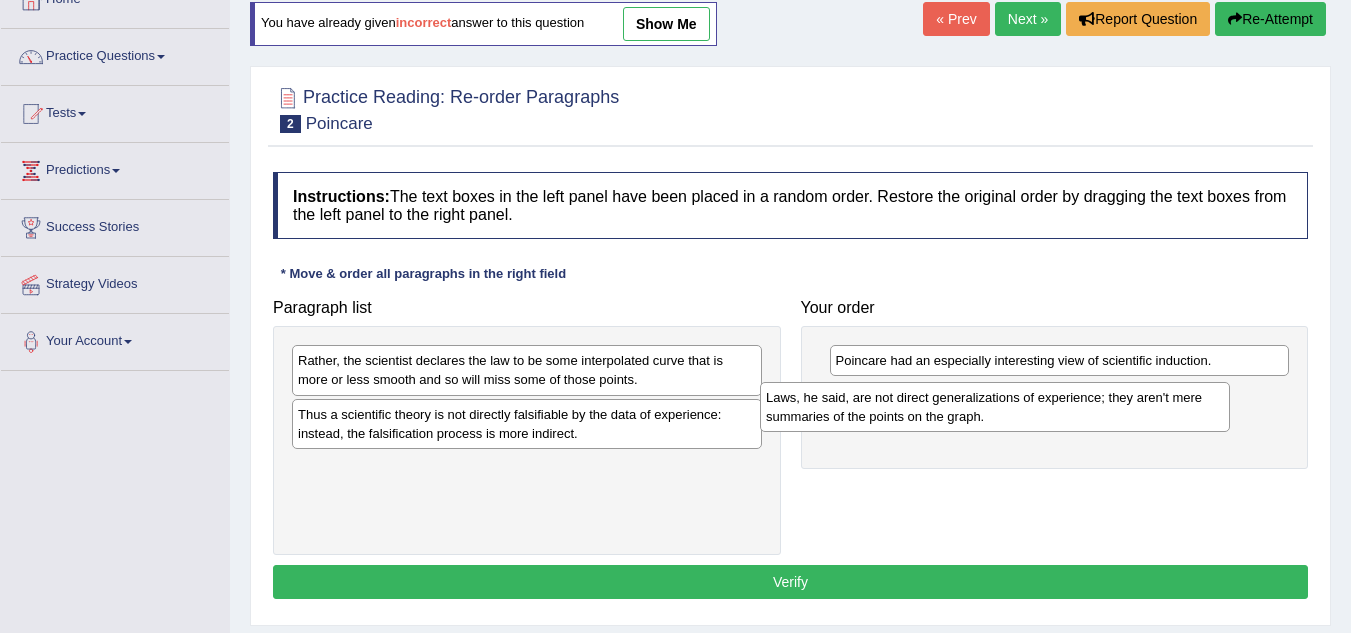 drag, startPoint x: 590, startPoint y: 487, endPoint x: 1058, endPoint y: 416, distance: 473.35504 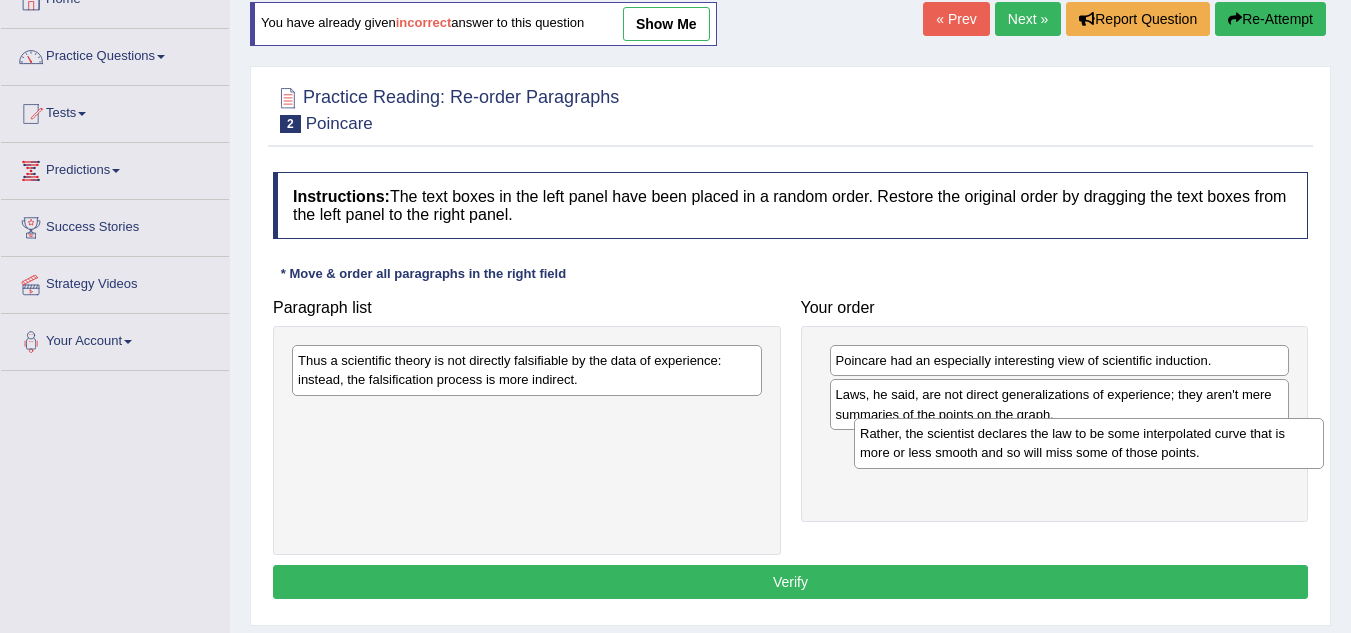 drag, startPoint x: 425, startPoint y: 374, endPoint x: 987, endPoint y: 447, distance: 566.72125 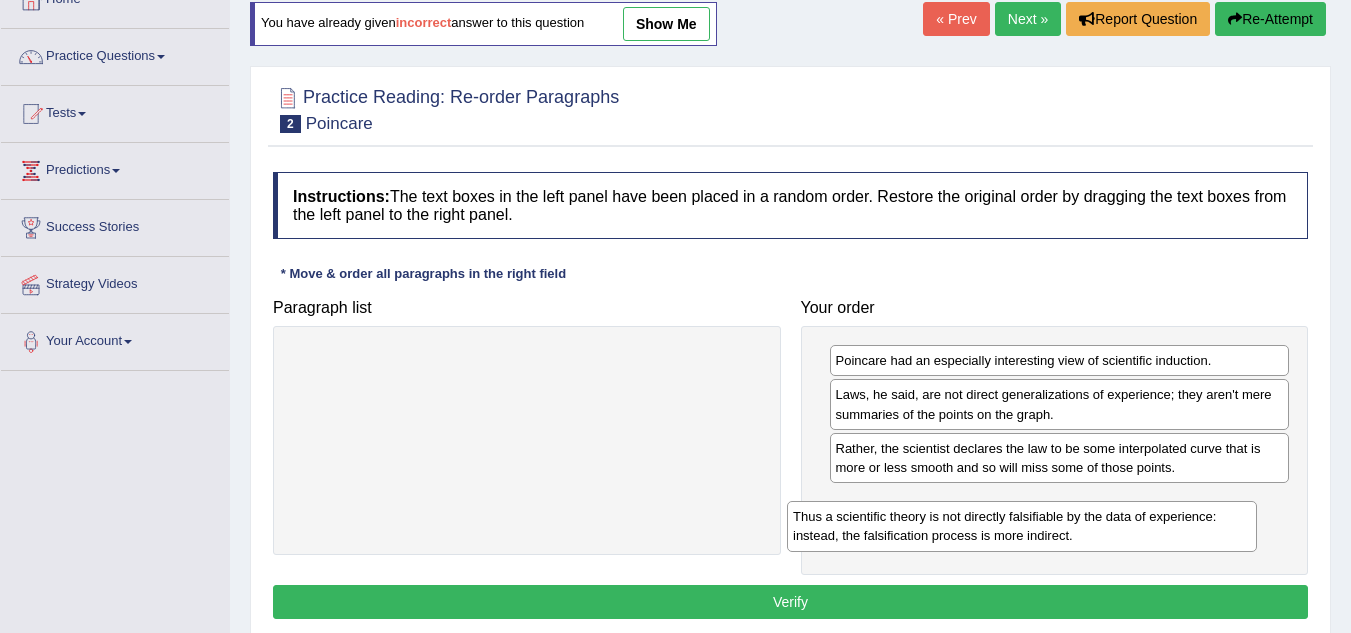 drag, startPoint x: 682, startPoint y: 382, endPoint x: 1180, endPoint y: 537, distance: 521.56396 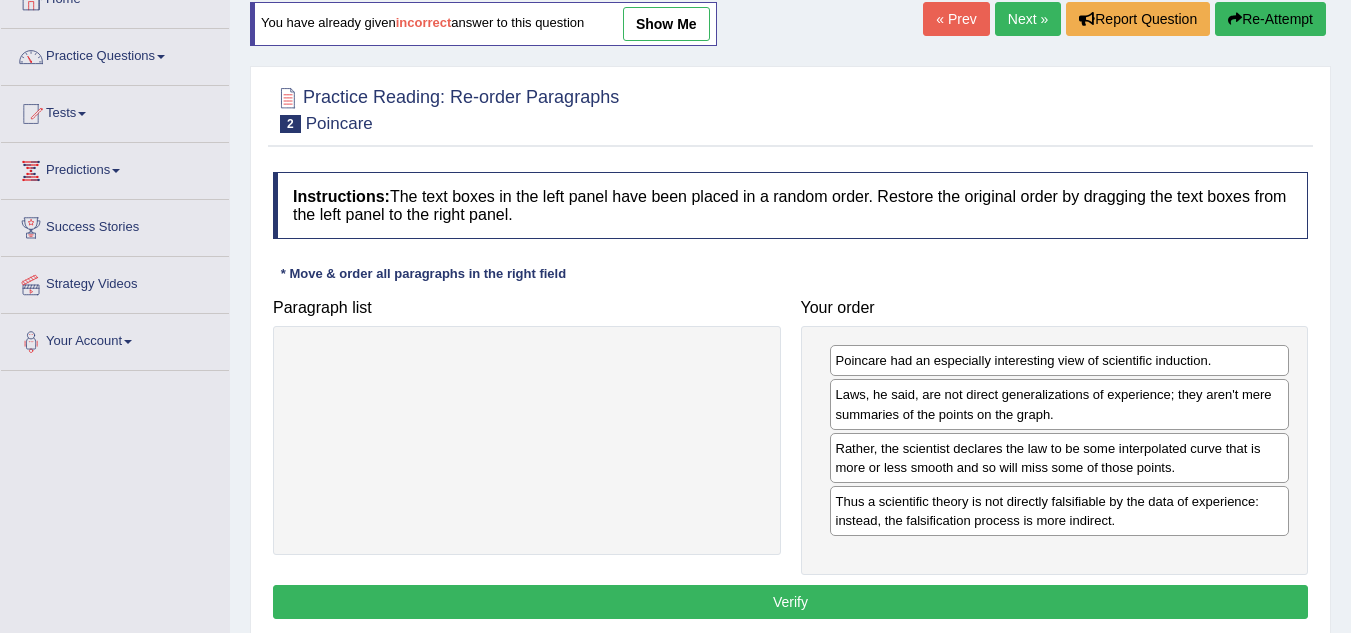 click on "Verify" at bounding box center [790, 602] 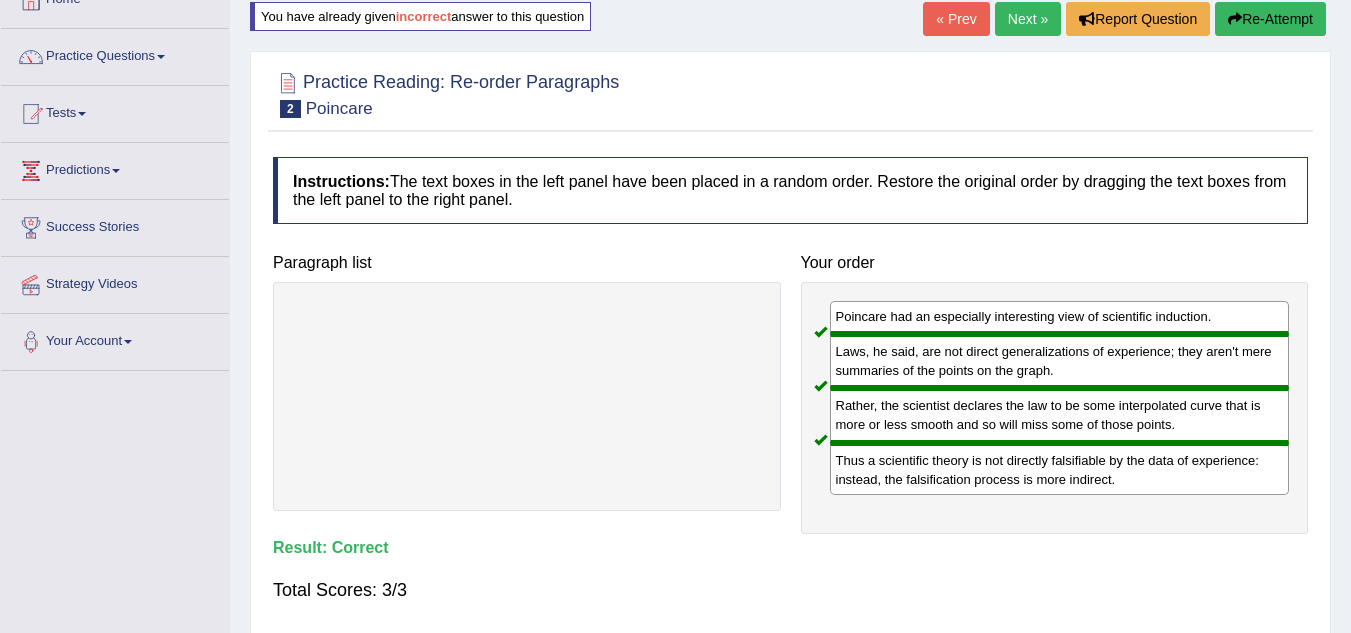 click on "Next »" at bounding box center [1028, 19] 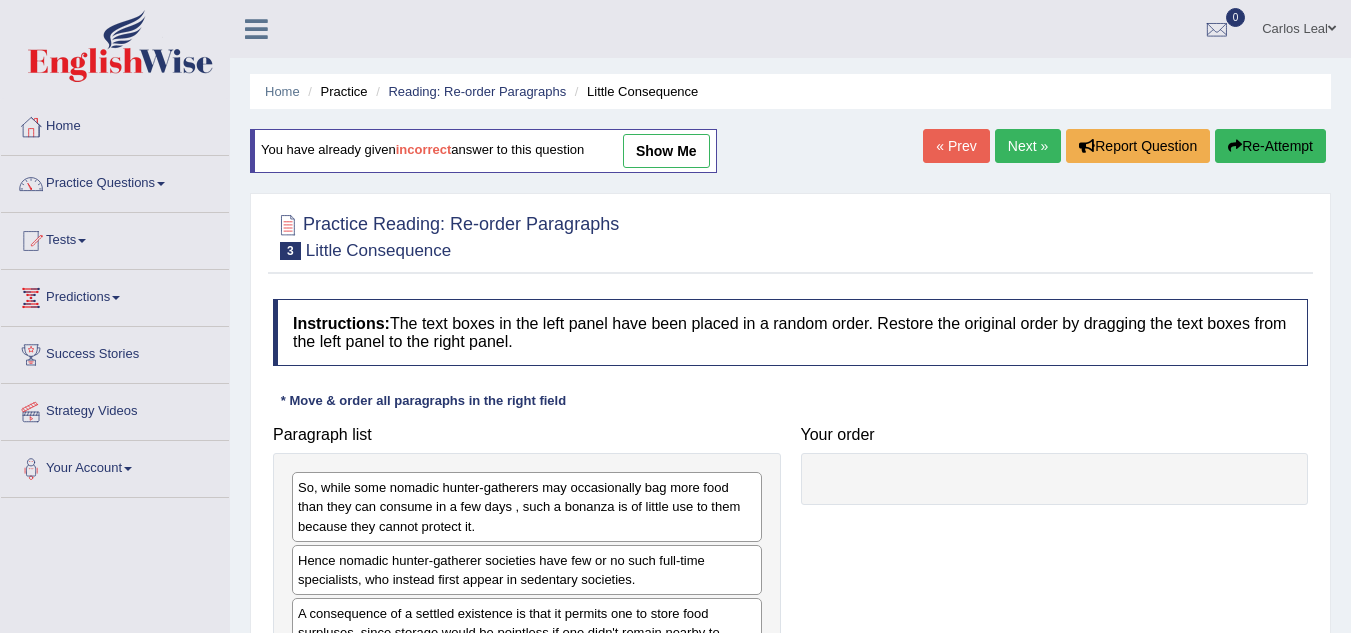 scroll, scrollTop: 0, scrollLeft: 0, axis: both 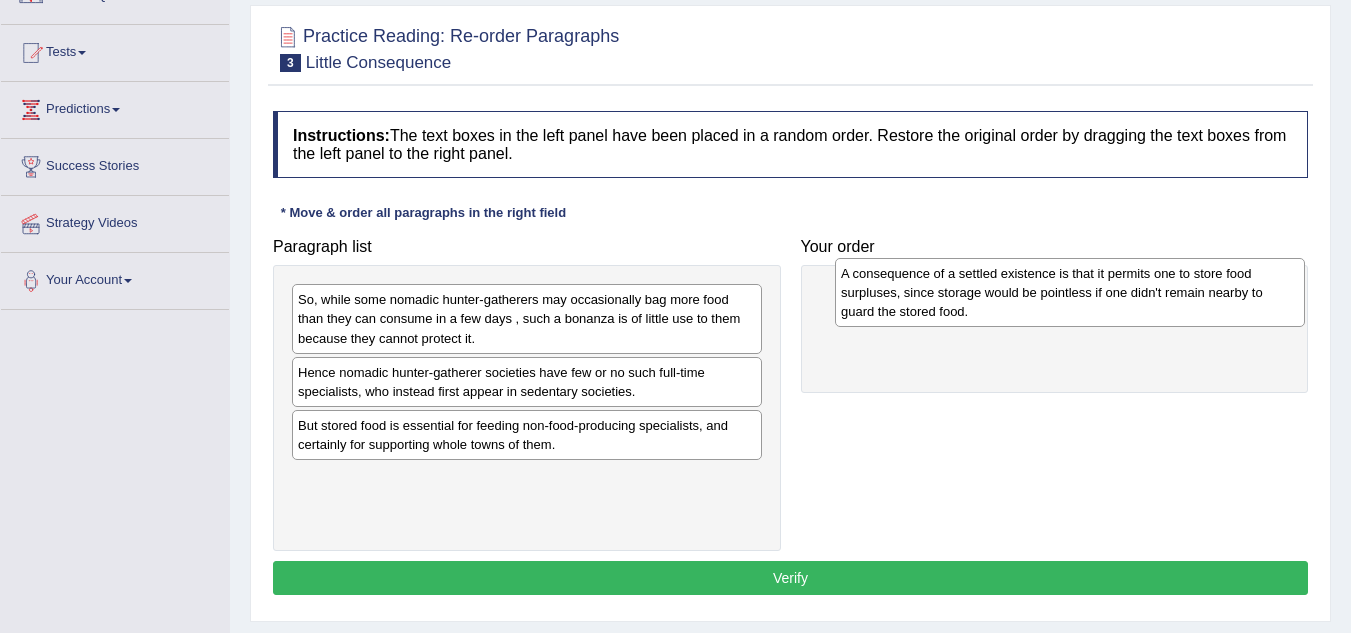 drag, startPoint x: 494, startPoint y: 442, endPoint x: 1031, endPoint y: 300, distance: 555.45746 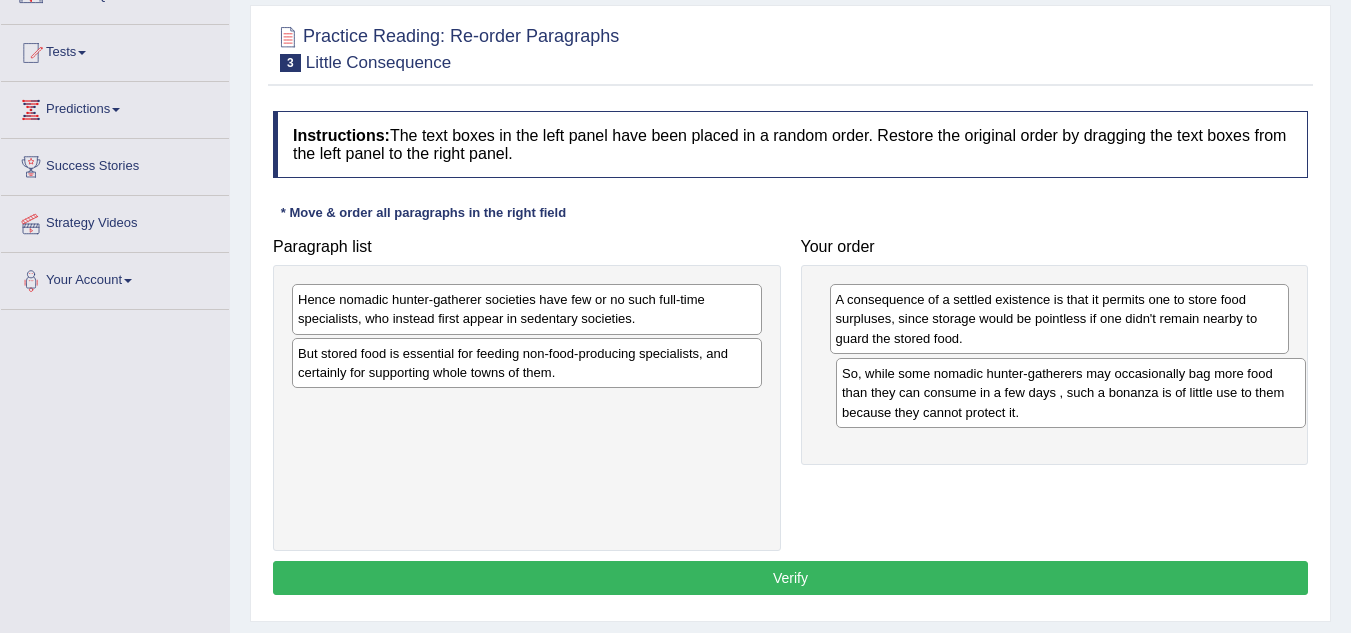 drag, startPoint x: 536, startPoint y: 328, endPoint x: 1080, endPoint y: 402, distance: 549.01 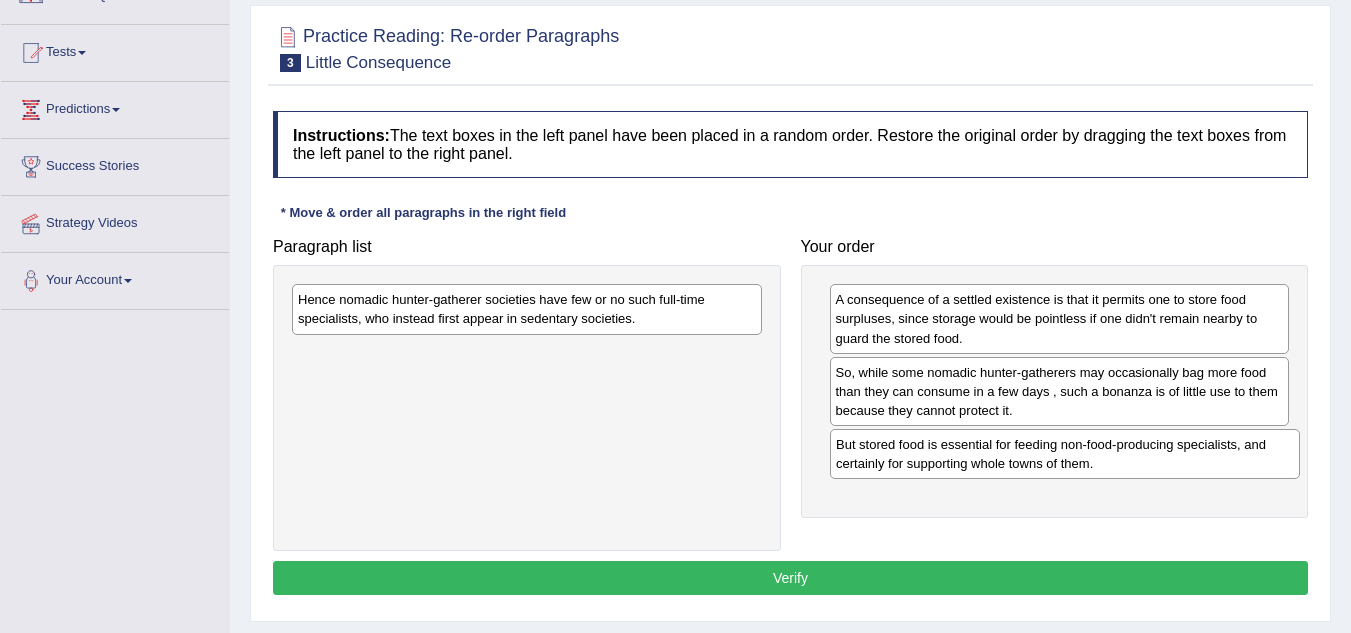 drag, startPoint x: 510, startPoint y: 369, endPoint x: 1047, endPoint y: 460, distance: 544.6559 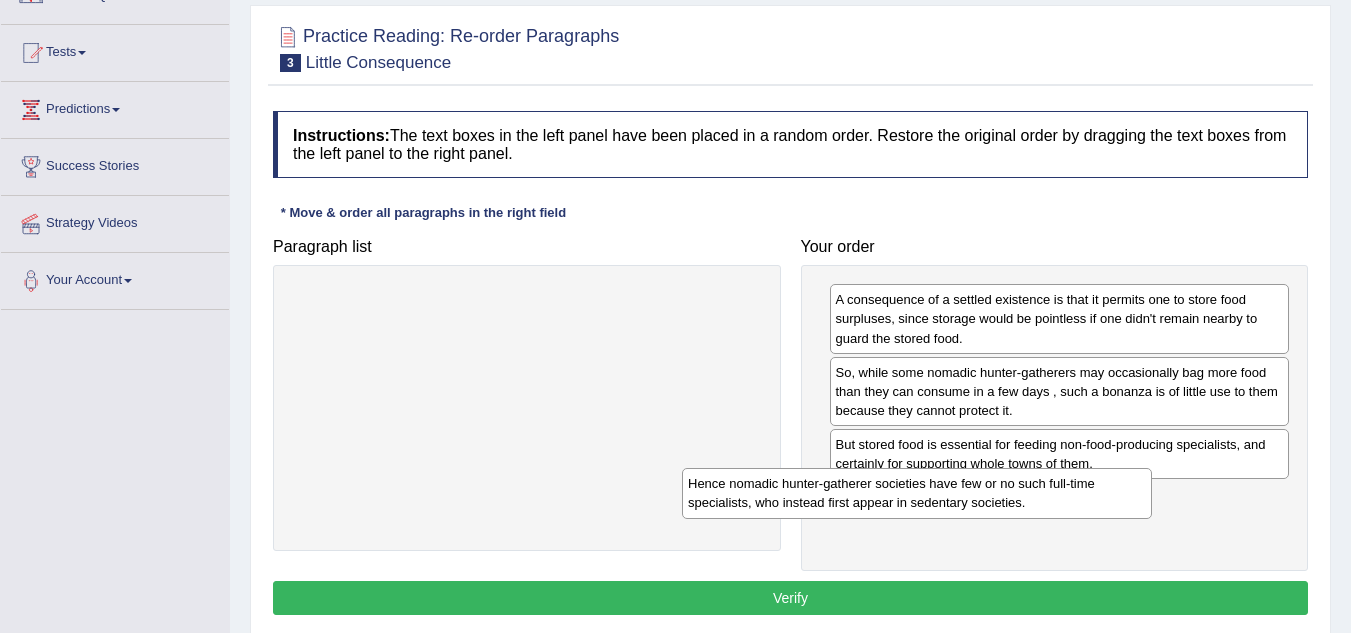drag, startPoint x: 493, startPoint y: 312, endPoint x: 886, endPoint y: 496, distance: 433.94125 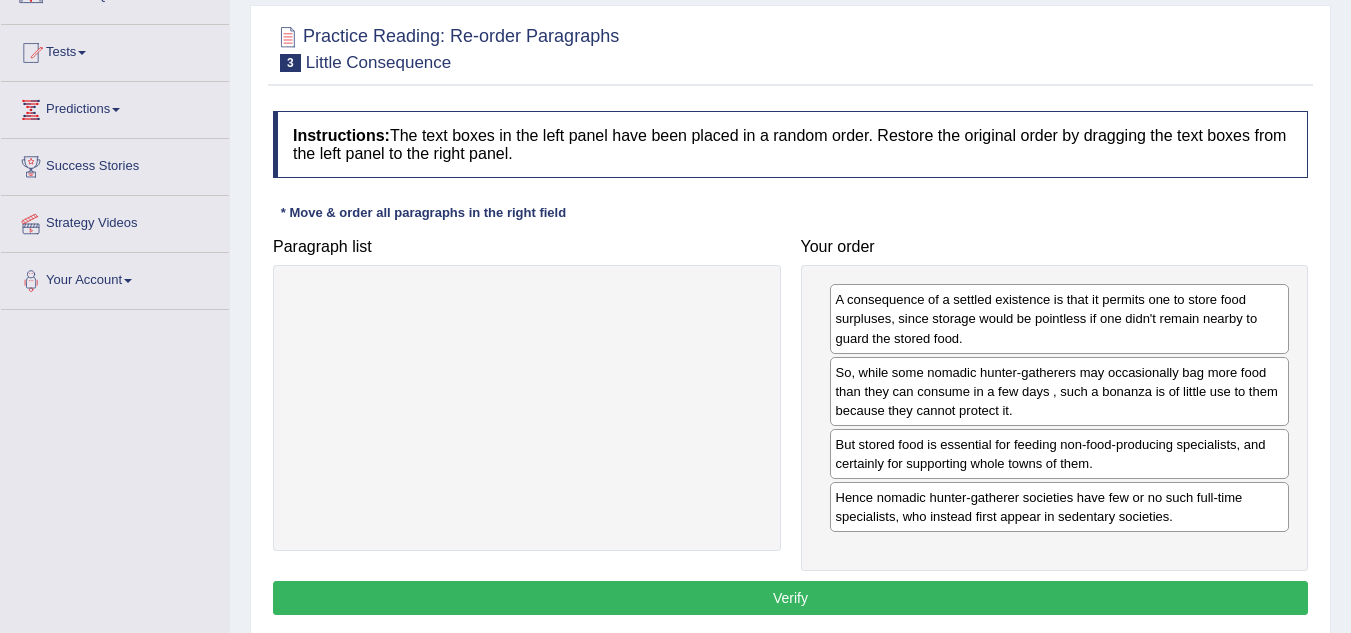 click on "Verify" at bounding box center (790, 598) 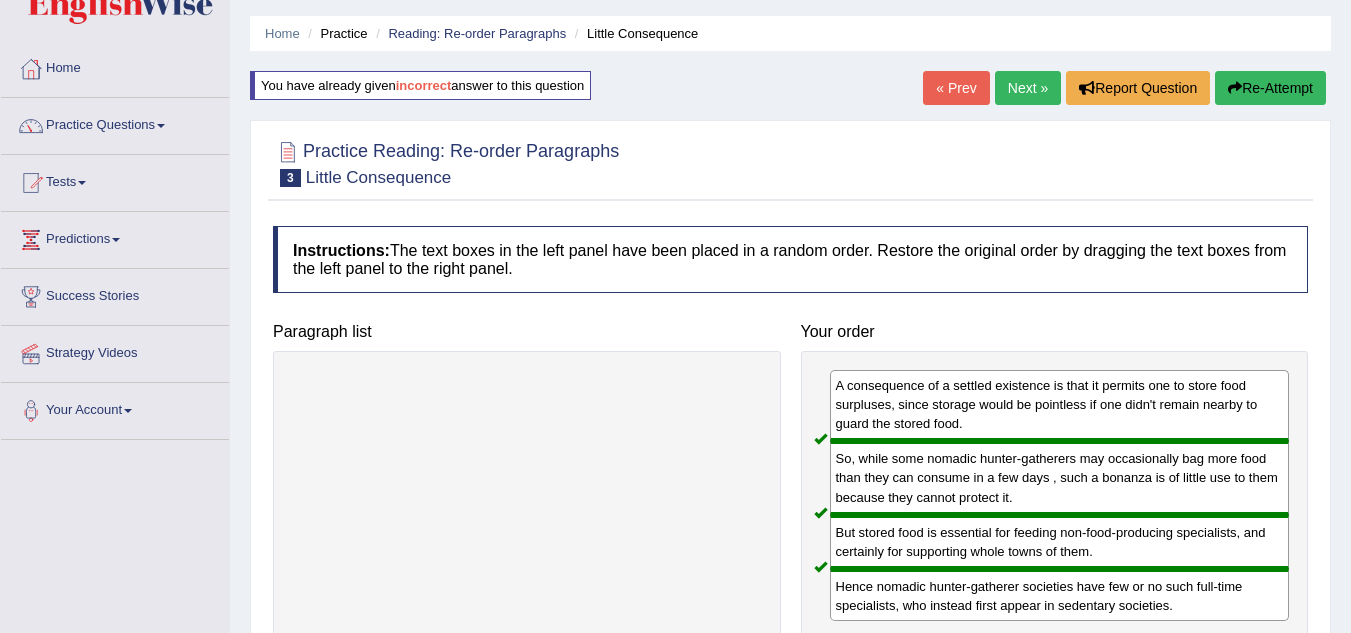 scroll, scrollTop: 56, scrollLeft: 0, axis: vertical 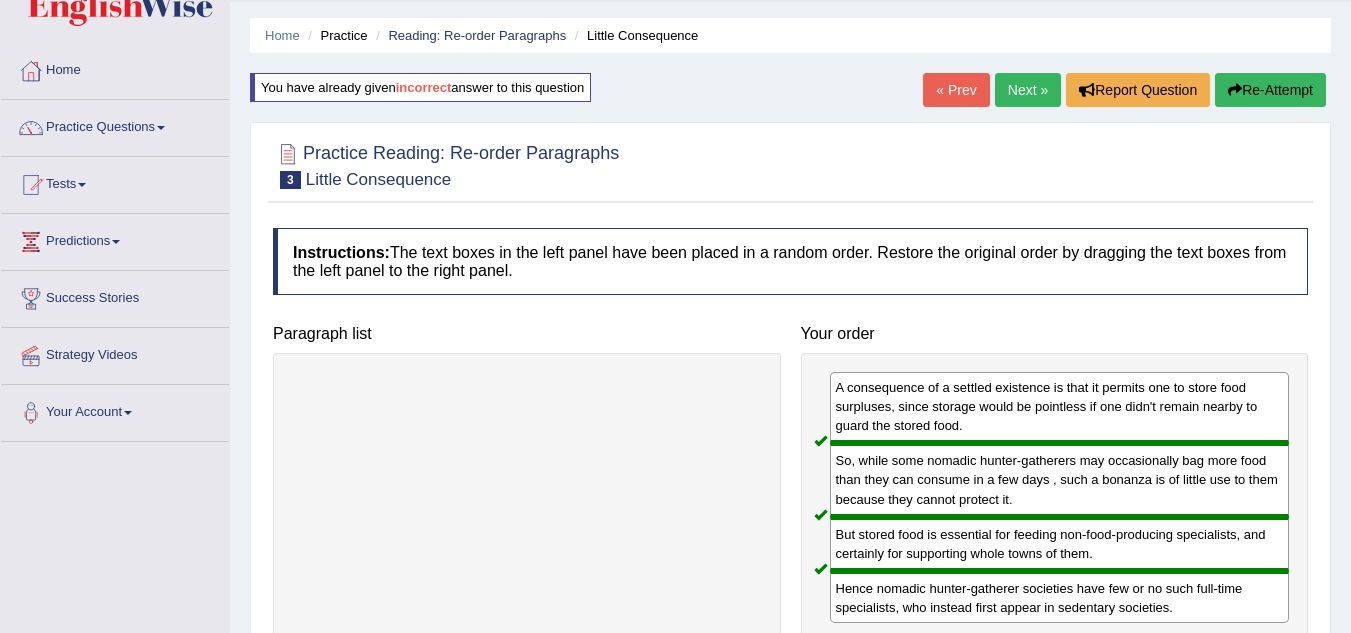 click on "Next »" at bounding box center (1028, 90) 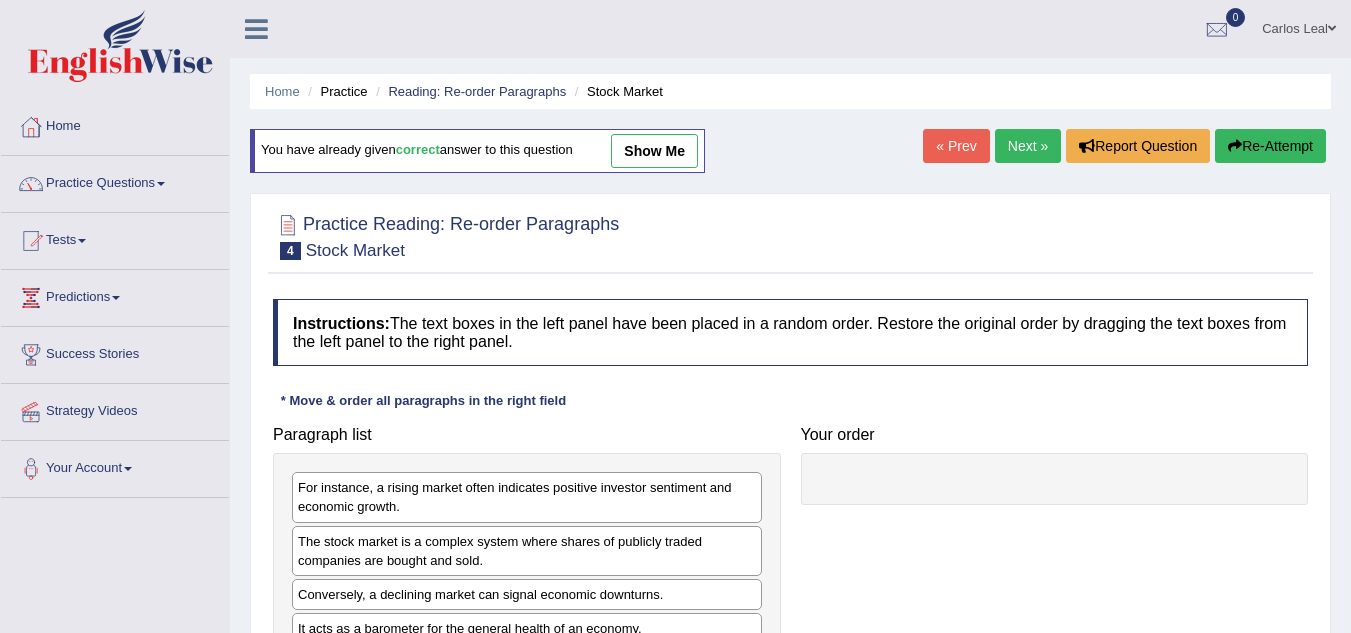 scroll, scrollTop: 0, scrollLeft: 0, axis: both 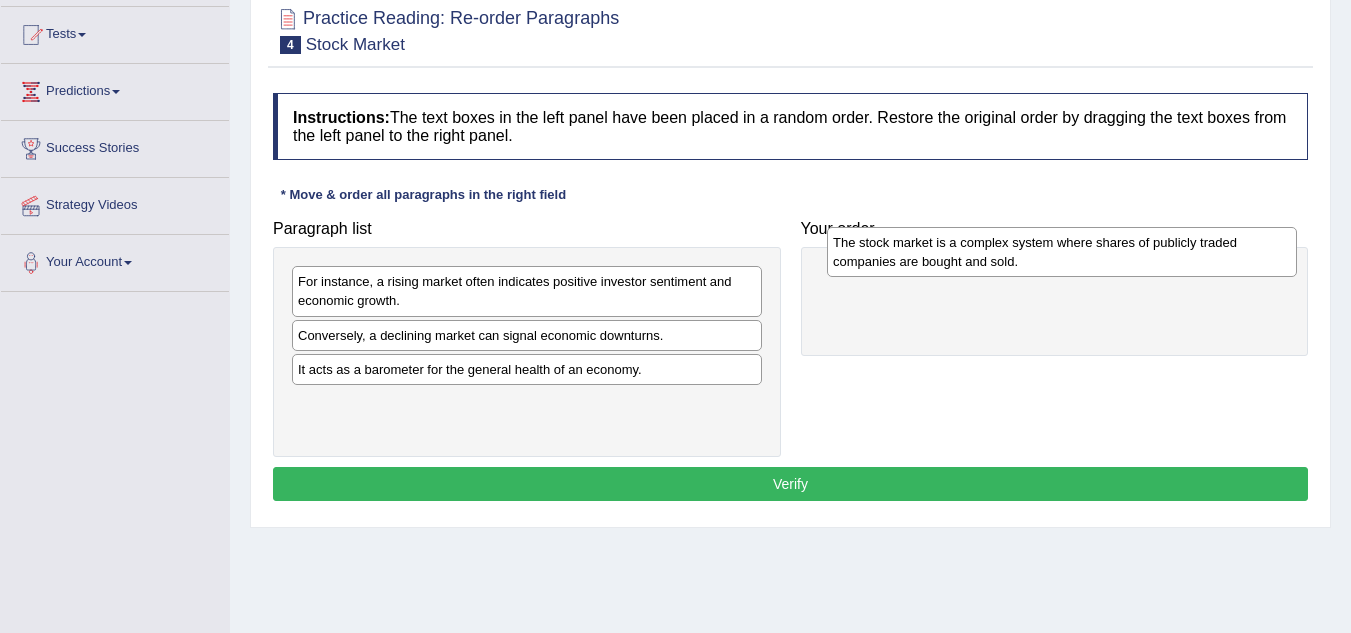 drag, startPoint x: 523, startPoint y: 356, endPoint x: 1040, endPoint y: 289, distance: 521.3233 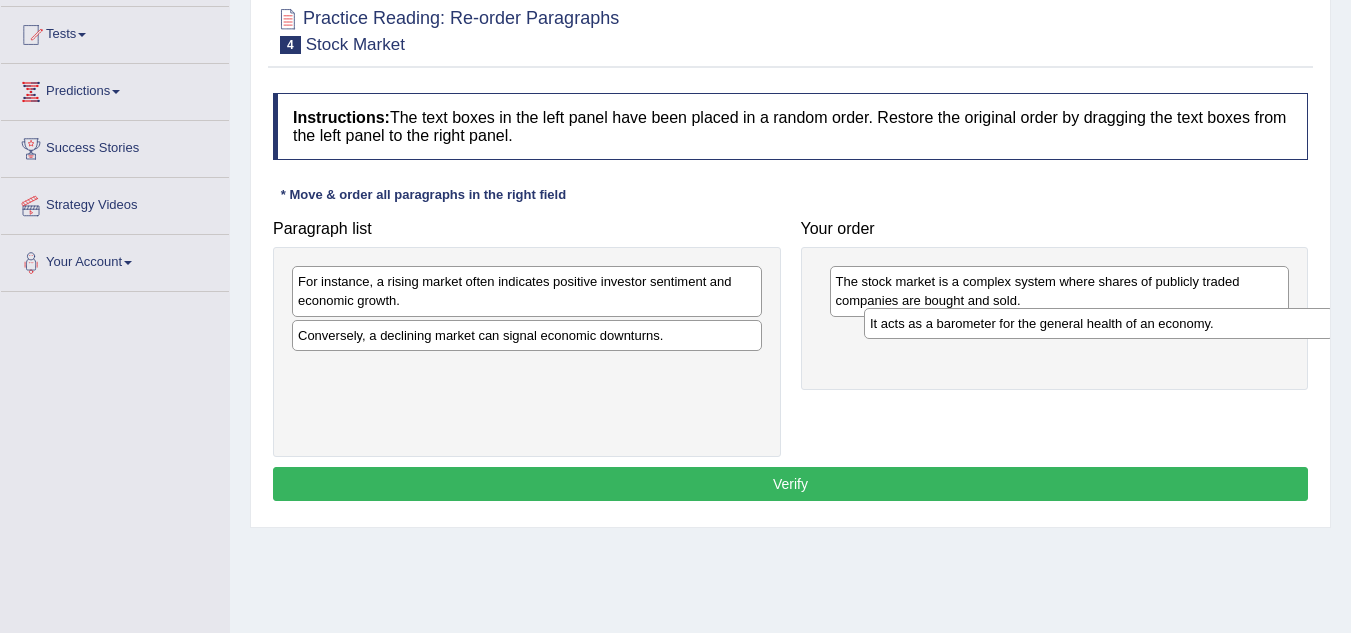 drag, startPoint x: 472, startPoint y: 378, endPoint x: 1041, endPoint y: 332, distance: 570.8564 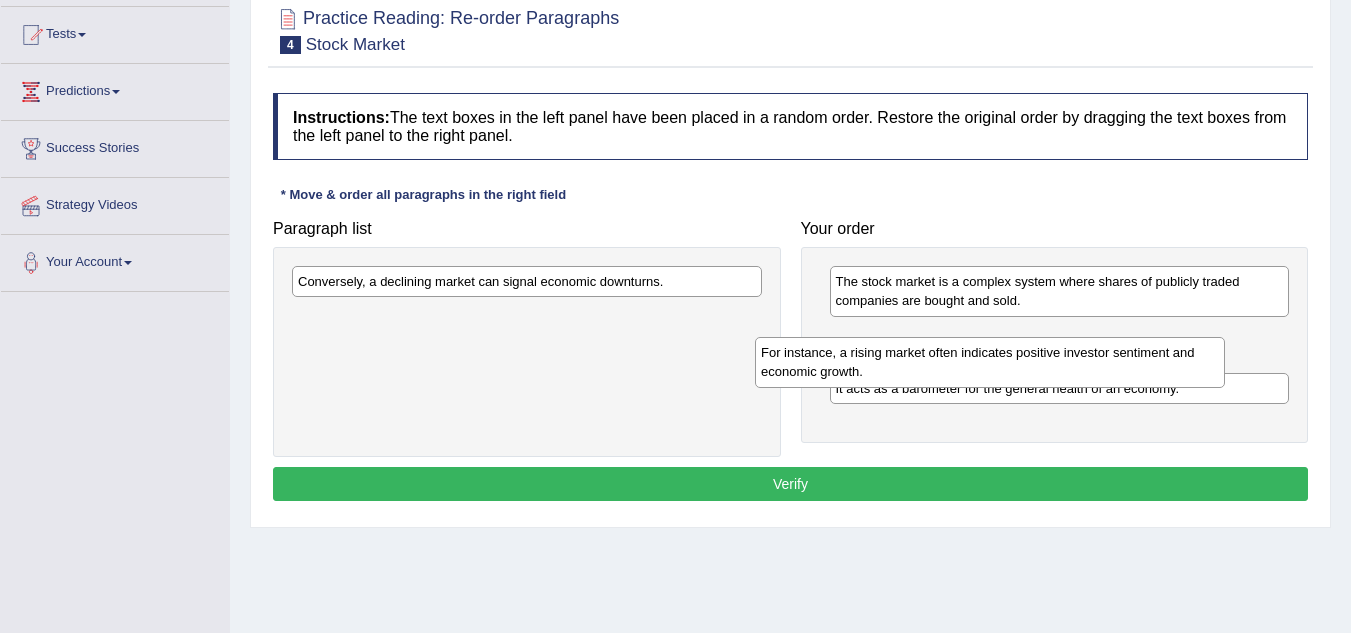 drag, startPoint x: 546, startPoint y: 287, endPoint x: 1010, endPoint y: 350, distance: 468.25742 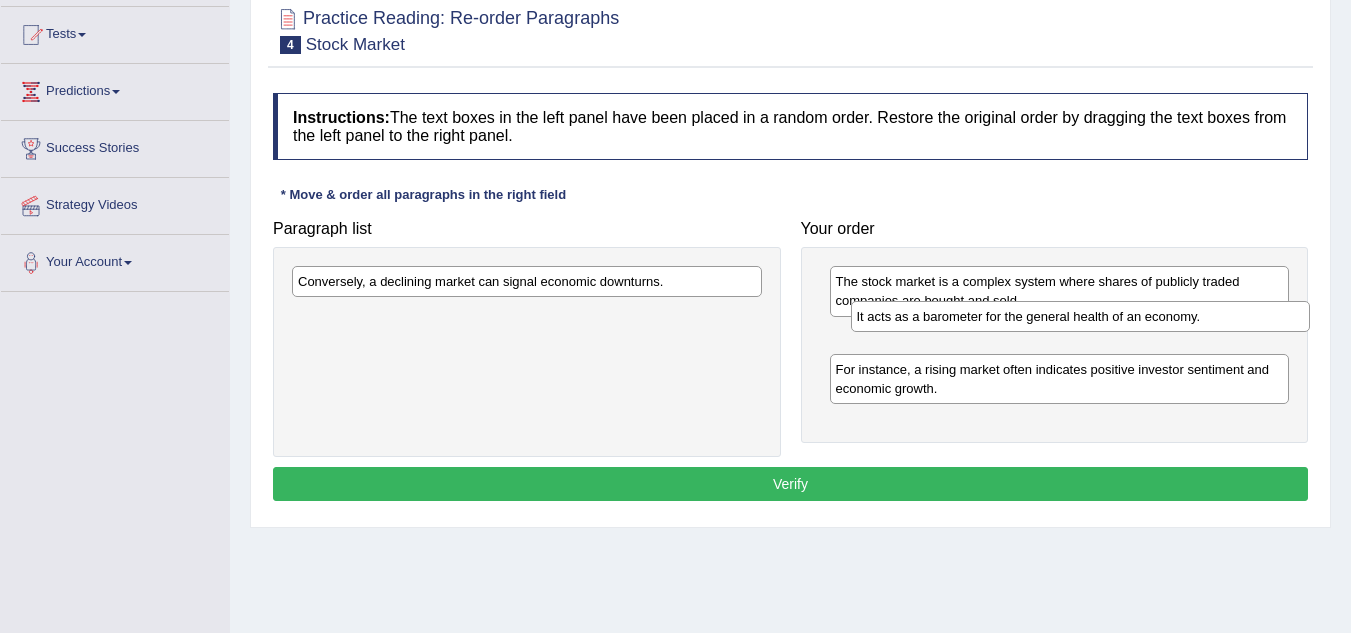 drag, startPoint x: 926, startPoint y: 398, endPoint x: 947, endPoint y: 329, distance: 72.12489 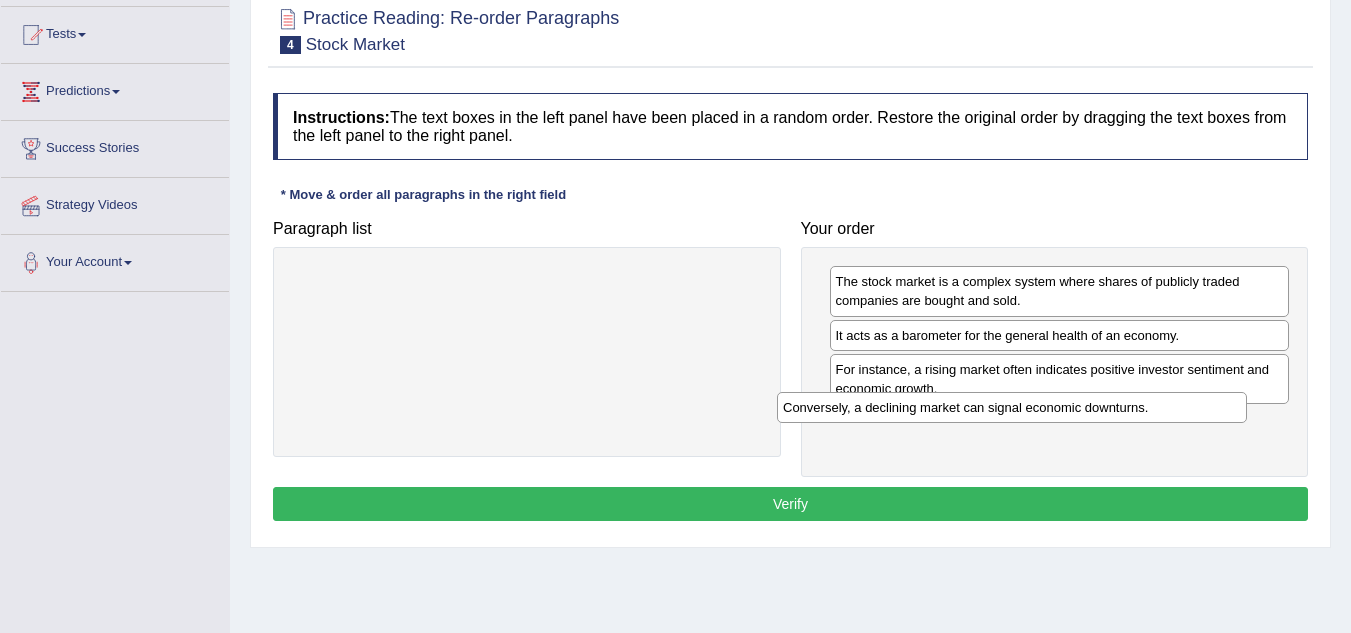 drag, startPoint x: 558, startPoint y: 286, endPoint x: 1044, endPoint y: 412, distance: 502.06772 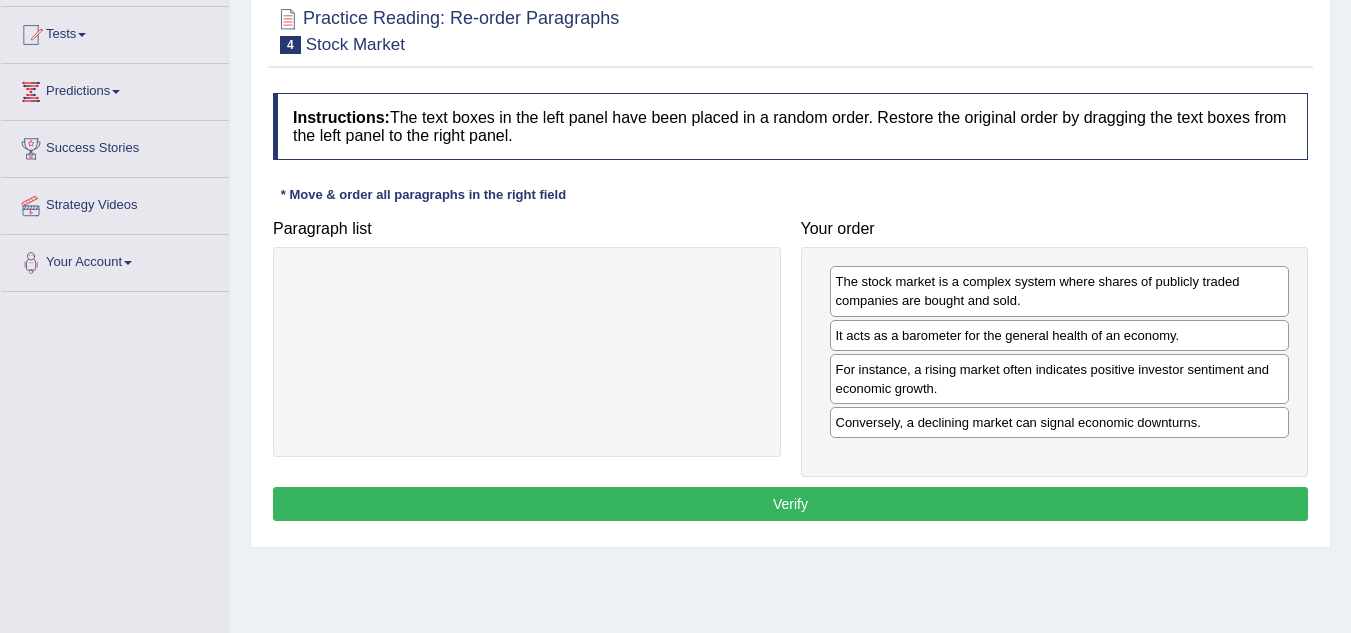 click on "Verify" at bounding box center [790, 504] 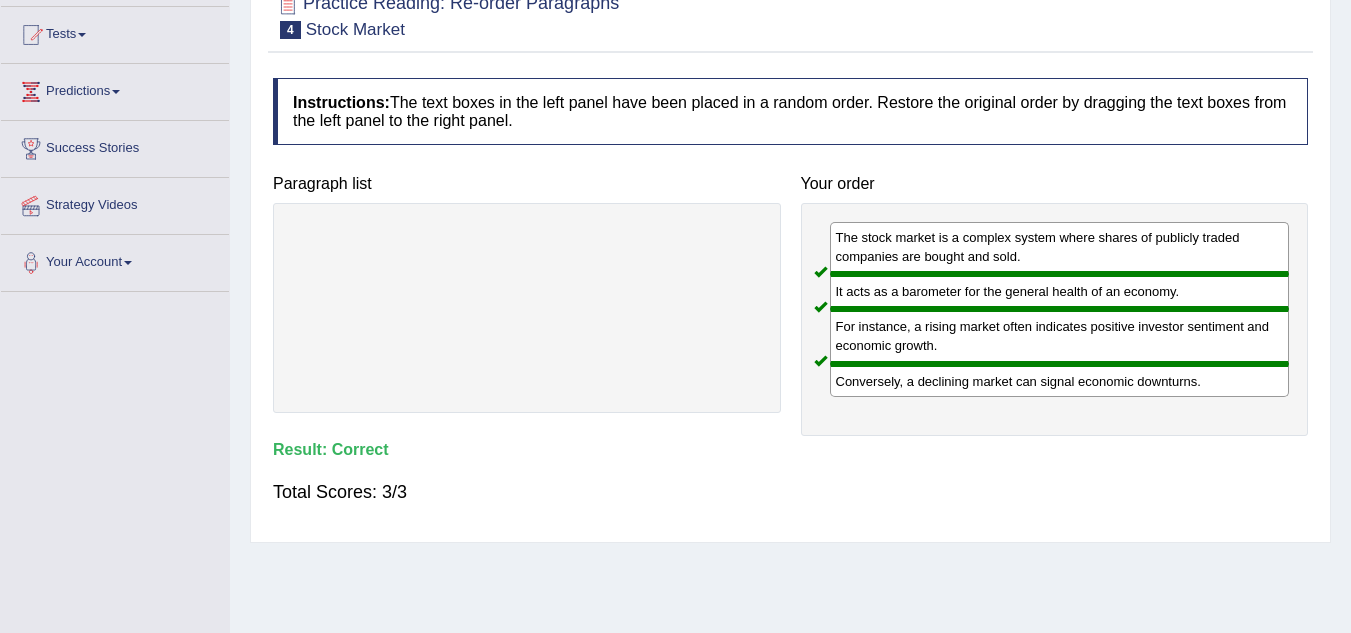 scroll, scrollTop: 0, scrollLeft: 0, axis: both 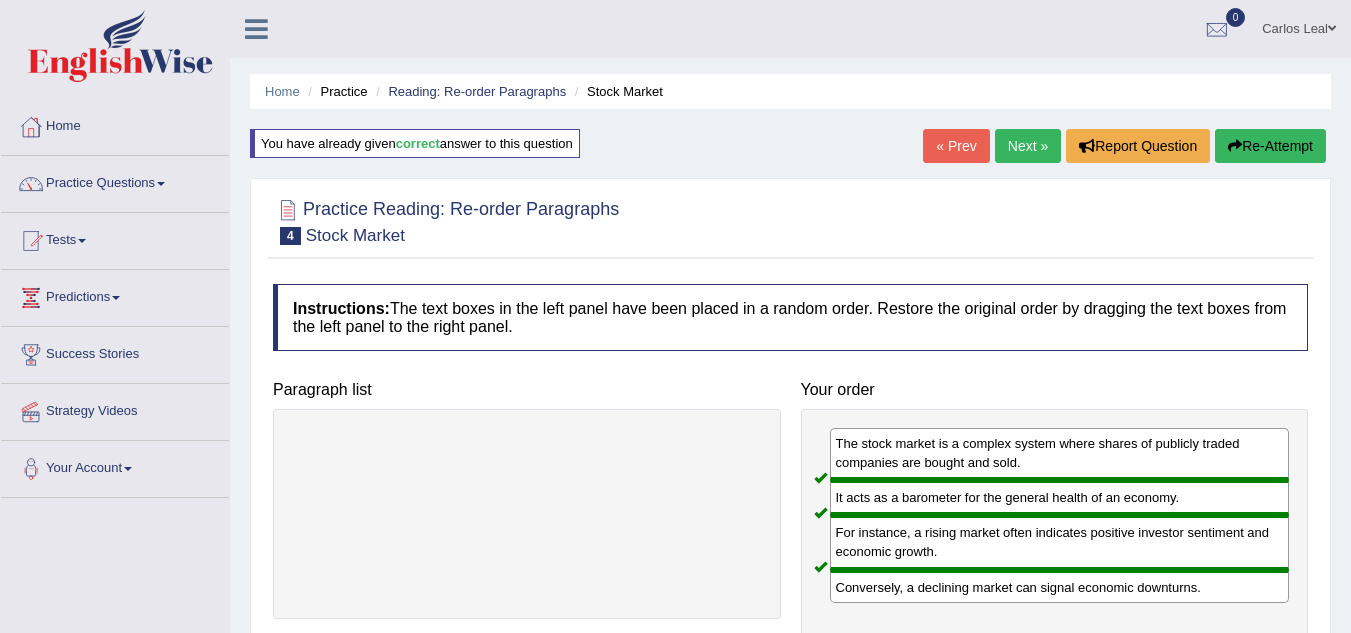 click on "Next »" at bounding box center (1028, 146) 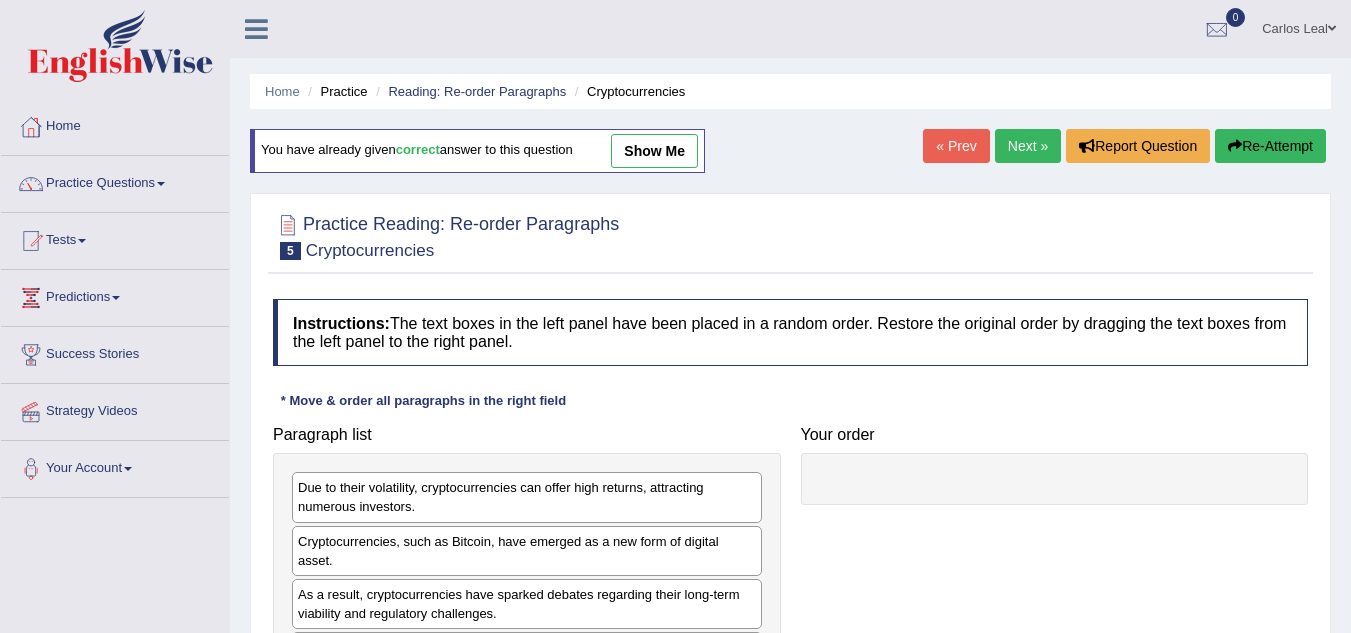 scroll, scrollTop: 0, scrollLeft: 0, axis: both 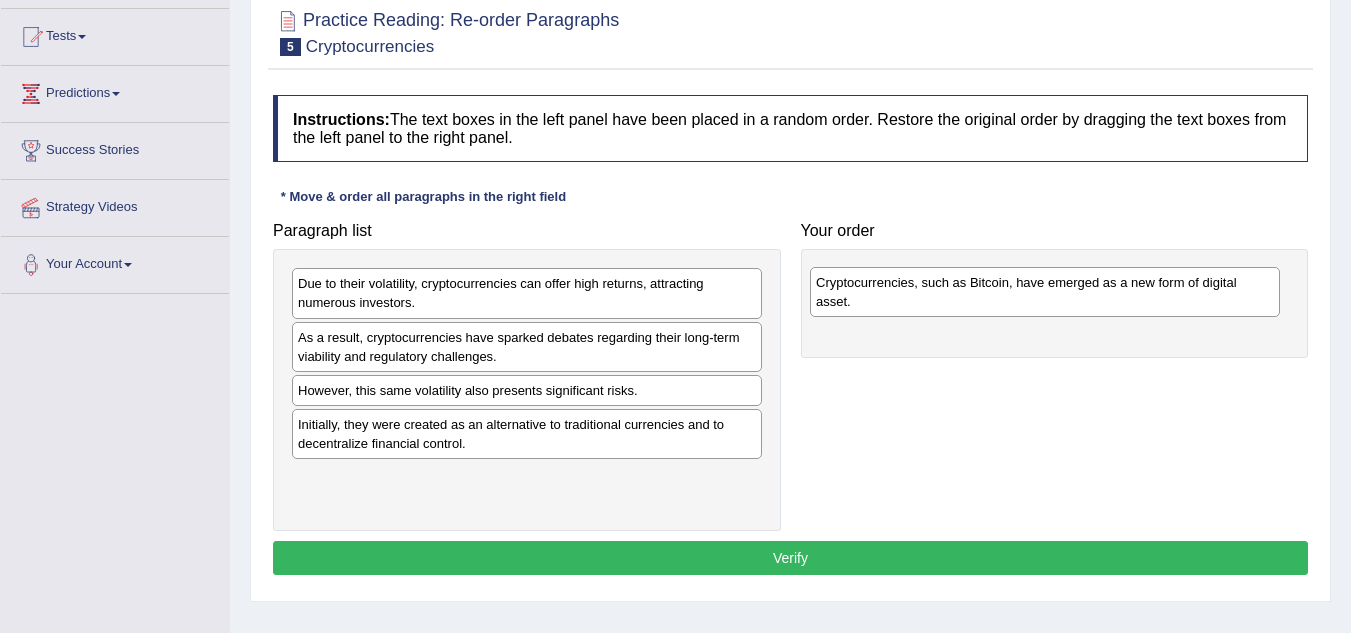 drag, startPoint x: 513, startPoint y: 356, endPoint x: 1032, endPoint y: 296, distance: 522.4567 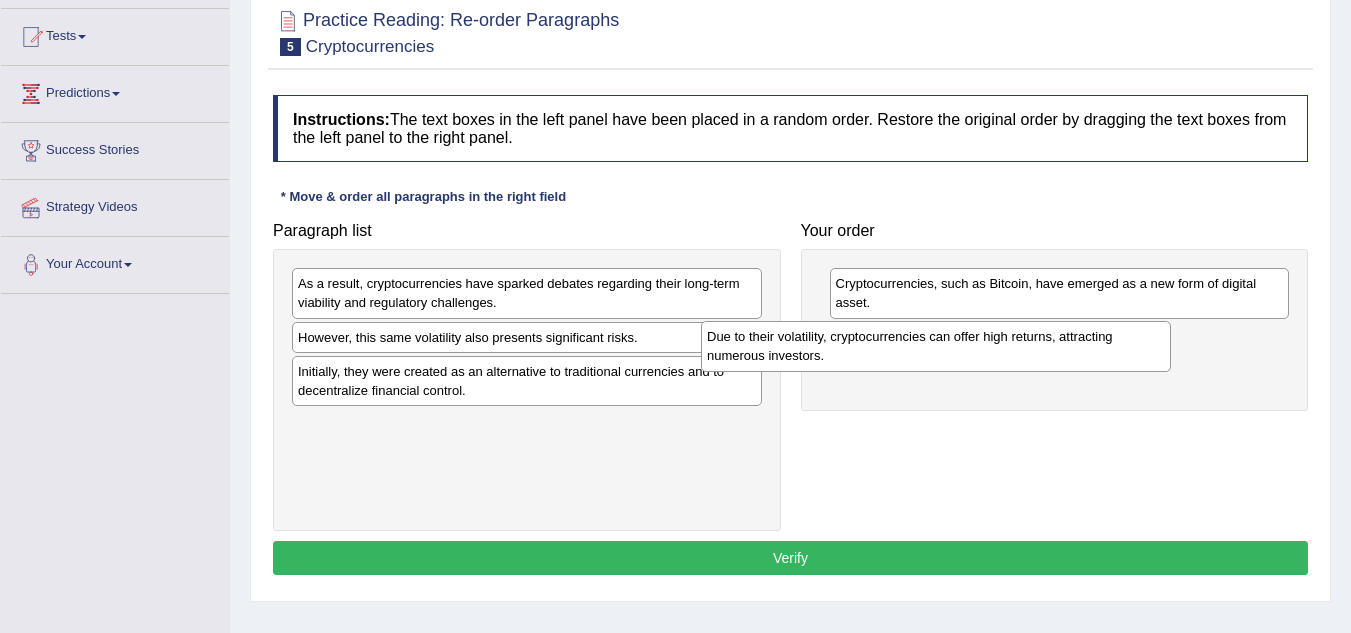 drag, startPoint x: 505, startPoint y: 302, endPoint x: 914, endPoint y: 355, distance: 412.41968 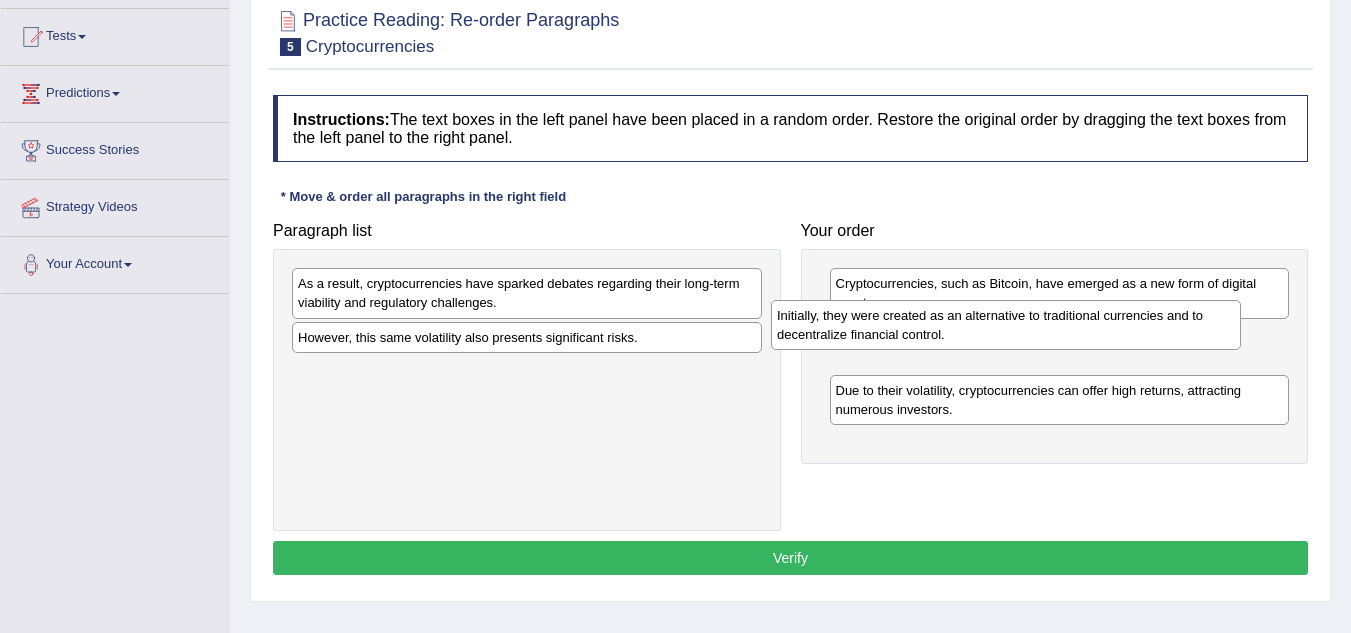 drag, startPoint x: 453, startPoint y: 380, endPoint x: 932, endPoint y: 325, distance: 482.14728 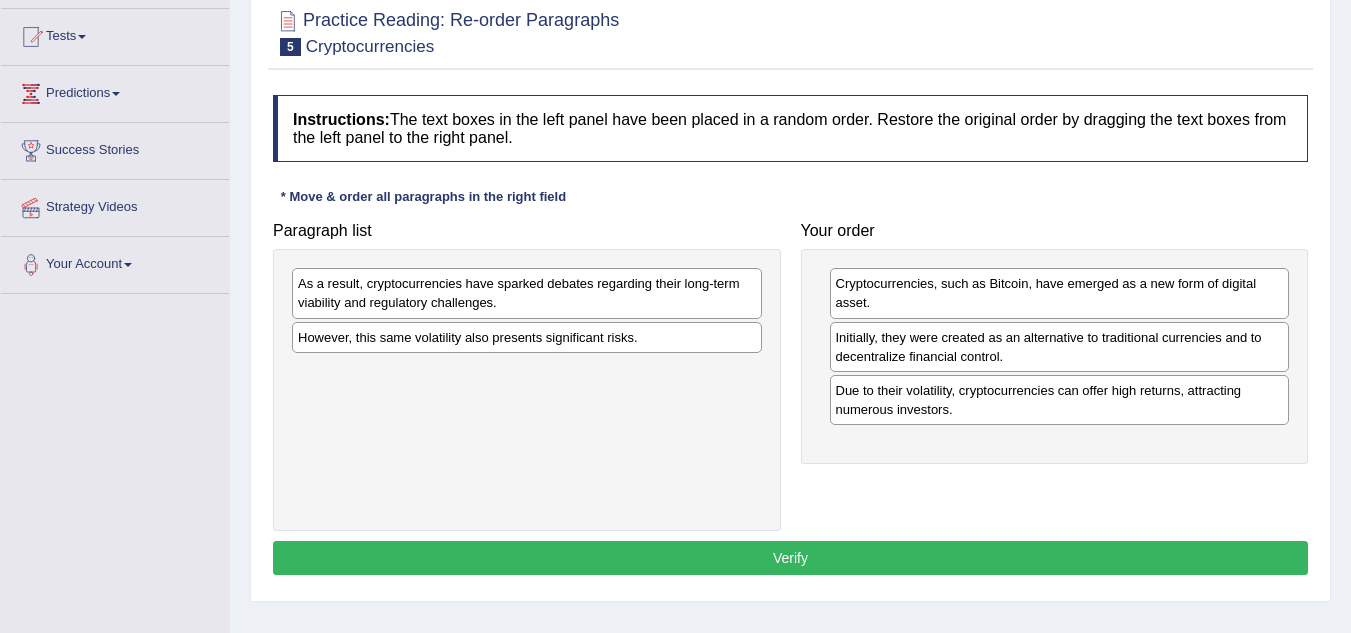 click on "As a result, cryptocurrencies have sparked debates regarding their long-term viability and regulatory challenges." at bounding box center [527, 293] 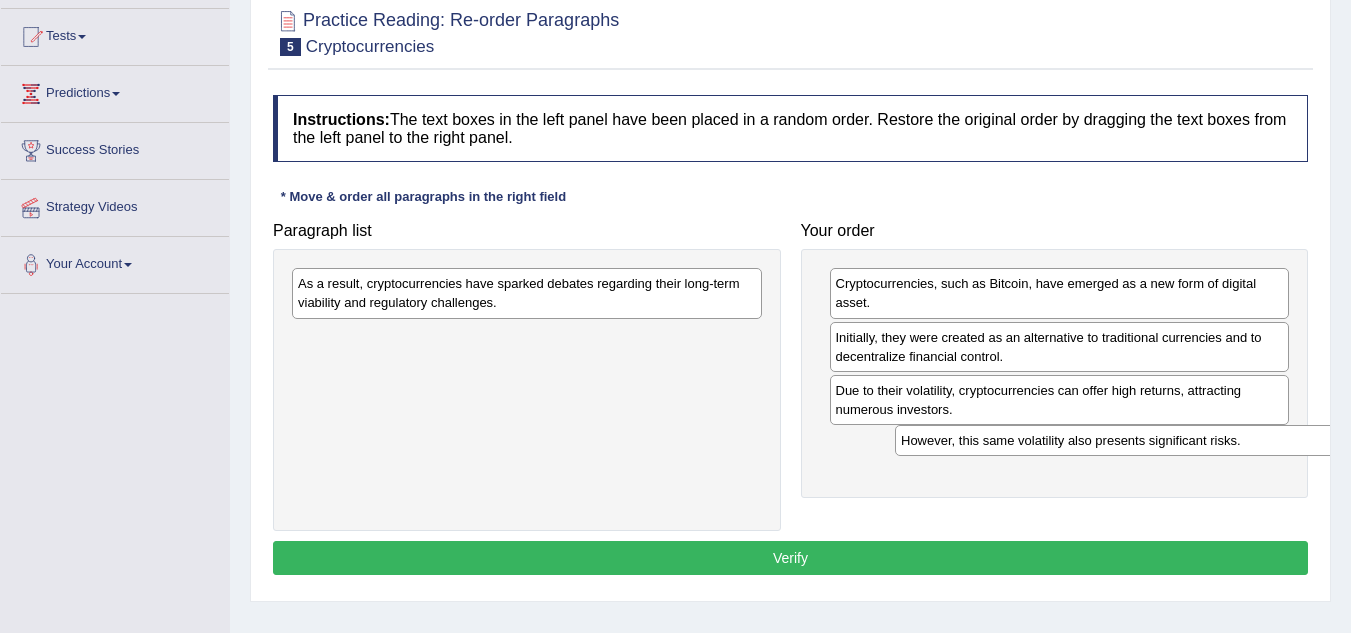 drag, startPoint x: 519, startPoint y: 342, endPoint x: 1122, endPoint y: 445, distance: 611.7336 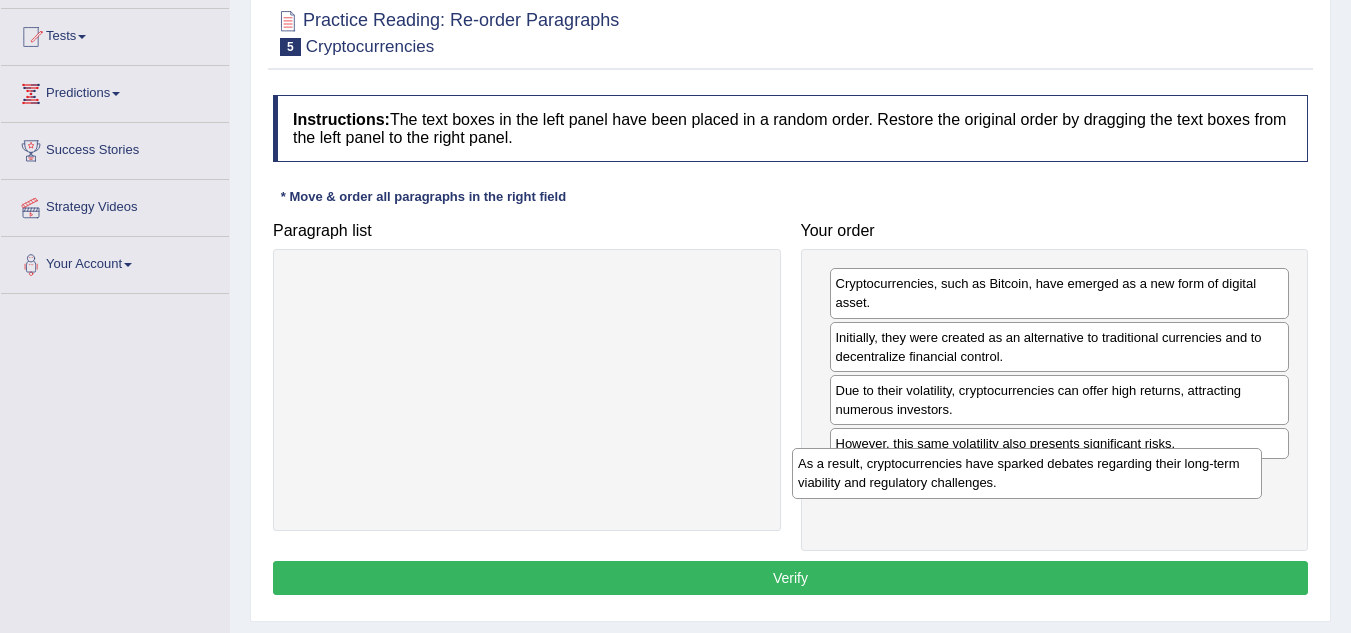 drag, startPoint x: 631, startPoint y: 304, endPoint x: 1131, endPoint y: 484, distance: 531.4132 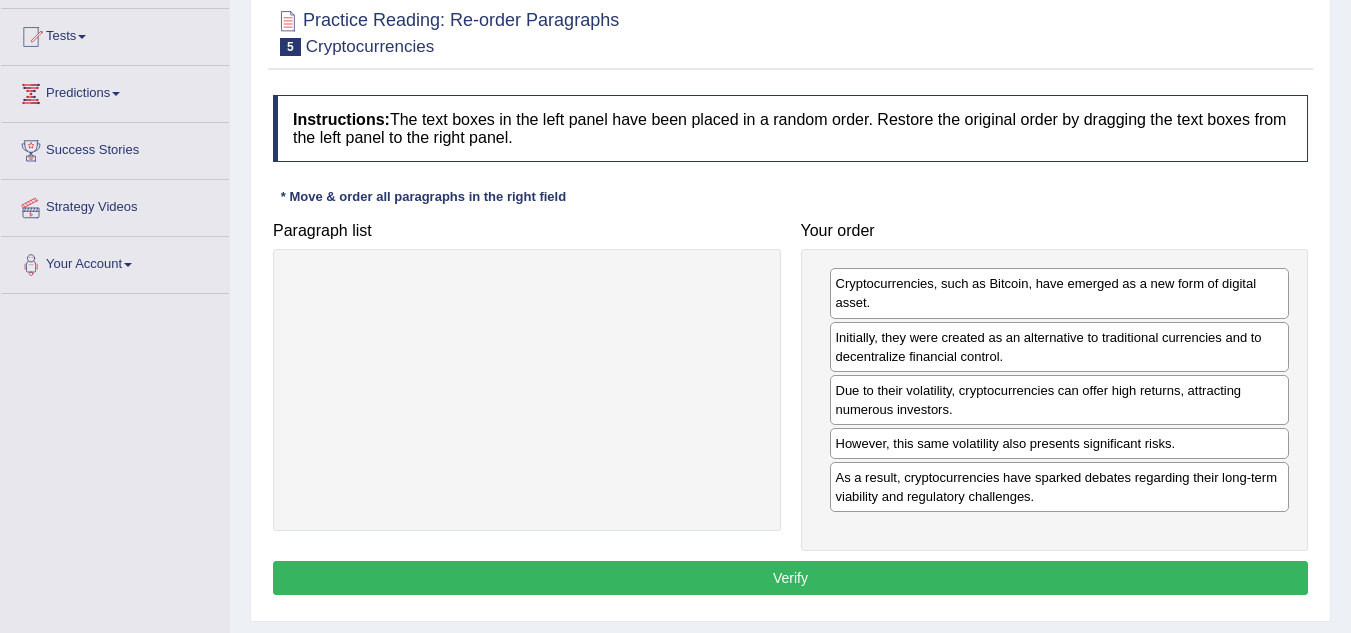 click on "Verify" at bounding box center [790, 578] 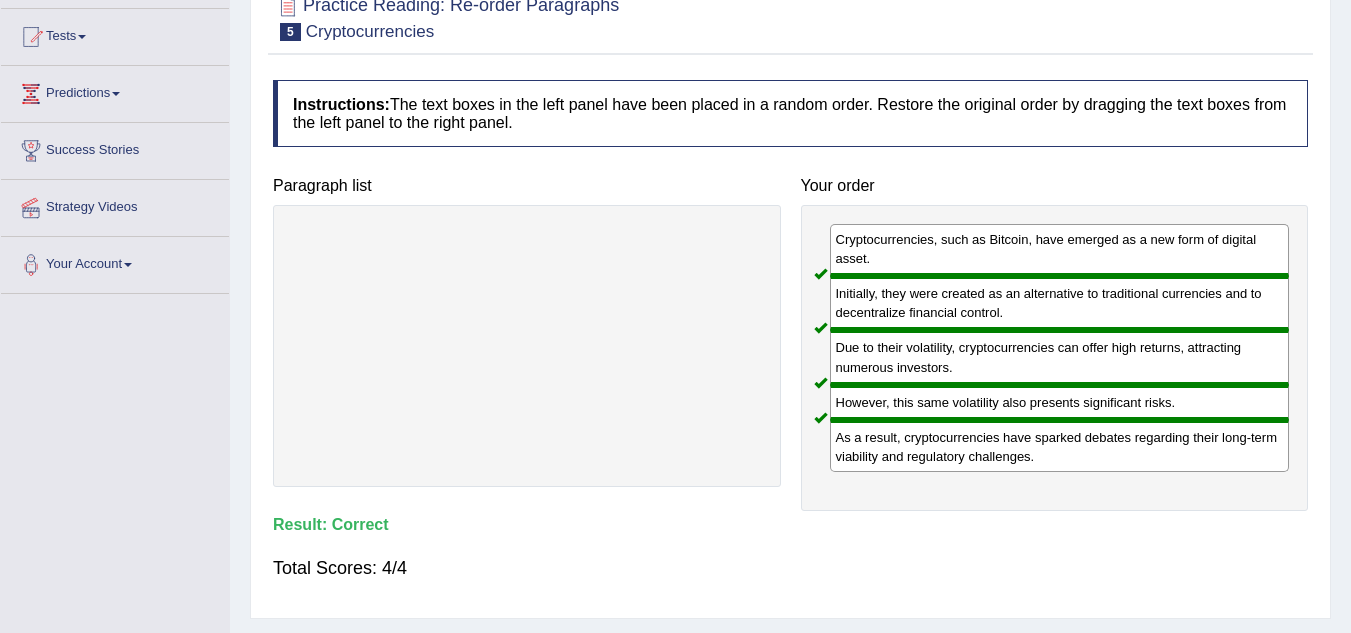 scroll, scrollTop: 0, scrollLeft: 0, axis: both 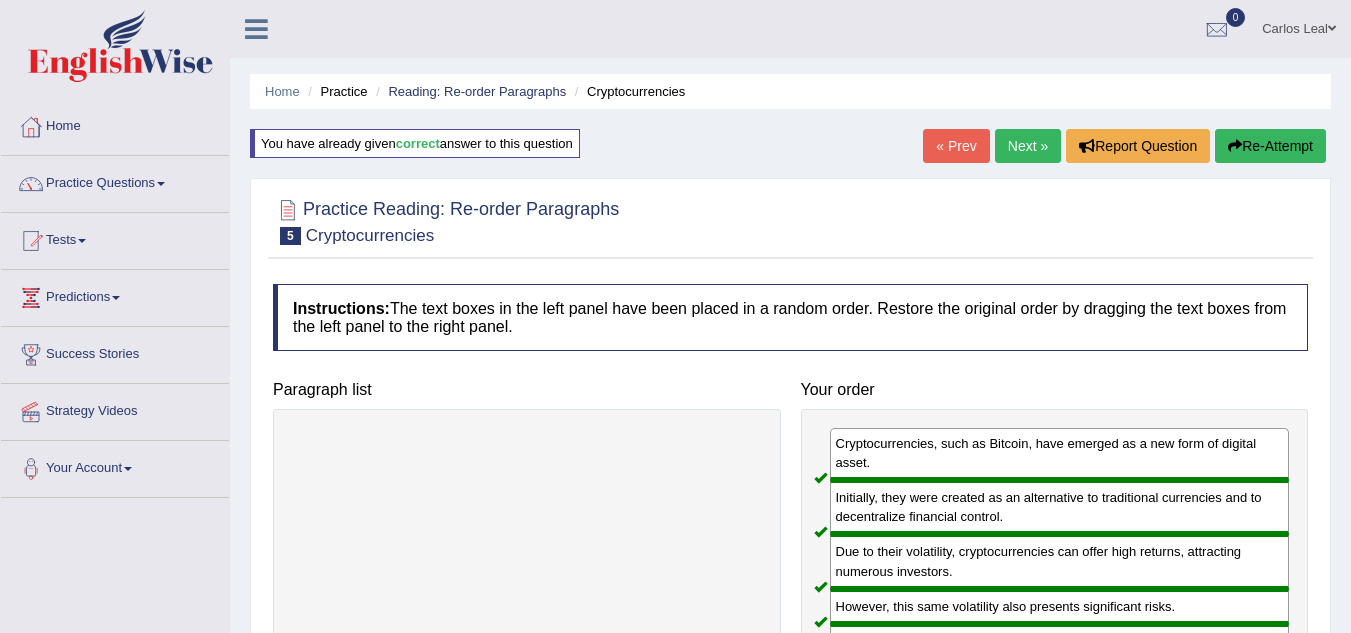 click on "Next »" at bounding box center (1028, 146) 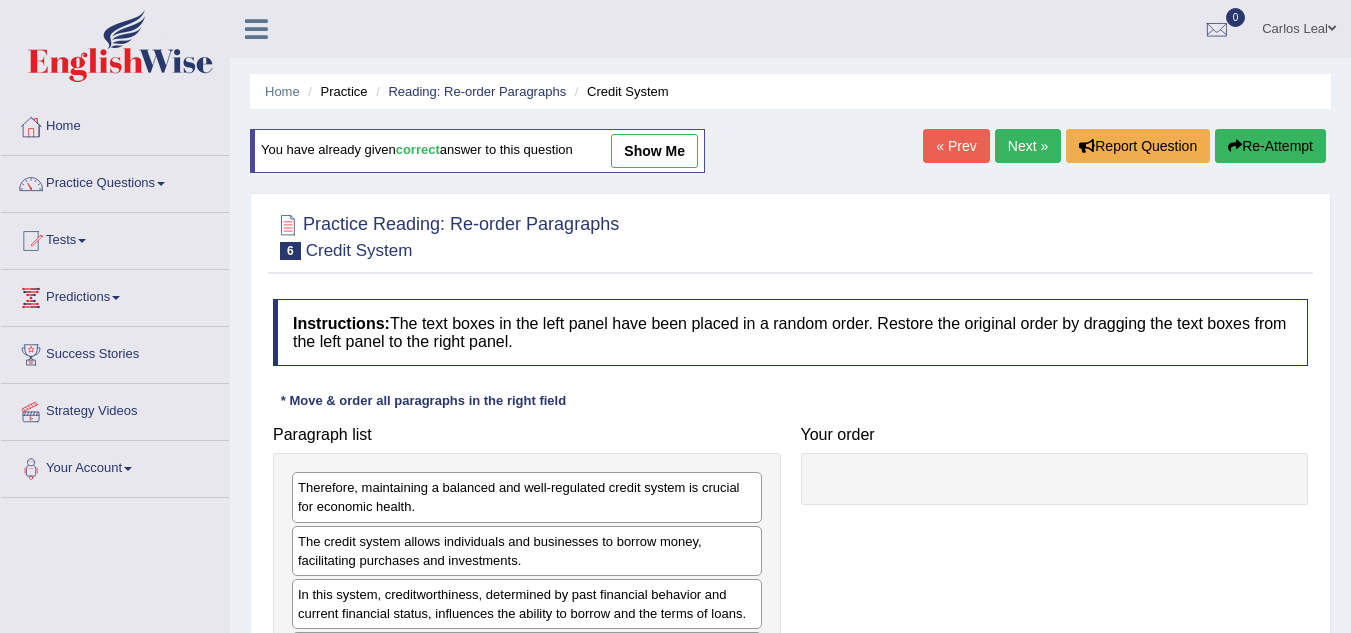 scroll, scrollTop: 0, scrollLeft: 0, axis: both 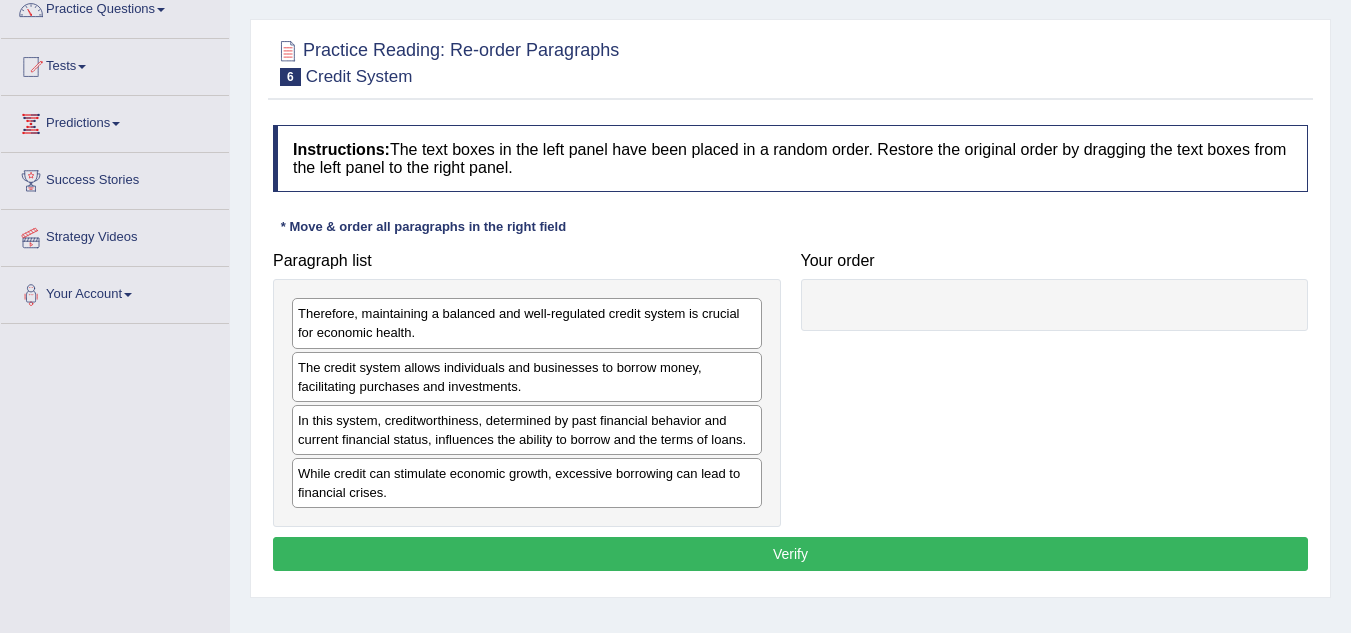 click on "The credit system allows individuals and businesses to borrow money, facilitating purchases and investments." at bounding box center (527, 377) 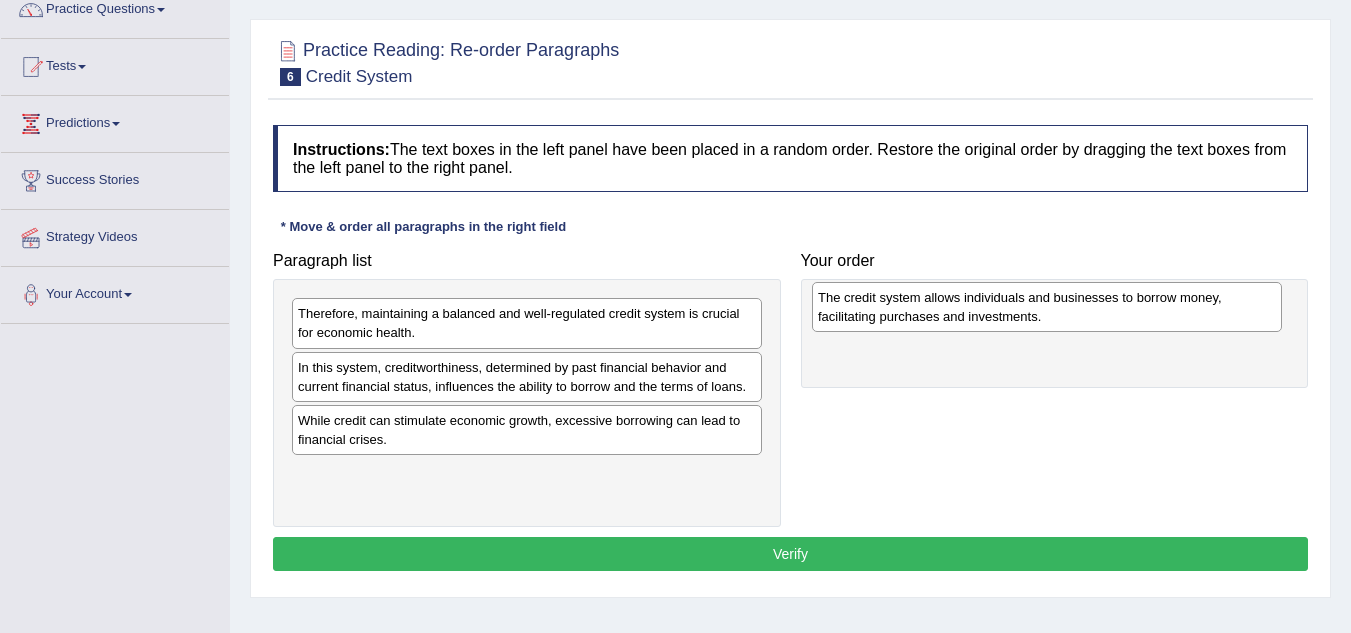 drag, startPoint x: 489, startPoint y: 396, endPoint x: 1009, endPoint y: 326, distance: 524.69037 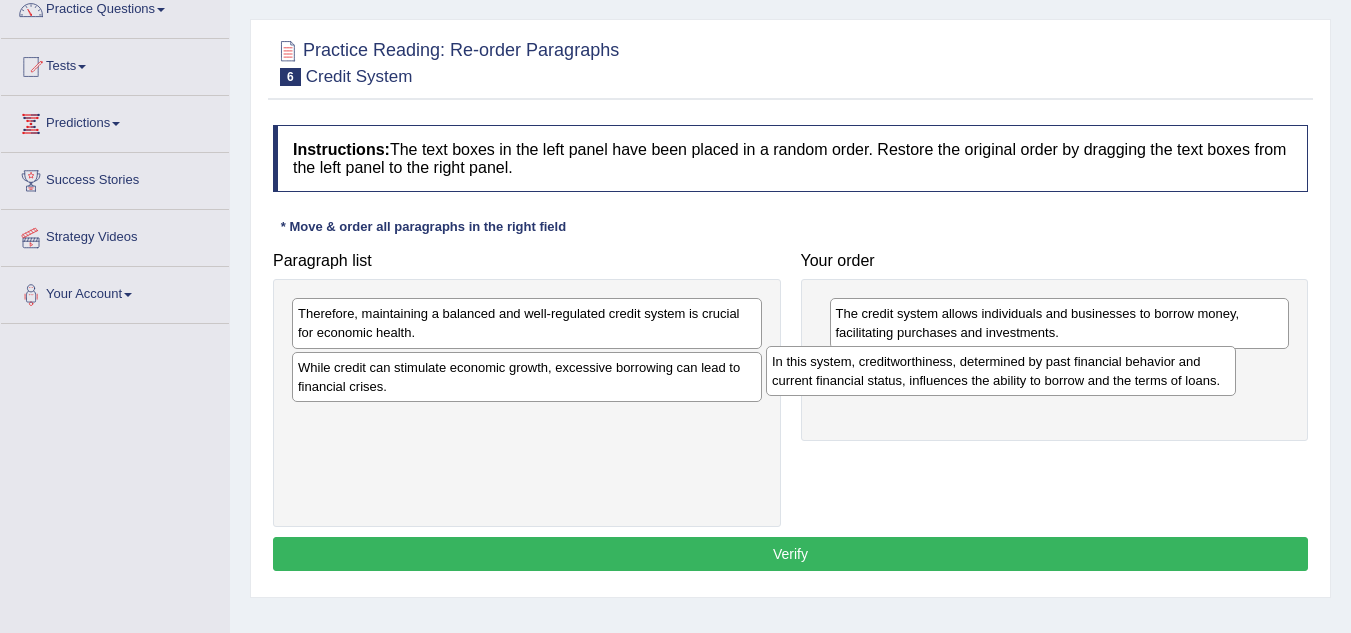drag, startPoint x: 603, startPoint y: 377, endPoint x: 1077, endPoint y: 370, distance: 474.0517 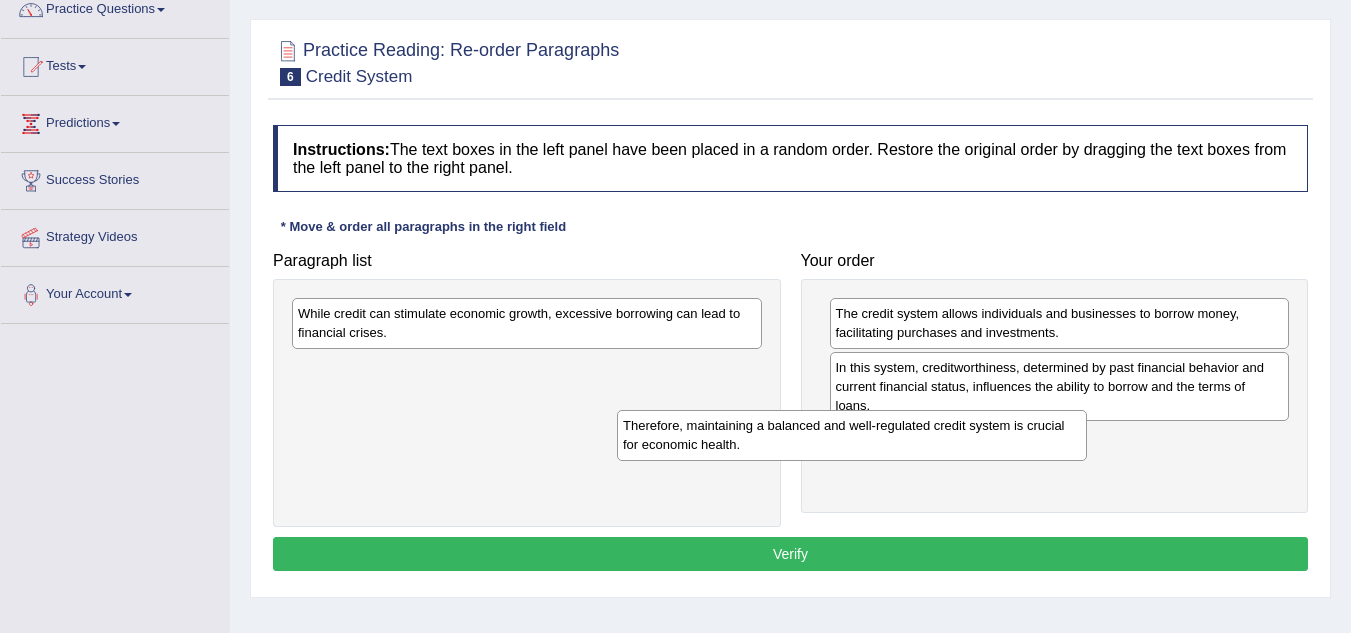 drag, startPoint x: 644, startPoint y: 324, endPoint x: 969, endPoint y: 436, distance: 343.75717 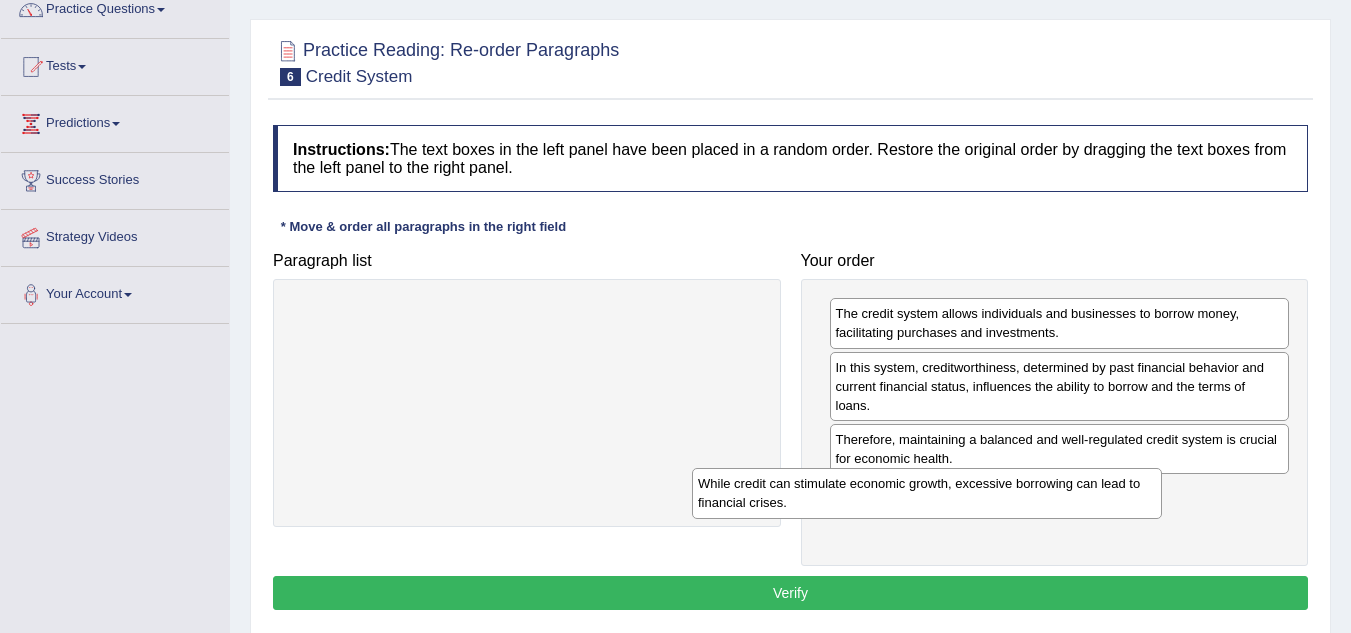 drag, startPoint x: 614, startPoint y: 323, endPoint x: 1015, endPoint y: 492, distance: 435.15744 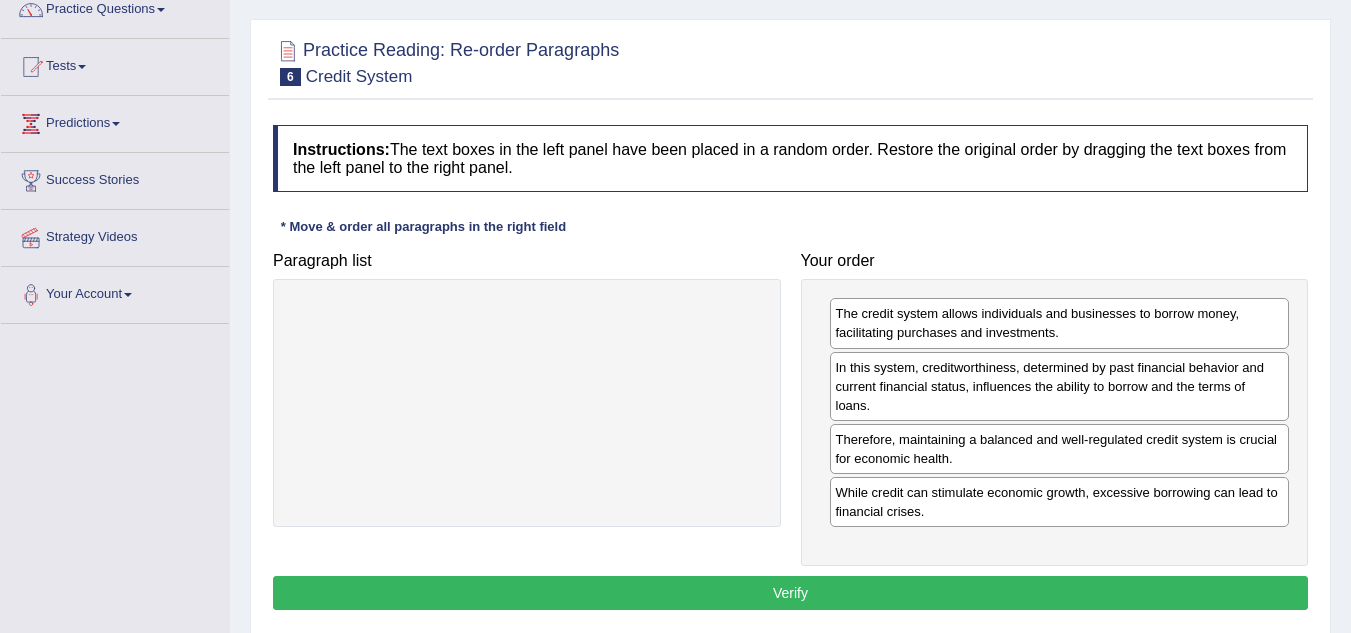 click on "Verify" at bounding box center (790, 593) 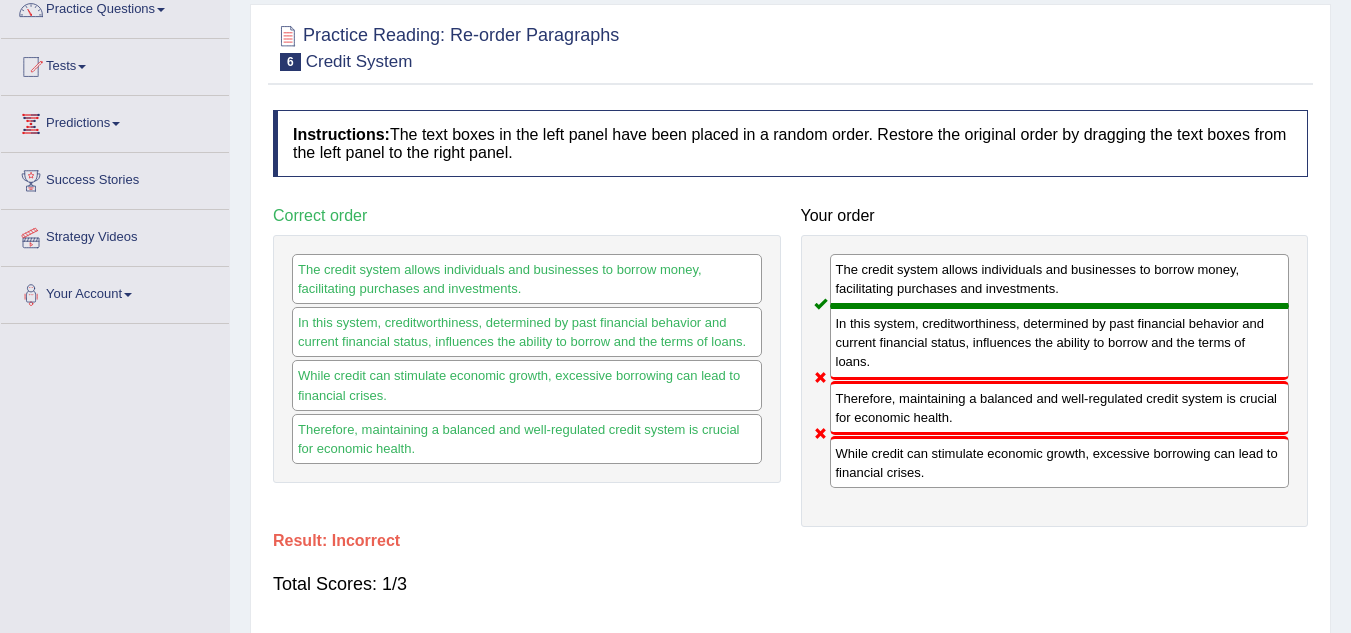 scroll, scrollTop: 0, scrollLeft: 0, axis: both 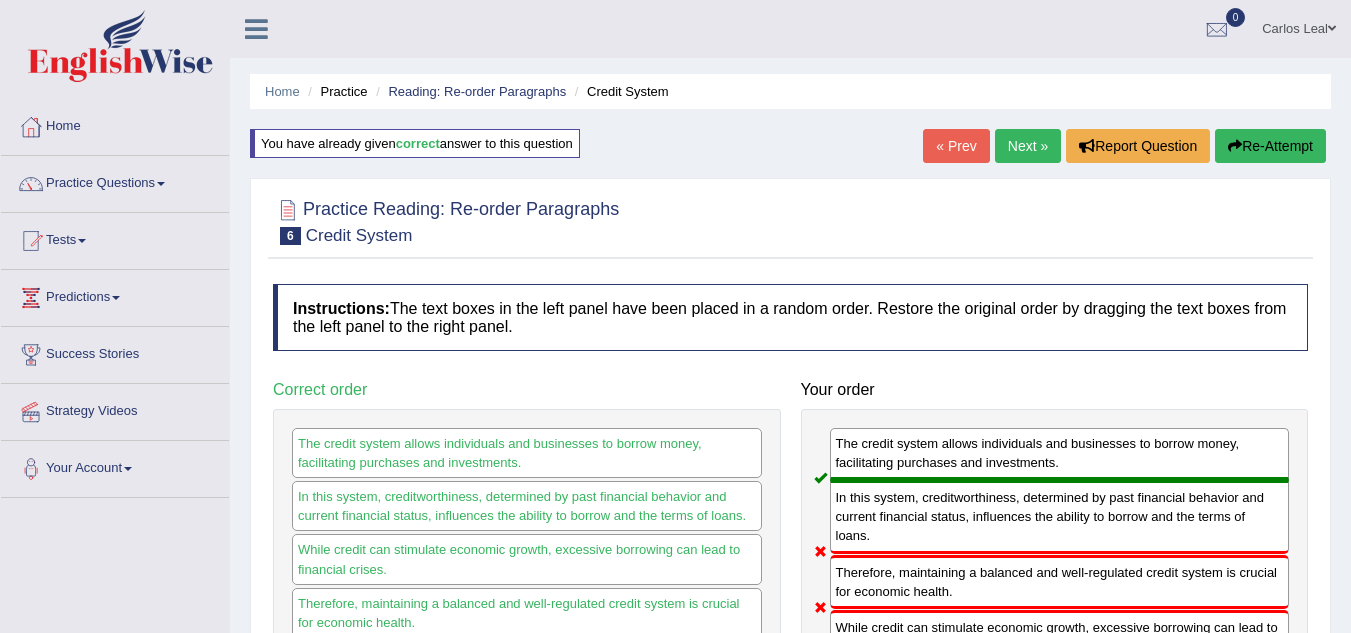 click on "Re-Attempt" at bounding box center (1270, 146) 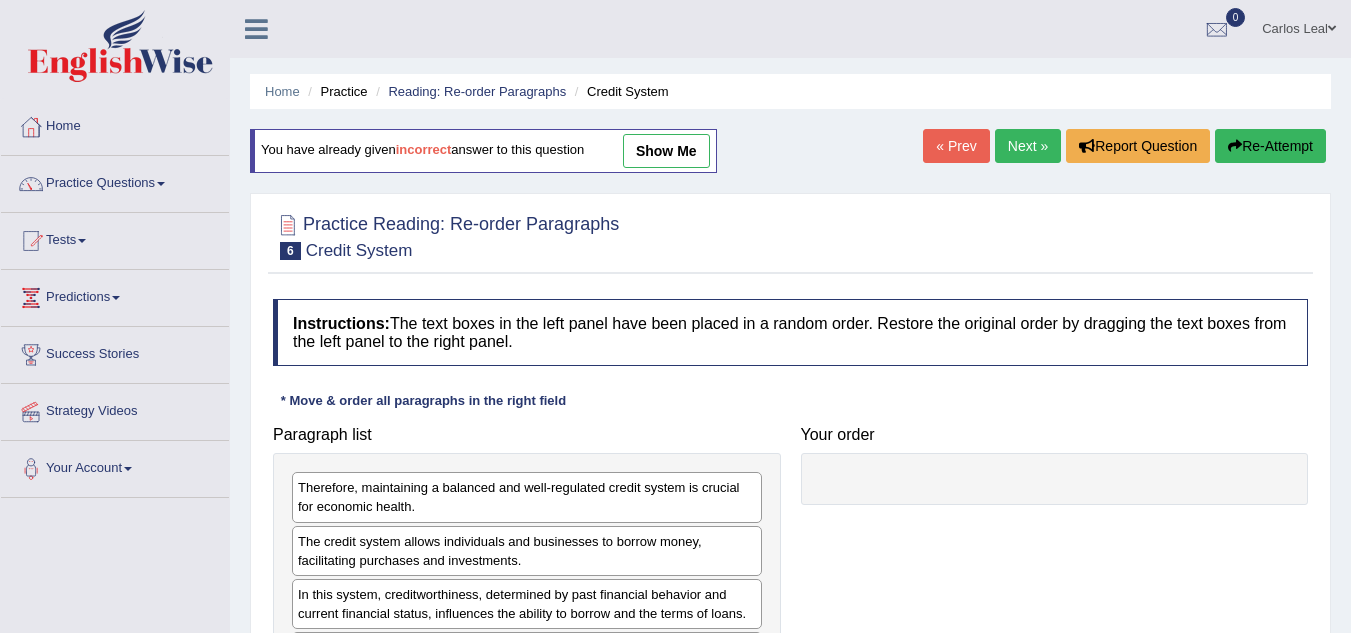scroll, scrollTop: 0, scrollLeft: 0, axis: both 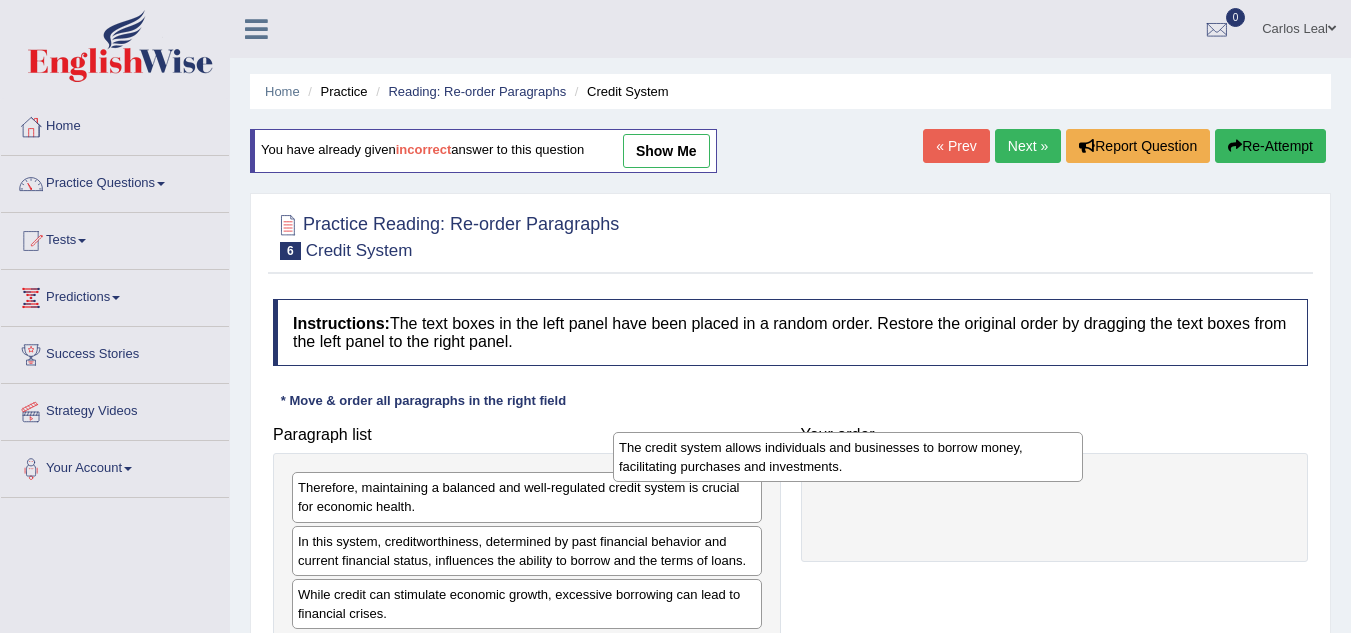 drag, startPoint x: 591, startPoint y: 558, endPoint x: 965, endPoint y: 470, distance: 384.21347 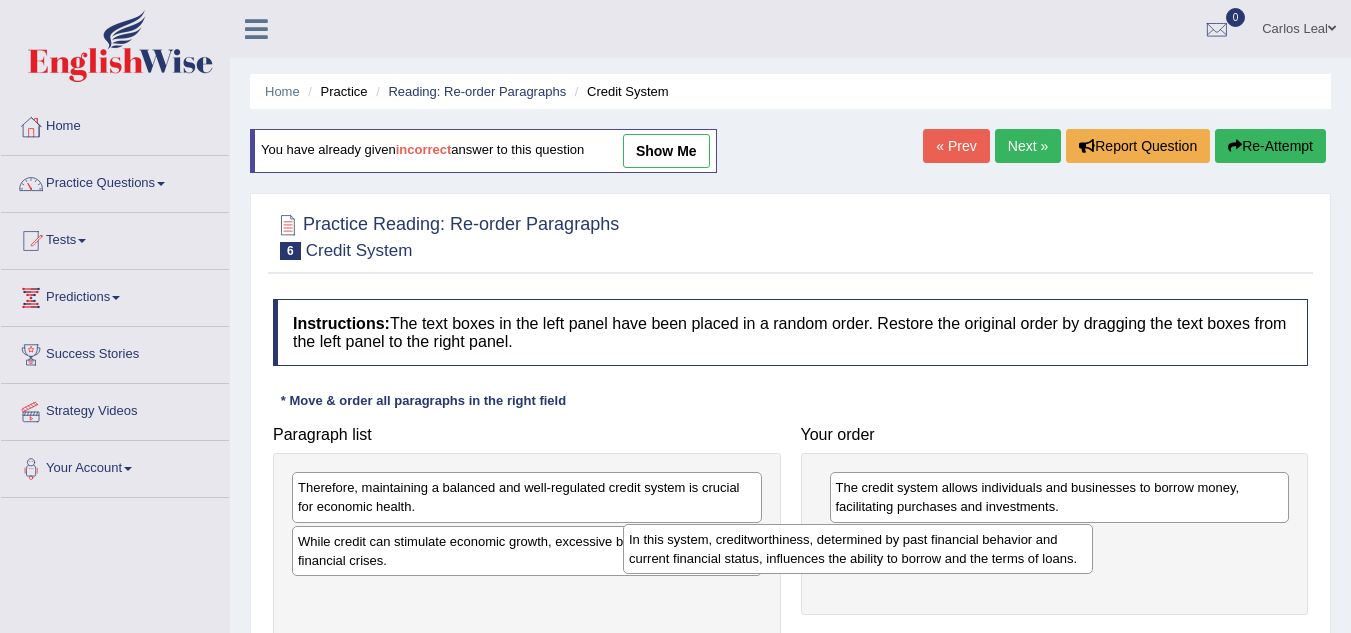 drag, startPoint x: 633, startPoint y: 565, endPoint x: 964, endPoint y: 563, distance: 331.00604 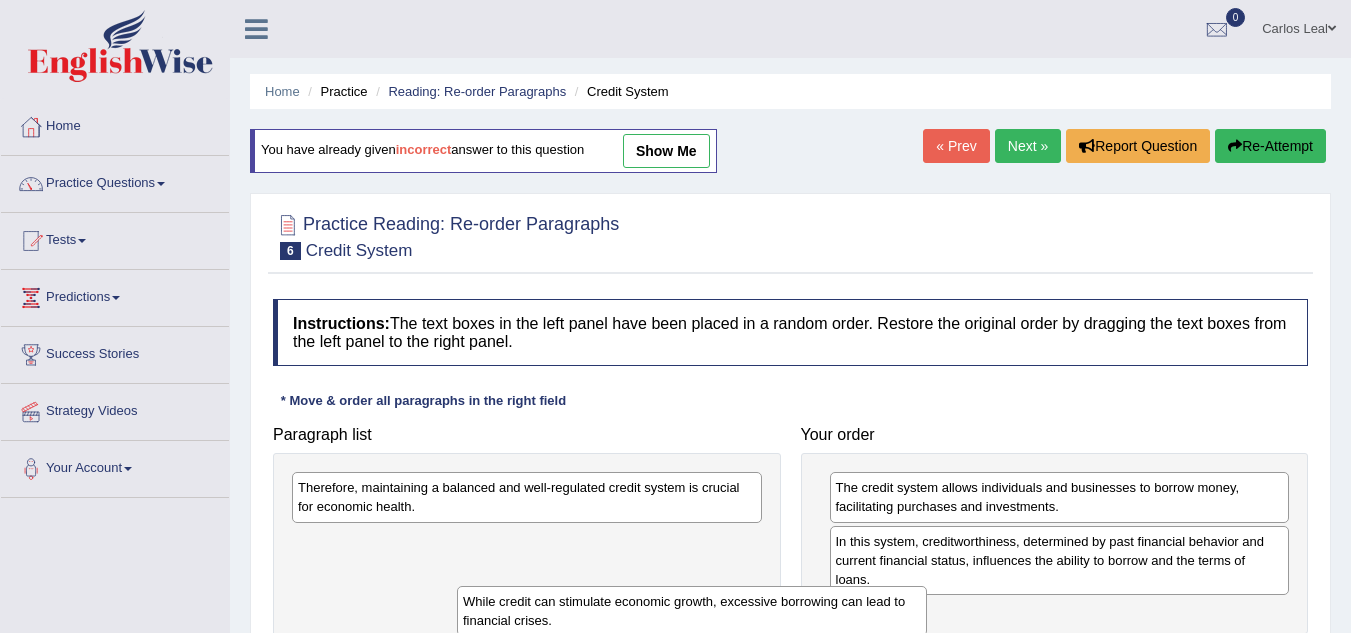 drag, startPoint x: 708, startPoint y: 567, endPoint x: 873, endPoint y: 627, distance: 175.5705 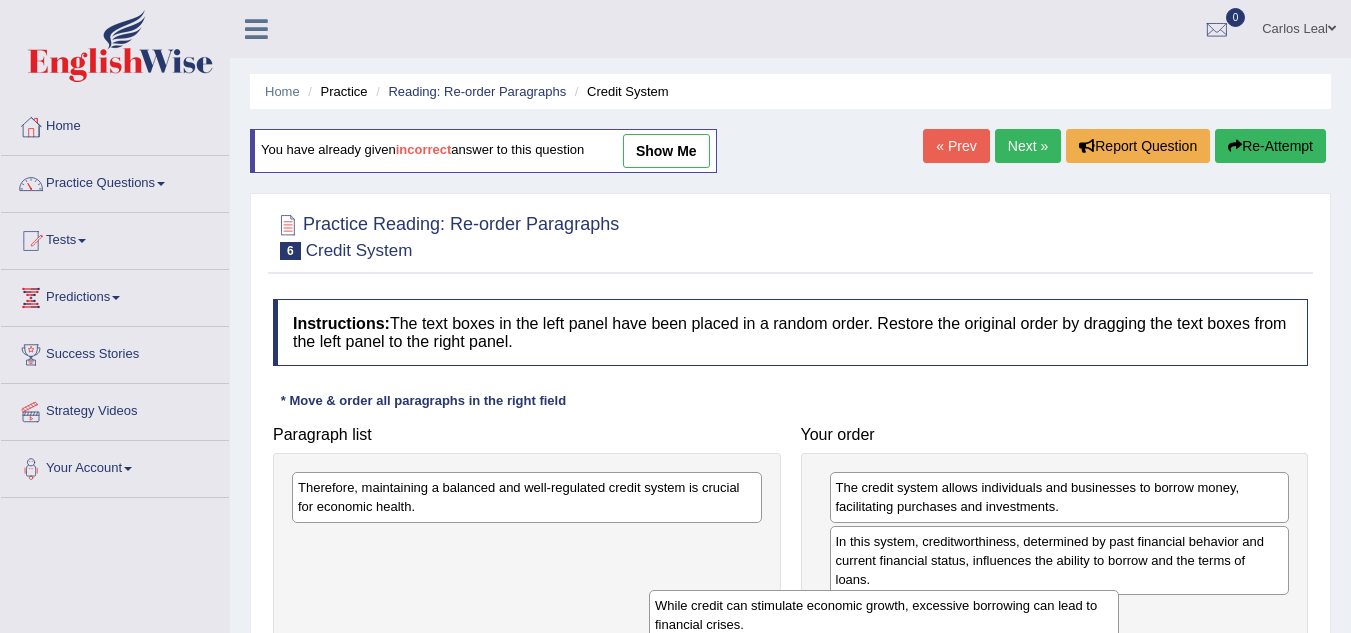 drag, startPoint x: 656, startPoint y: 548, endPoint x: 1014, endPoint y: 612, distance: 363.6757 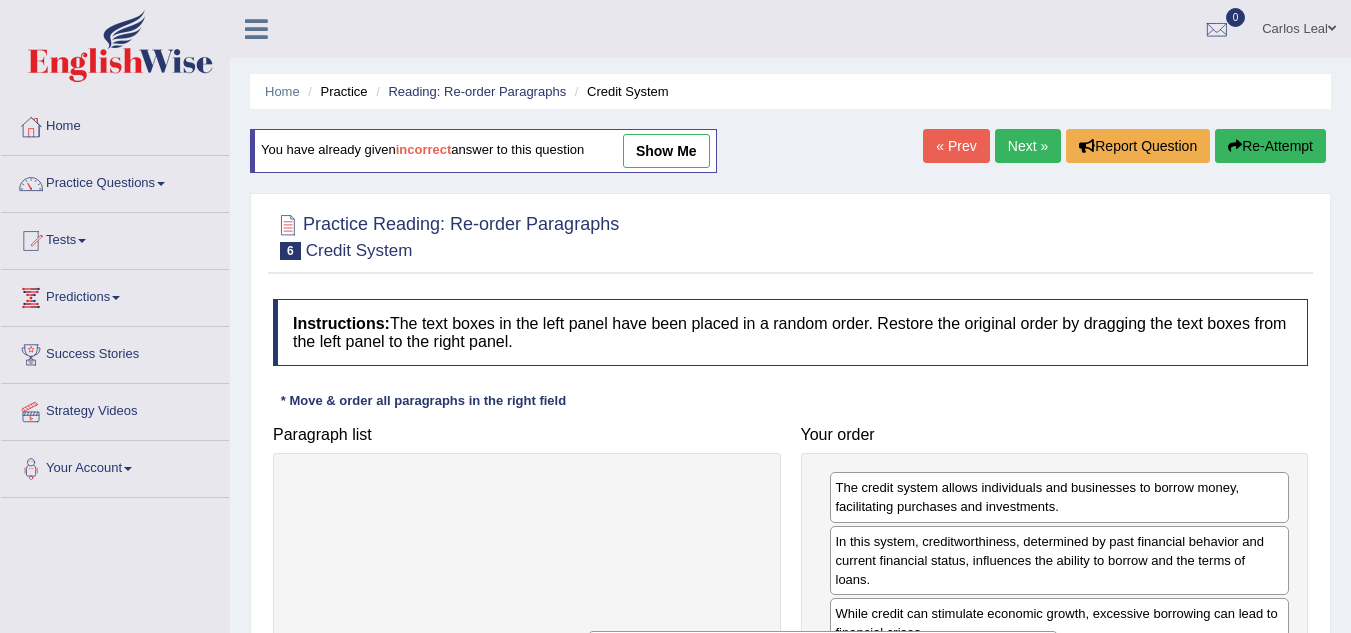 drag, startPoint x: 673, startPoint y: 502, endPoint x: 971, endPoint y: 664, distance: 339.18726 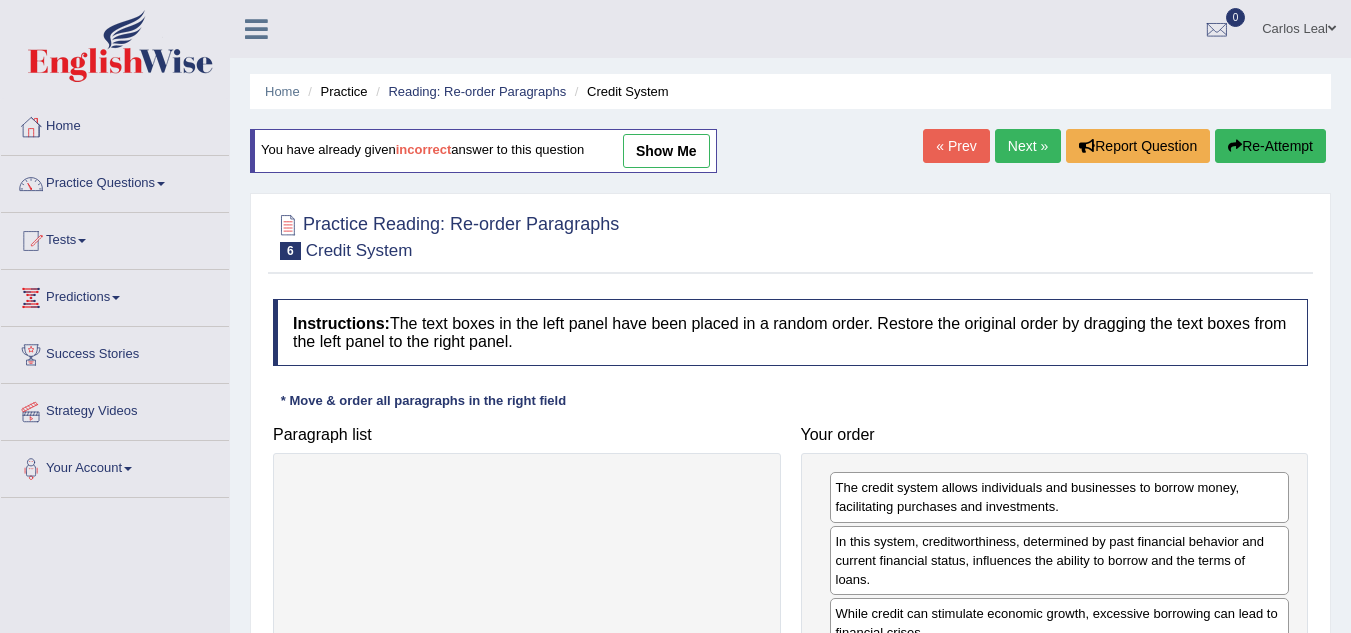 scroll, scrollTop: 238, scrollLeft: 0, axis: vertical 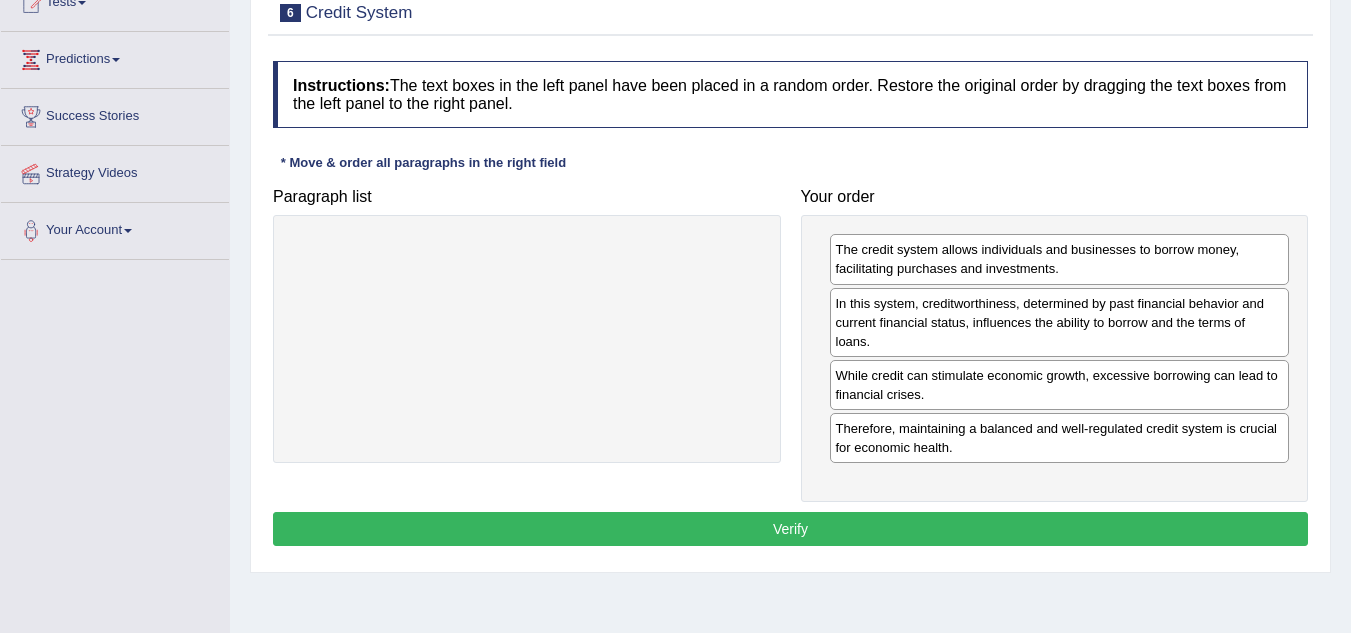 click on "Verify" at bounding box center [790, 529] 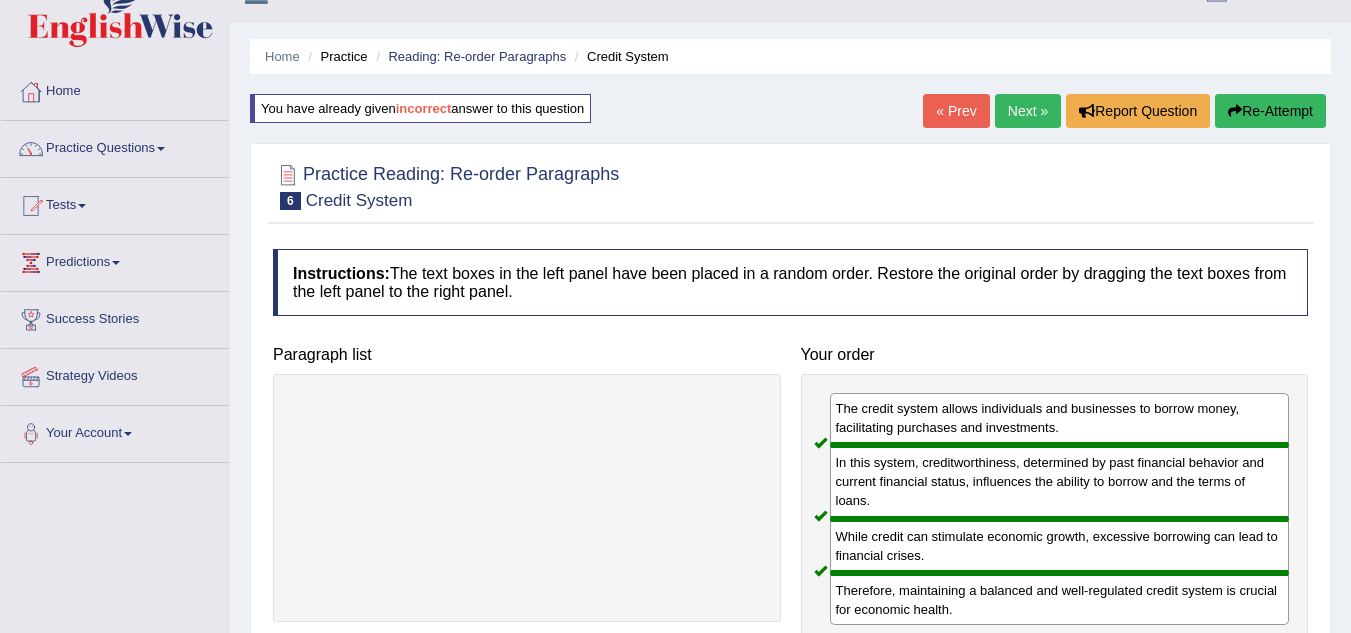 scroll, scrollTop: 33, scrollLeft: 0, axis: vertical 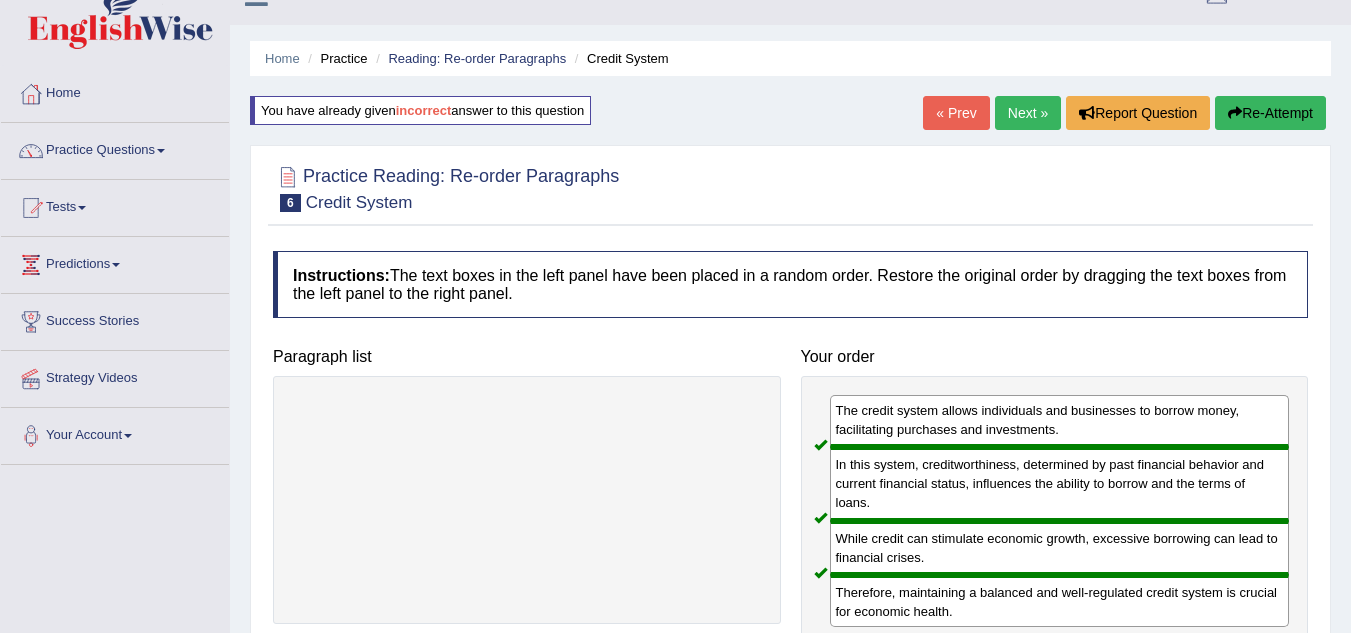 click on "Next »" at bounding box center [1028, 113] 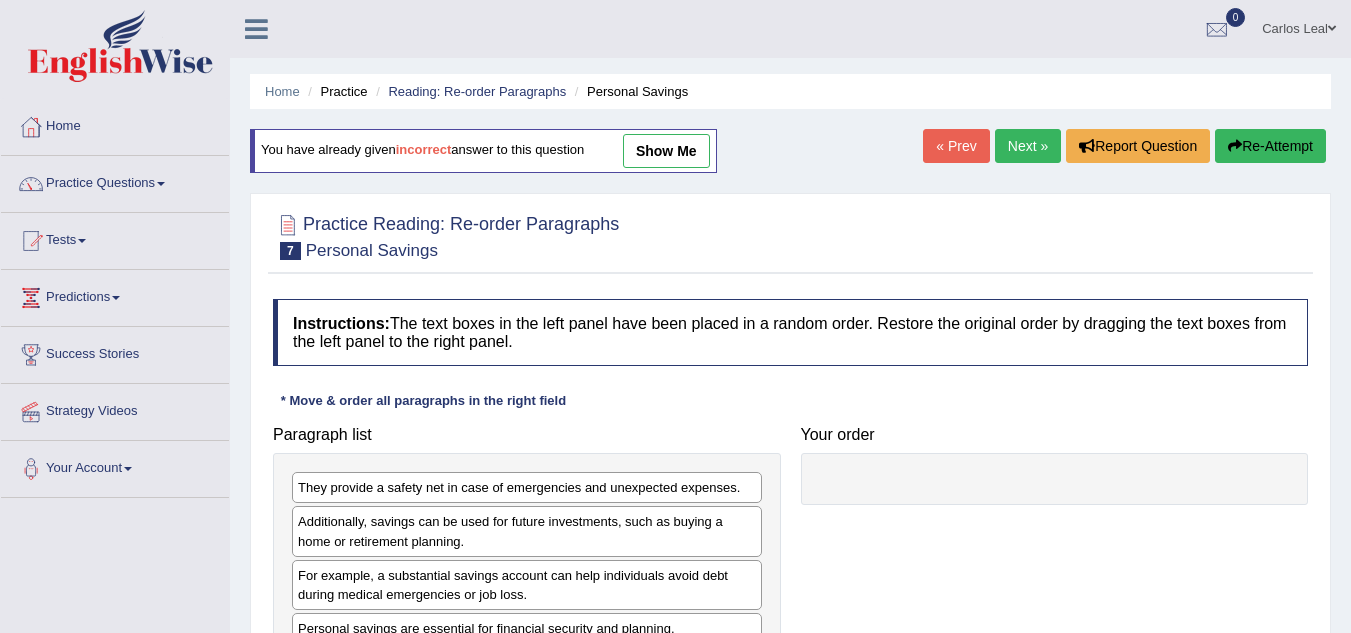 scroll, scrollTop: 0, scrollLeft: 0, axis: both 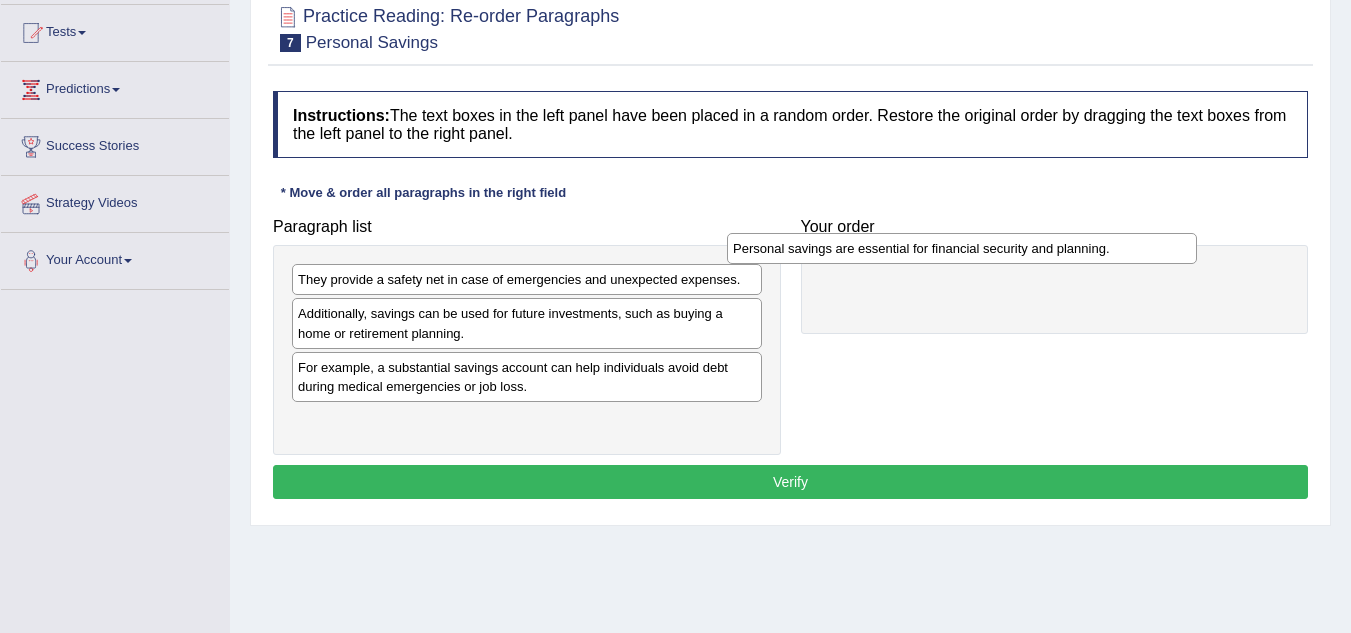 drag, startPoint x: 456, startPoint y: 425, endPoint x: 891, endPoint y: 253, distance: 467.77023 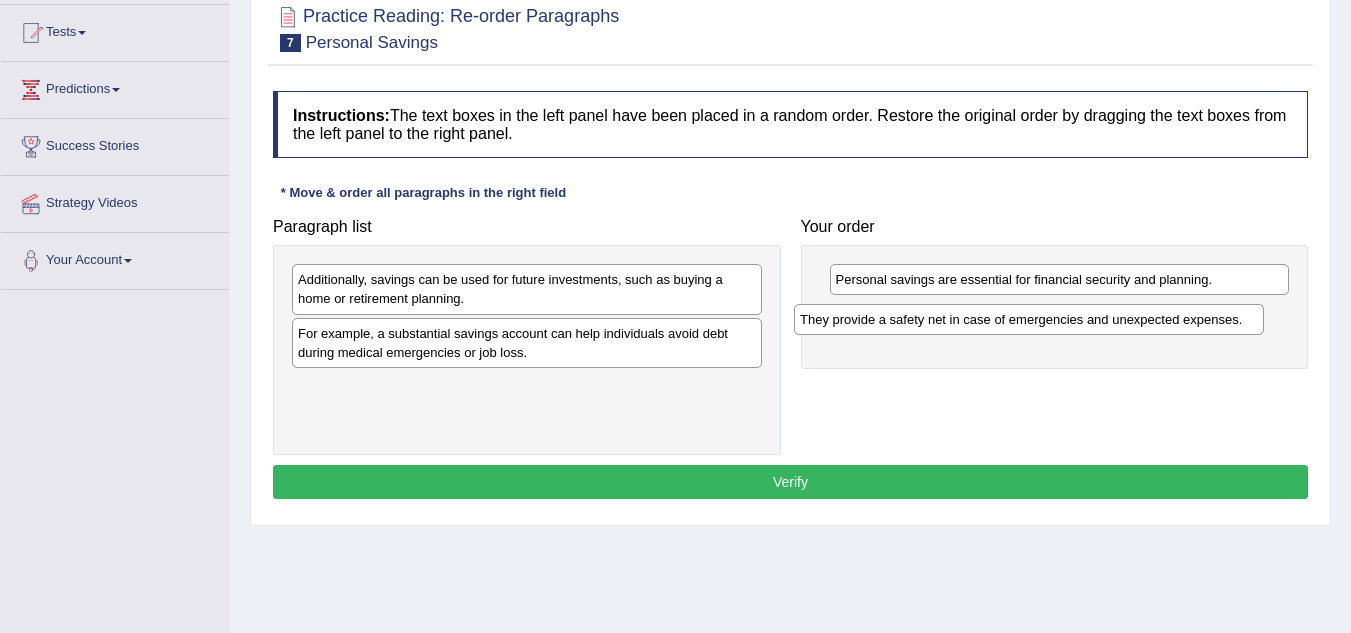 drag, startPoint x: 508, startPoint y: 279, endPoint x: 1012, endPoint y: 314, distance: 505.2138 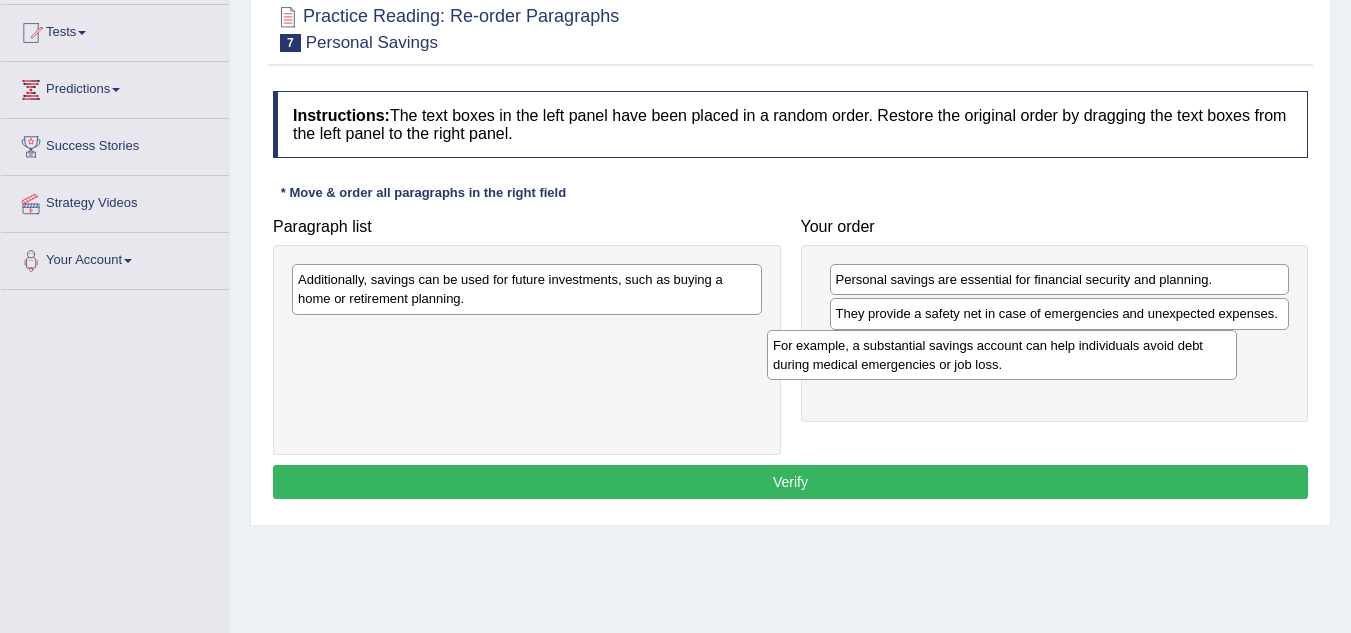 drag, startPoint x: 527, startPoint y: 351, endPoint x: 1007, endPoint y: 360, distance: 480.08438 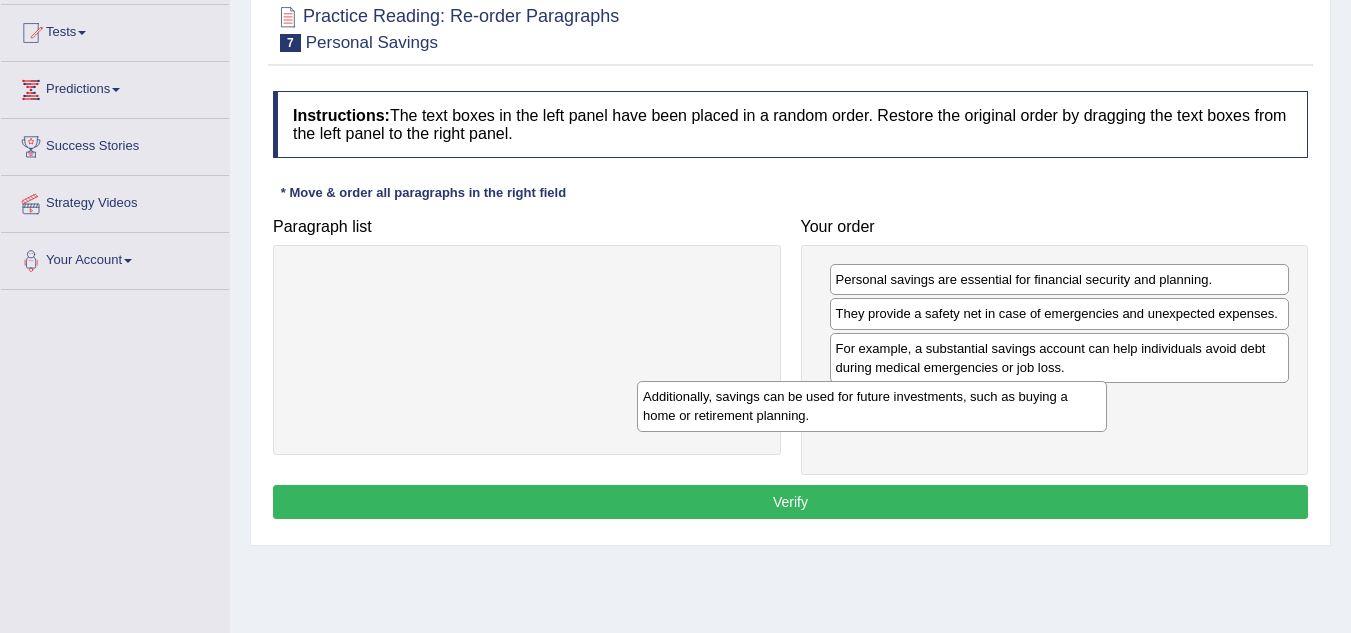 drag, startPoint x: 584, startPoint y: 294, endPoint x: 929, endPoint y: 411, distance: 364.29932 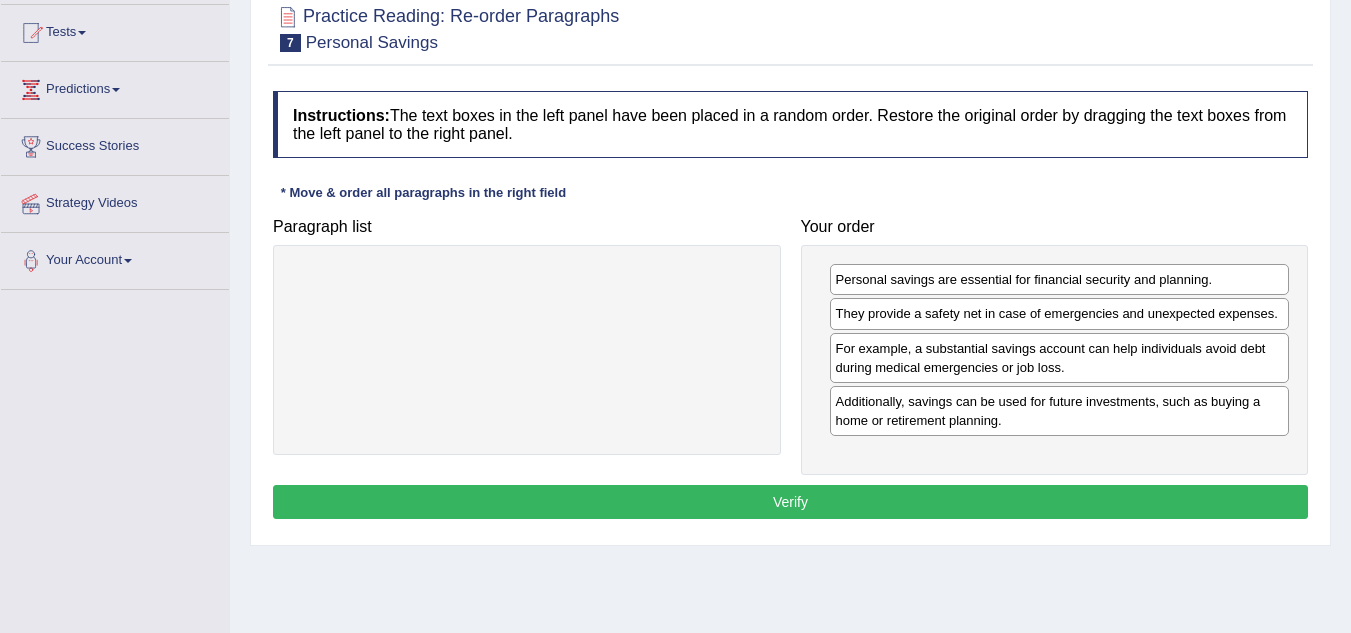 click on "Verify" at bounding box center [790, 502] 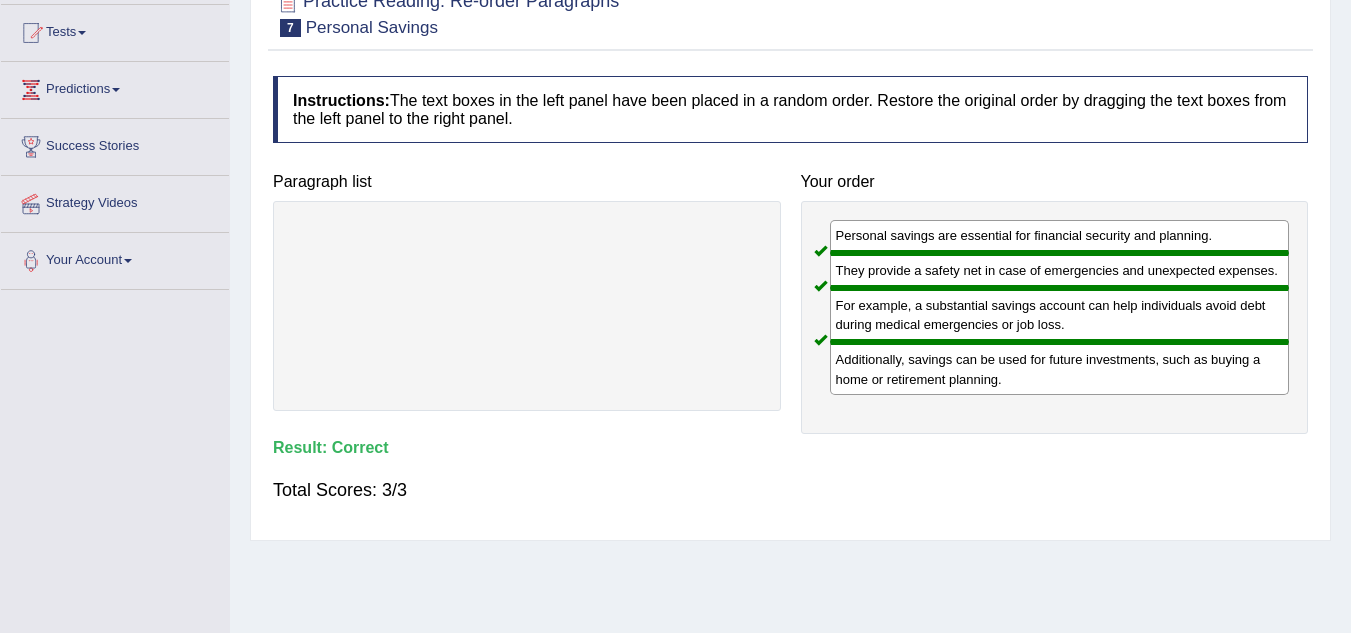 scroll, scrollTop: 0, scrollLeft: 0, axis: both 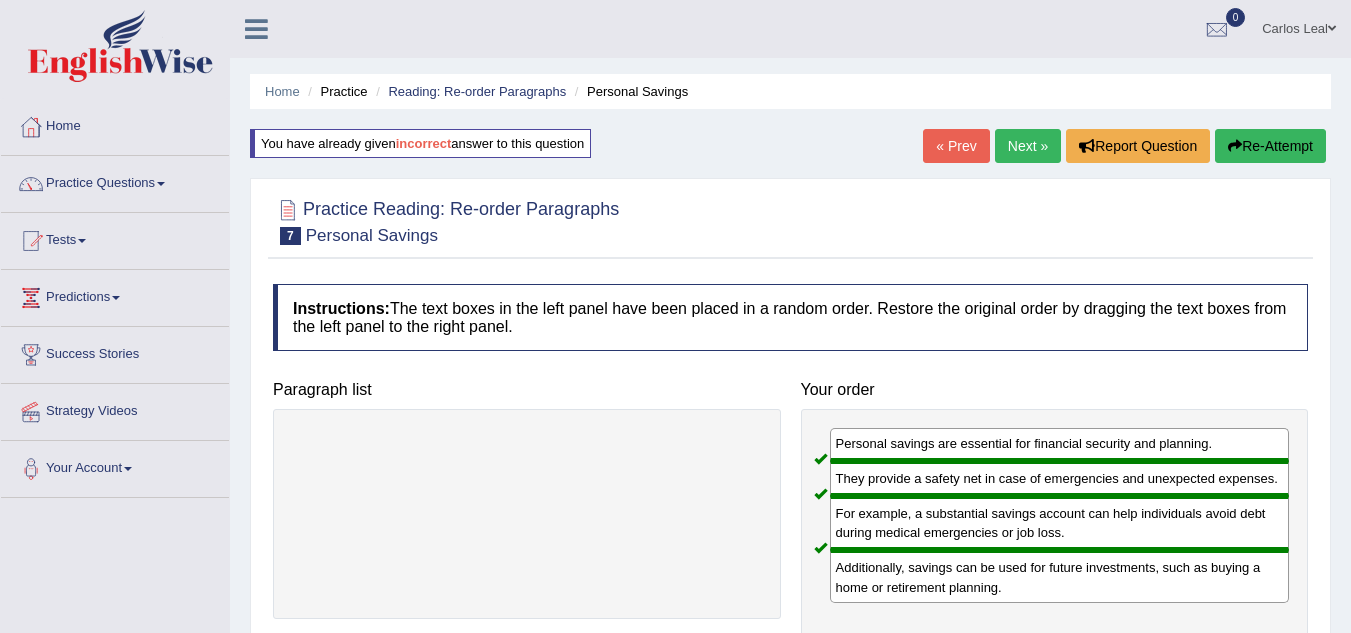 click on "Next »" at bounding box center (1028, 146) 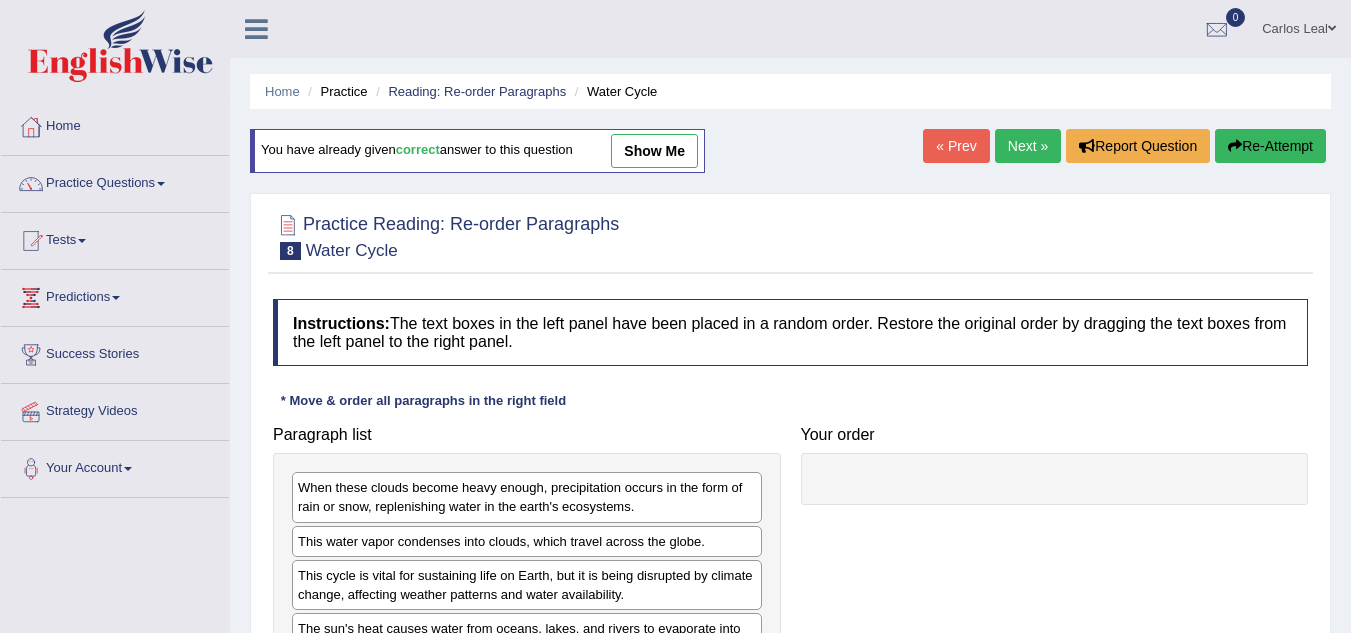 scroll, scrollTop: 0, scrollLeft: 0, axis: both 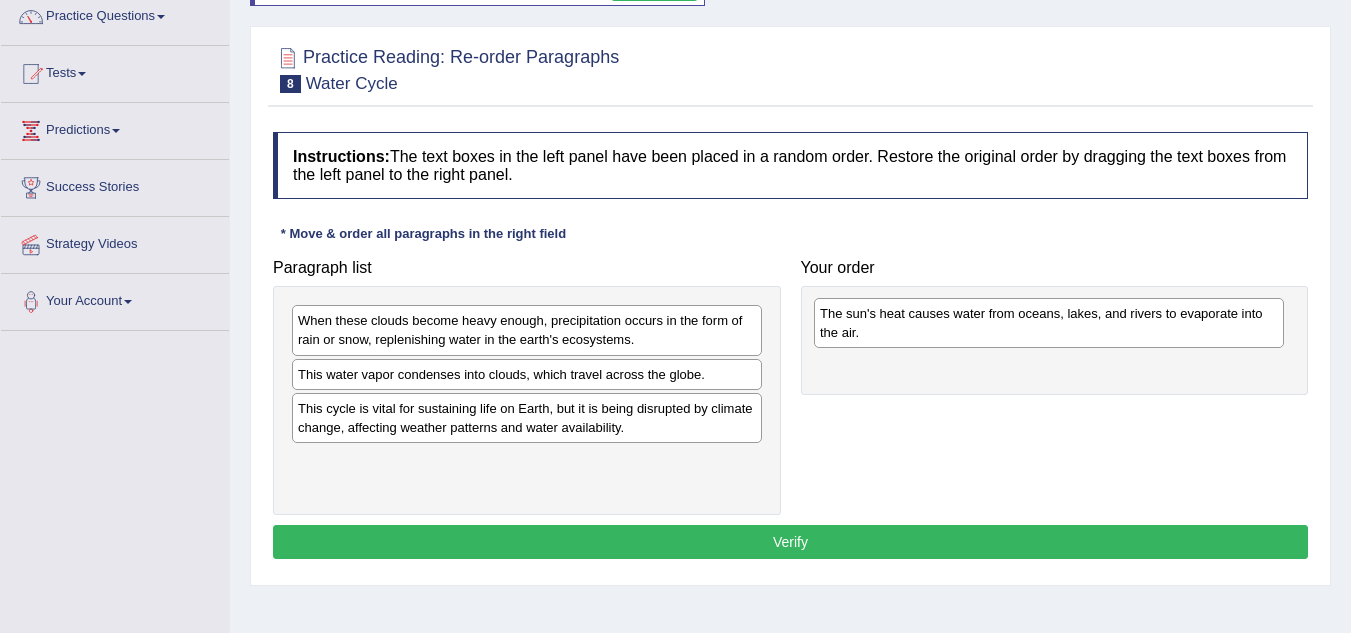 drag, startPoint x: 511, startPoint y: 477, endPoint x: 1031, endPoint y: 330, distance: 540.3786 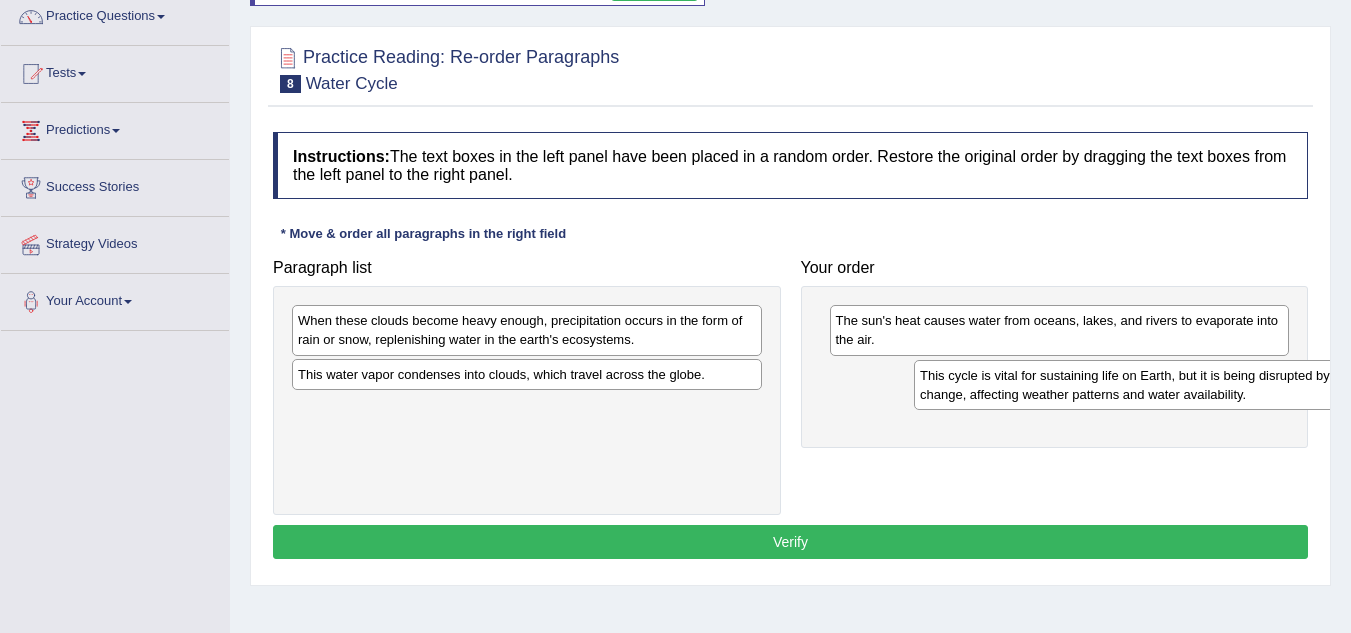 drag, startPoint x: 521, startPoint y: 434, endPoint x: 1143, endPoint y: 401, distance: 622.8748 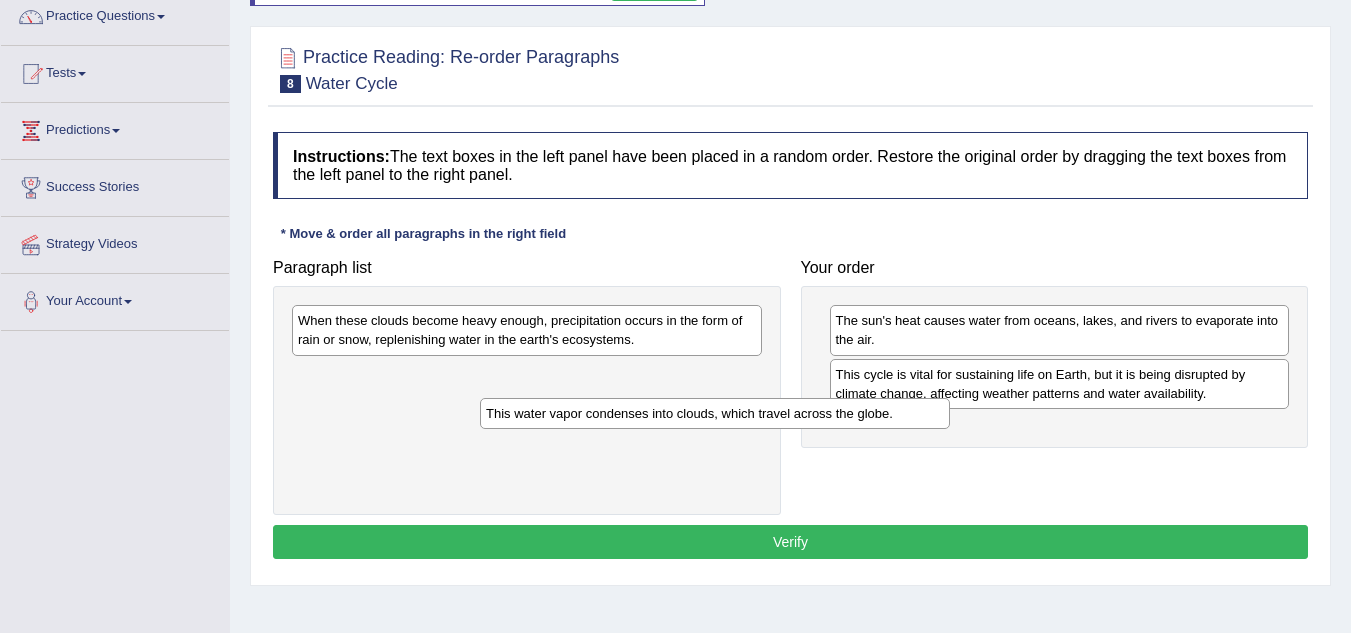 drag, startPoint x: 522, startPoint y: 368, endPoint x: 710, endPoint y: 407, distance: 192.00261 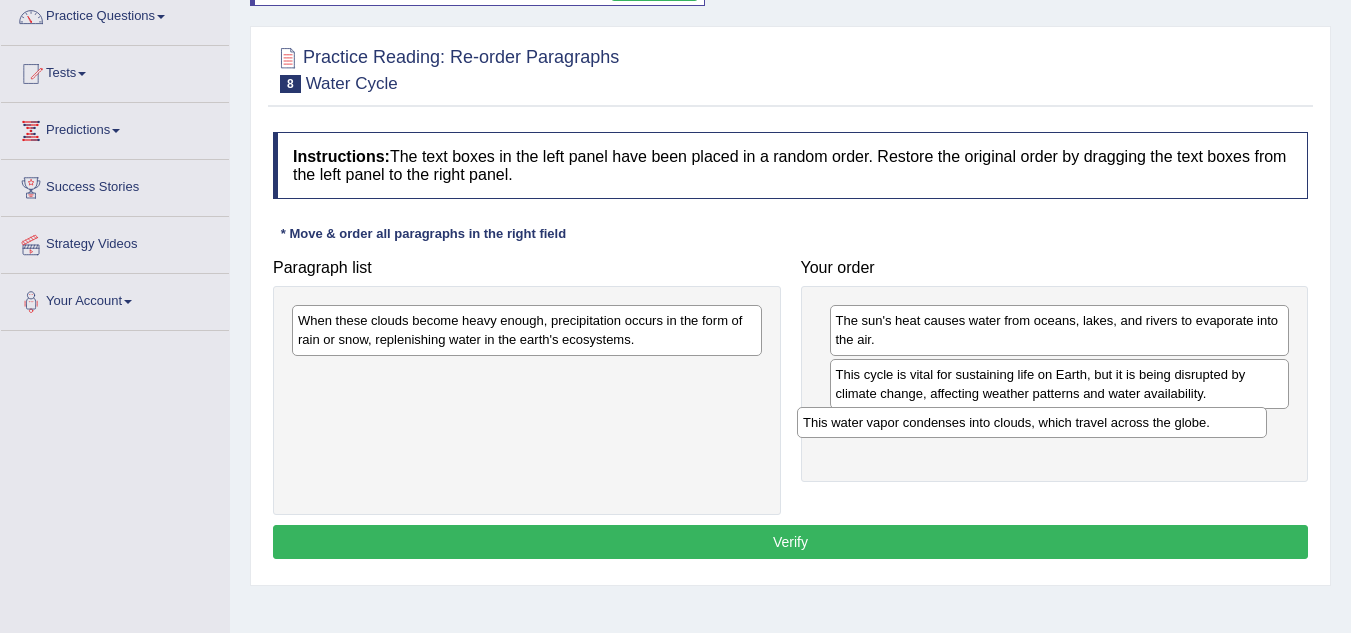 drag, startPoint x: 468, startPoint y: 370, endPoint x: 973, endPoint y: 418, distance: 507.27606 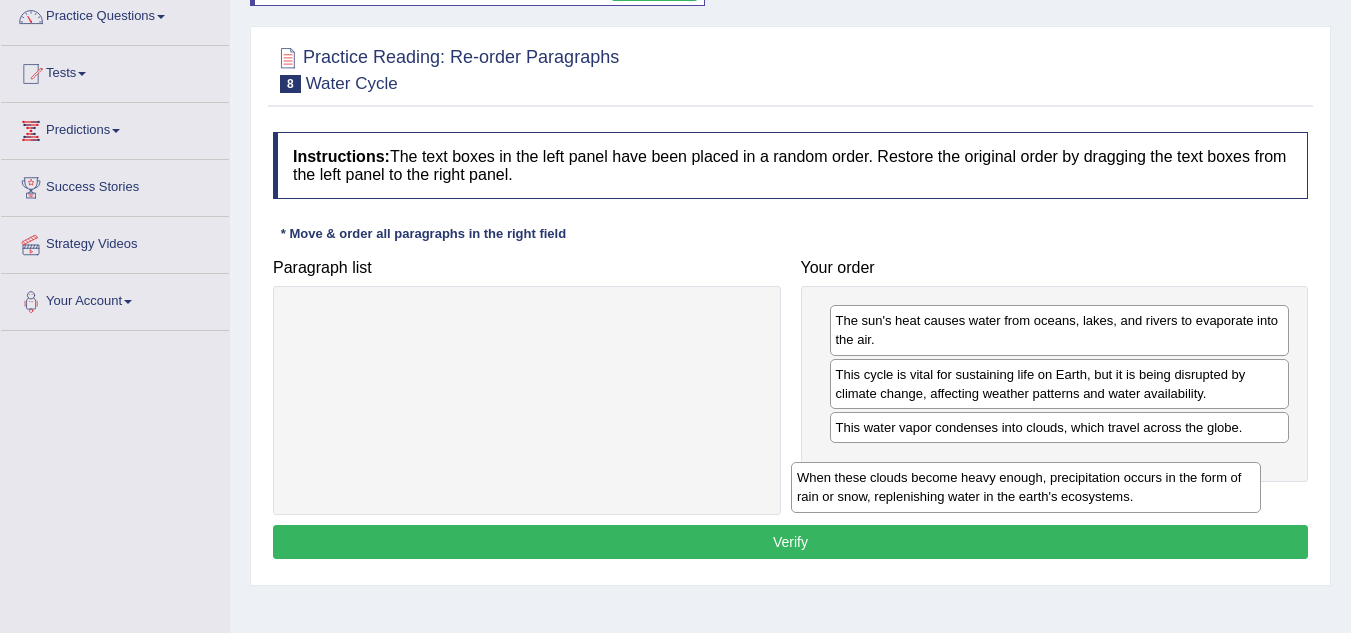 drag, startPoint x: 579, startPoint y: 335, endPoint x: 1088, endPoint y: 479, distance: 528.9773 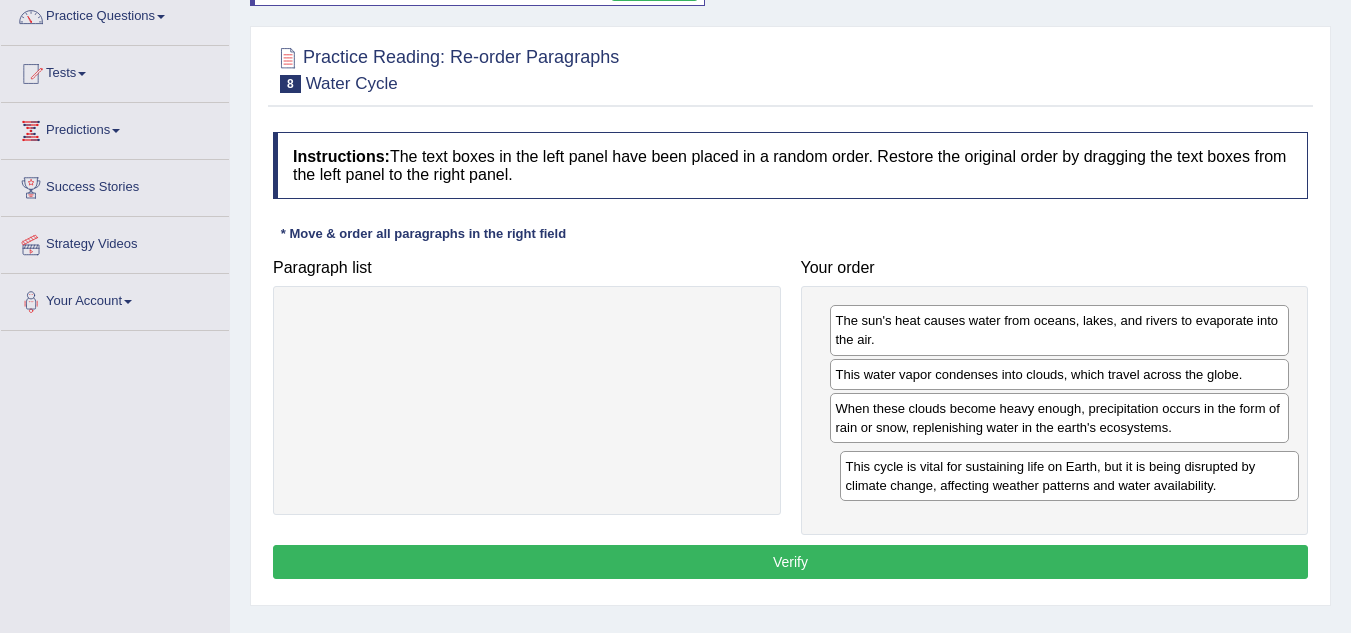 drag, startPoint x: 1087, startPoint y: 386, endPoint x: 1095, endPoint y: 477, distance: 91.350975 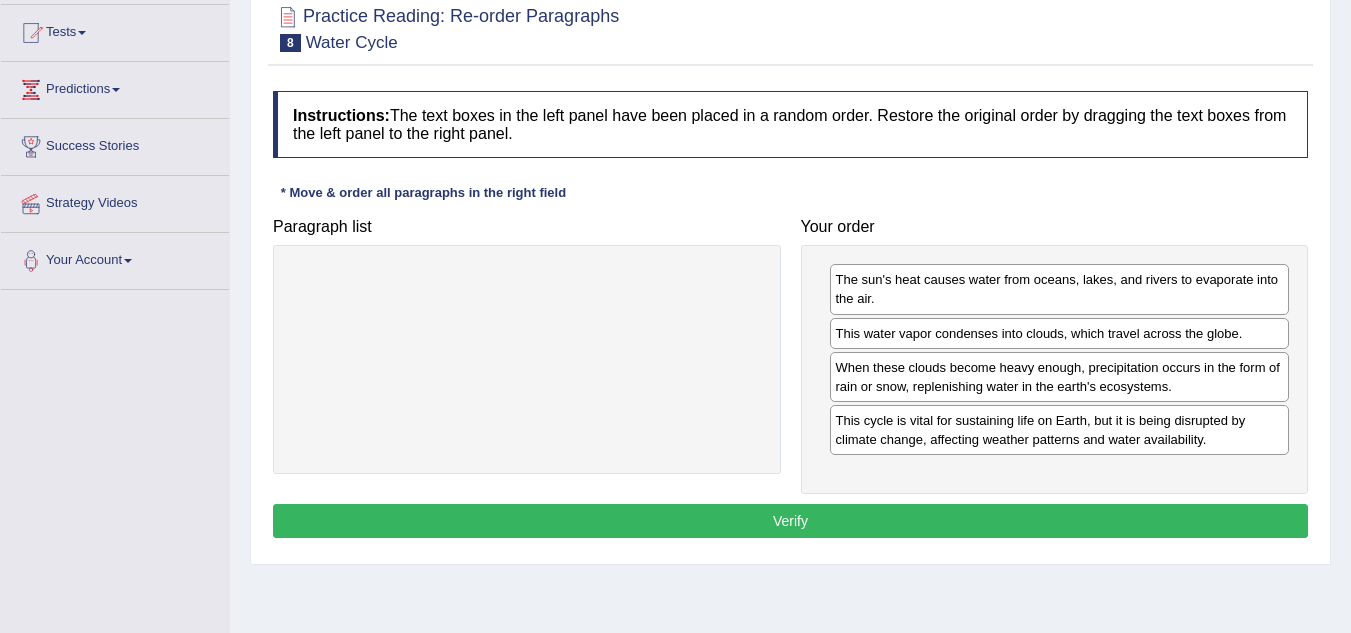 scroll, scrollTop: 215, scrollLeft: 0, axis: vertical 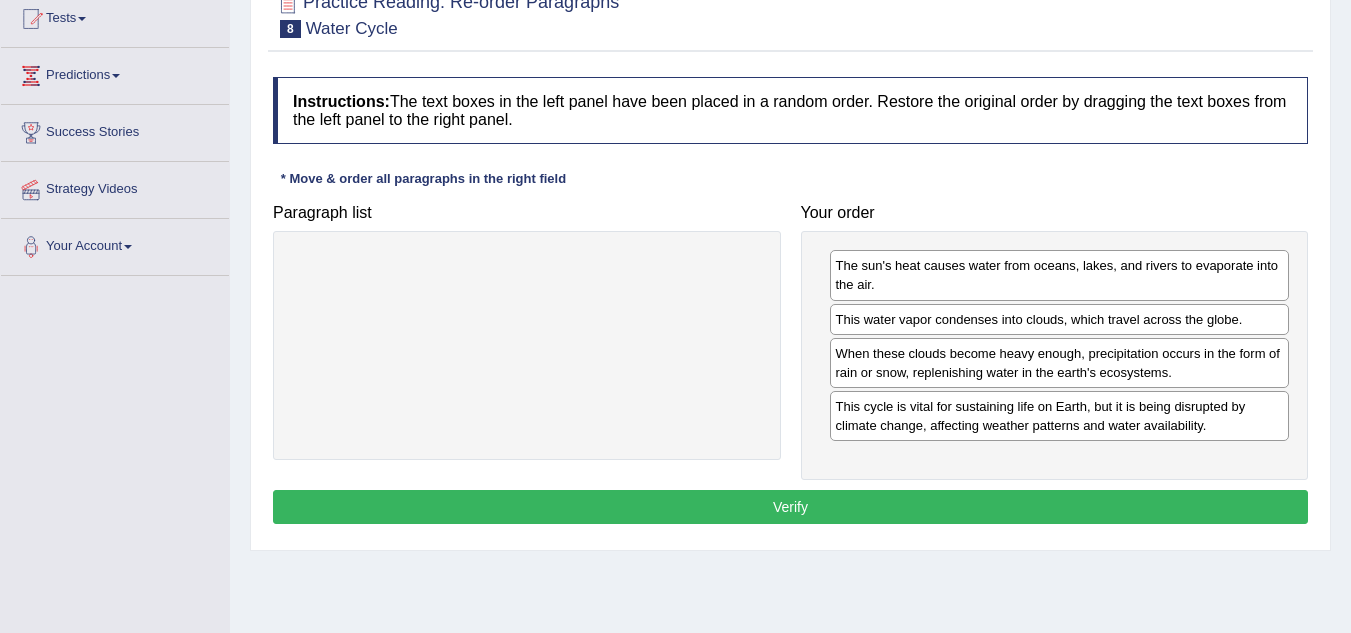 click on "Verify" at bounding box center (790, 507) 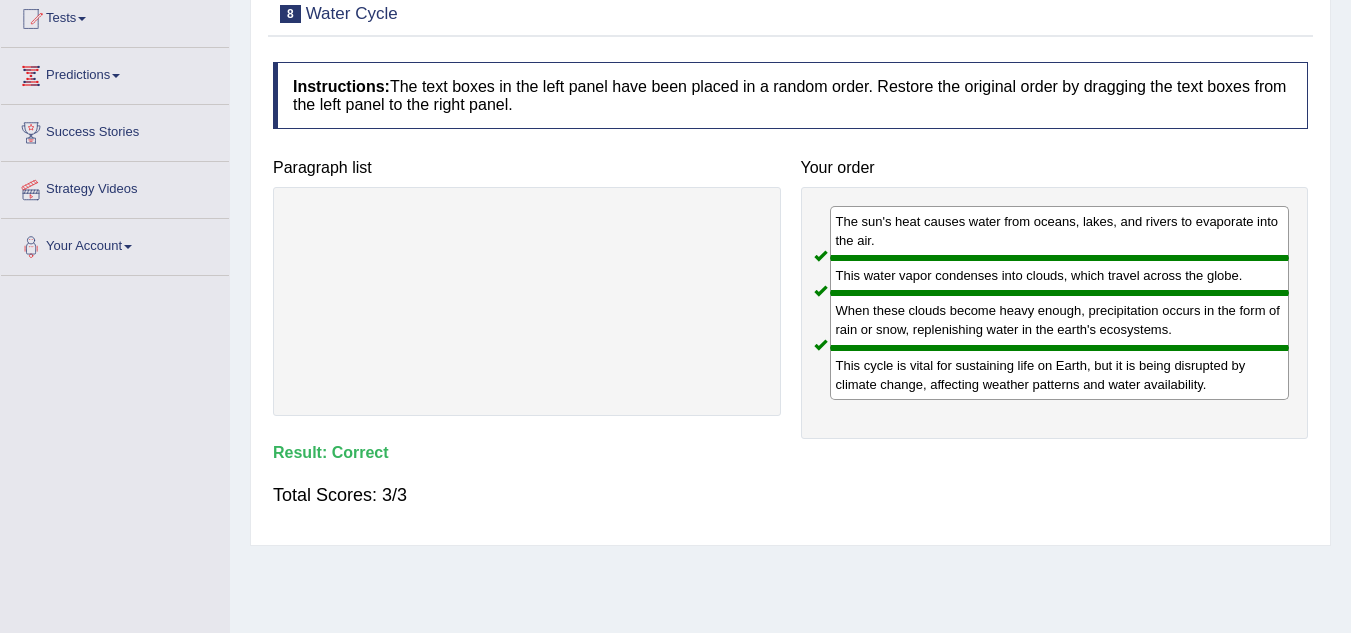 scroll, scrollTop: 0, scrollLeft: 0, axis: both 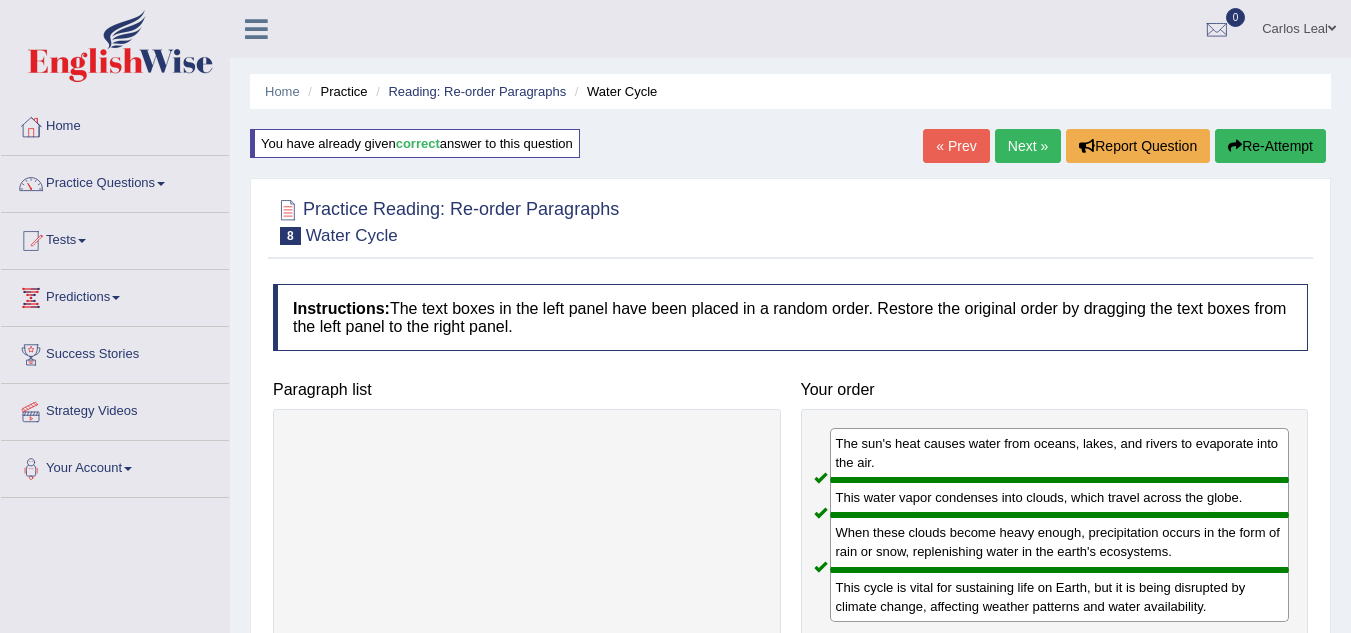 click on "Next »" at bounding box center [1028, 146] 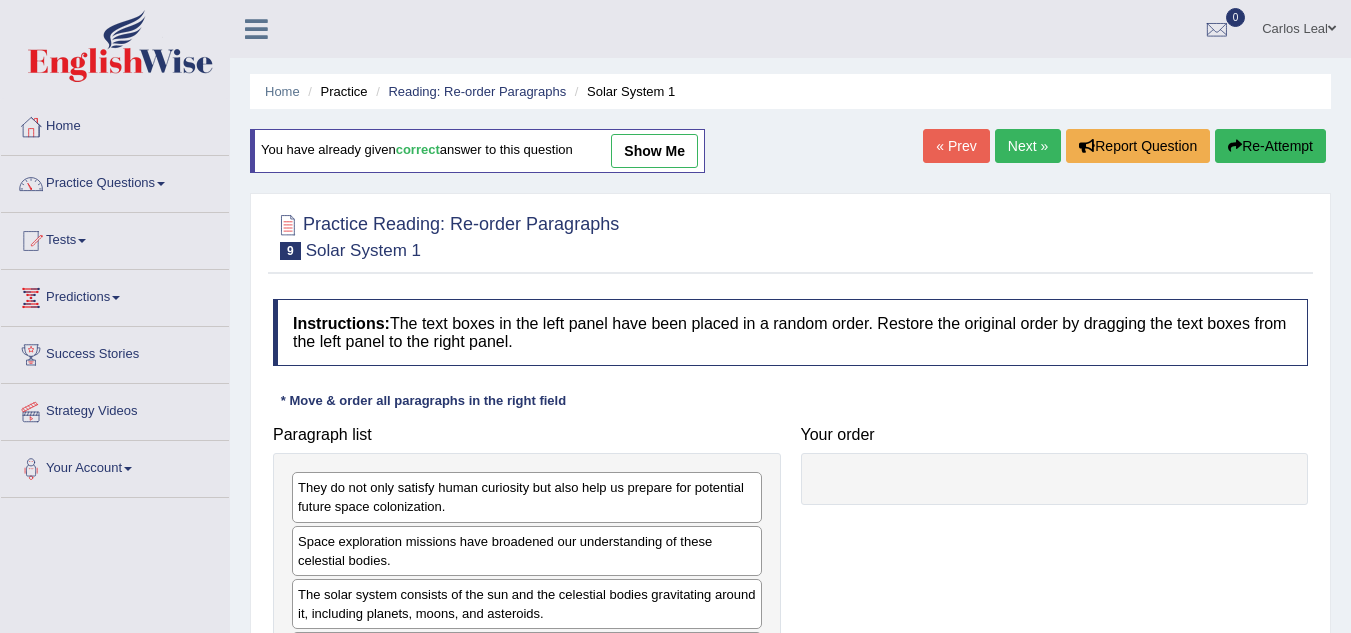 scroll, scrollTop: 0, scrollLeft: 0, axis: both 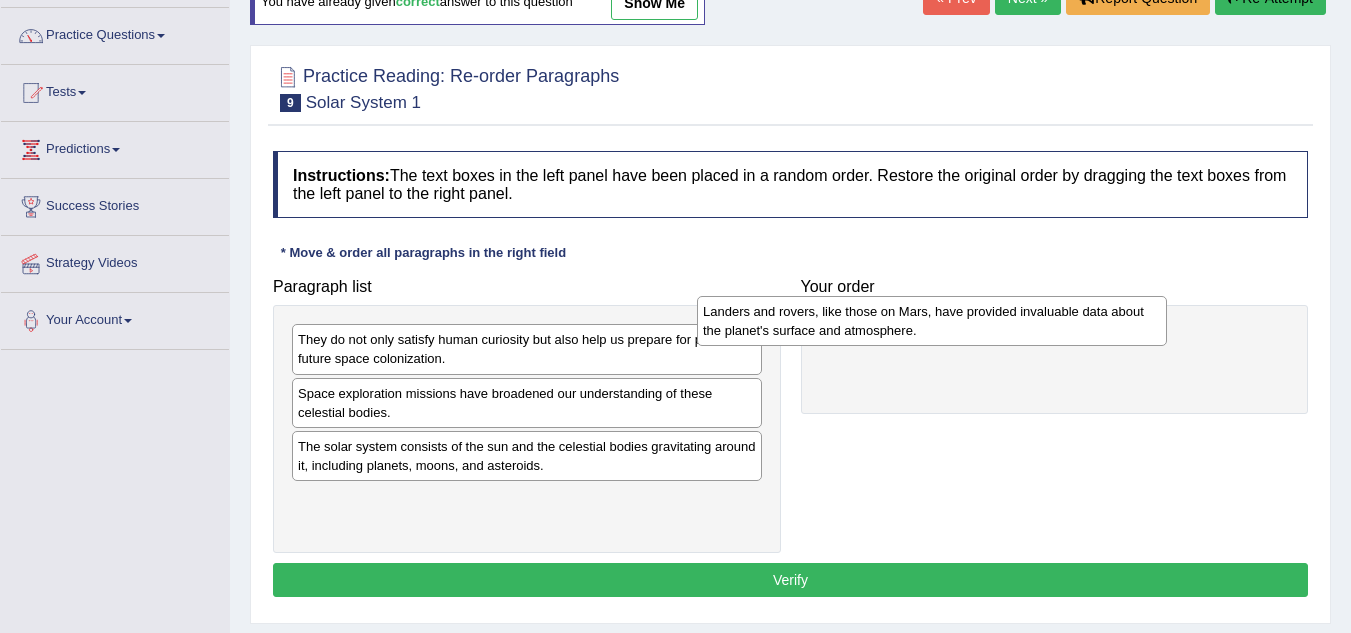 drag, startPoint x: 662, startPoint y: 514, endPoint x: 1067, endPoint y: 326, distance: 446.50757 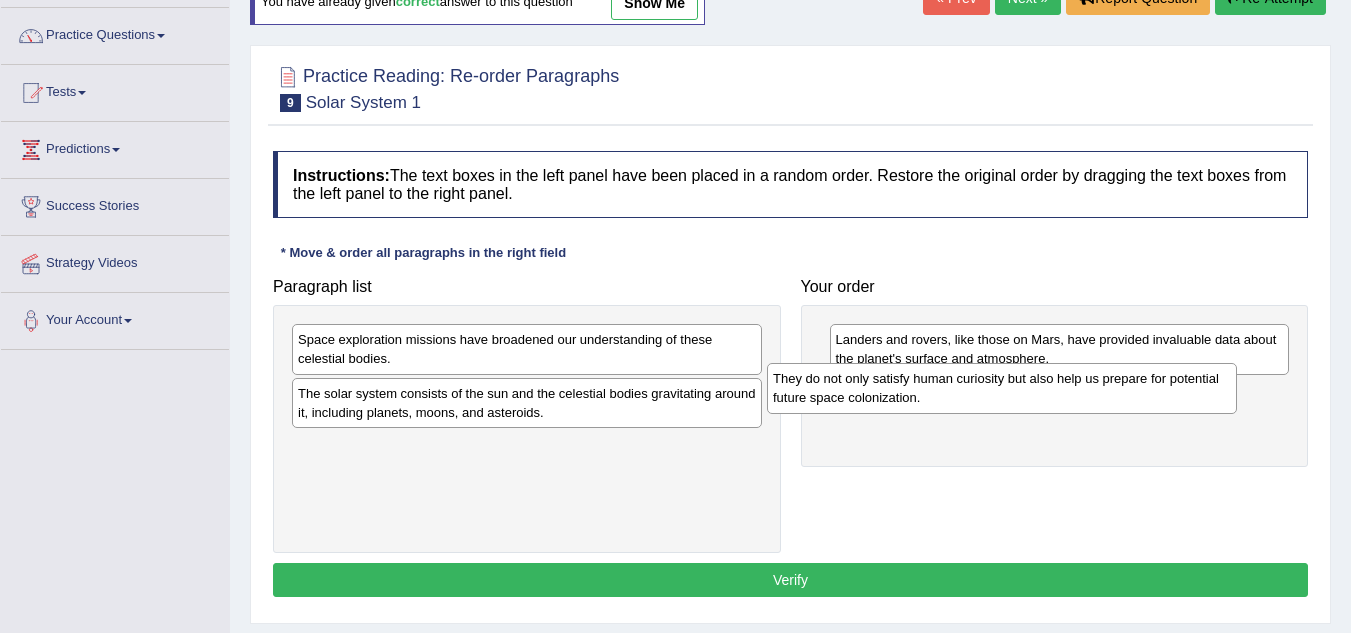 drag, startPoint x: 487, startPoint y: 357, endPoint x: 964, endPoint y: 396, distance: 478.59167 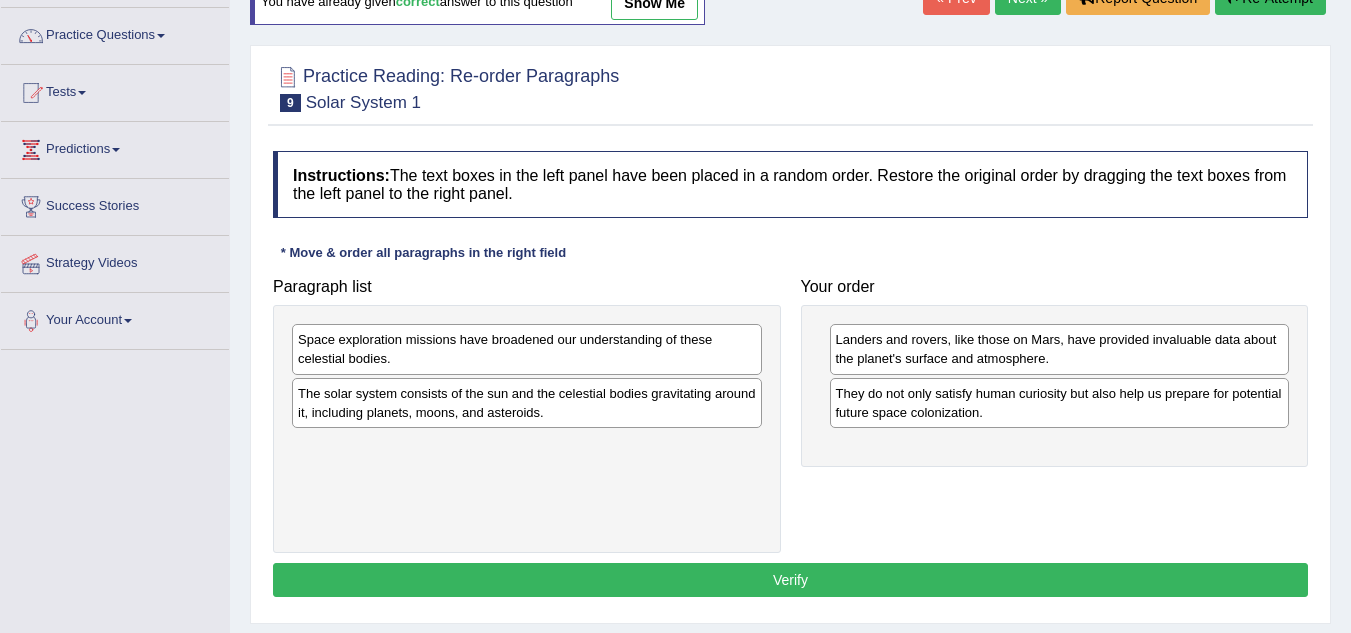 click on "Space exploration missions have broadened our understanding of these celestial bodies." at bounding box center (527, 349) 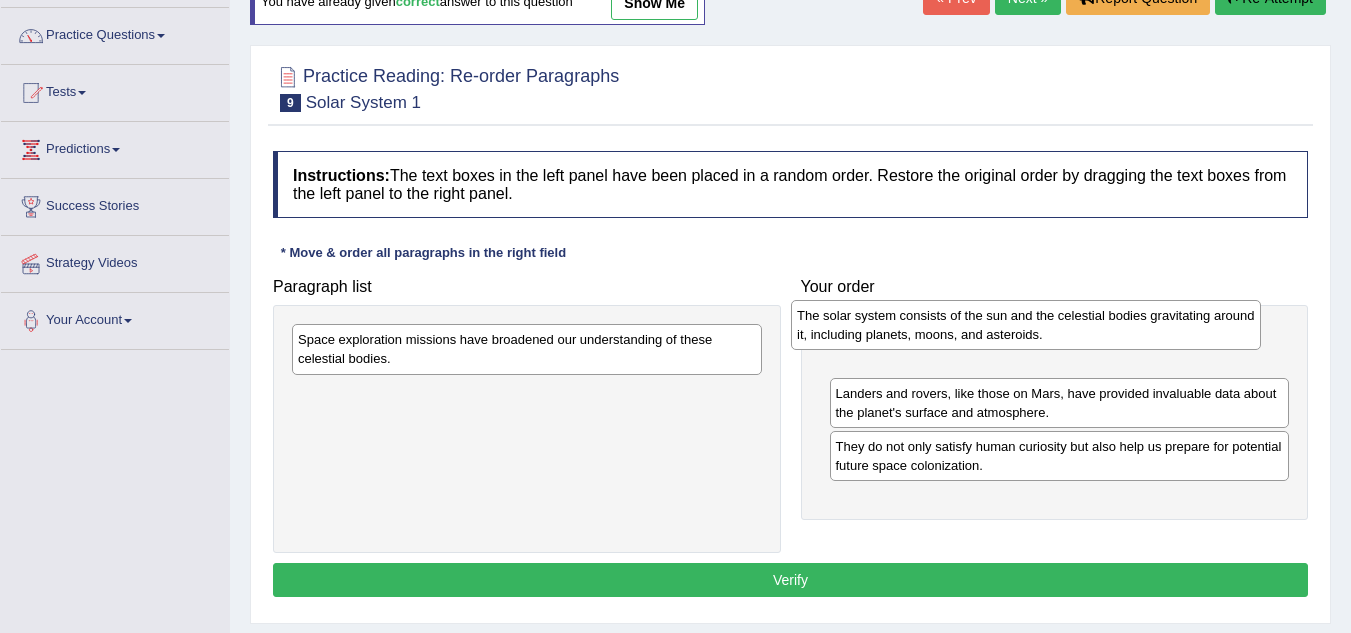 drag, startPoint x: 583, startPoint y: 400, endPoint x: 1092, endPoint y: 328, distance: 514.06714 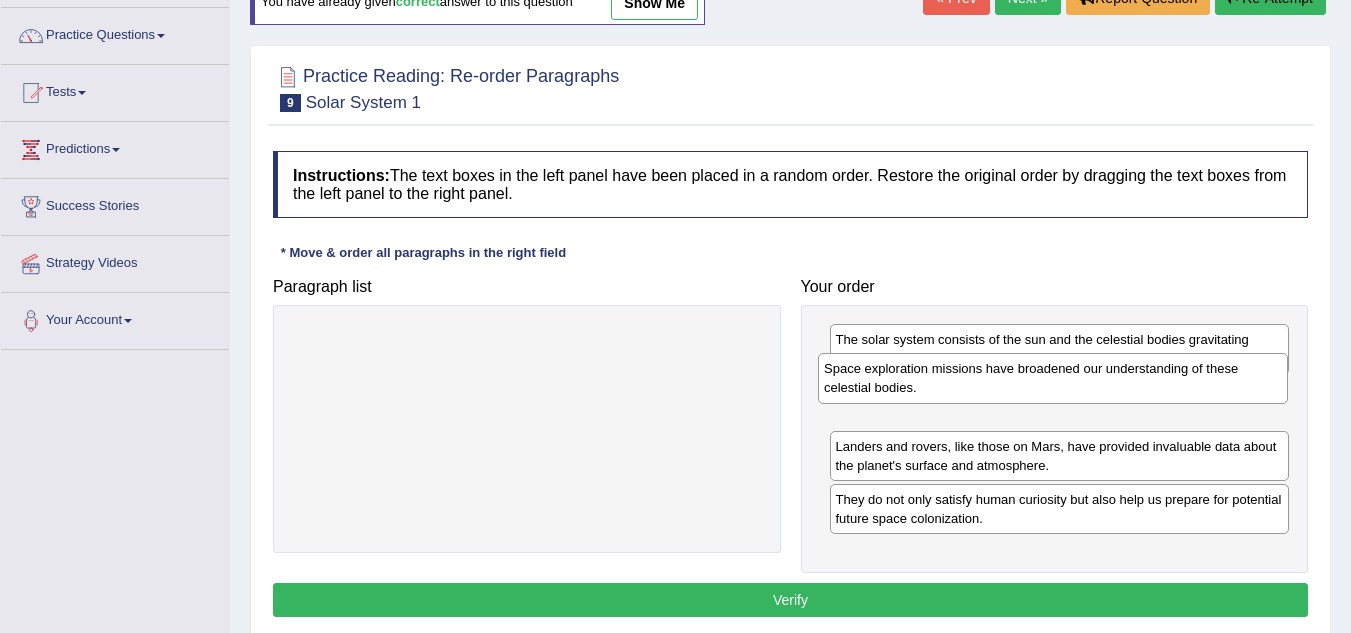 drag, startPoint x: 616, startPoint y: 357, endPoint x: 1143, endPoint y: 388, distance: 527.91095 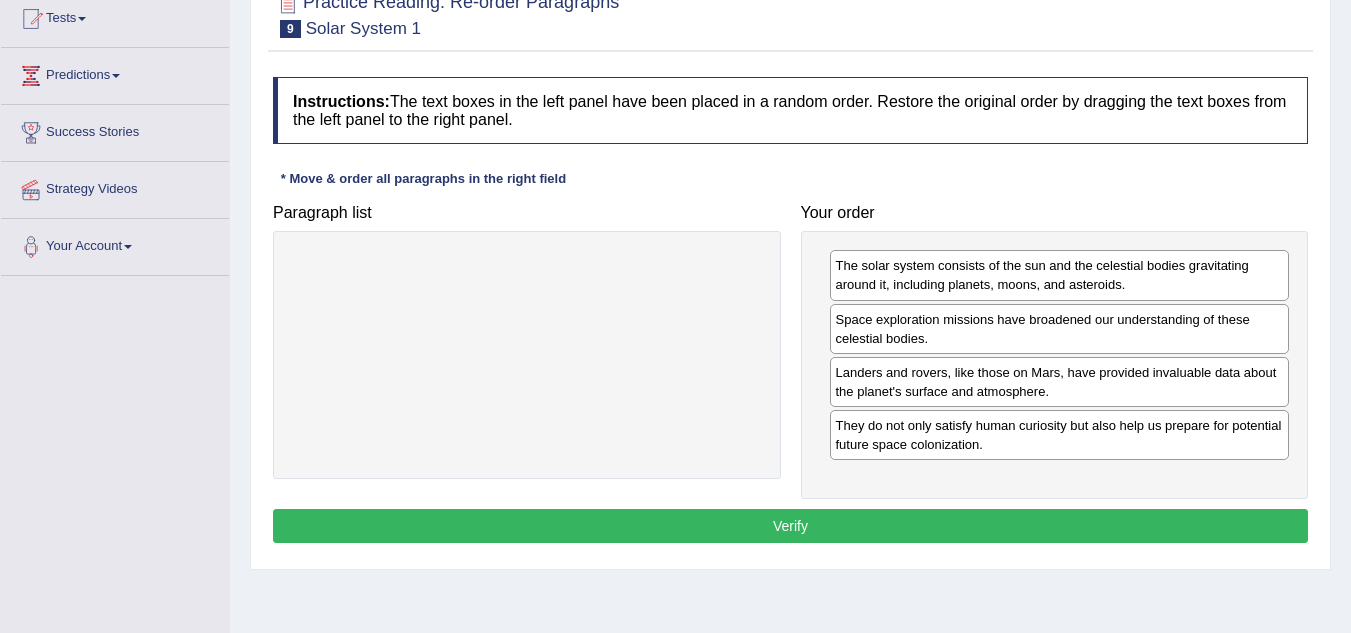 scroll, scrollTop: 229, scrollLeft: 0, axis: vertical 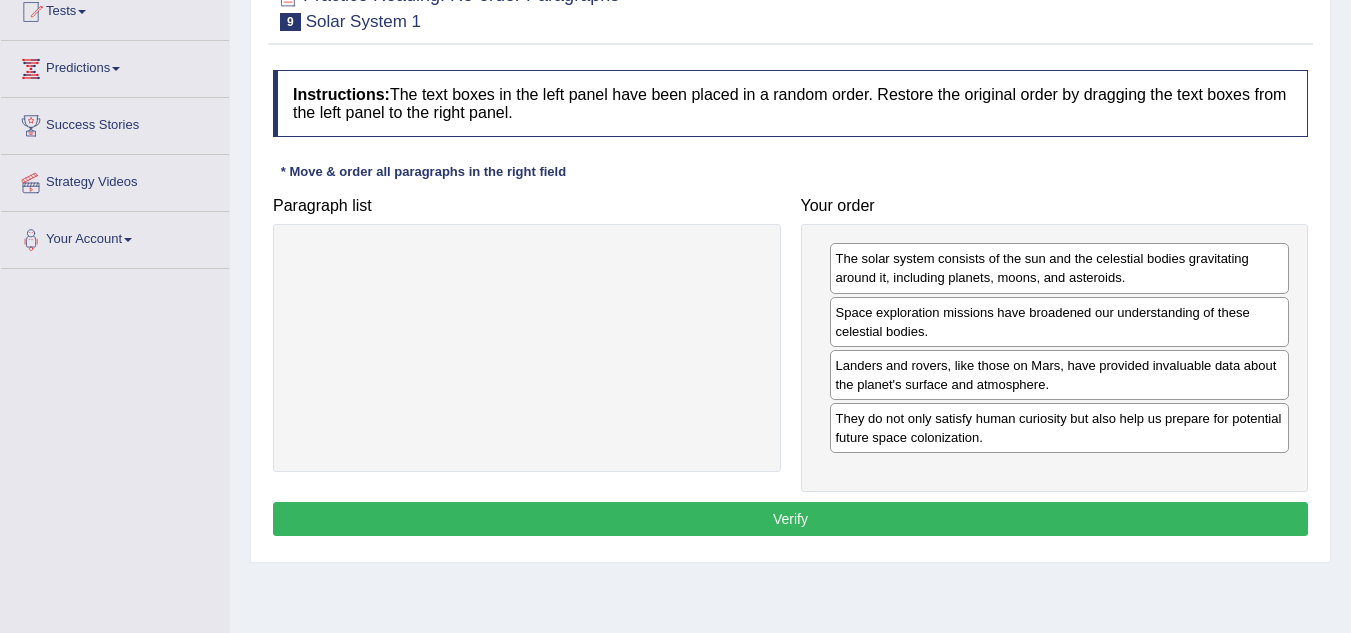 click on "Verify" at bounding box center [790, 519] 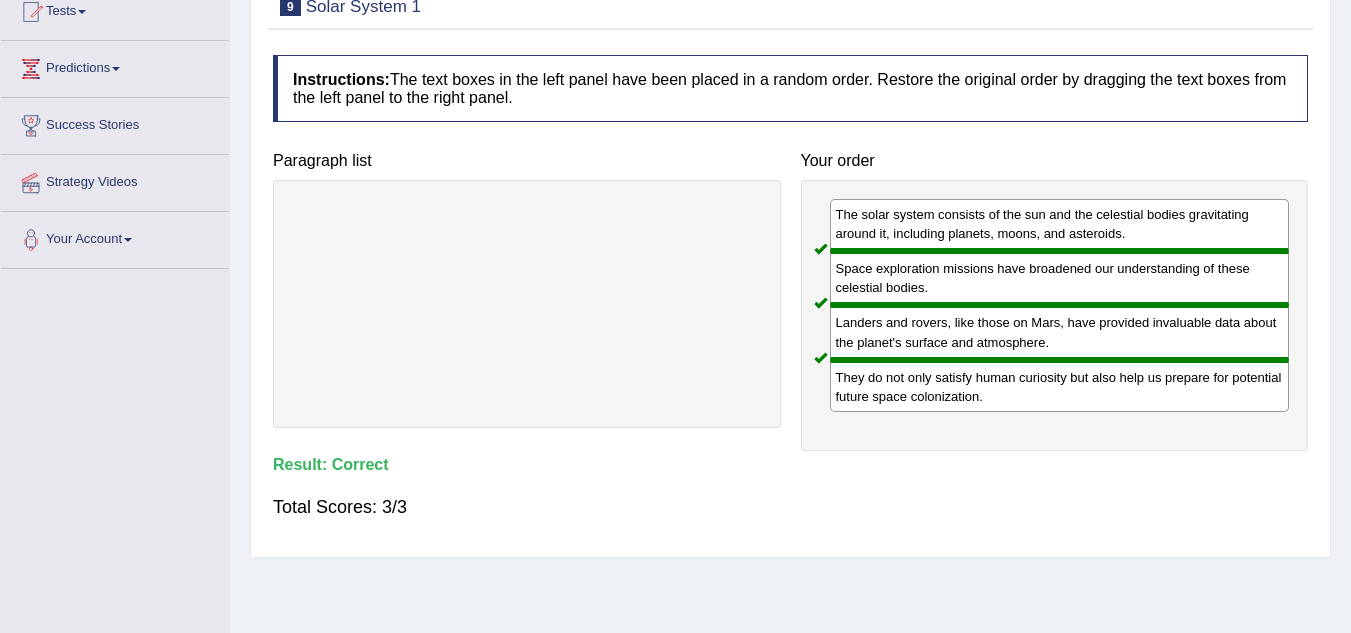 scroll, scrollTop: 0, scrollLeft: 0, axis: both 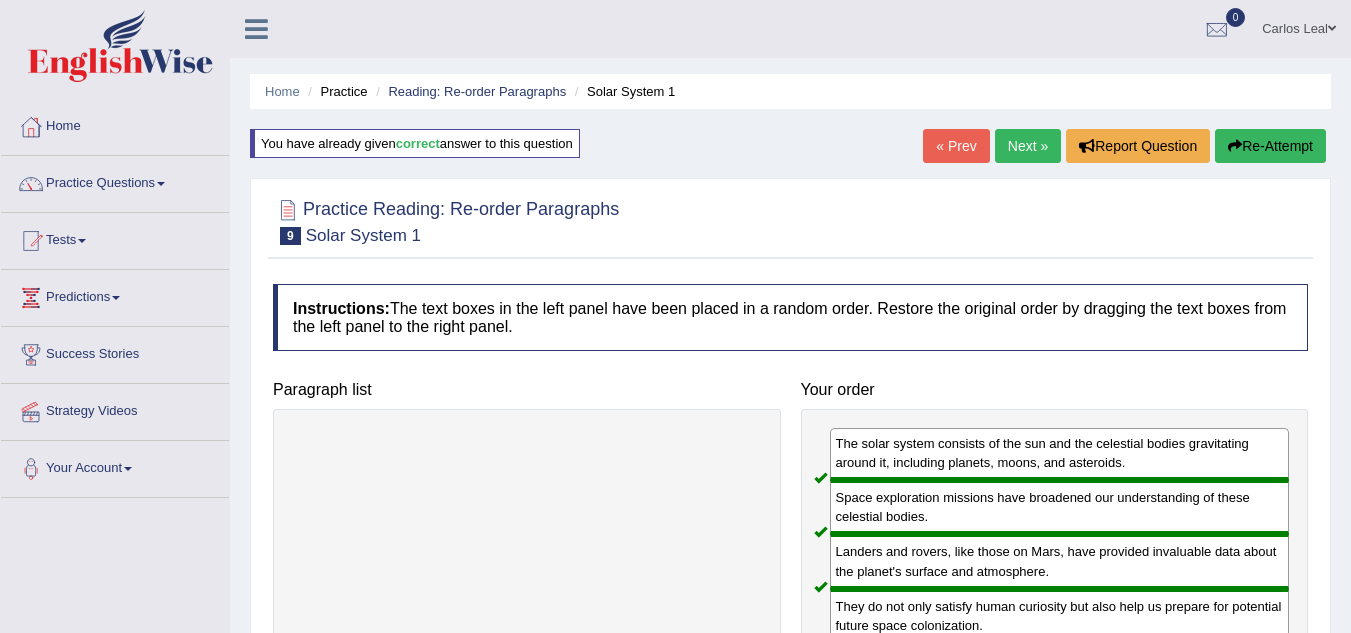 click on "Next »" at bounding box center [1028, 146] 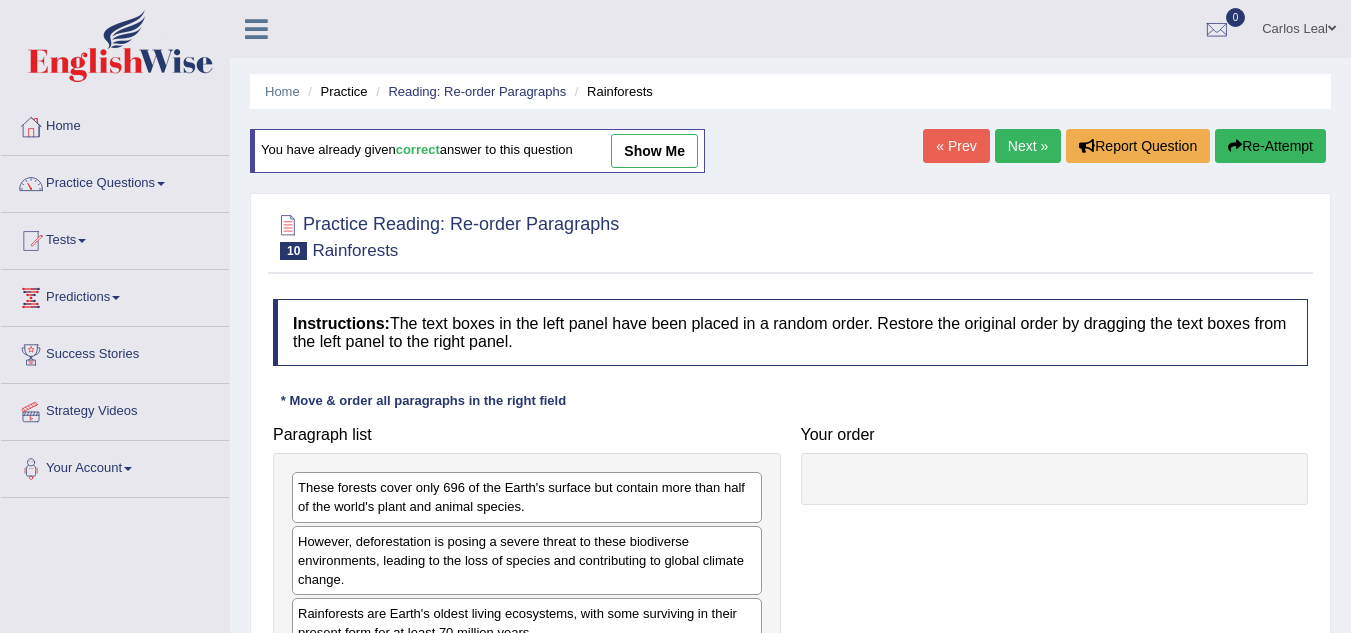 scroll, scrollTop: 0, scrollLeft: 0, axis: both 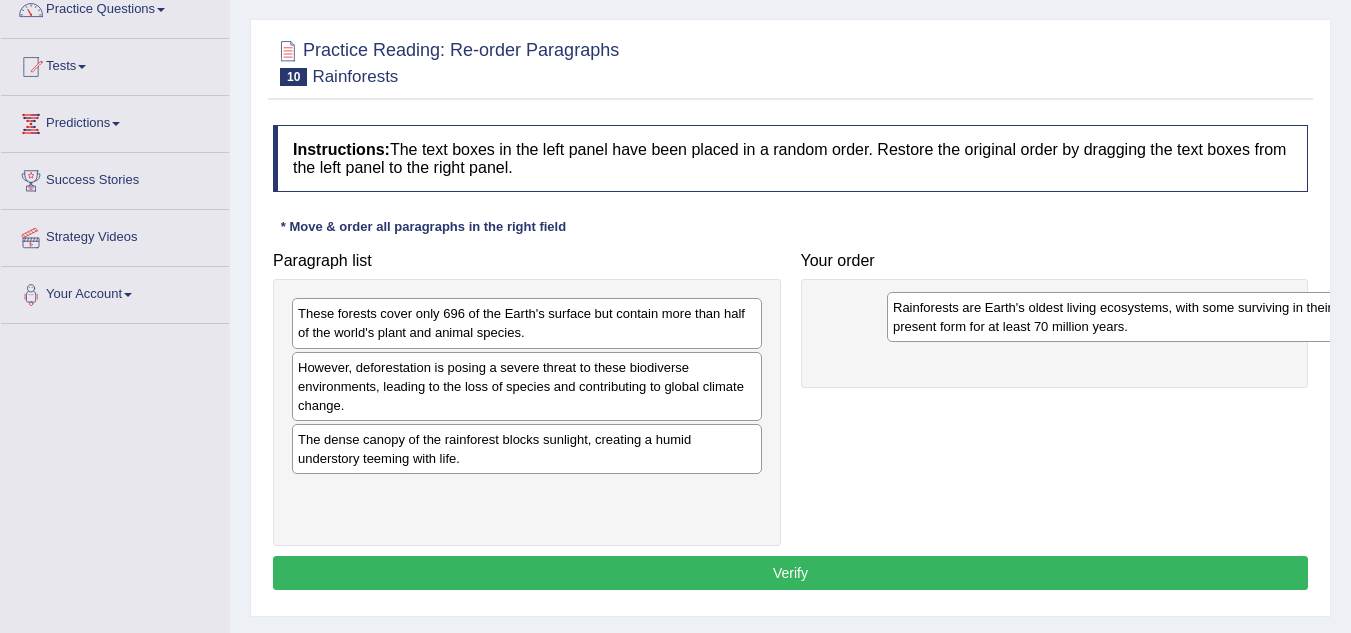 drag, startPoint x: 519, startPoint y: 453, endPoint x: 1048, endPoint y: 321, distance: 545.22015 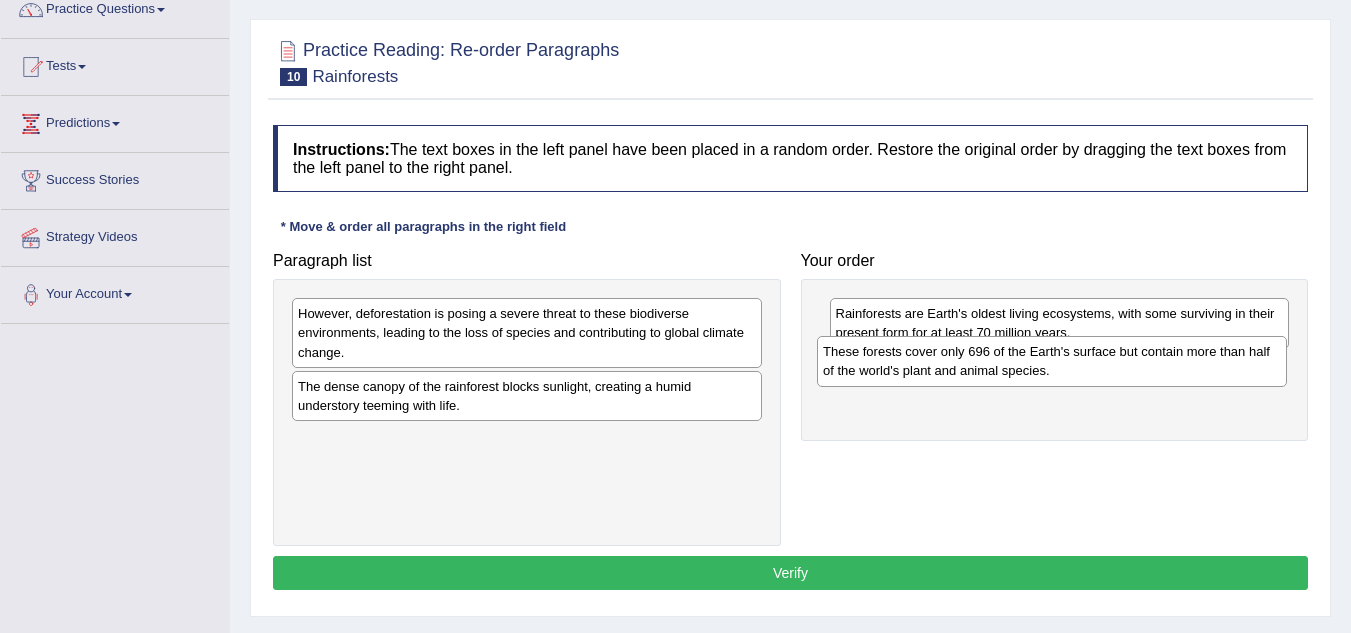 drag, startPoint x: 502, startPoint y: 323, endPoint x: 1027, endPoint y: 361, distance: 526.3734 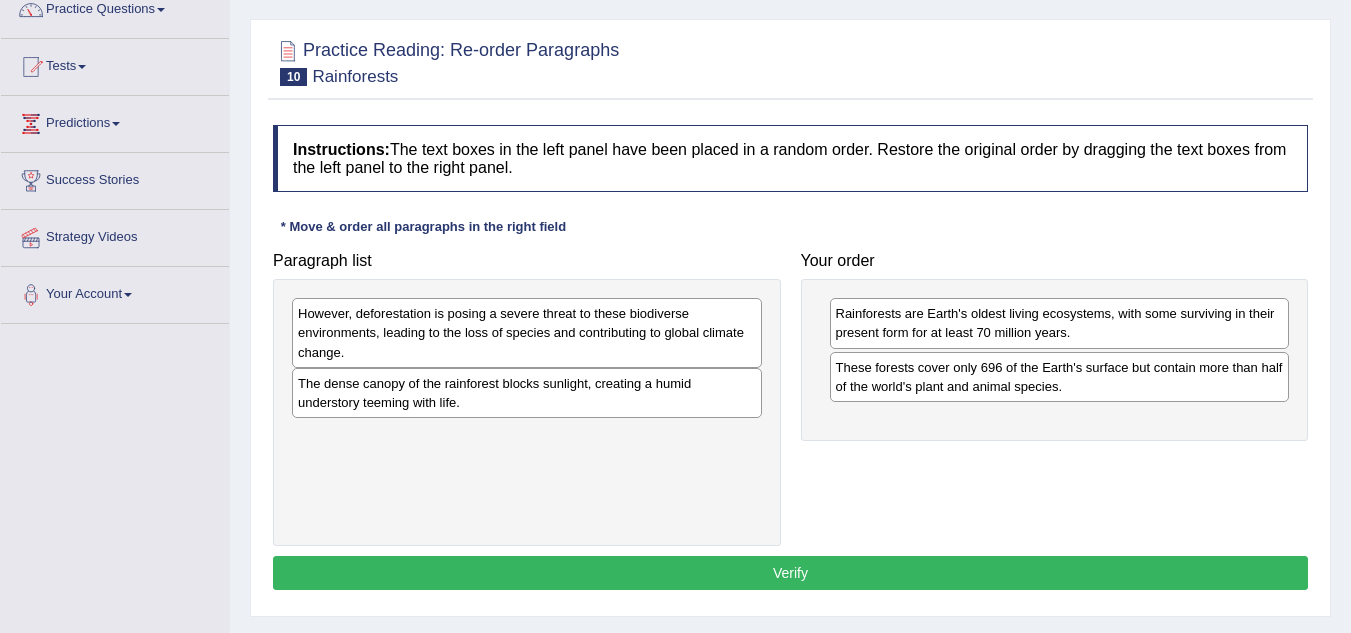 click on "The dense canopy of the rainforest blocks sunlight, creating a humid understory teeming with life." at bounding box center [527, 393] 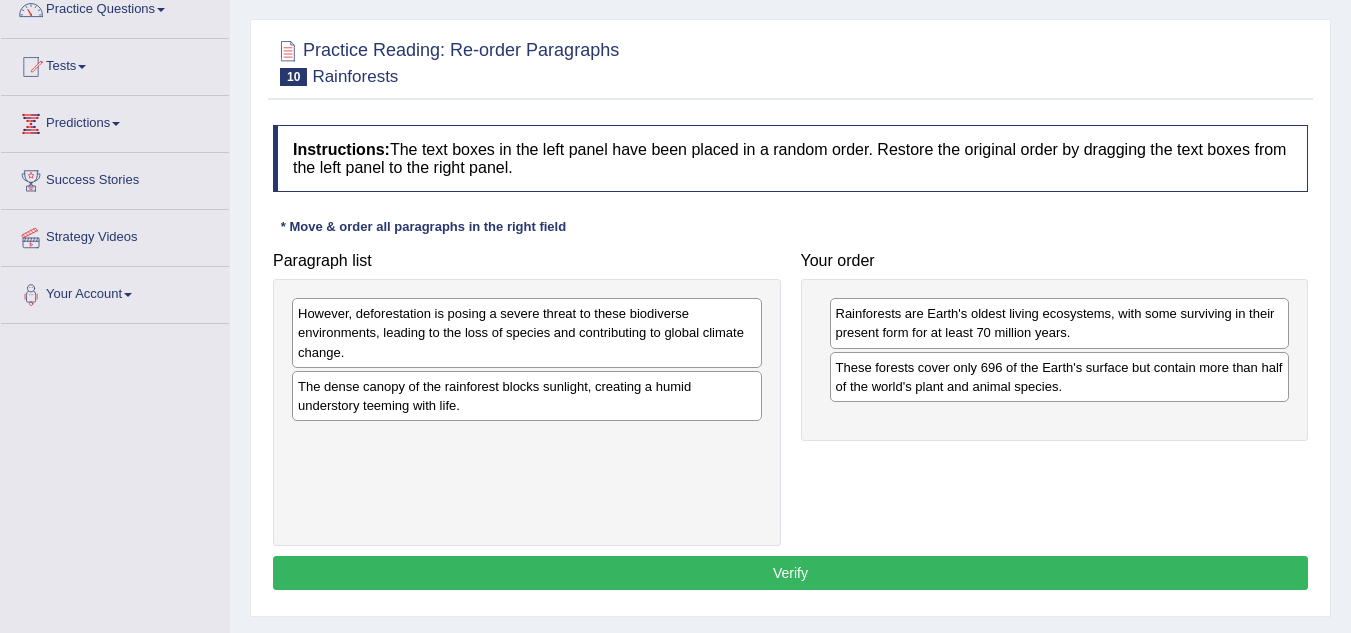 click on "The dense canopy of the rainforest blocks sunlight, creating a humid understory teeming with life." at bounding box center (527, 396) 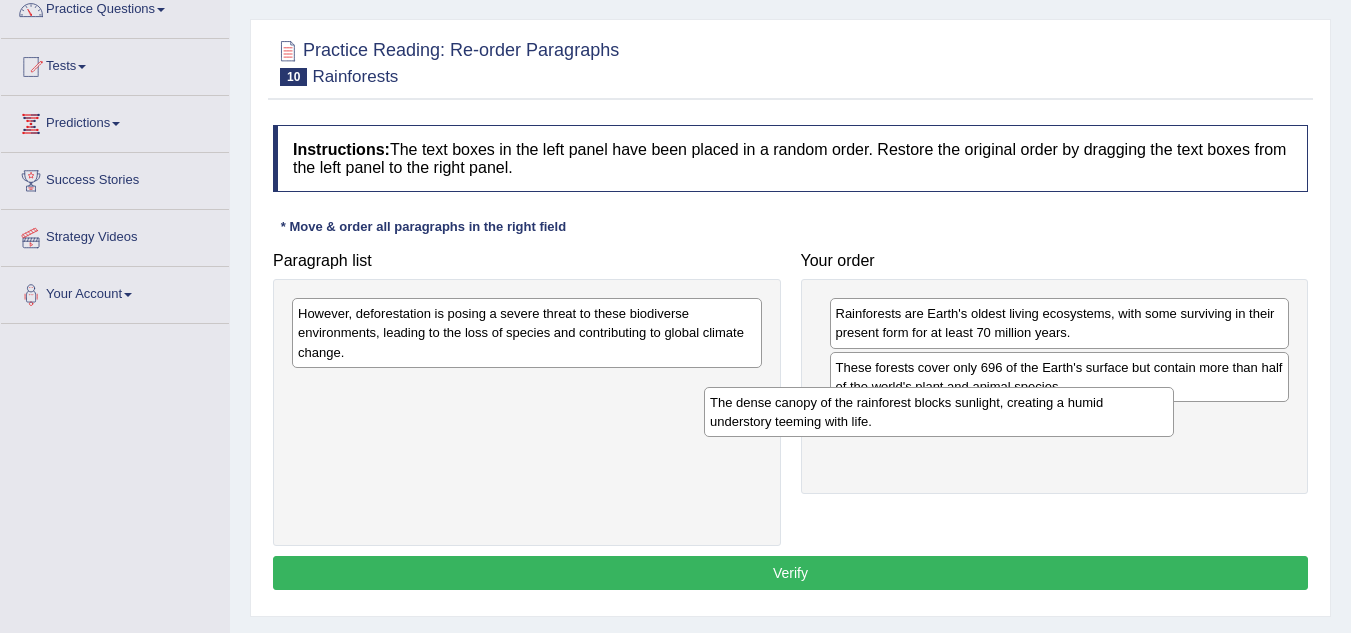 drag, startPoint x: 570, startPoint y: 400, endPoint x: 982, endPoint y: 416, distance: 412.31058 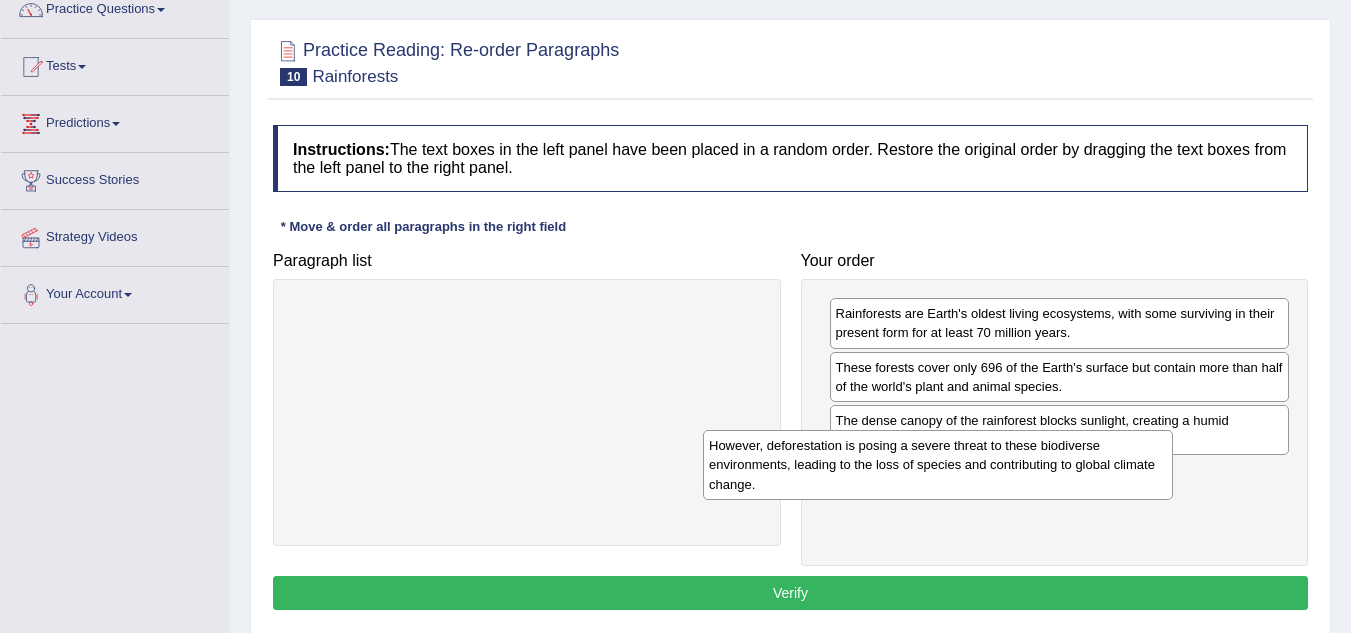 drag, startPoint x: 690, startPoint y: 335, endPoint x: 1101, endPoint y: 467, distance: 431.67697 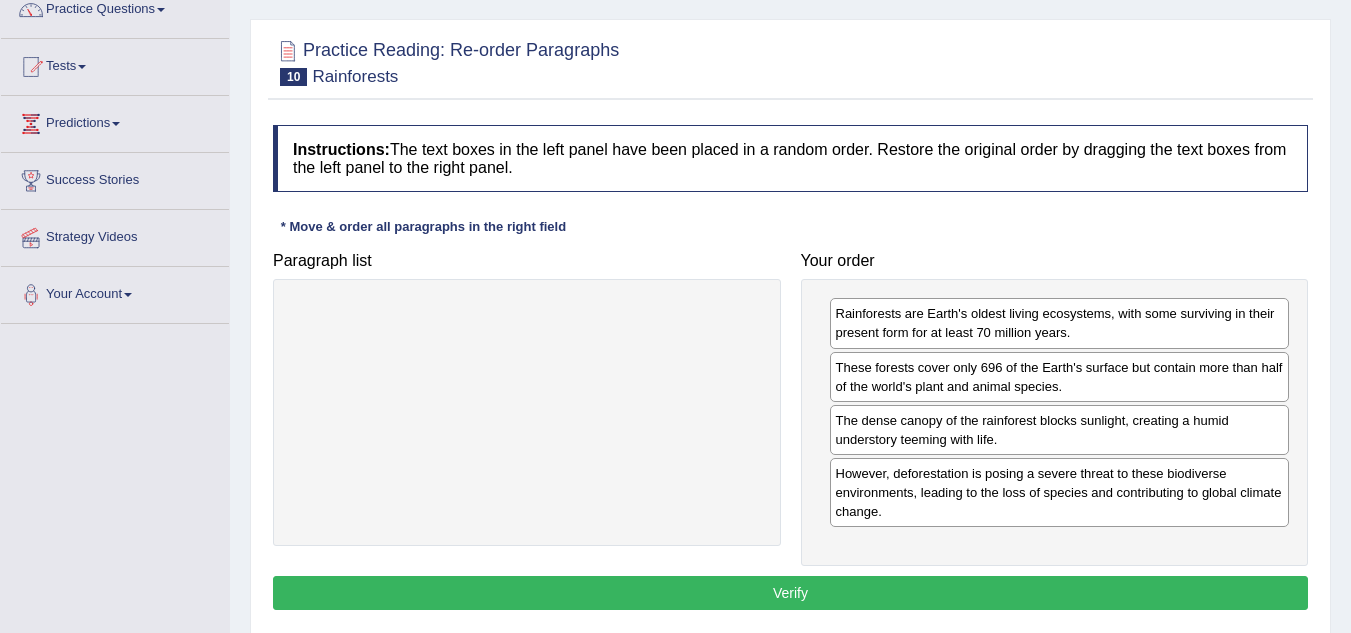 click on "Verify" at bounding box center (790, 593) 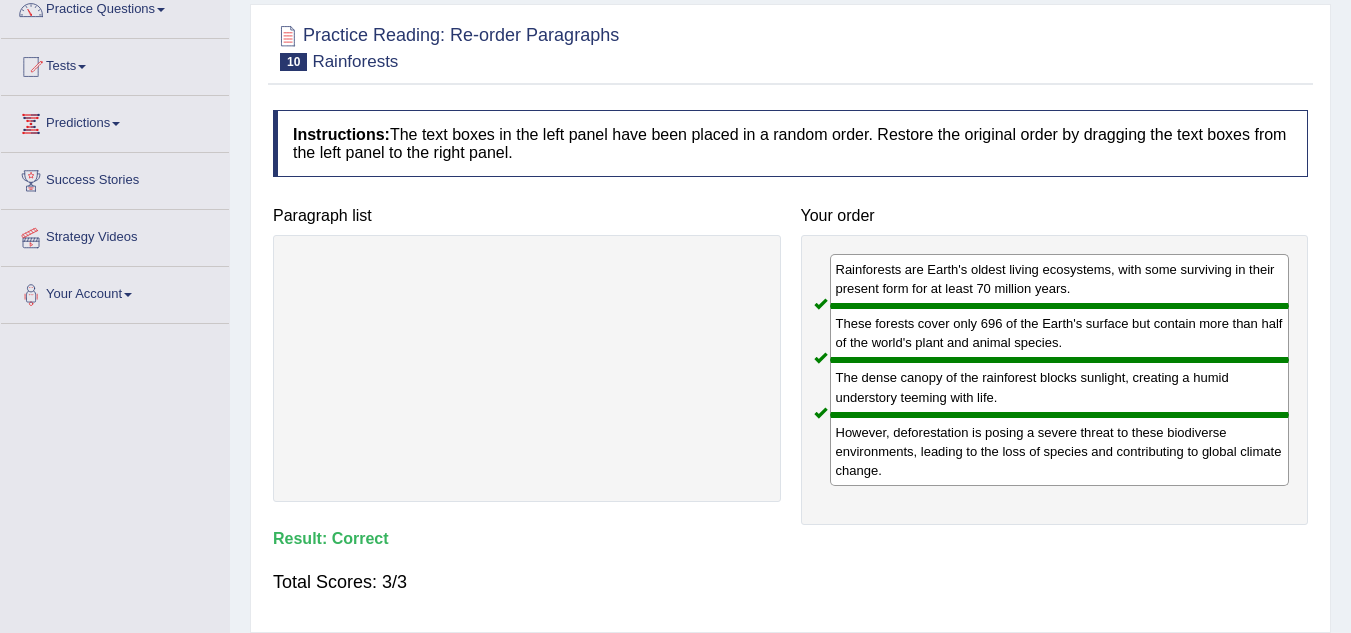 scroll, scrollTop: 0, scrollLeft: 0, axis: both 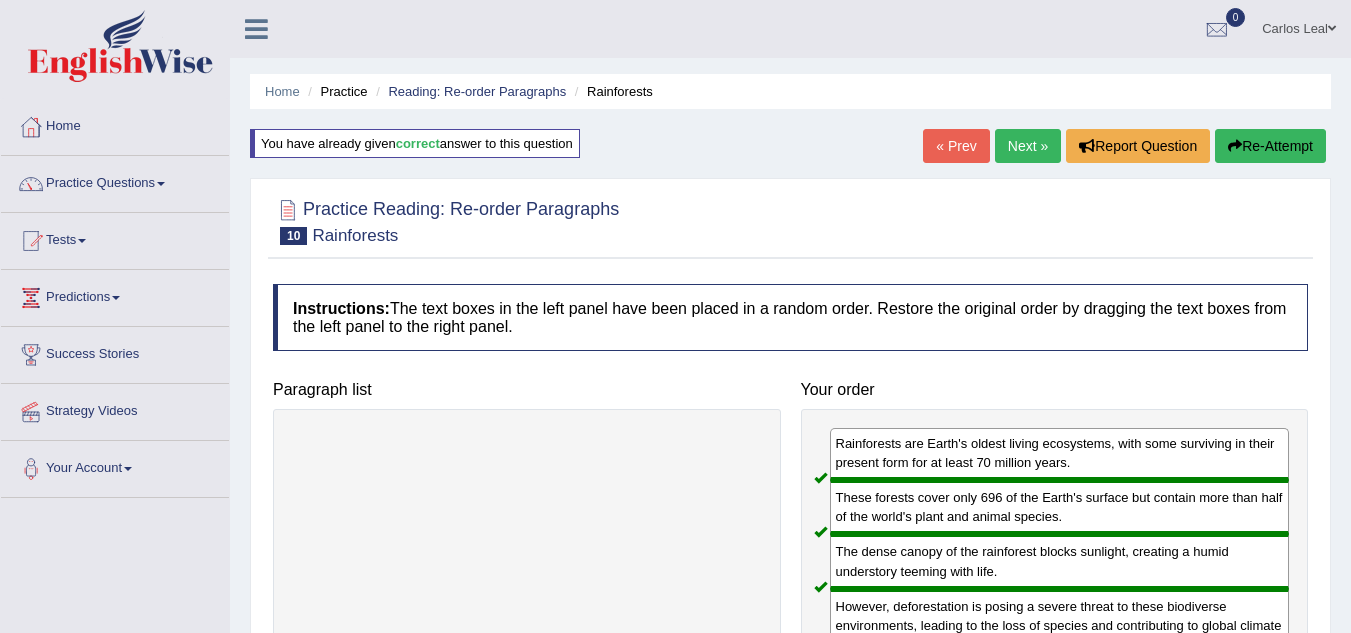 click on "Next »" at bounding box center (1028, 146) 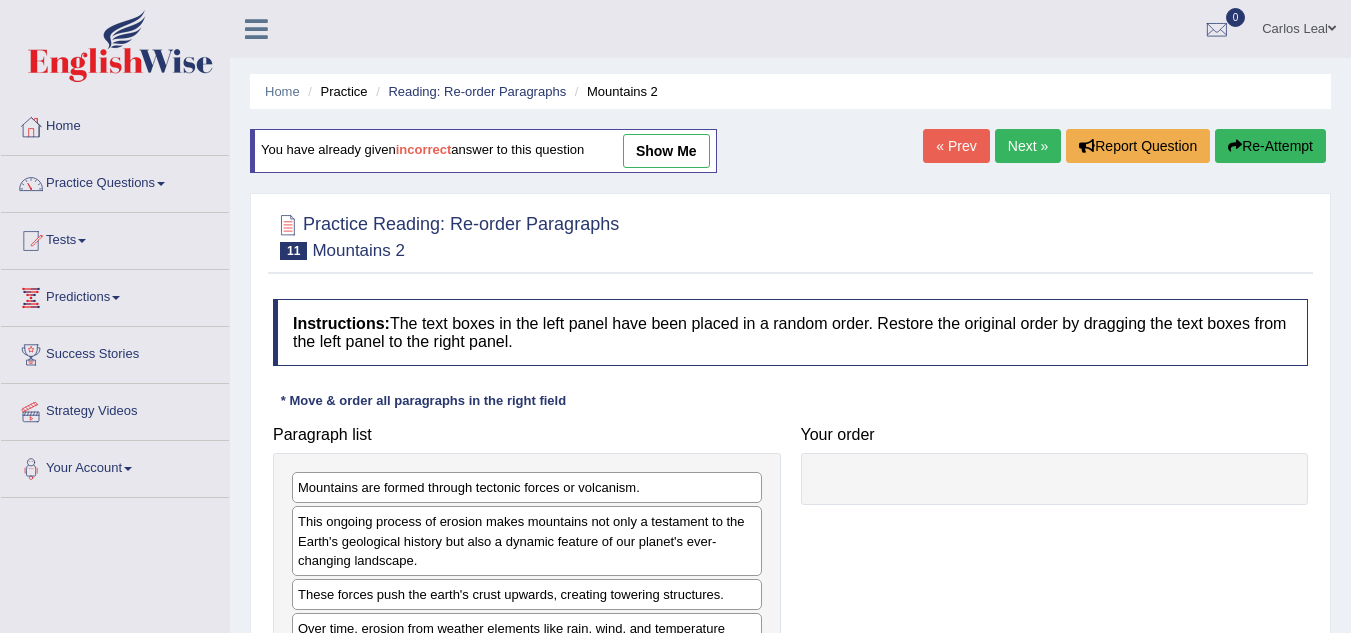 scroll, scrollTop: 0, scrollLeft: 0, axis: both 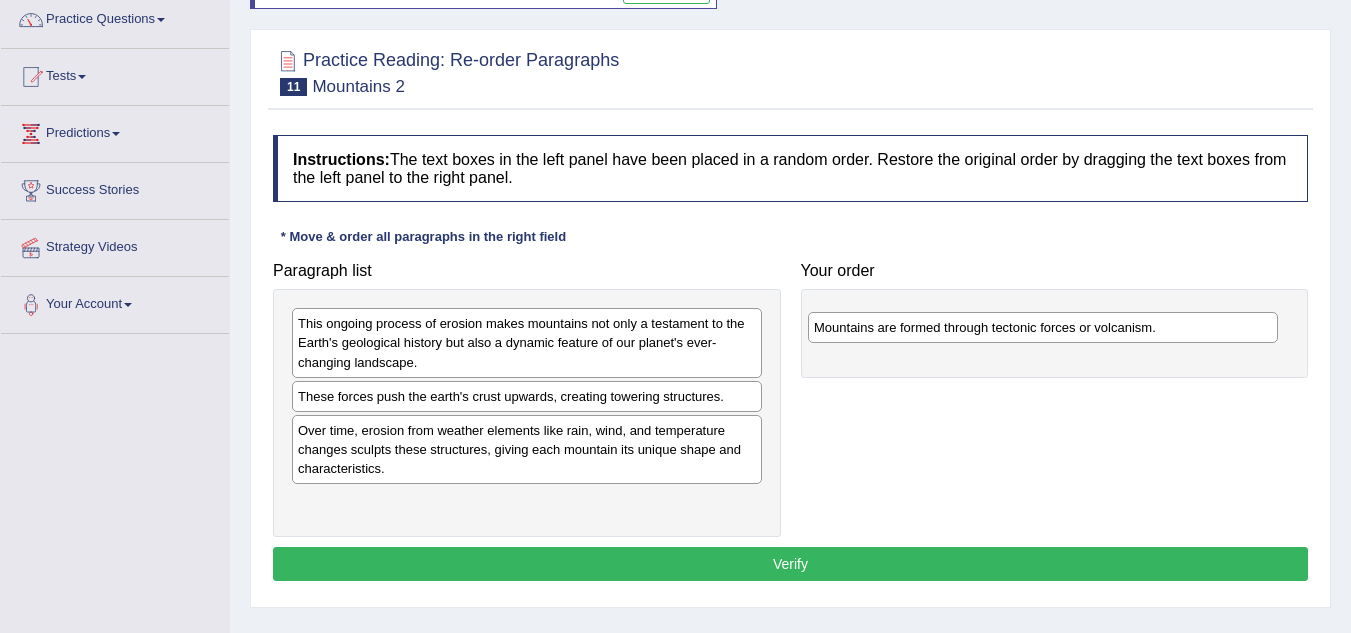 drag, startPoint x: 432, startPoint y: 327, endPoint x: 949, endPoint y: 323, distance: 517.0155 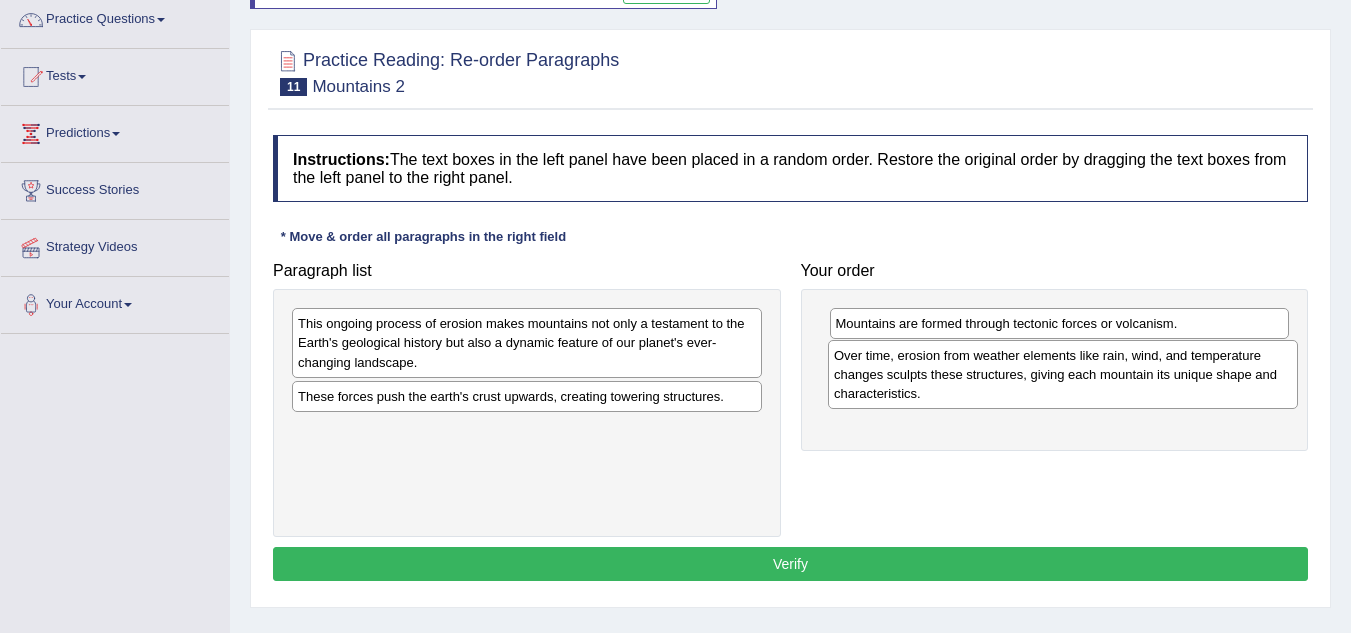 drag, startPoint x: 592, startPoint y: 447, endPoint x: 1128, endPoint y: 370, distance: 541.50256 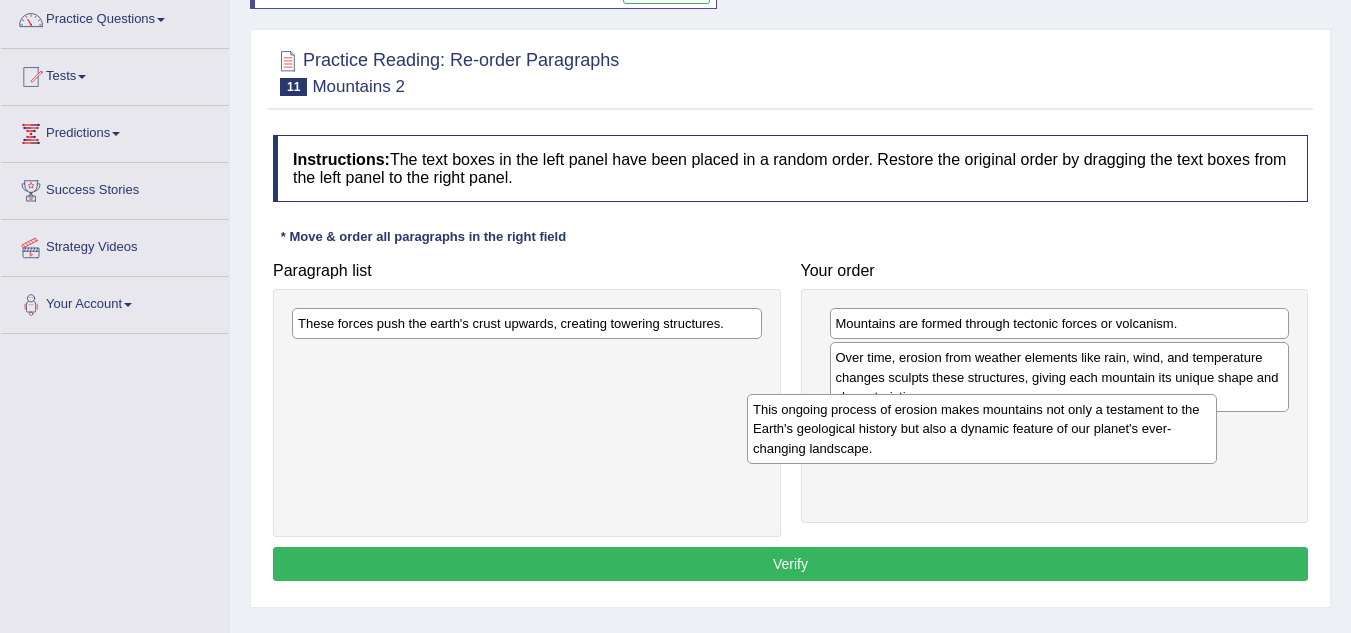 drag, startPoint x: 583, startPoint y: 327, endPoint x: 1043, endPoint y: 411, distance: 467.60666 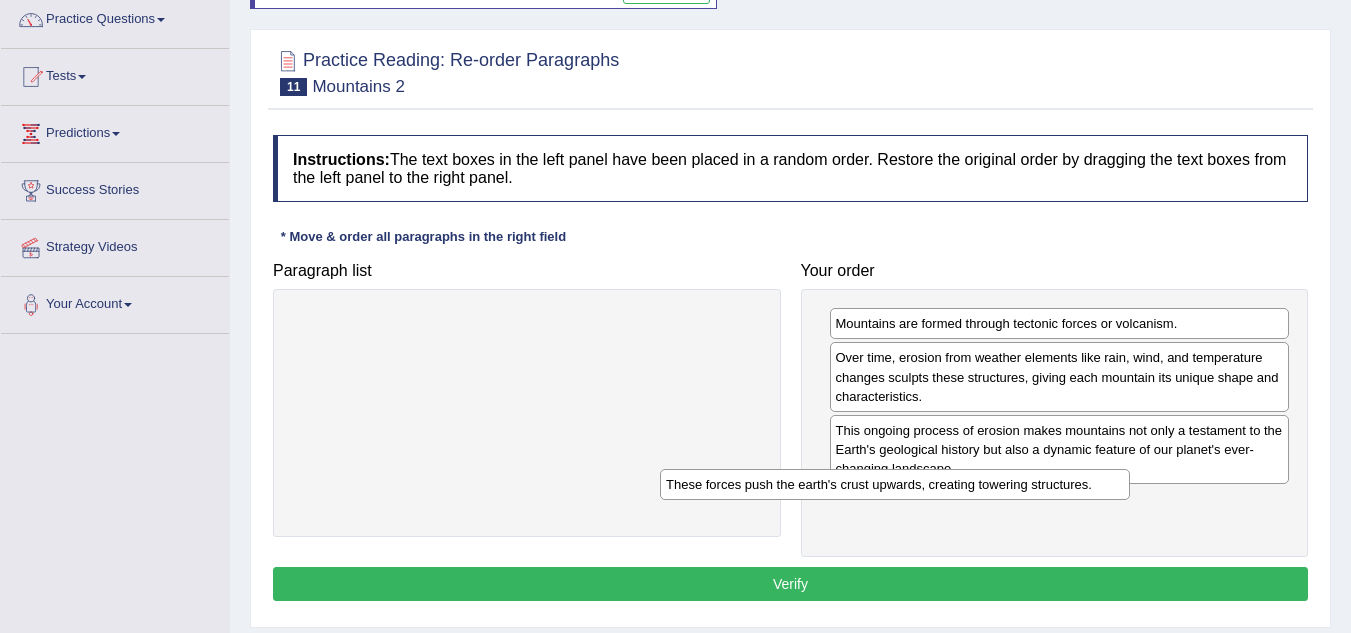 drag, startPoint x: 470, startPoint y: 331, endPoint x: 838, endPoint y: 492, distance: 401.67773 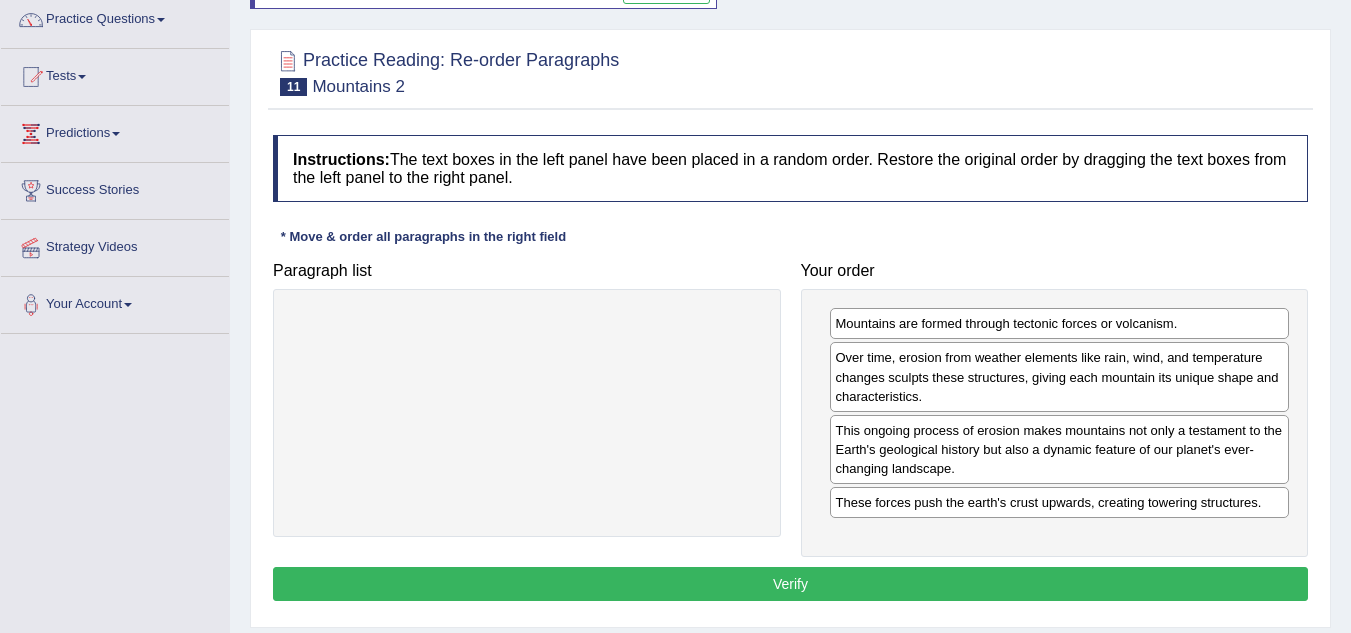 click on "Verify" at bounding box center [790, 584] 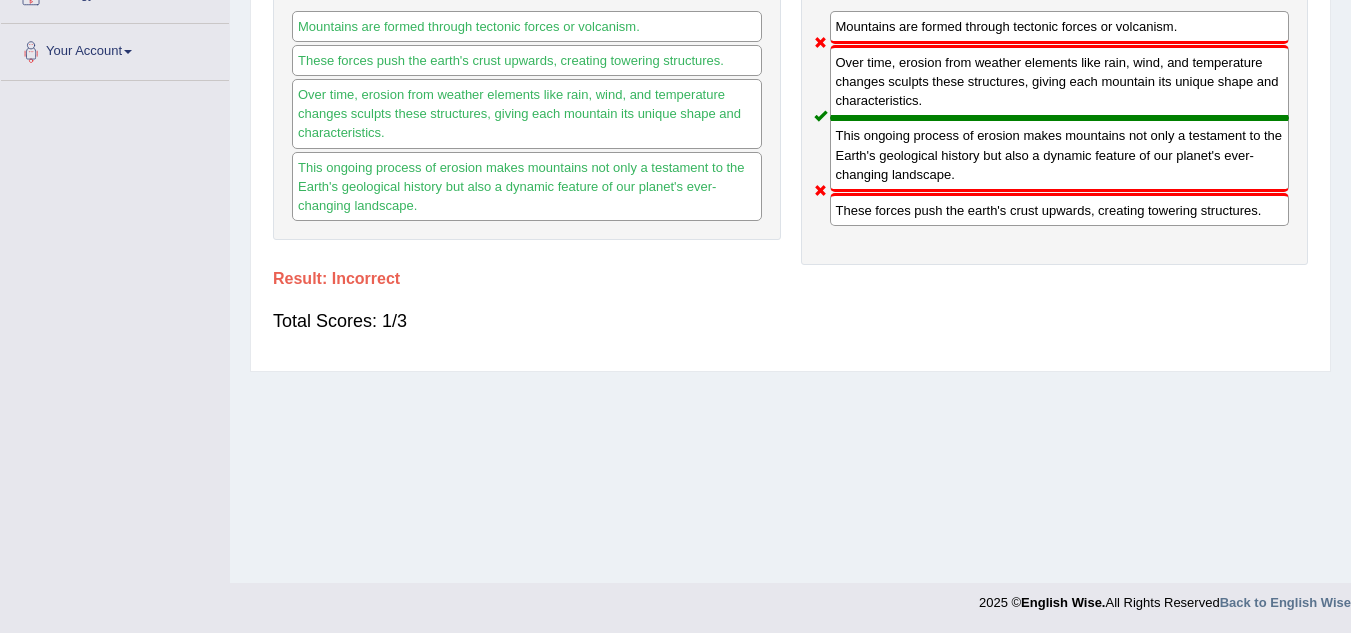 scroll, scrollTop: 153, scrollLeft: 0, axis: vertical 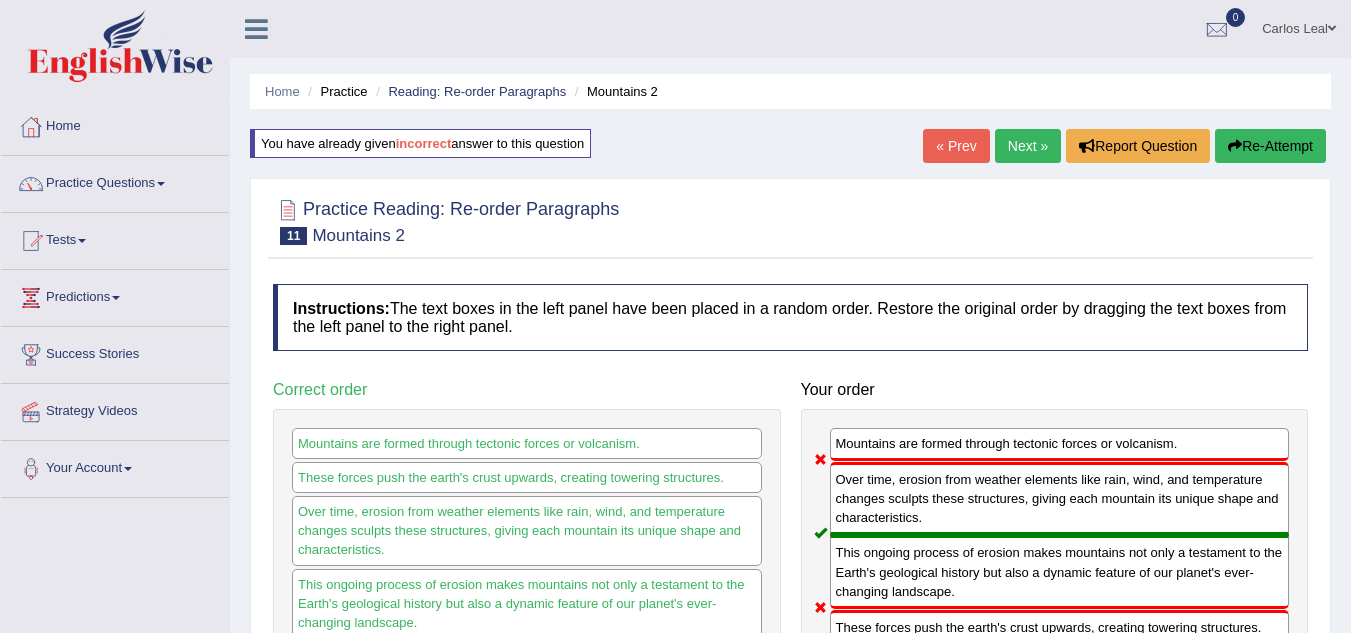 click on "Re-Attempt" at bounding box center [1270, 146] 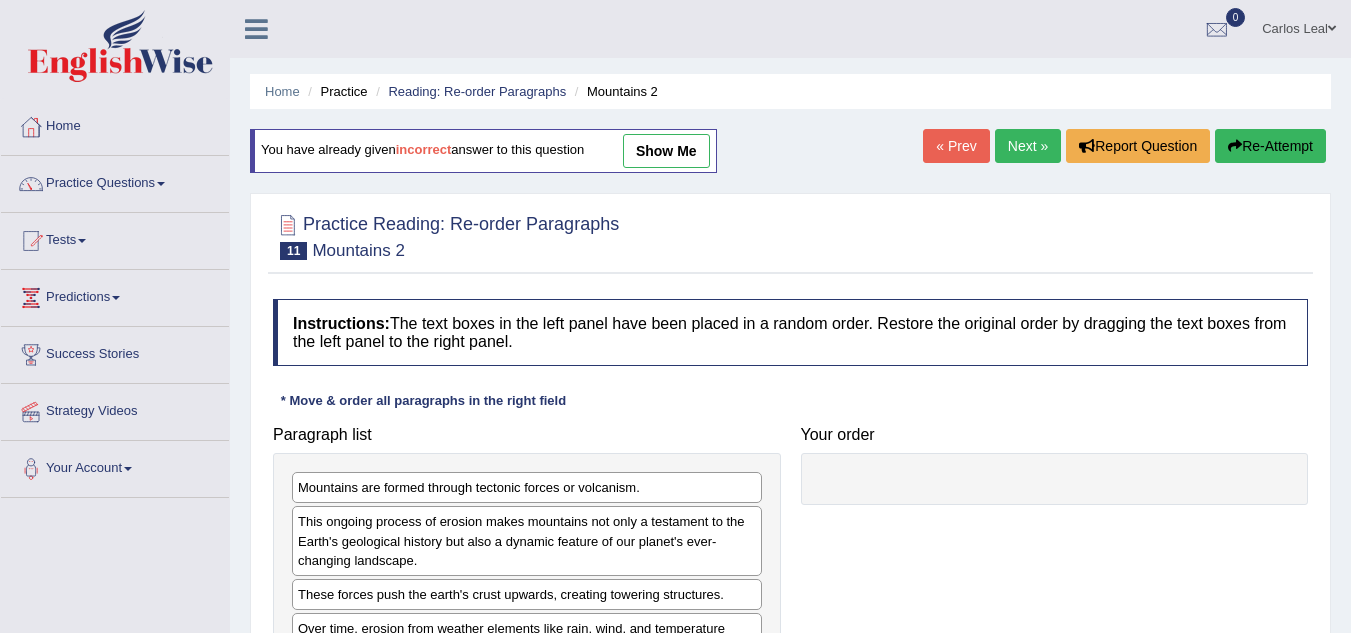 scroll, scrollTop: 0, scrollLeft: 0, axis: both 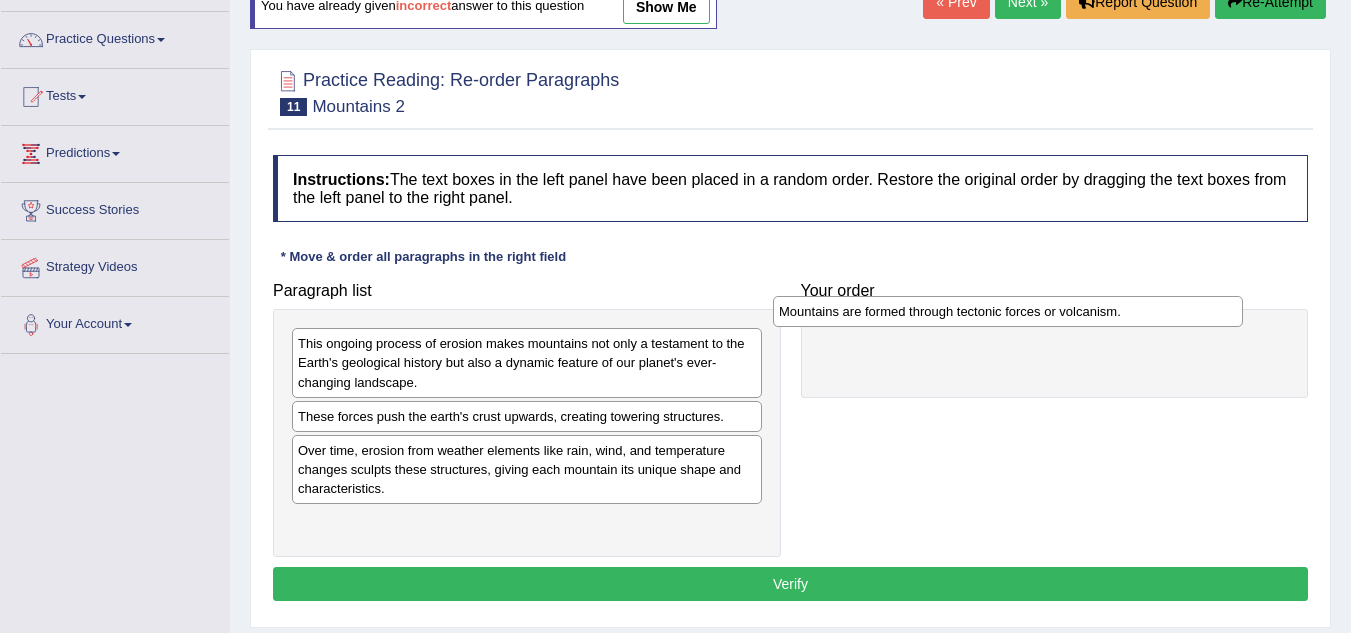 drag, startPoint x: 634, startPoint y: 351, endPoint x: 1140, endPoint y: 324, distance: 506.71985 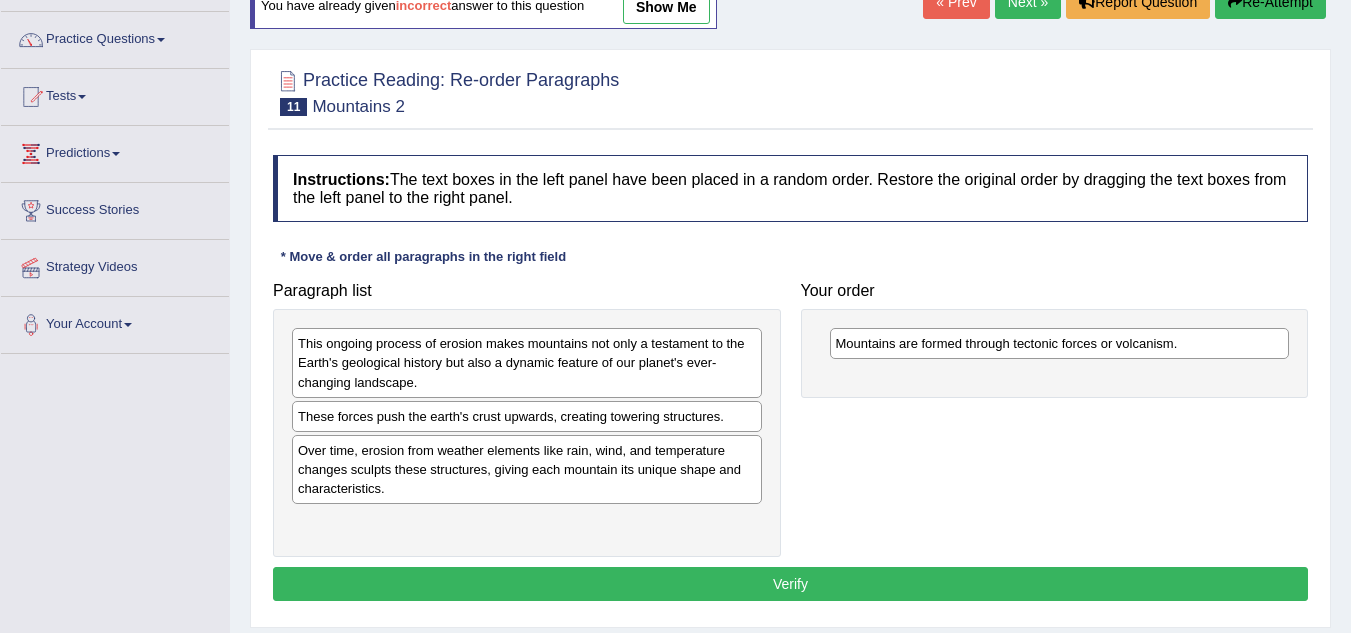 drag, startPoint x: 632, startPoint y: 433, endPoint x: 633, endPoint y: 418, distance: 15.033297 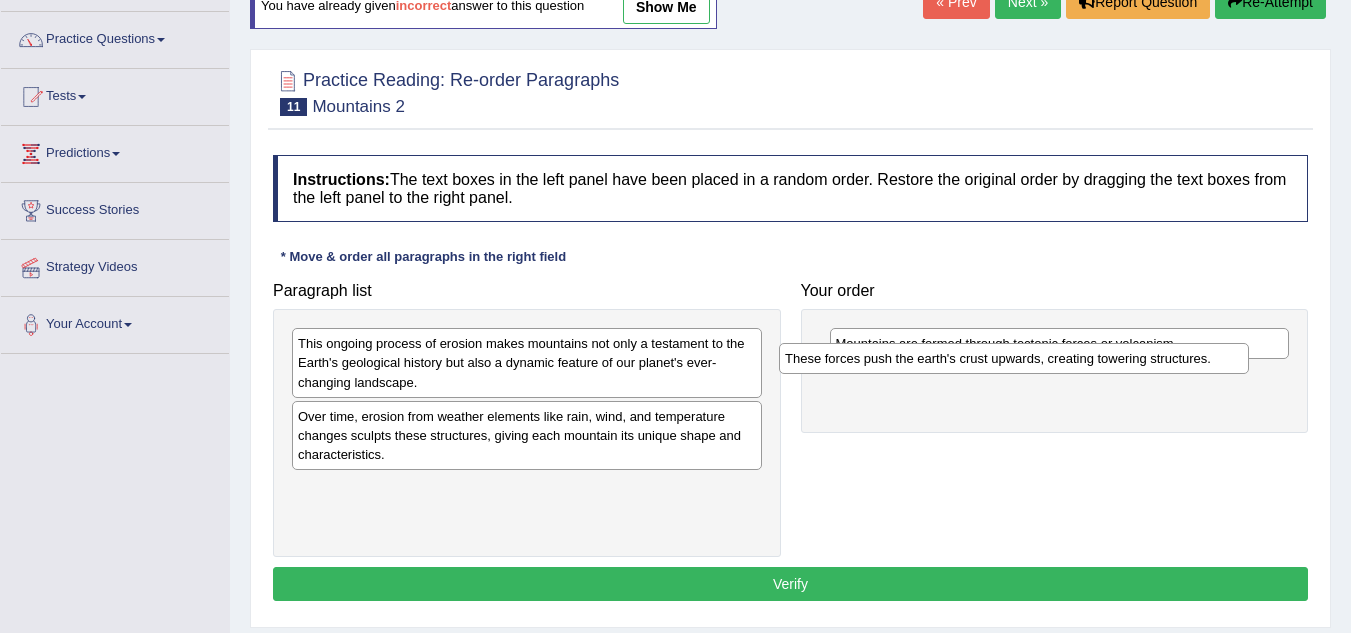 drag, startPoint x: 633, startPoint y: 418, endPoint x: 1131, endPoint y: 357, distance: 501.72205 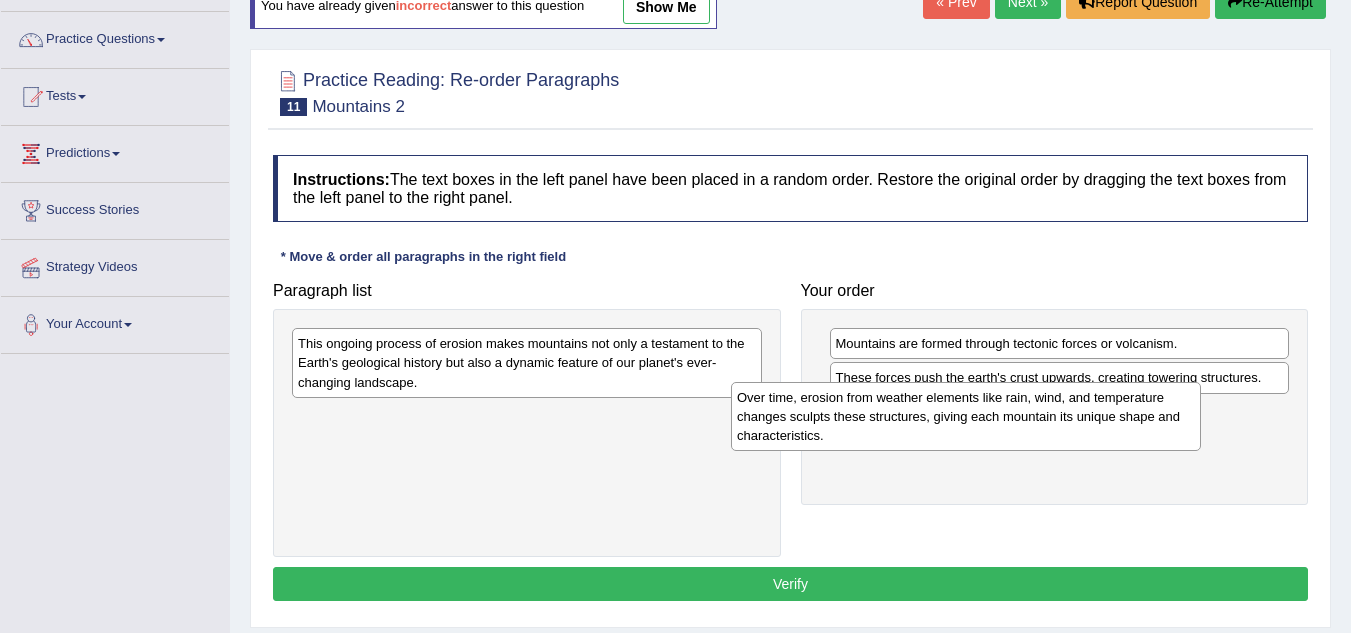 drag, startPoint x: 610, startPoint y: 420, endPoint x: 1049, endPoint y: 402, distance: 439.36887 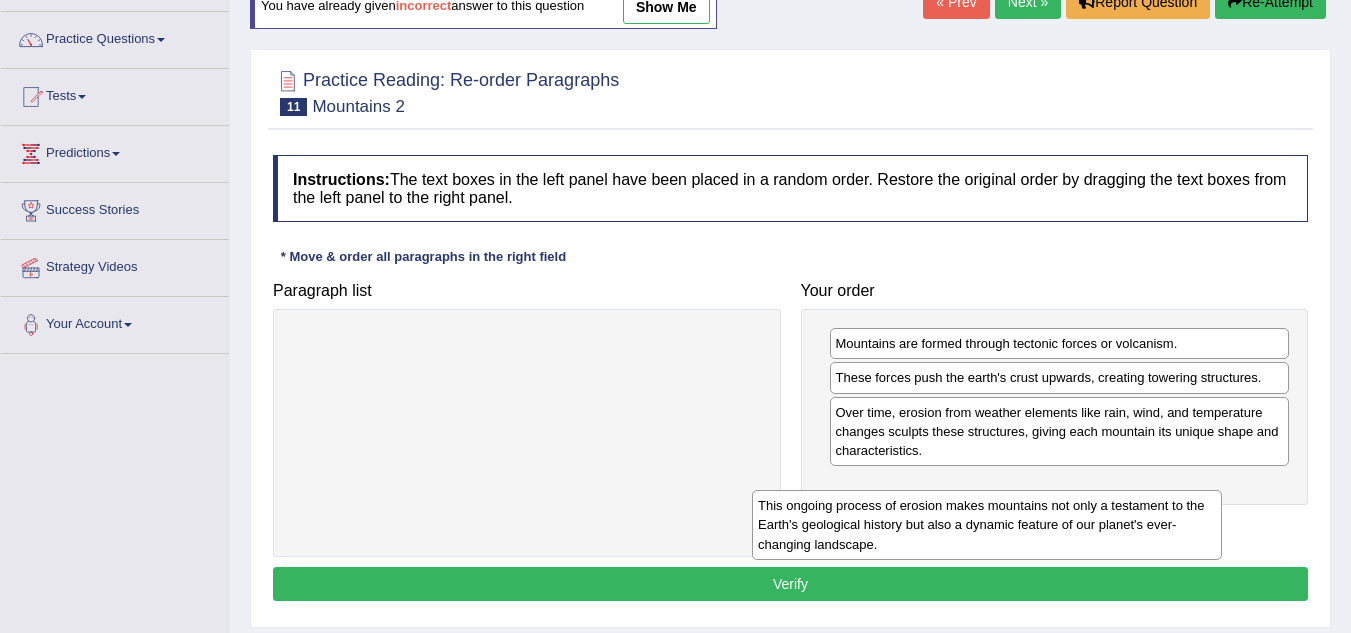drag, startPoint x: 682, startPoint y: 374, endPoint x: 1143, endPoint y: 531, distance: 487.00104 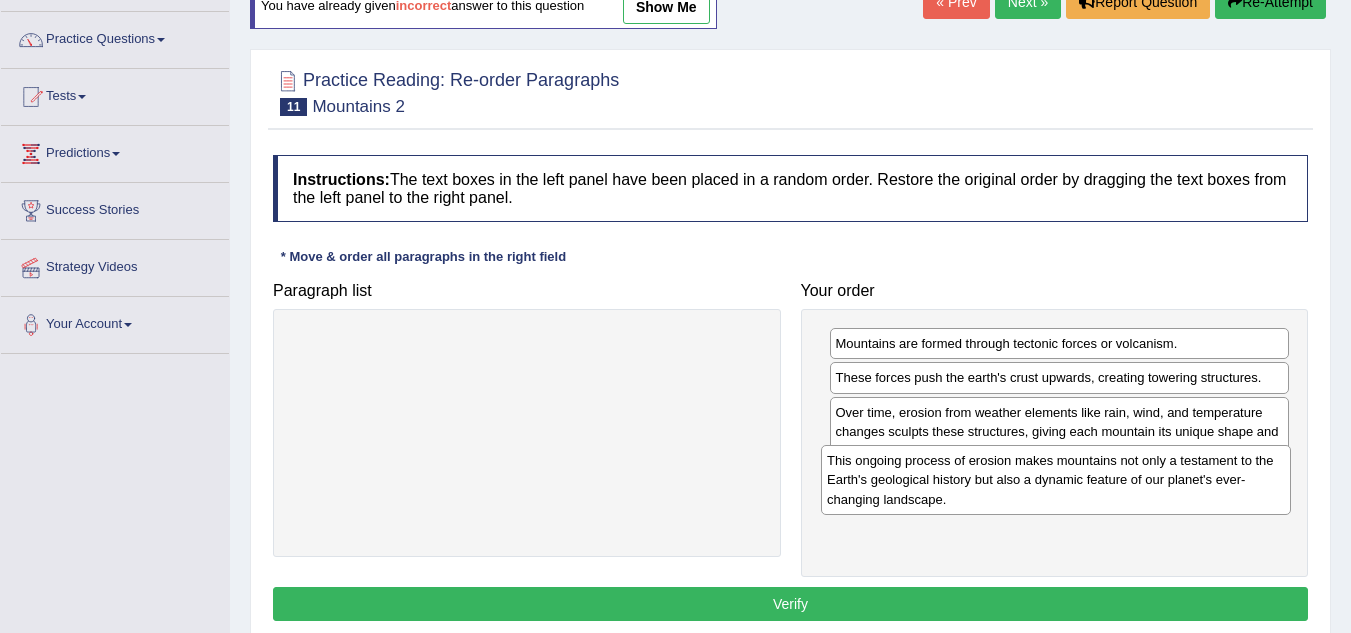 drag, startPoint x: 713, startPoint y: 389, endPoint x: 1242, endPoint y: 506, distance: 541.7841 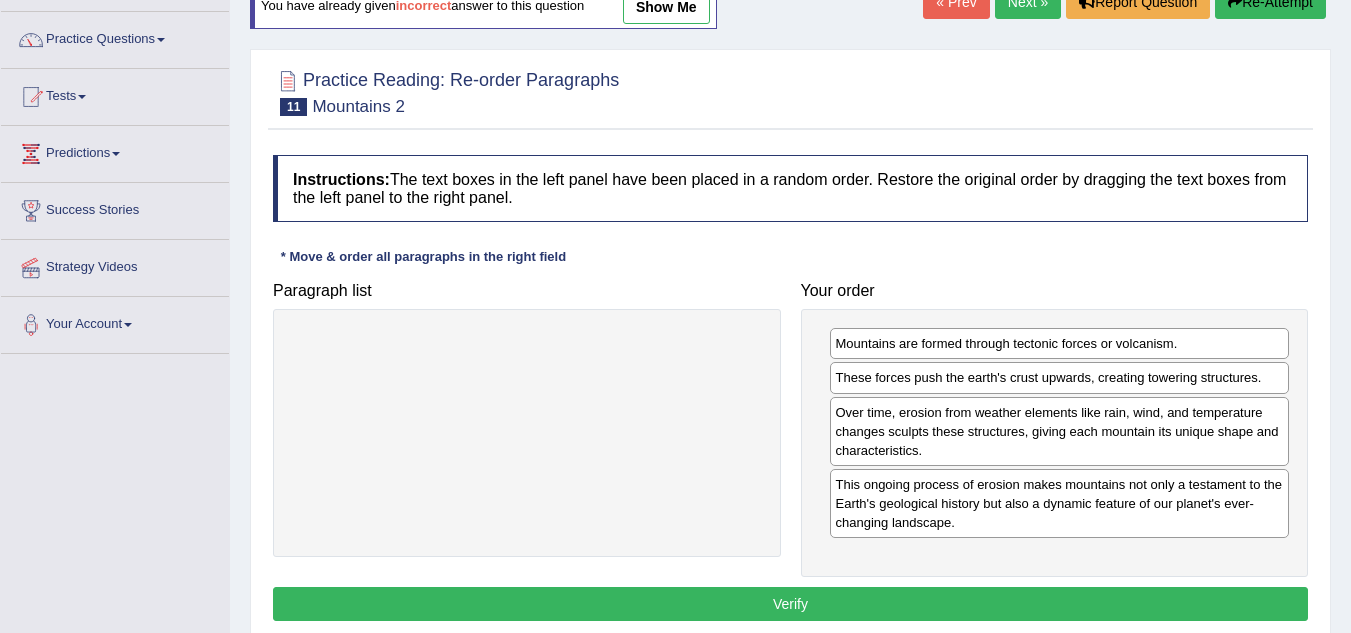 click on "Verify" at bounding box center [790, 604] 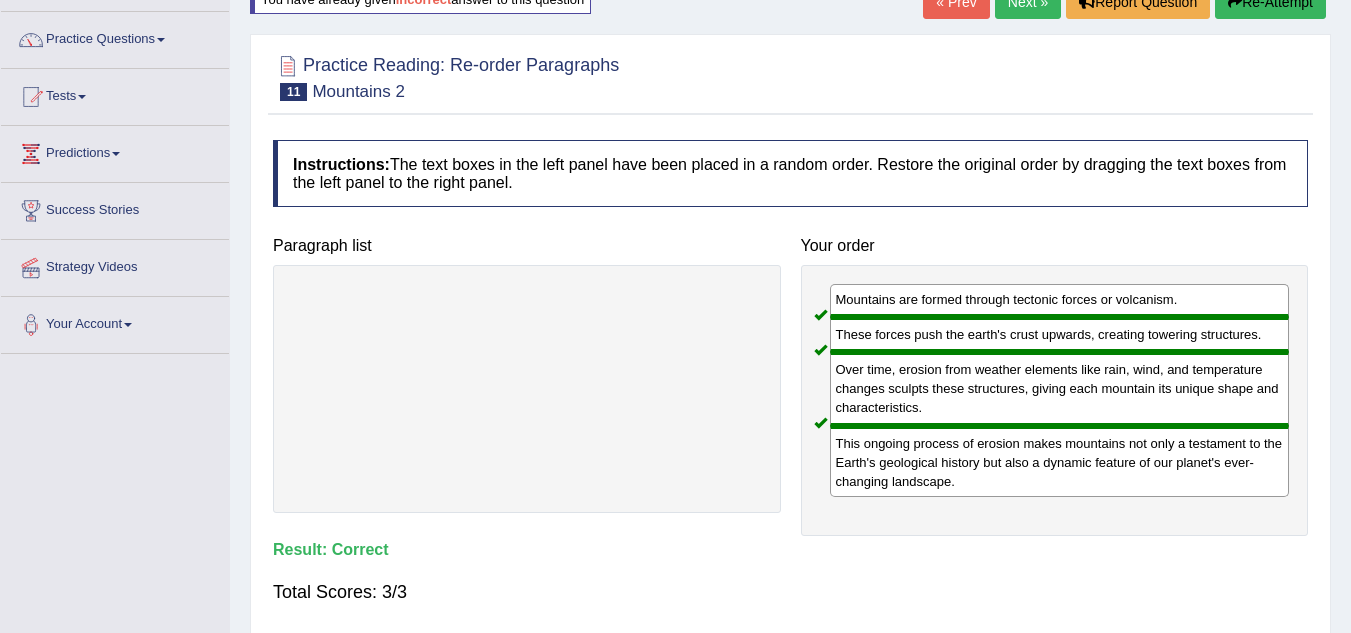 scroll, scrollTop: 0, scrollLeft: 0, axis: both 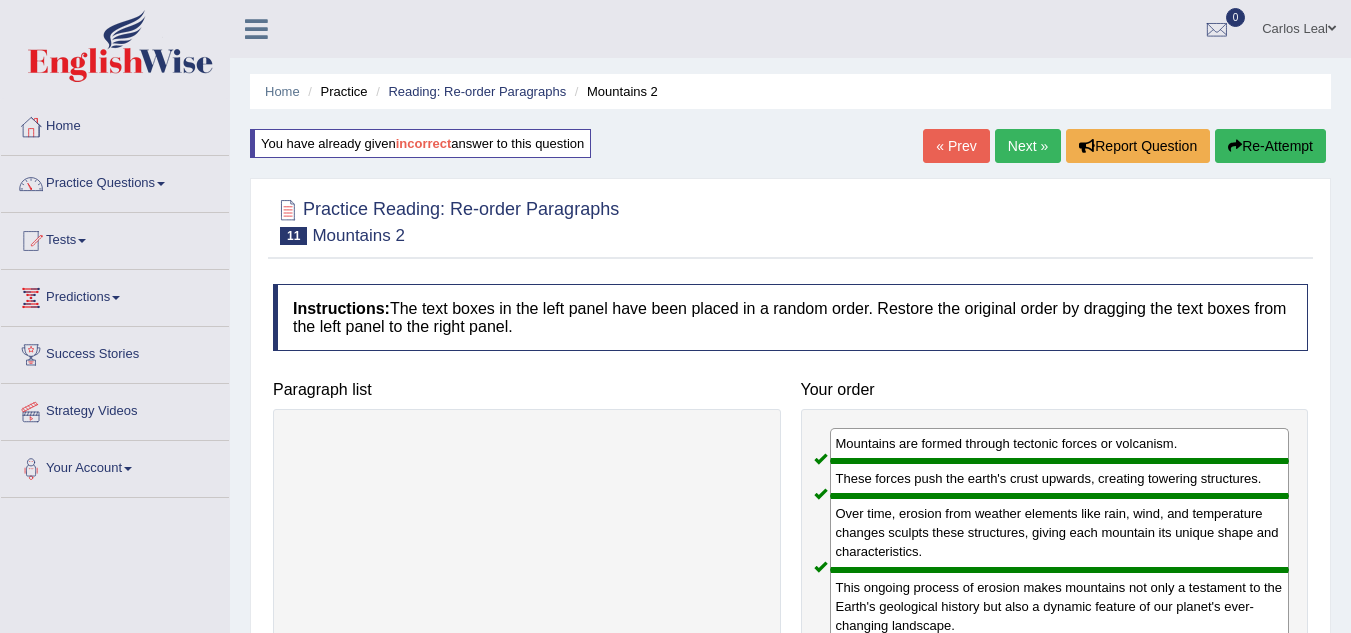 click on "Next »" at bounding box center (1028, 146) 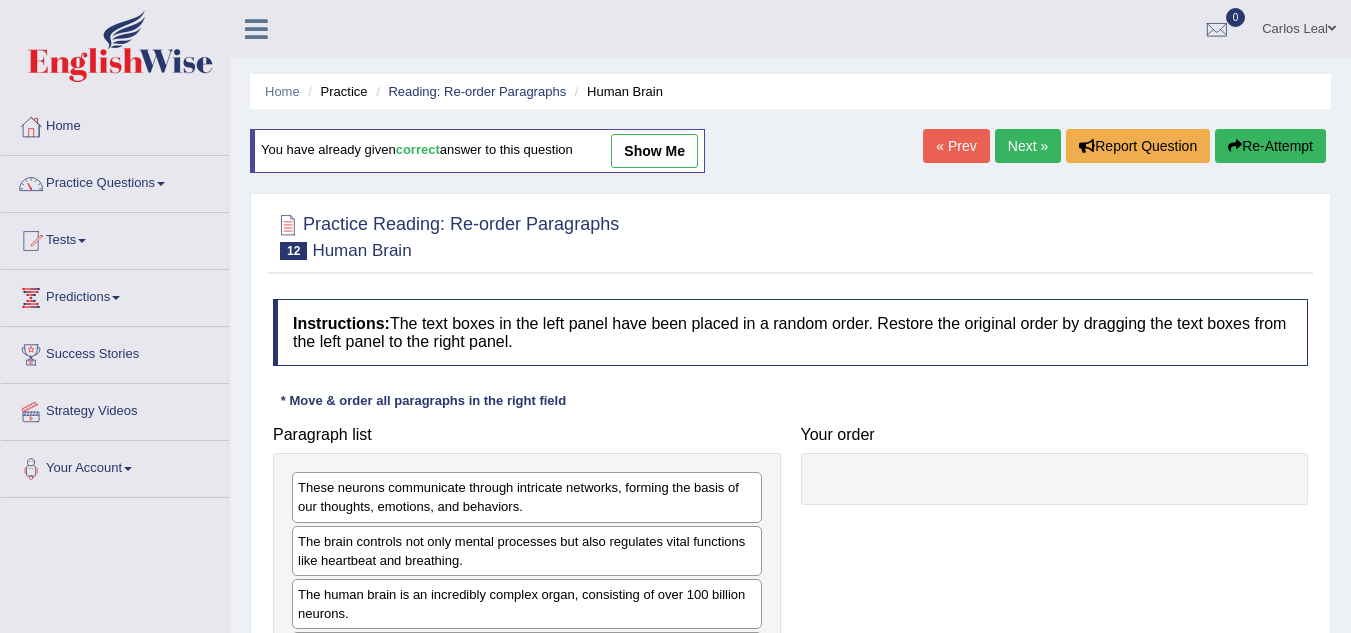 scroll, scrollTop: 0, scrollLeft: 0, axis: both 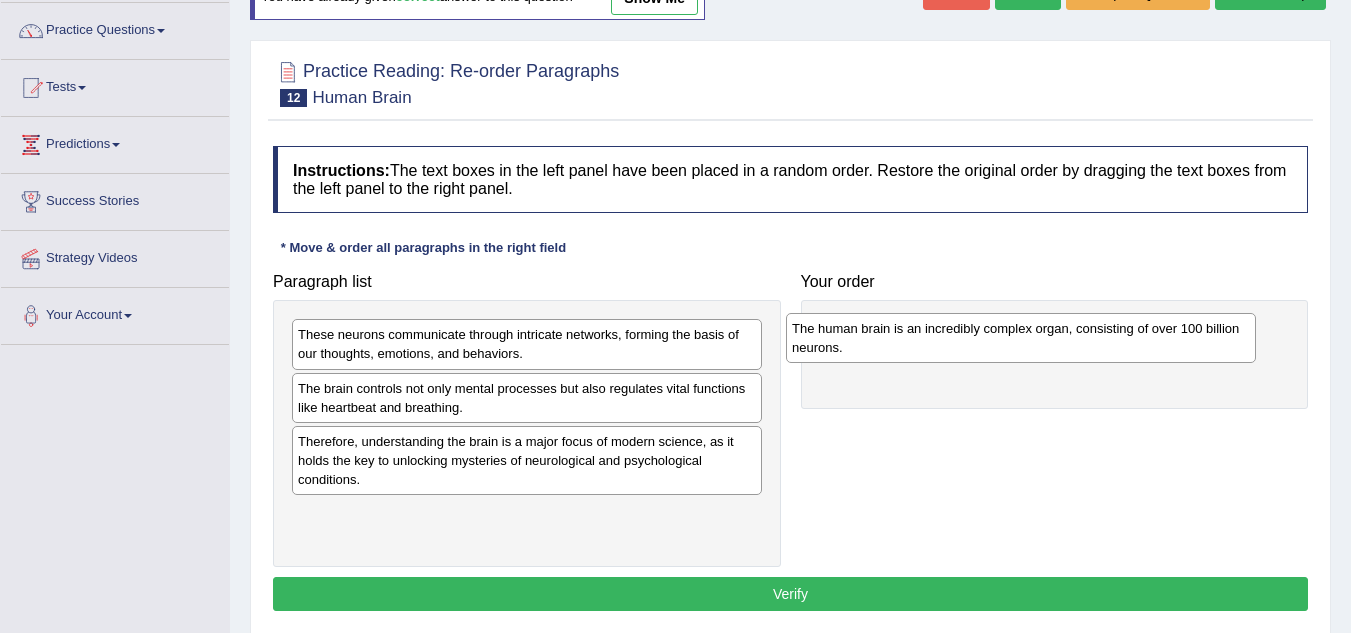 drag, startPoint x: 612, startPoint y: 462, endPoint x: 1104, endPoint y: 347, distance: 505.26132 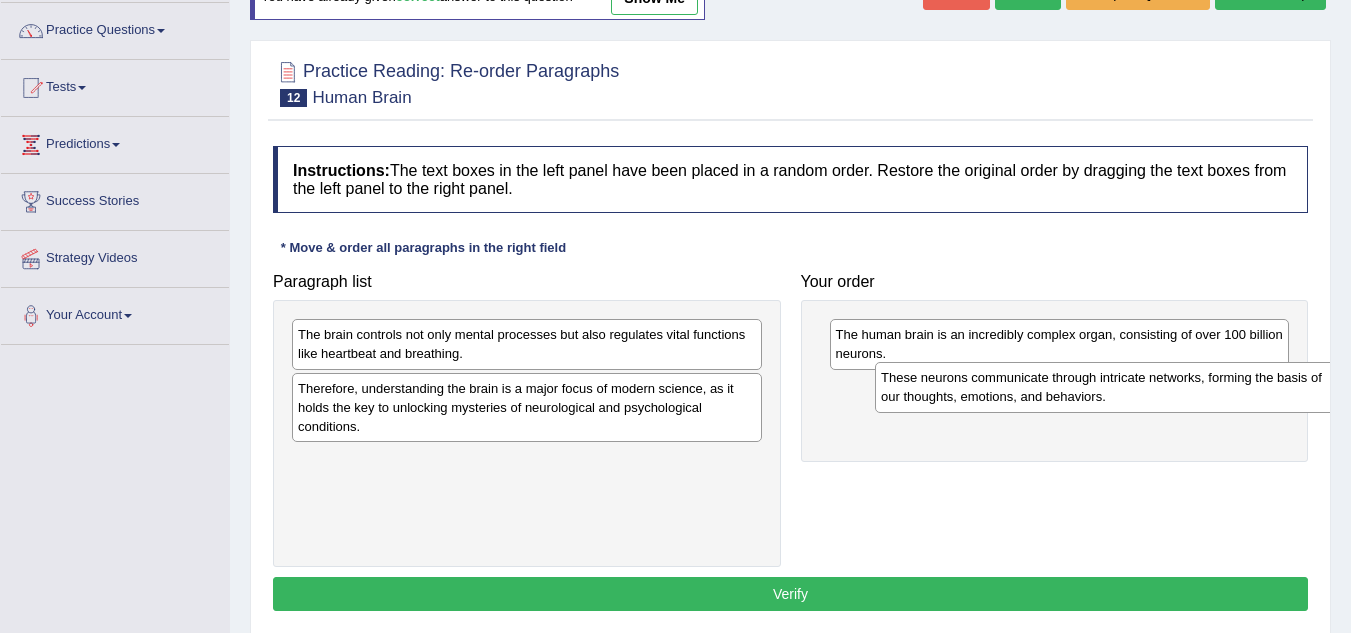 drag, startPoint x: 588, startPoint y: 339, endPoint x: 1170, endPoint y: 382, distance: 583.5863 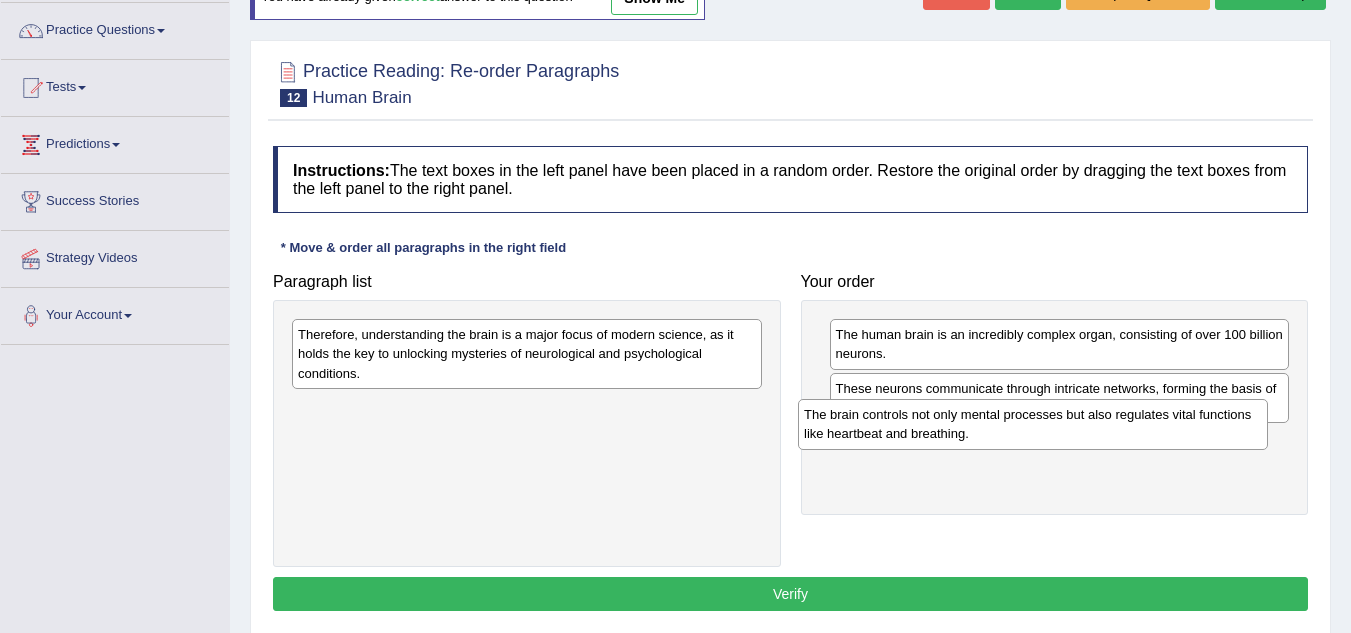 drag, startPoint x: 598, startPoint y: 355, endPoint x: 1106, endPoint y: 435, distance: 514.2606 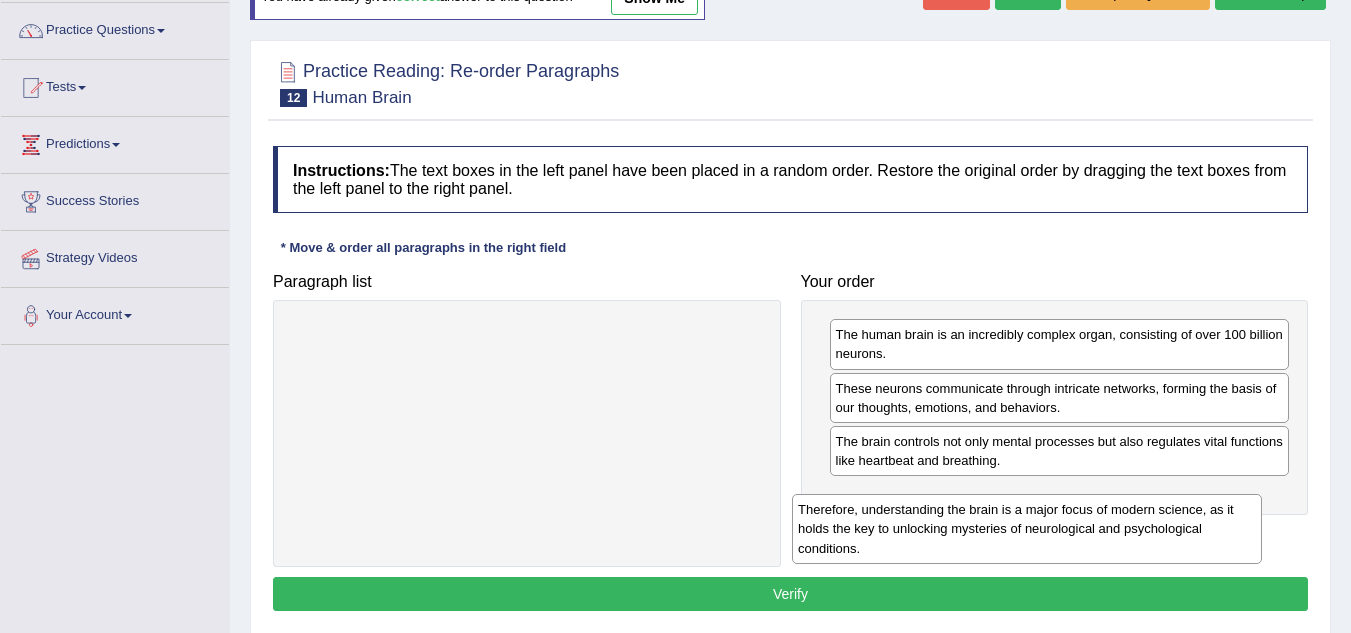 drag, startPoint x: 559, startPoint y: 354, endPoint x: 1059, endPoint y: 521, distance: 527.1518 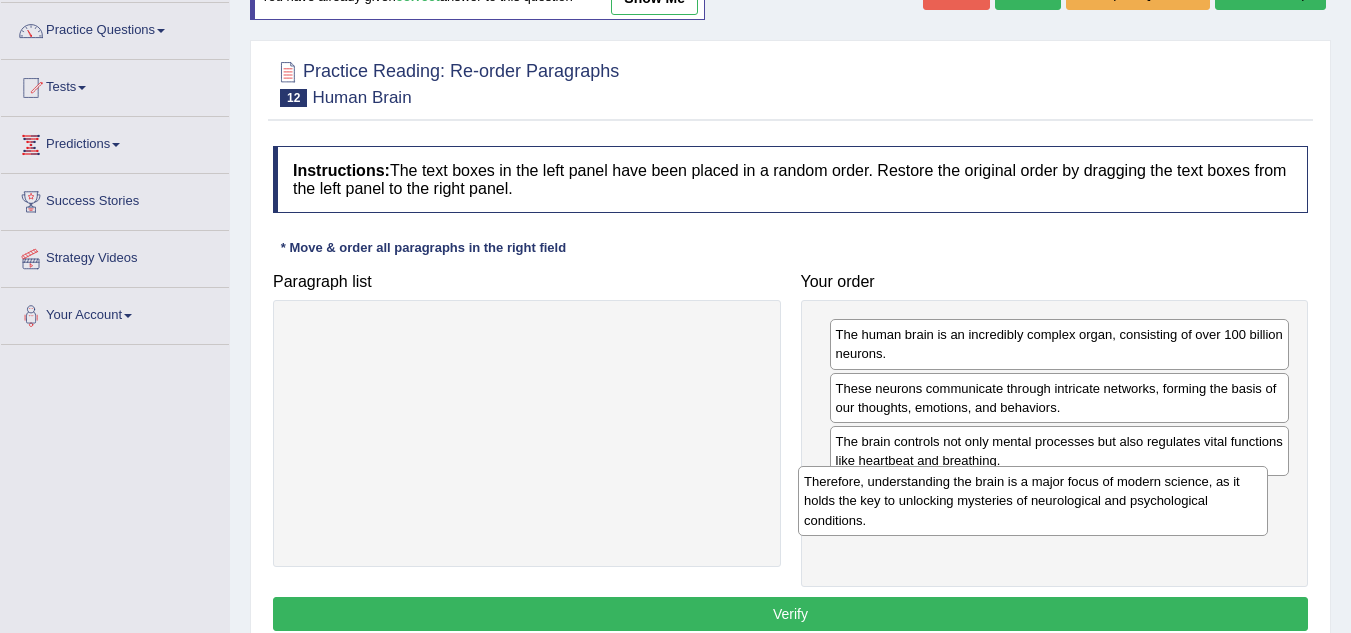 drag, startPoint x: 635, startPoint y: 376, endPoint x: 1141, endPoint y: 522, distance: 526.6422 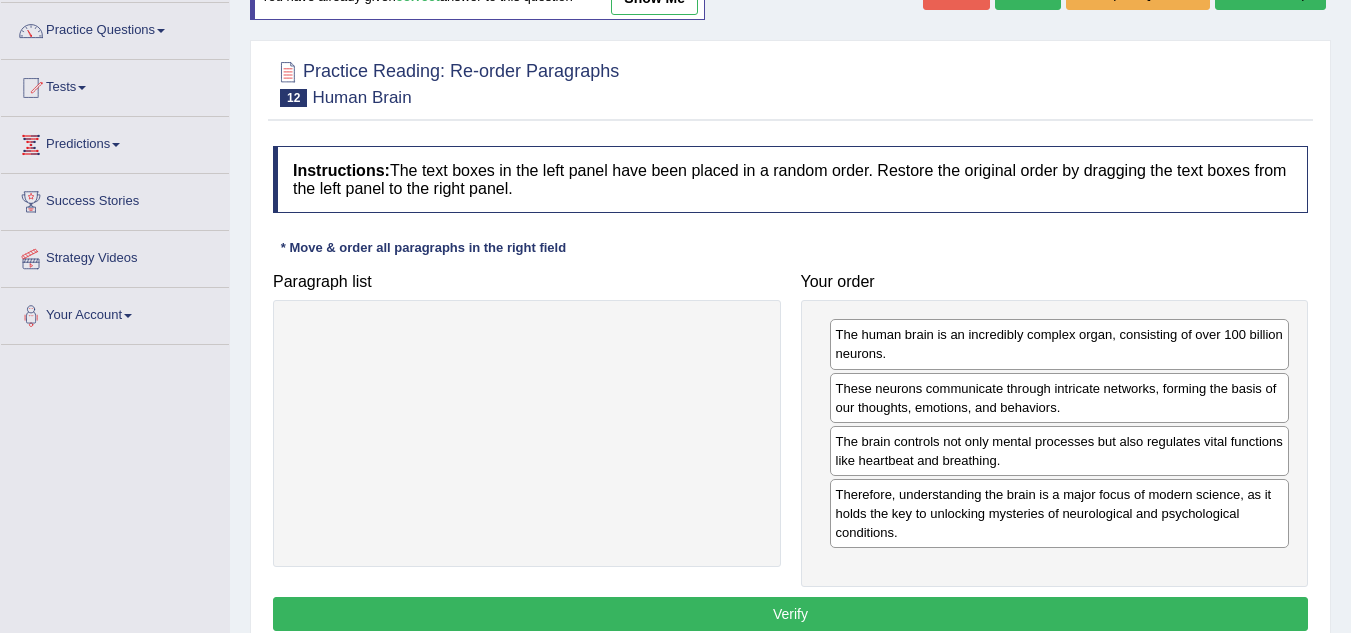 click on "Verify" at bounding box center (790, 614) 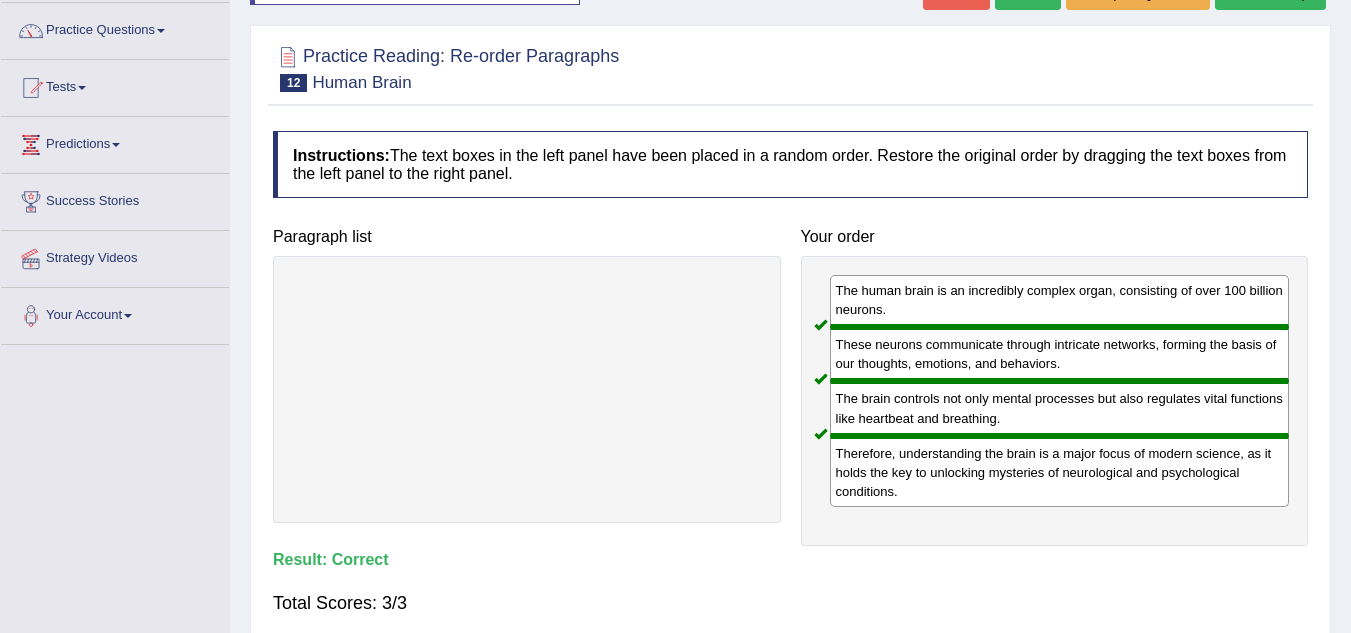 scroll, scrollTop: 0, scrollLeft: 0, axis: both 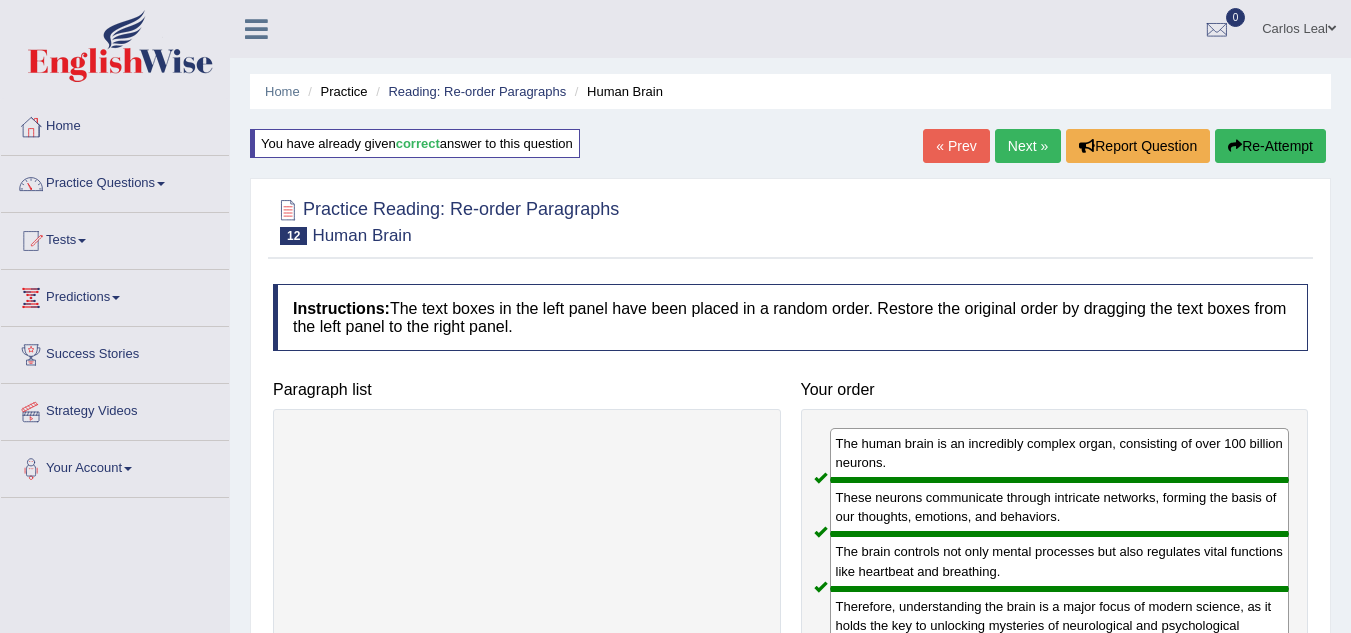 click on "Re-Attempt" at bounding box center [1270, 146] 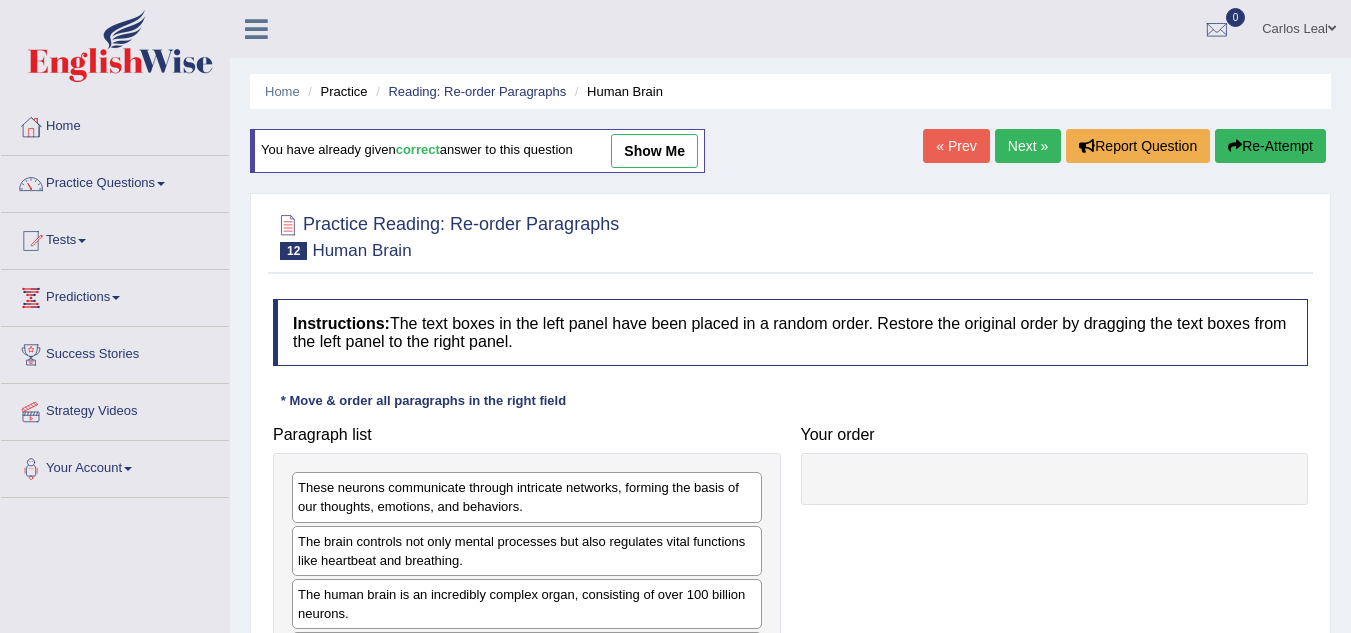 scroll, scrollTop: 0, scrollLeft: 0, axis: both 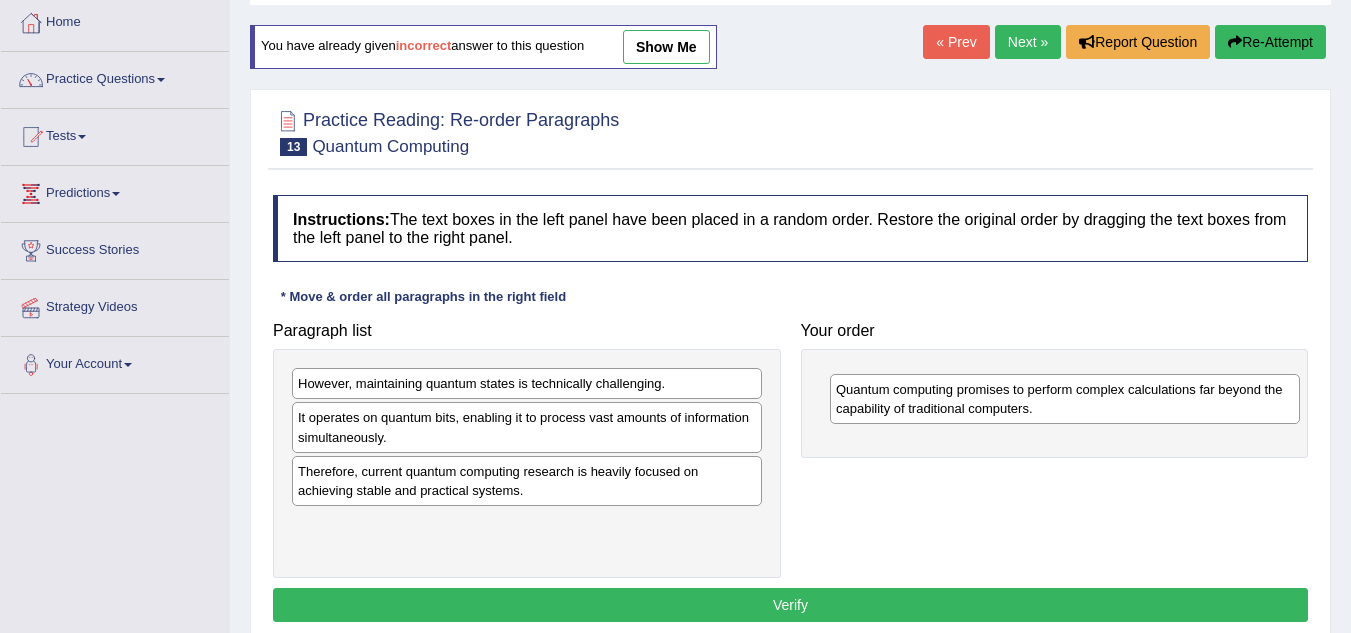 drag, startPoint x: 537, startPoint y: 546, endPoint x: 1075, endPoint y: 409, distance: 555.1694 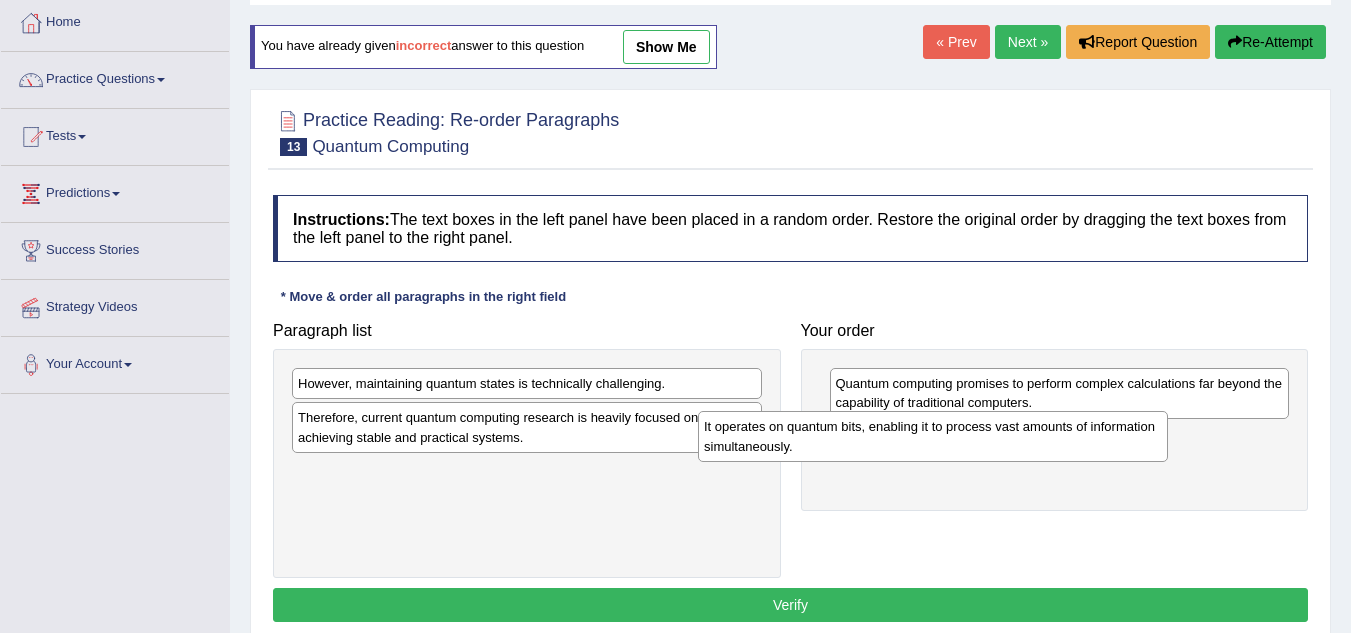 drag, startPoint x: 543, startPoint y: 447, endPoint x: 949, endPoint y: 455, distance: 406.0788 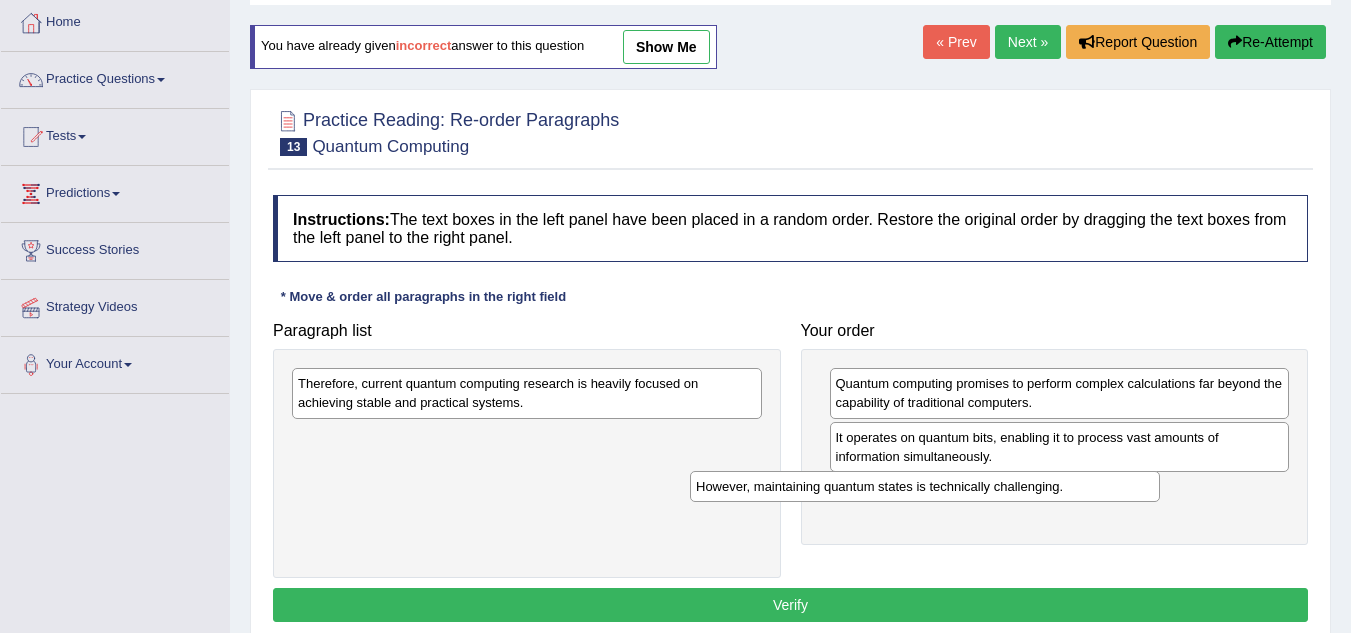 drag, startPoint x: 669, startPoint y: 390, endPoint x: 1068, endPoint y: 492, distance: 411.83127 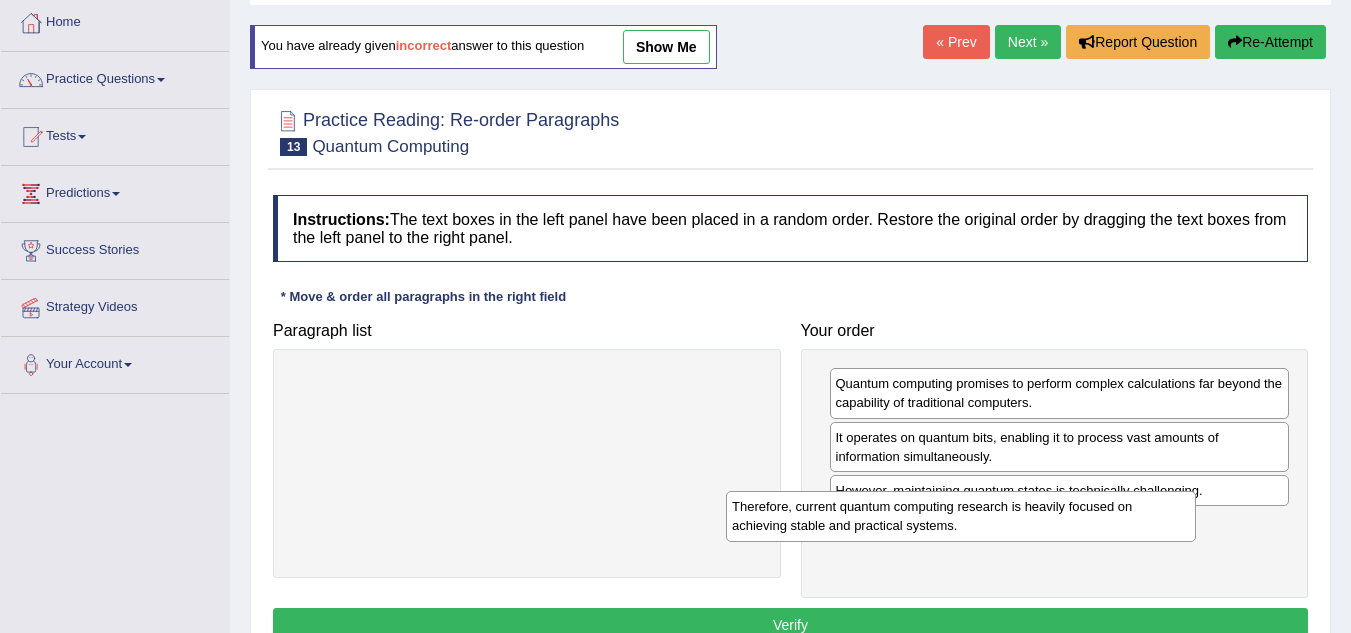 drag, startPoint x: 635, startPoint y: 388, endPoint x: 1069, endPoint y: 510, distance: 450.82147 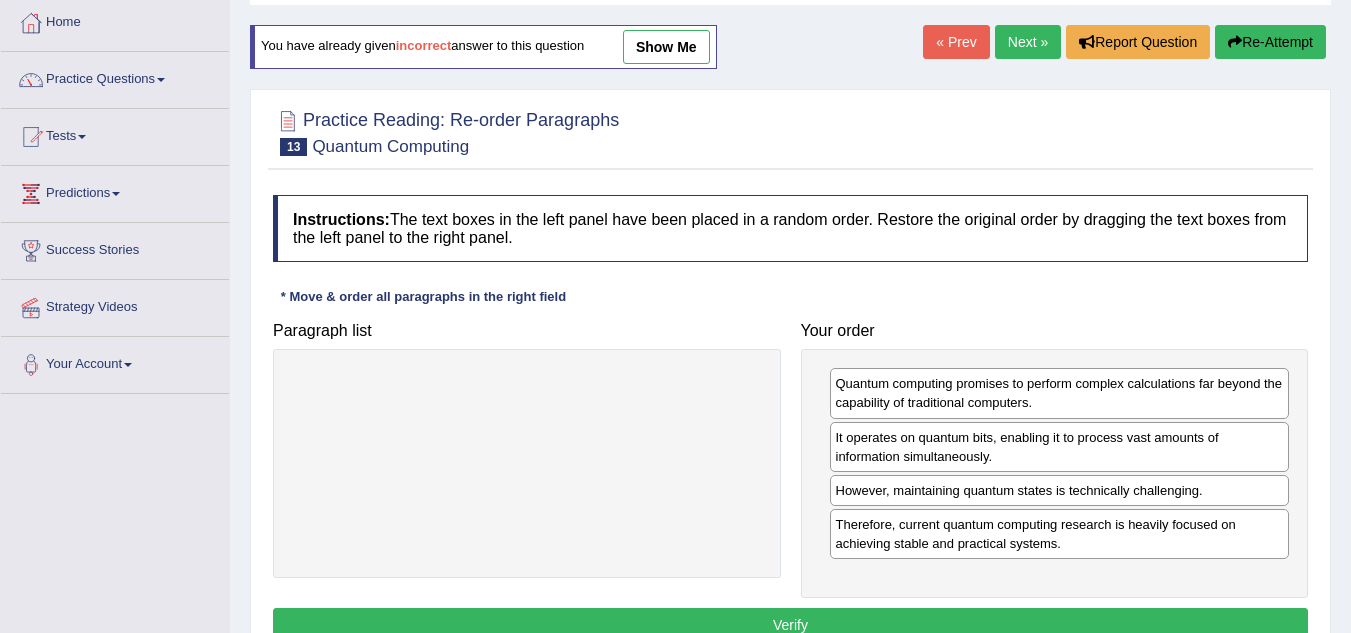 click on "Verify" at bounding box center (790, 625) 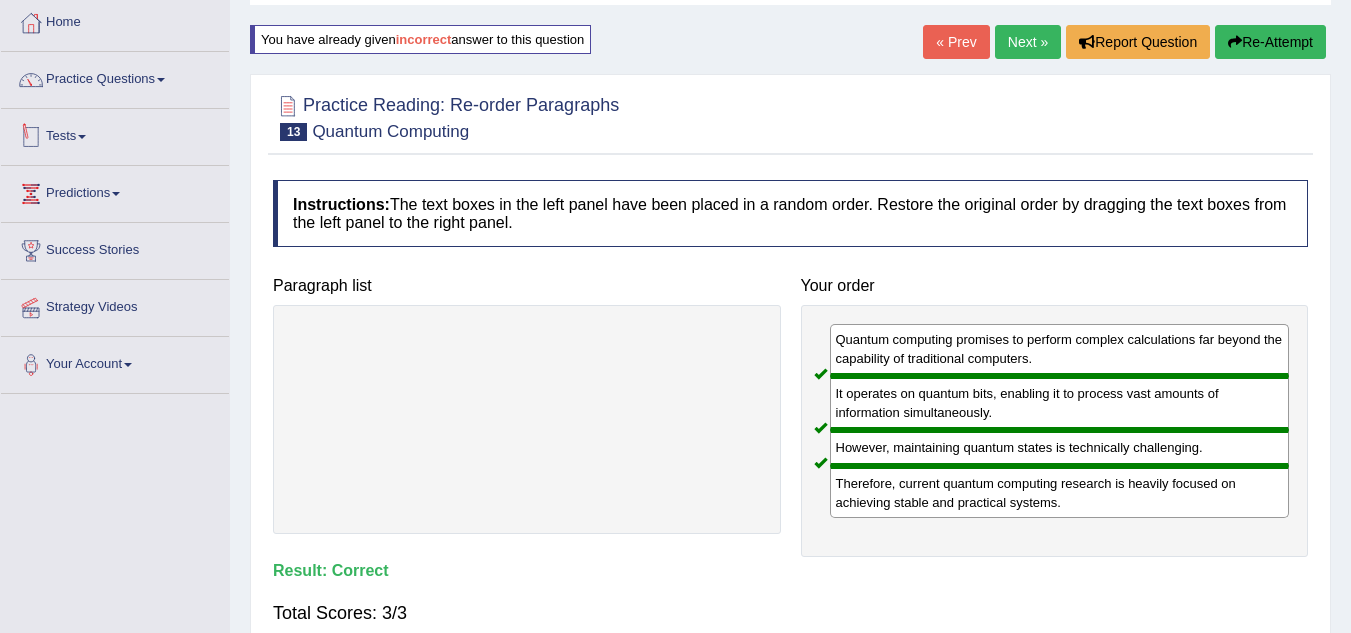 click on "Tests" at bounding box center [115, 134] 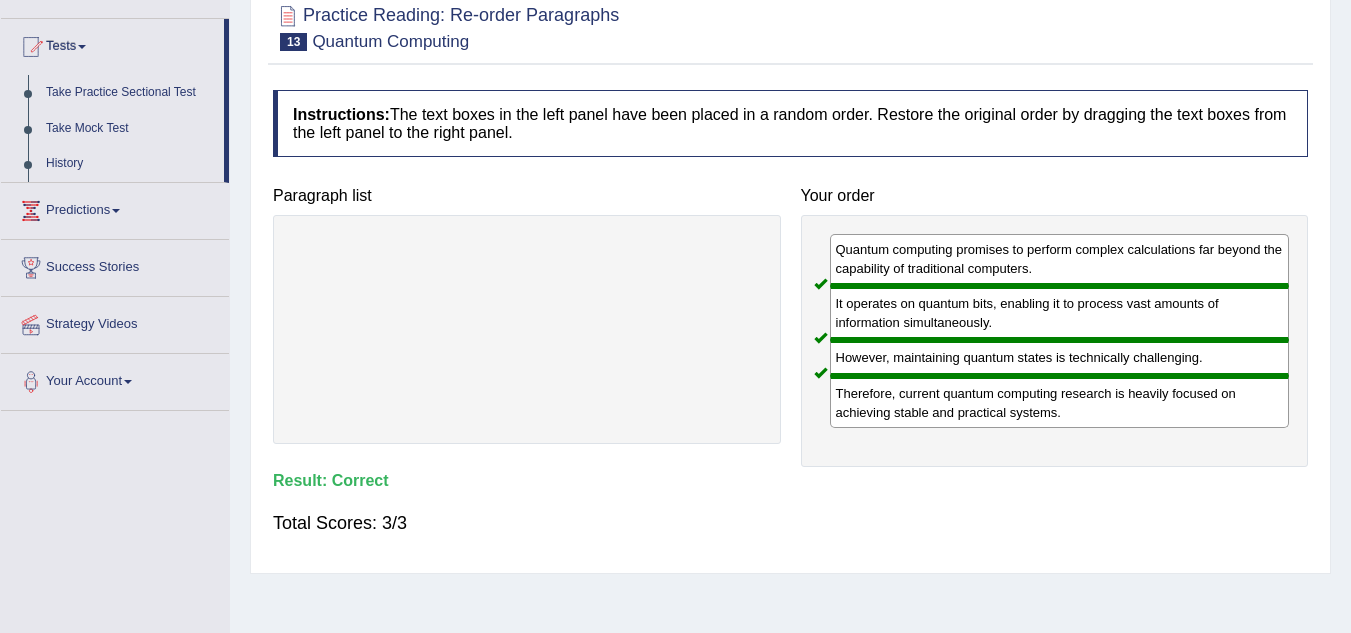 scroll, scrollTop: 0, scrollLeft: 0, axis: both 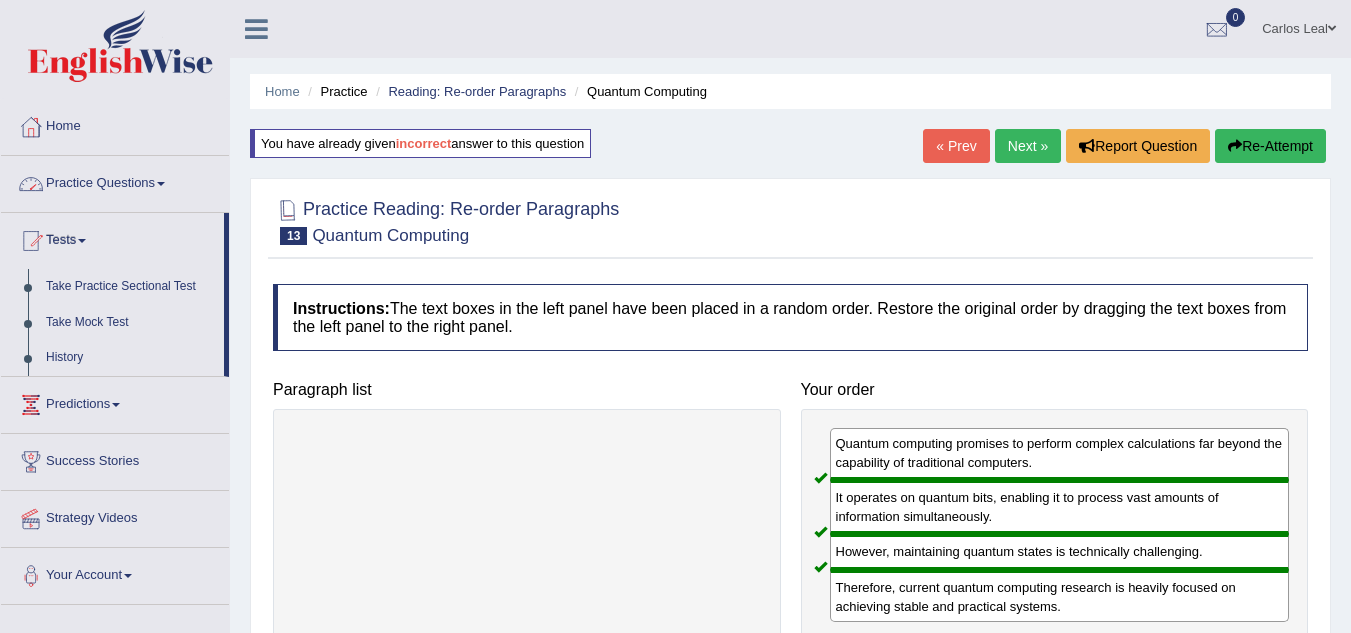 click on "Practice Questions" at bounding box center (115, 181) 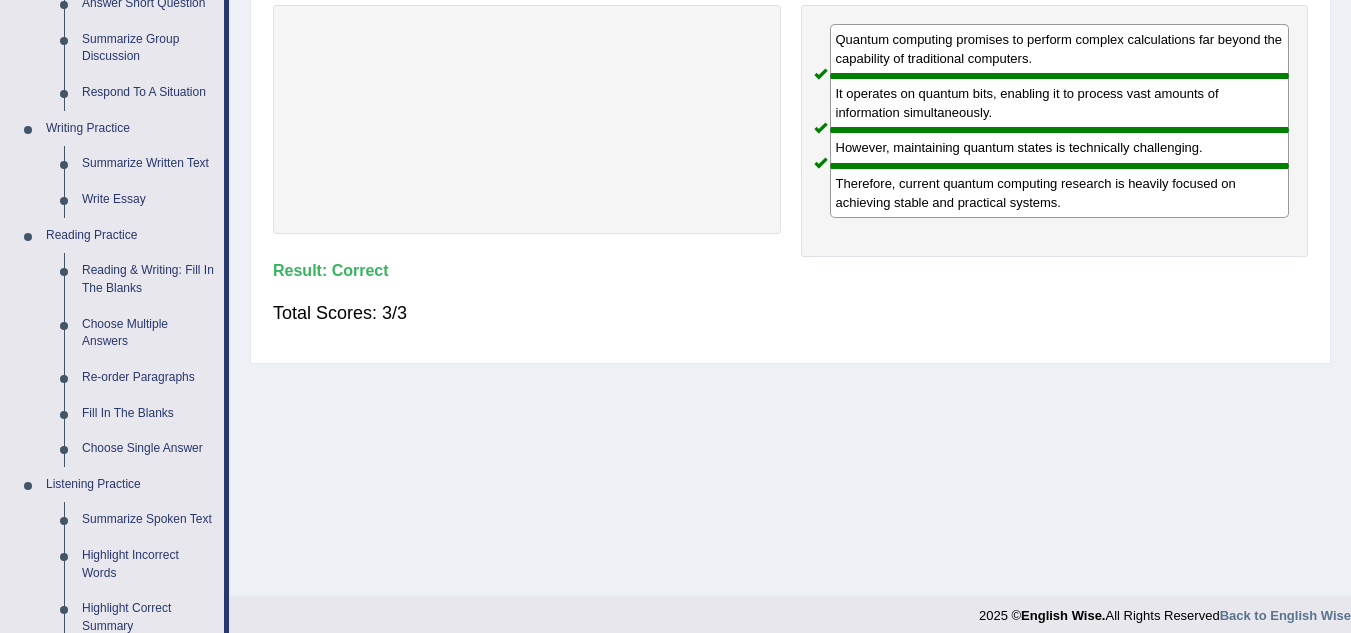 scroll, scrollTop: 409, scrollLeft: 0, axis: vertical 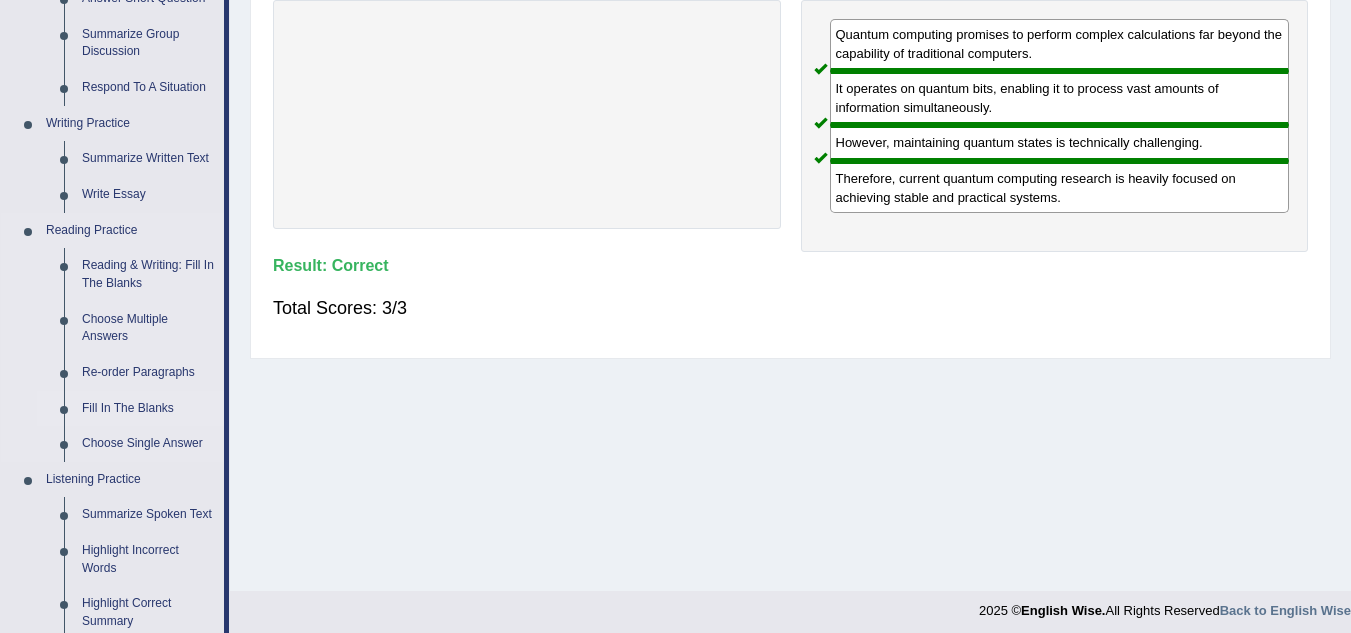 click on "Fill In The Blanks" at bounding box center (148, 409) 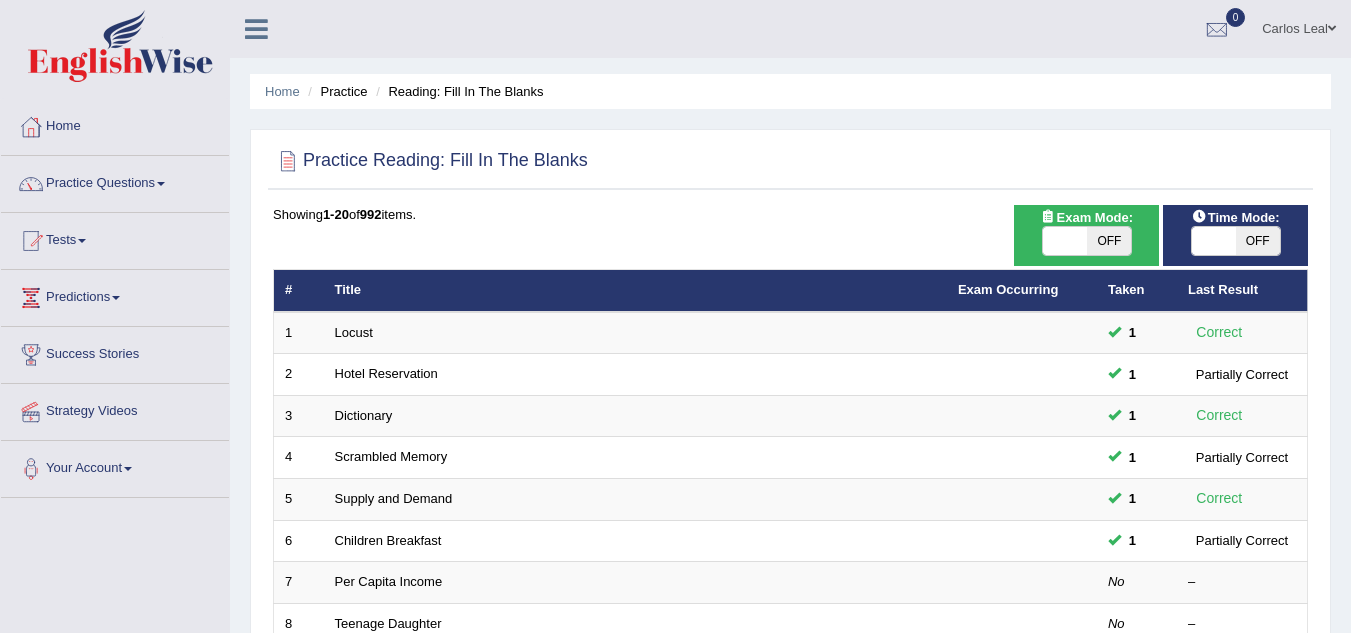 scroll, scrollTop: 0, scrollLeft: 0, axis: both 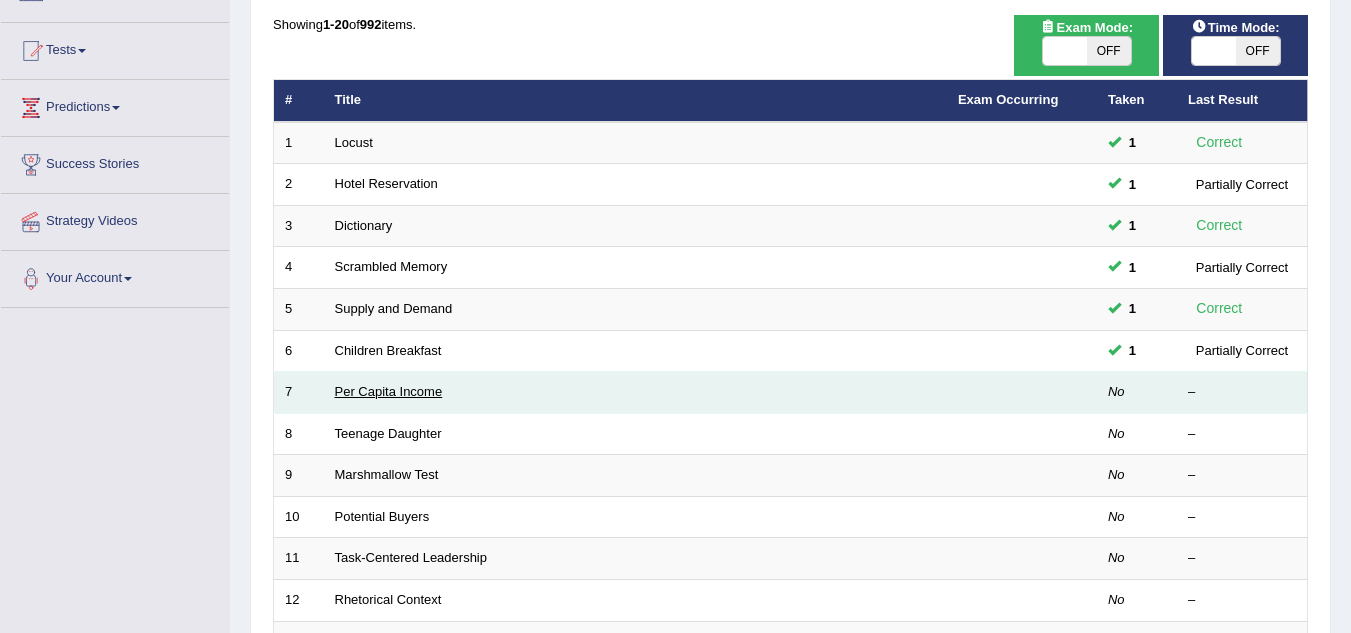 click on "Per Capita Income" at bounding box center [389, 391] 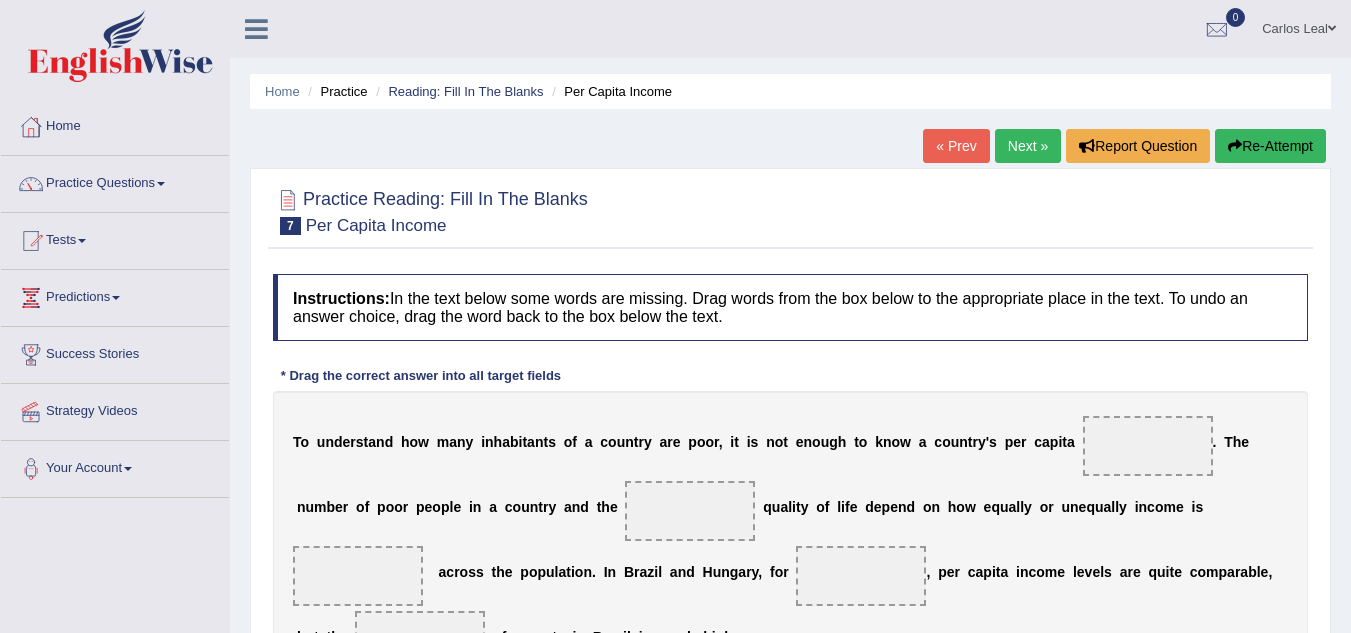 scroll, scrollTop: 0, scrollLeft: 0, axis: both 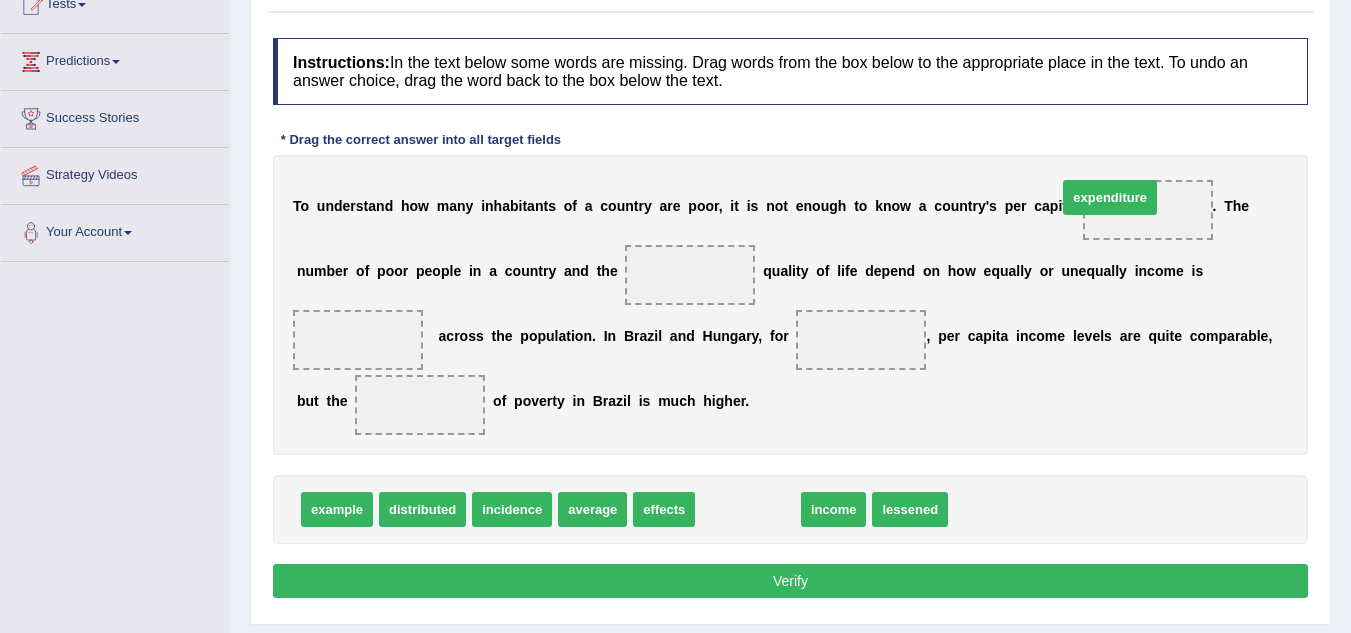 drag, startPoint x: 765, startPoint y: 508, endPoint x: 1125, endPoint y: 196, distance: 476.38638 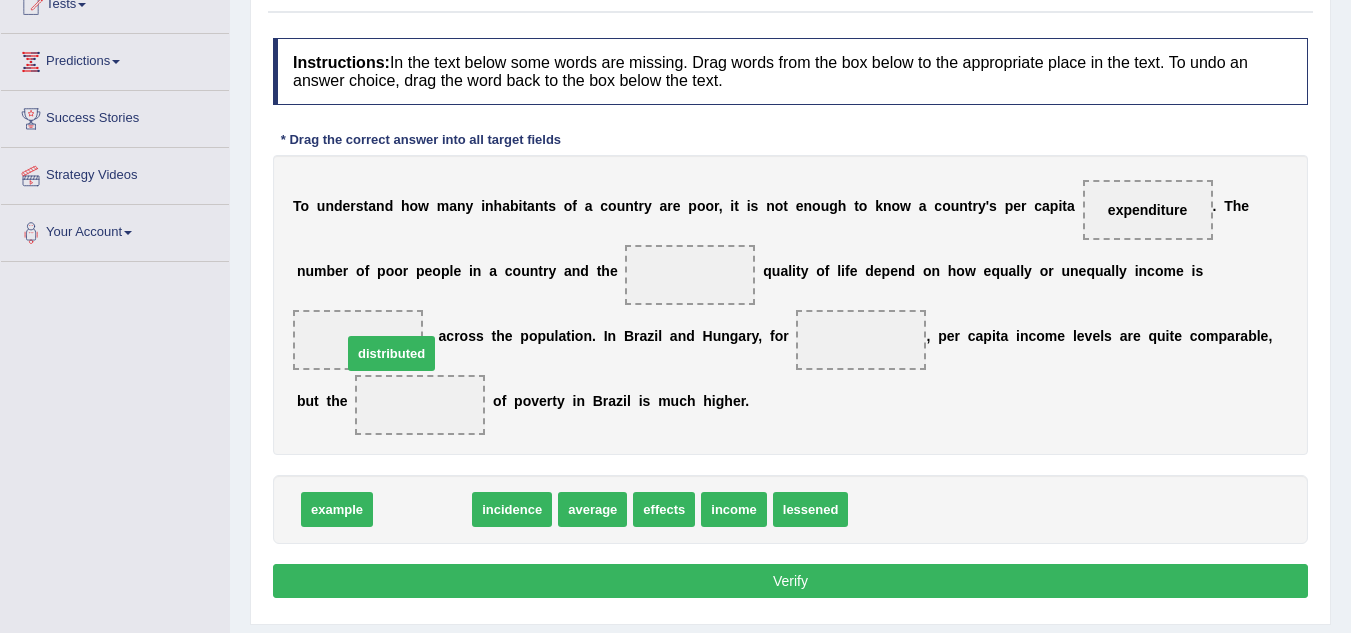 drag, startPoint x: 409, startPoint y: 519, endPoint x: 377, endPoint y: 363, distance: 159.24823 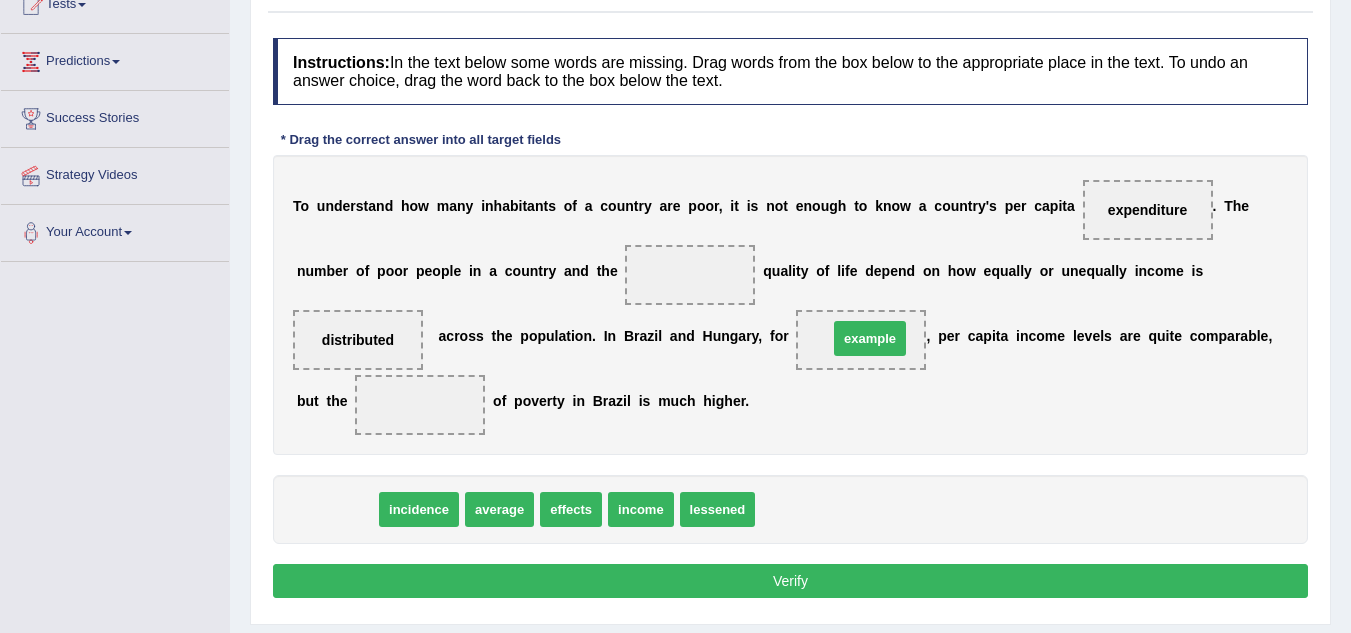 drag, startPoint x: 355, startPoint y: 504, endPoint x: 887, endPoint y: 334, distance: 558.5016 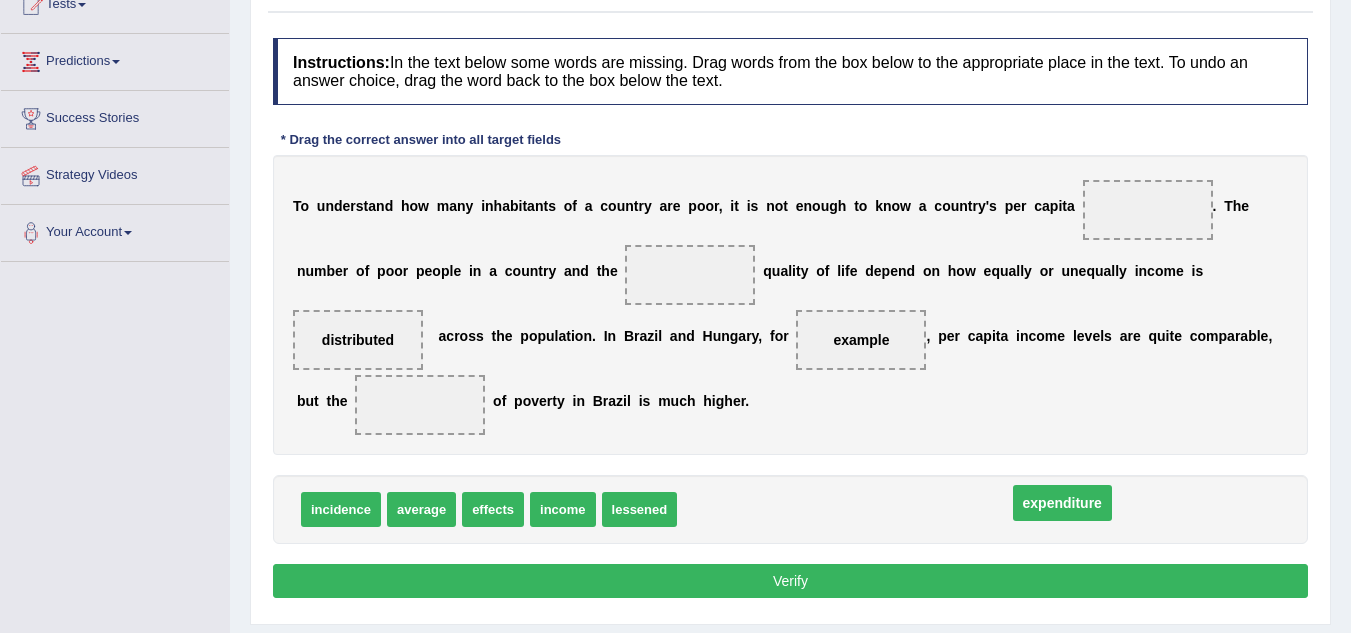 drag, startPoint x: 1151, startPoint y: 209, endPoint x: 1060, endPoint y: 512, distance: 316.37003 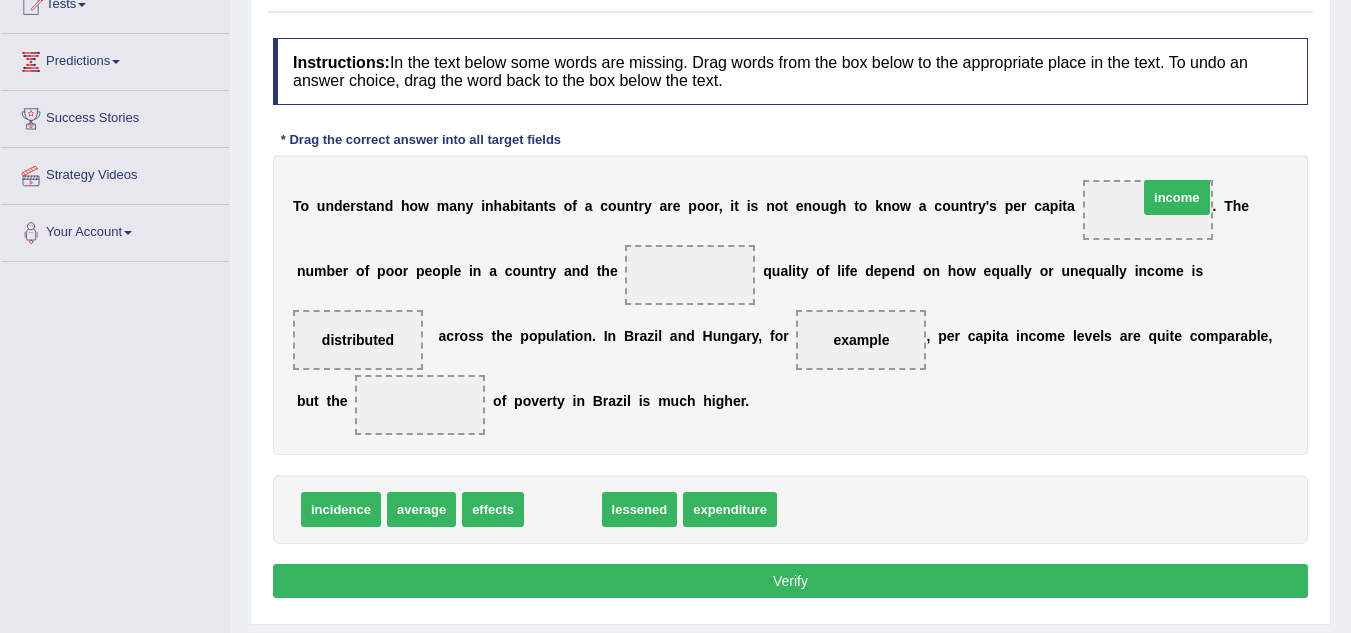 drag, startPoint x: 569, startPoint y: 511, endPoint x: 1183, endPoint y: 199, distance: 688.72345 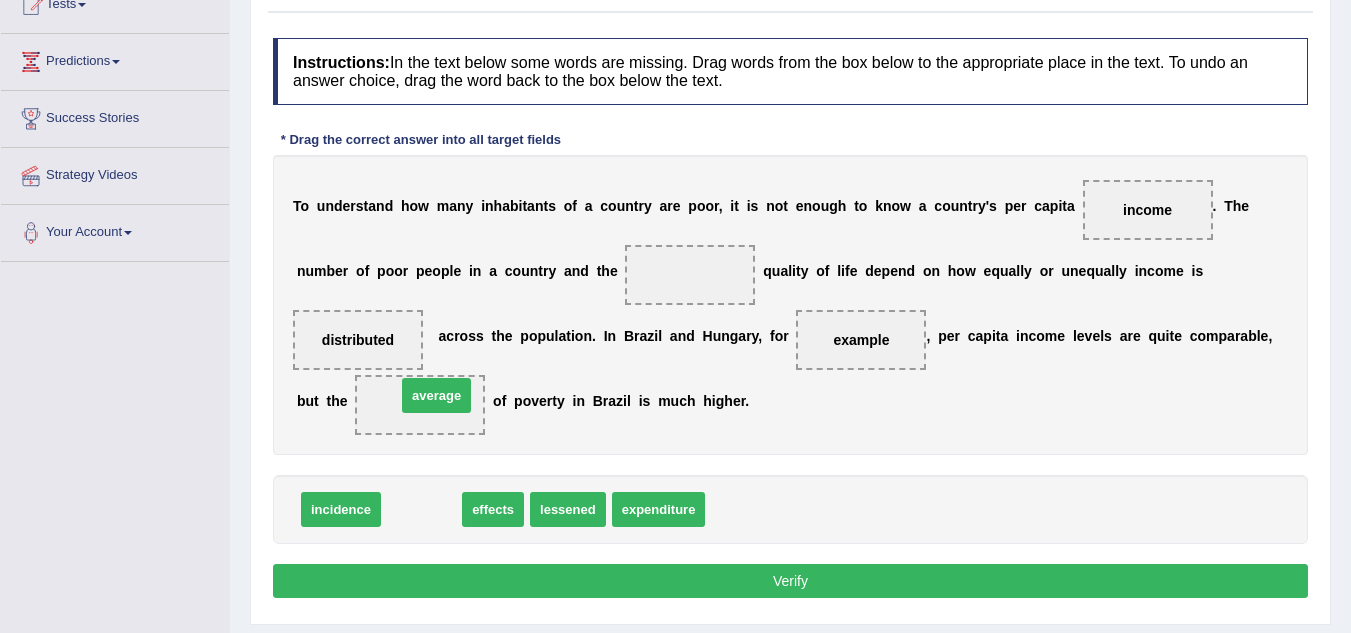 drag, startPoint x: 440, startPoint y: 505, endPoint x: 455, endPoint y: 391, distance: 114.982605 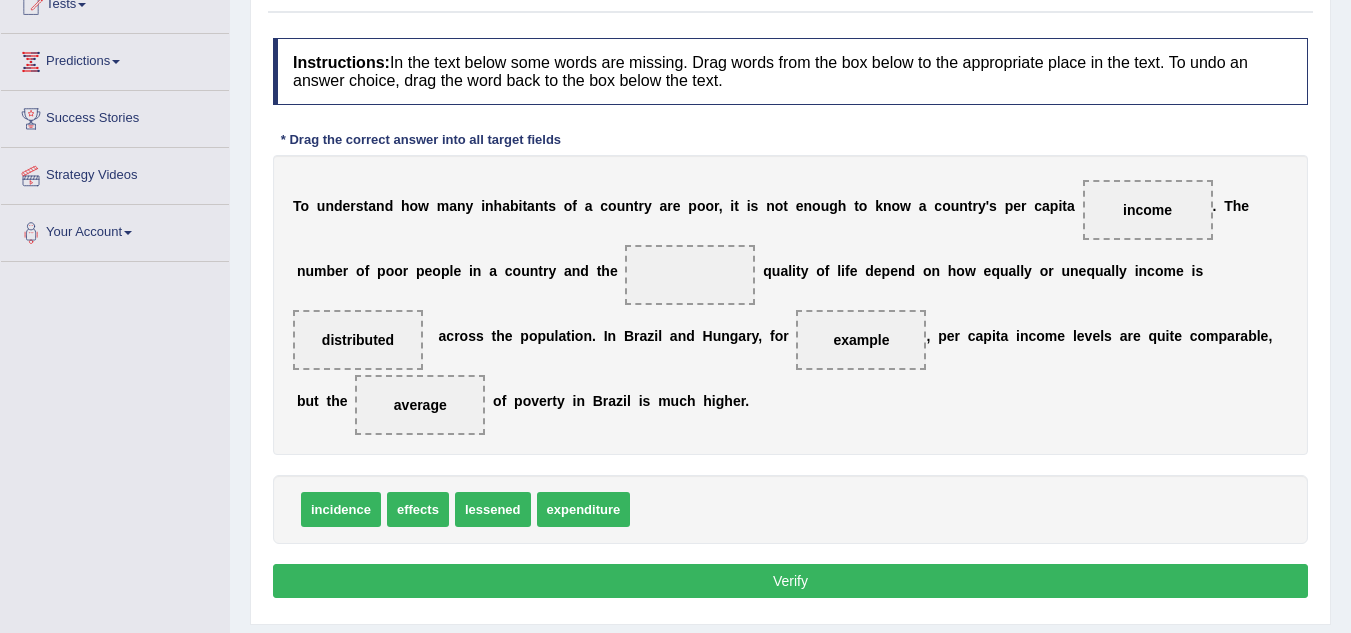 click on "expenditure" at bounding box center [584, 509] 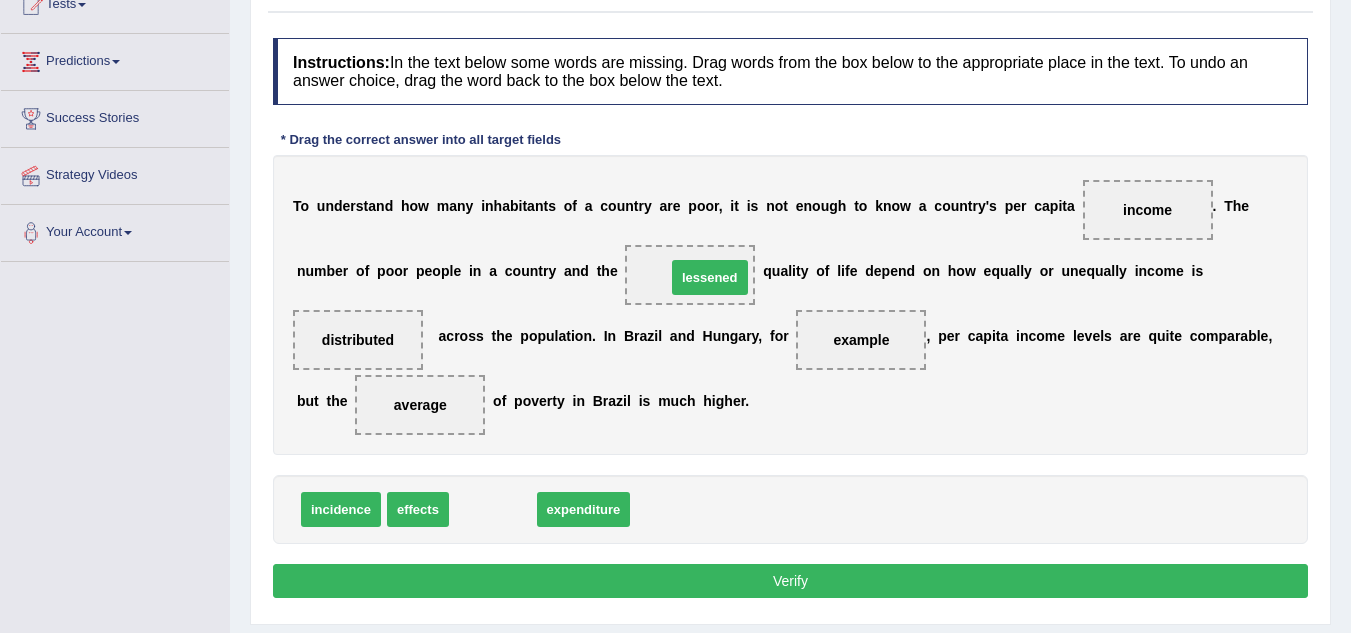 drag, startPoint x: 513, startPoint y: 508, endPoint x: 730, endPoint y: 276, distance: 317.66806 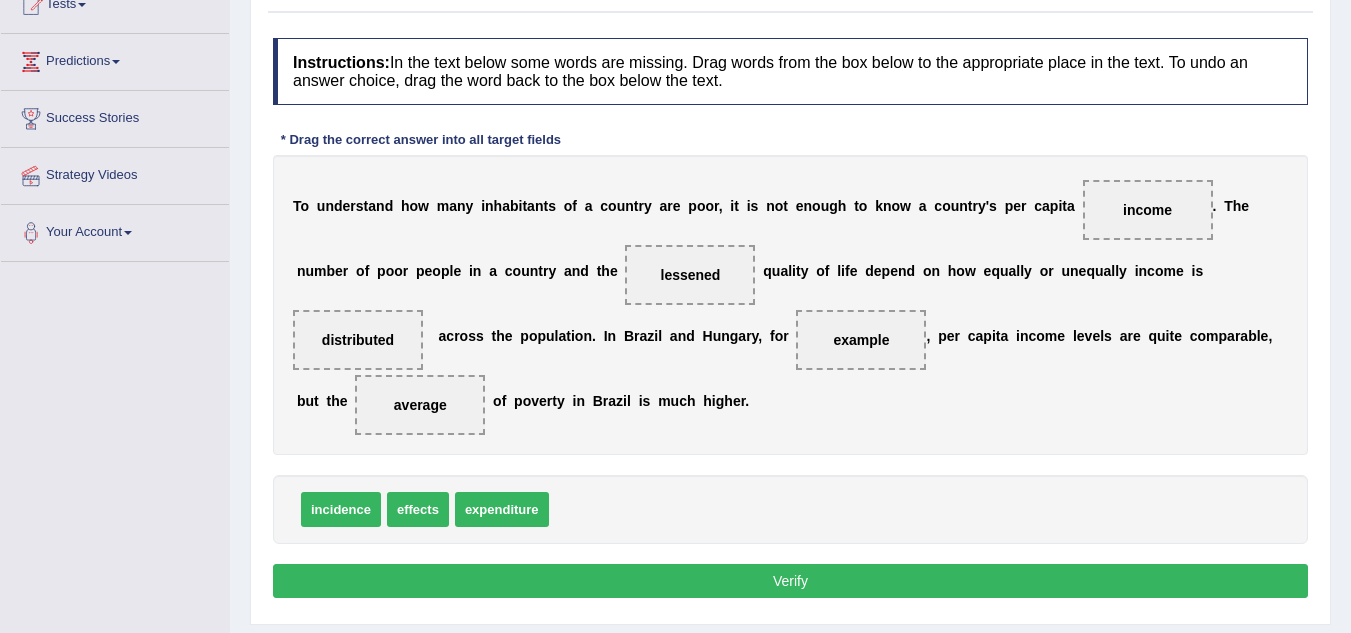 click on "Verify" at bounding box center [790, 581] 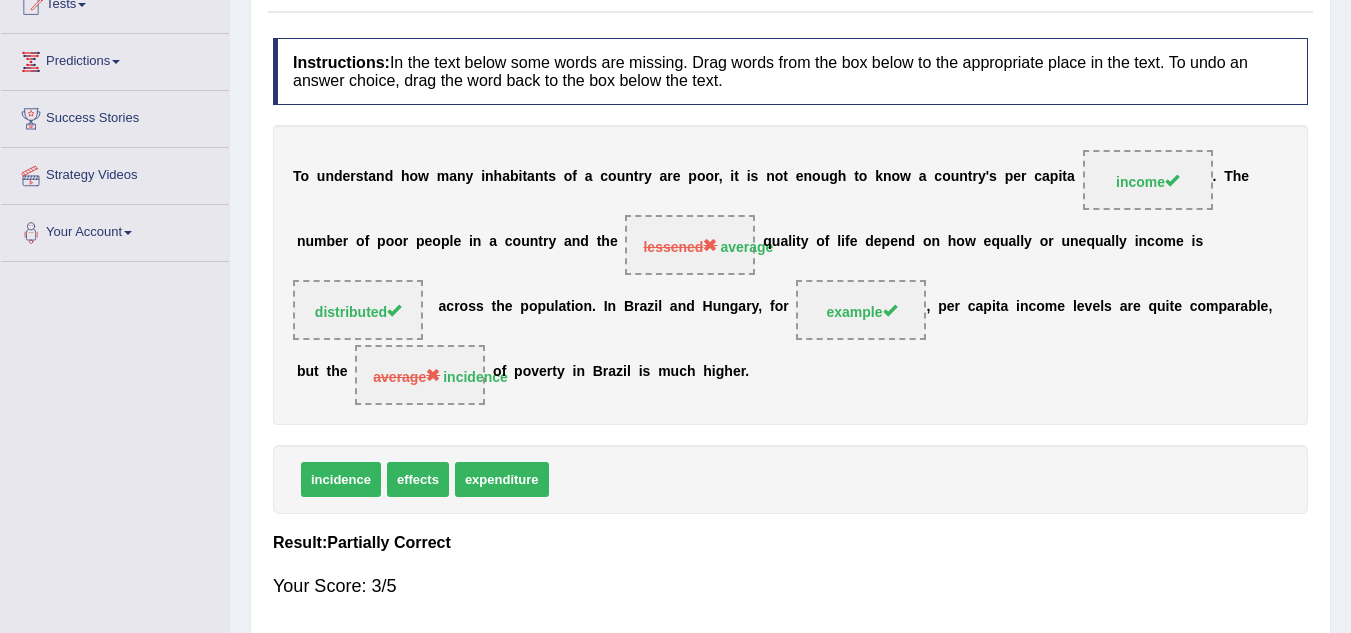 drag, startPoint x: 1343, startPoint y: 395, endPoint x: 1365, endPoint y: 409, distance: 26.076809 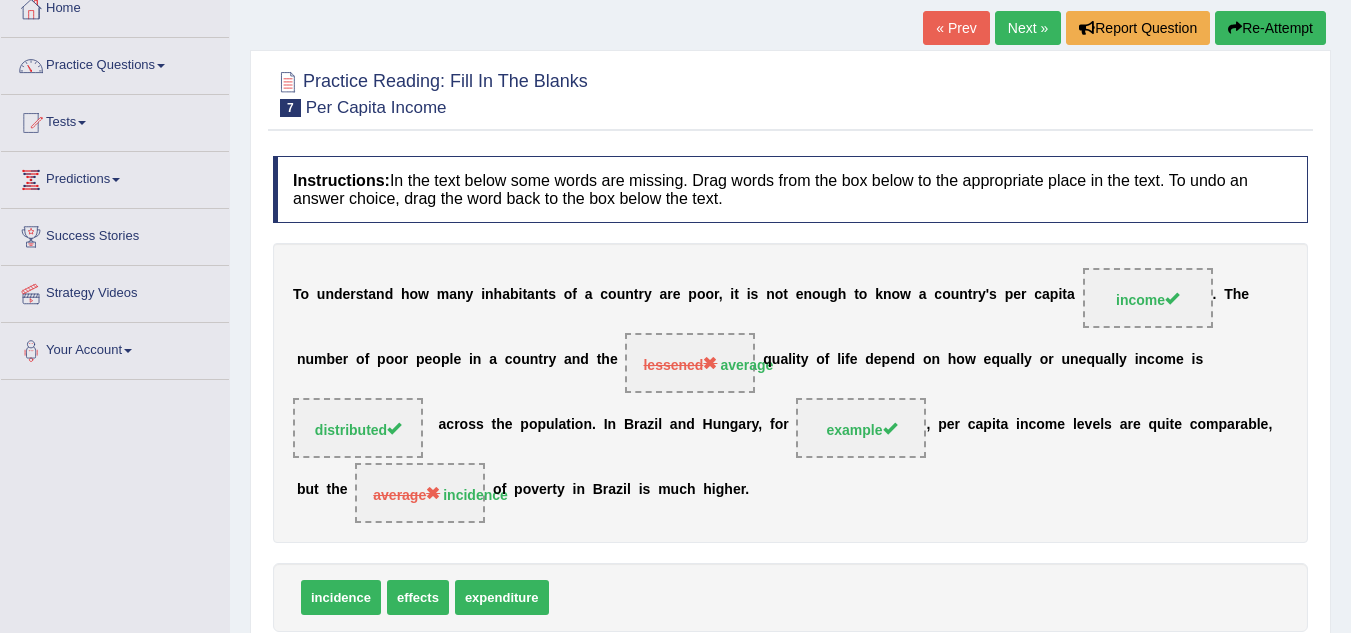 scroll, scrollTop: 111, scrollLeft: 0, axis: vertical 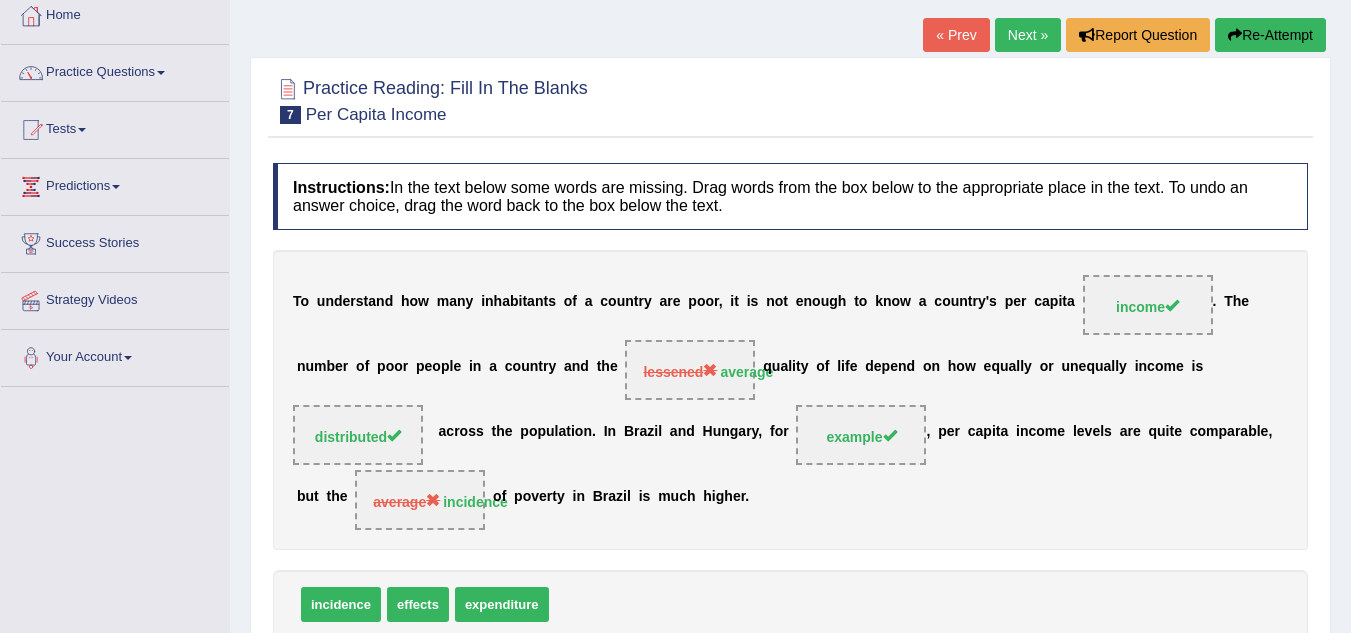 click on "Next »" at bounding box center (1028, 35) 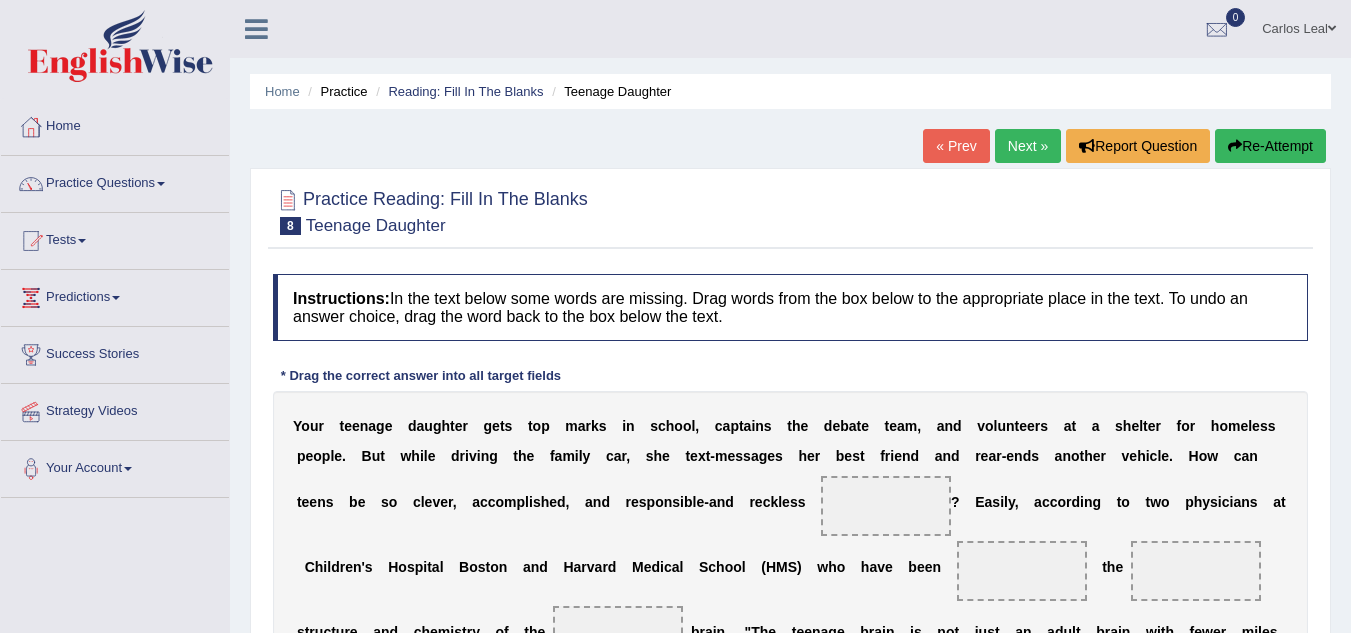 scroll, scrollTop: 86, scrollLeft: 0, axis: vertical 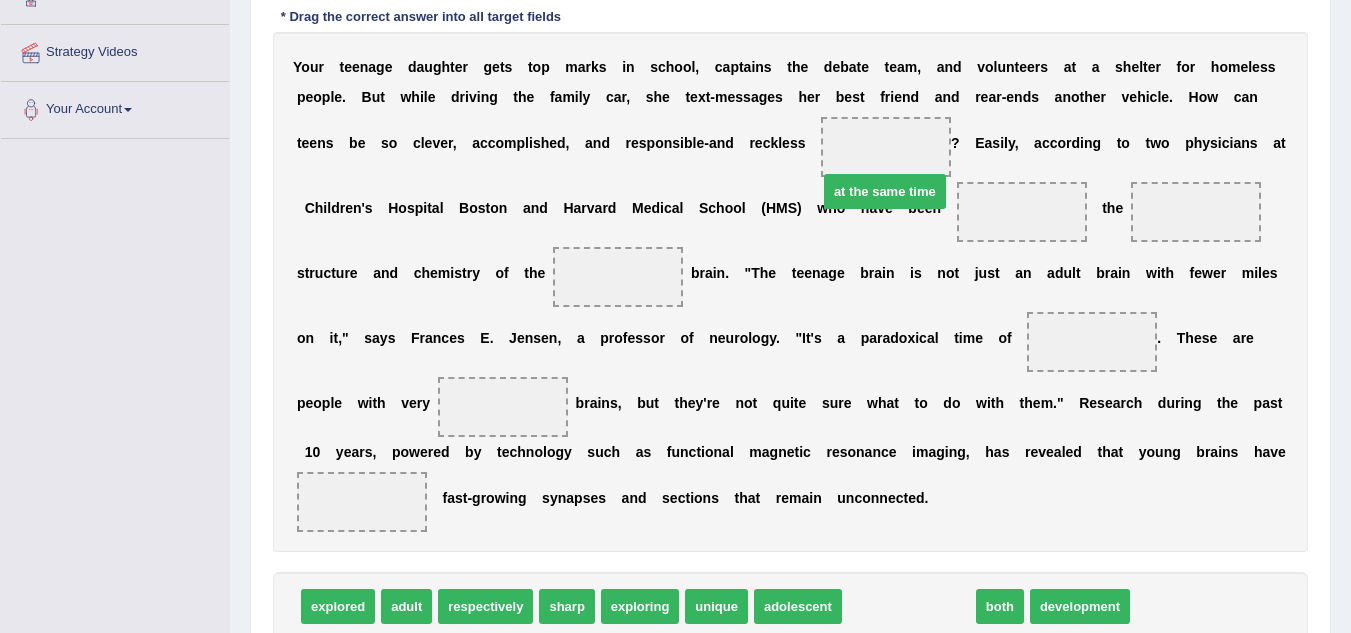 drag, startPoint x: 869, startPoint y: 606, endPoint x: 845, endPoint y: 181, distance: 425.6771 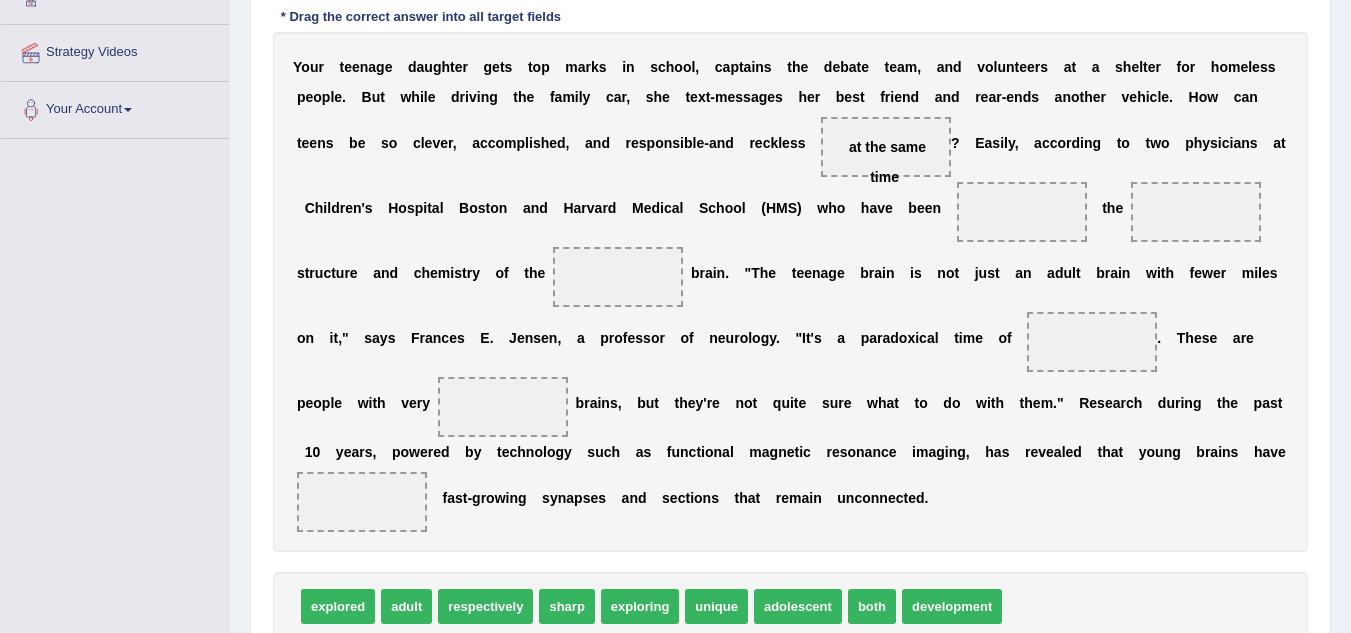 click on "Y o u r       t e e n a g e       d a u g h t e r       g e t s       t o p       m a r k s       i n       s c h o o l ,       c a p t a i n s       t h e       d e b a t e       t e a m ,       a n d       v o l u n t e e r s       a t       a       s h e l t e r       f o r       h o m e l e s s       p e o p l e .       B u t       w h i l e       d r i v i n g       t h e       f a m i l y       c a r ,       s h e       t e x t - m e s s a g e s       h e r       b e s t       f r i e n d       a n d       r e a r - e n d s       a n o t h e r       v e h i c l e .       H o w       c a n       t e e n s       b e       s o       c l e v e r ,       a c c o m p l i s h e d ,       a n d       r e s p o n s i b l e - a n d       r e c k l e s s       at the same time ?       E a s i l y ,       a c c o r d i n g       t o       t w o       p h y s i c i a n s       a t       C h i l d r e n ' s" at bounding box center (790, 292) 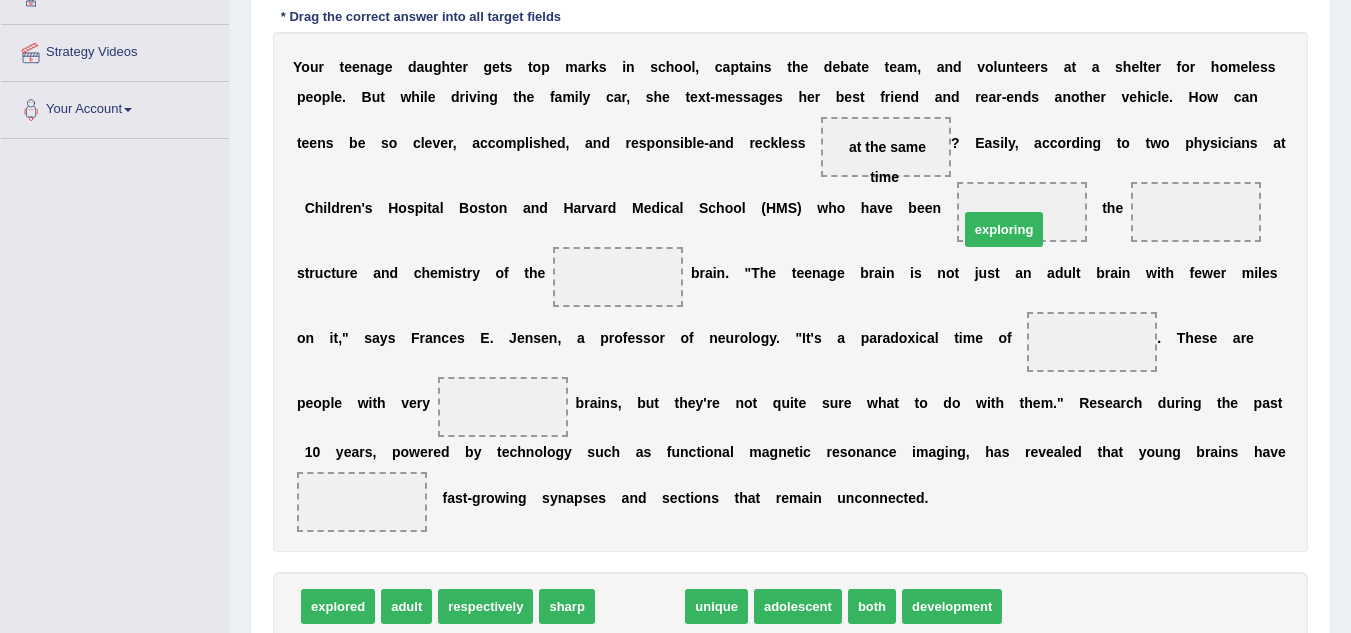 drag, startPoint x: 654, startPoint y: 607, endPoint x: 1018, endPoint y: 221, distance: 530.55817 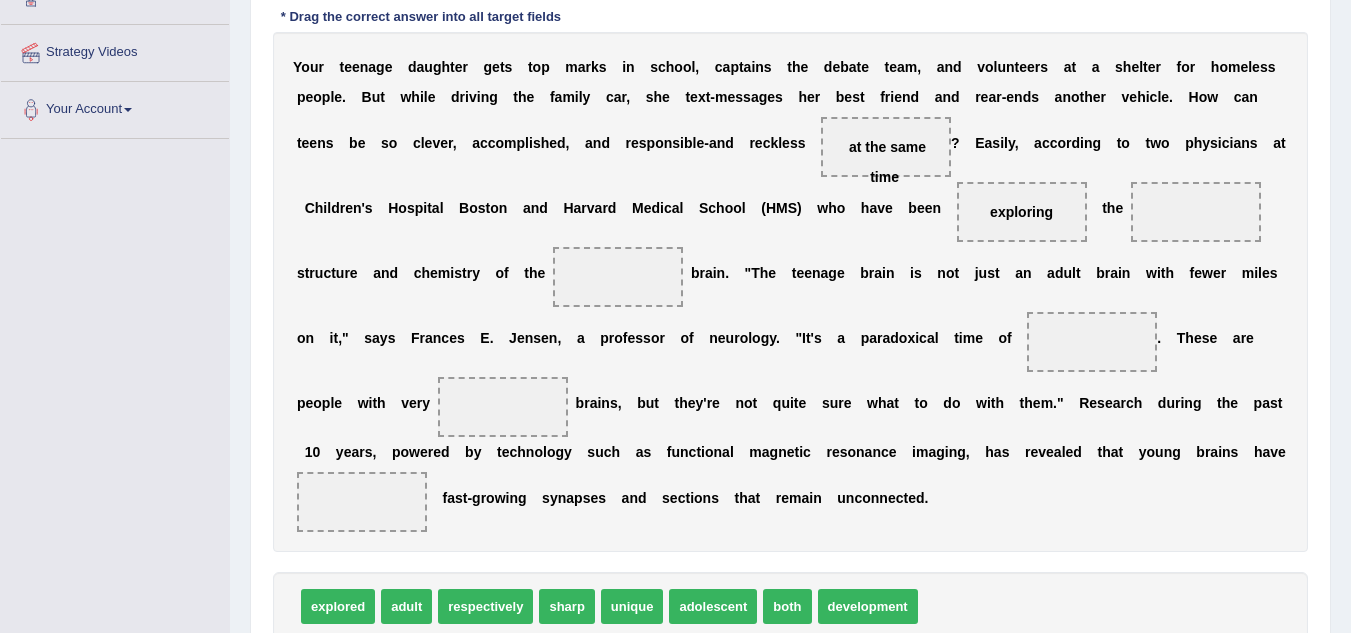 click on "adolescent" at bounding box center (713, 606) 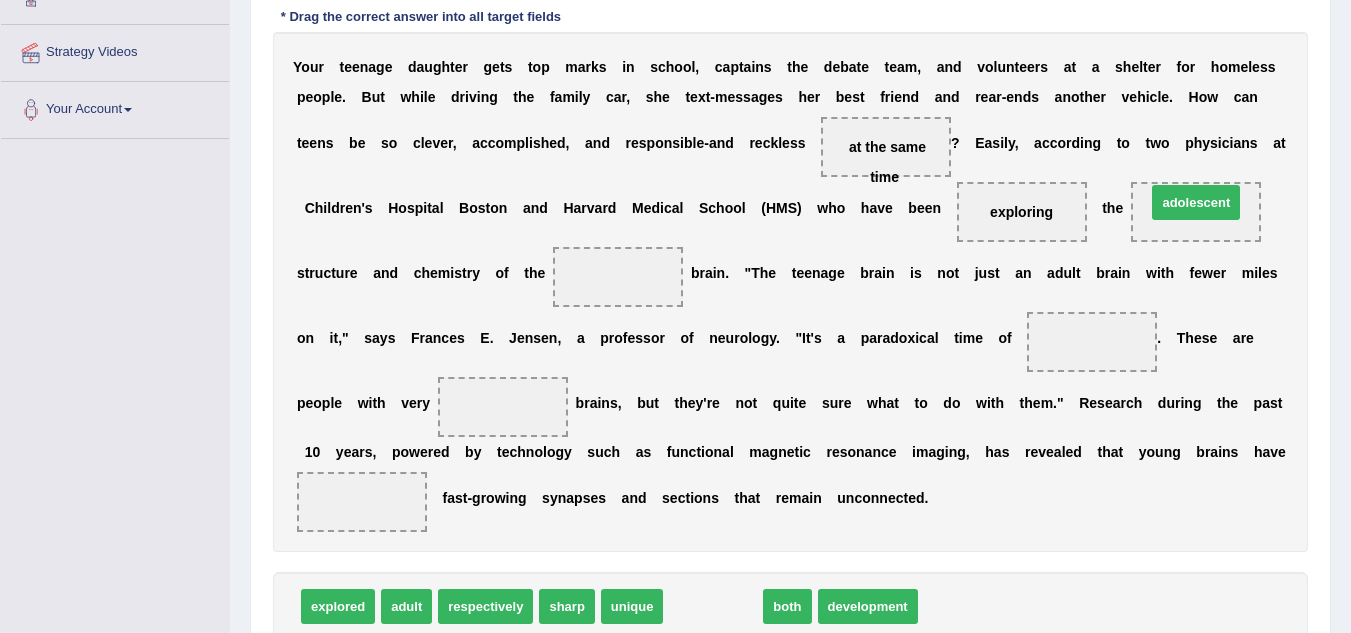 drag, startPoint x: 733, startPoint y: 607, endPoint x: 1216, endPoint y: 204, distance: 629.0453 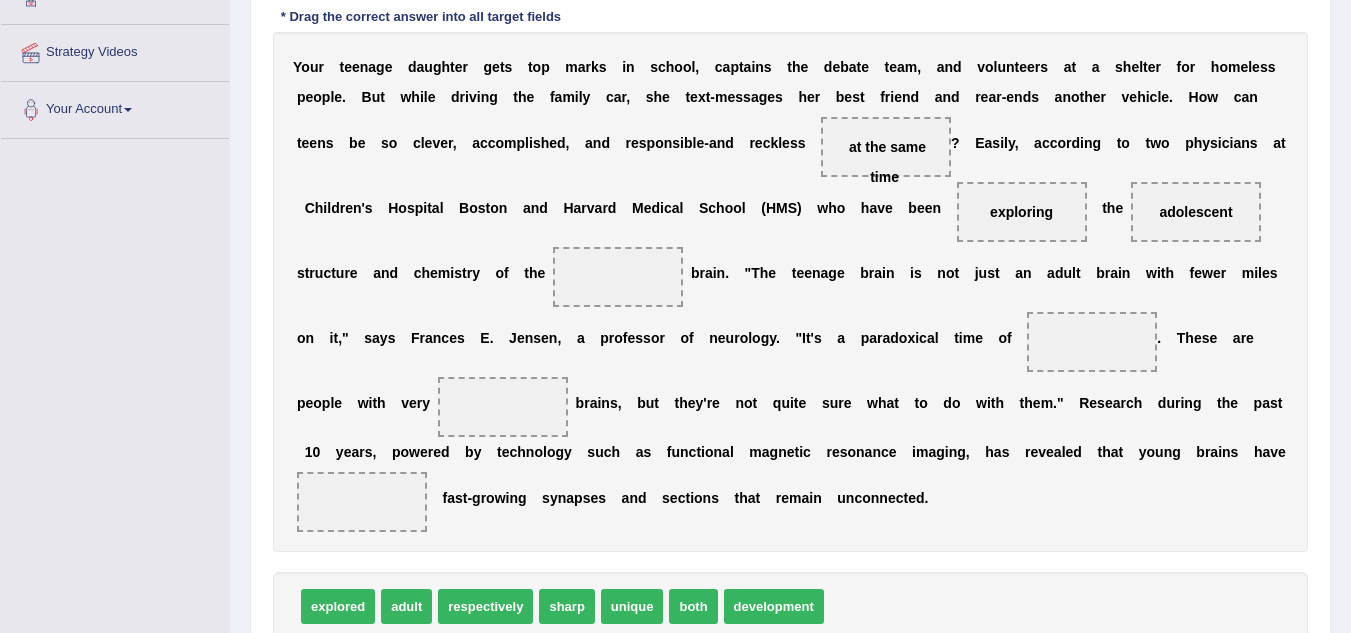 drag, startPoint x: 765, startPoint y: 605, endPoint x: 736, endPoint y: 492, distance: 116.6619 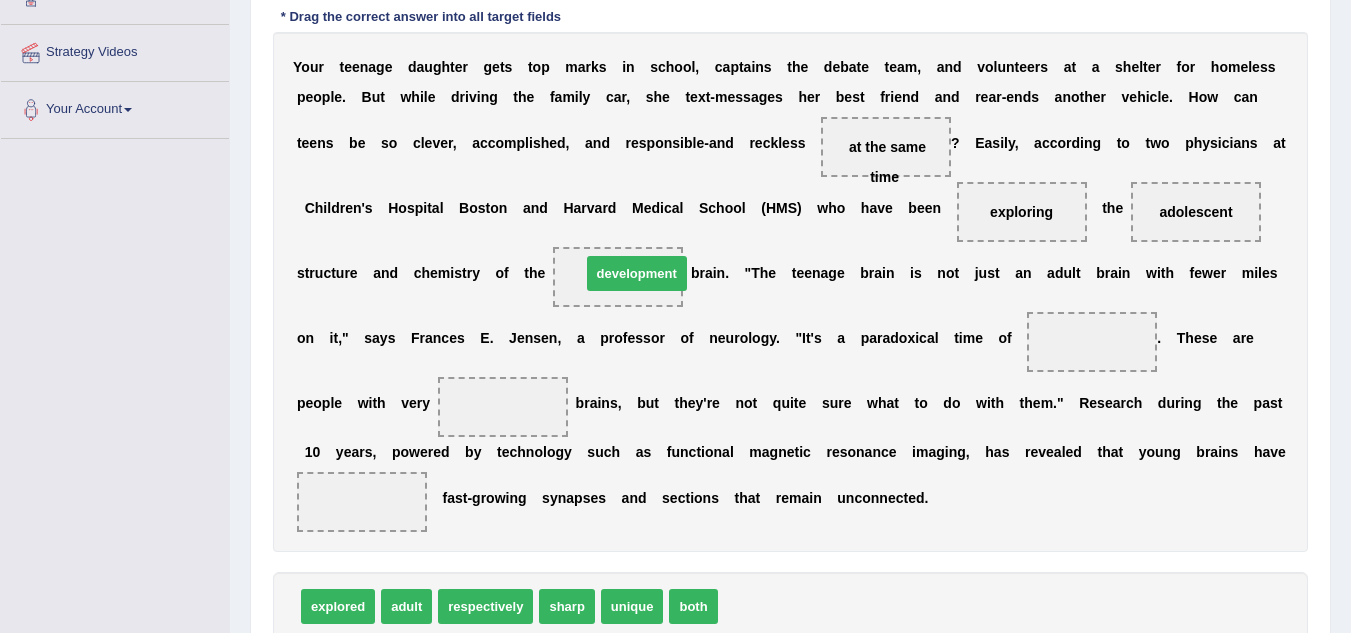 drag, startPoint x: 775, startPoint y: 609, endPoint x: 638, endPoint y: 276, distance: 360.08054 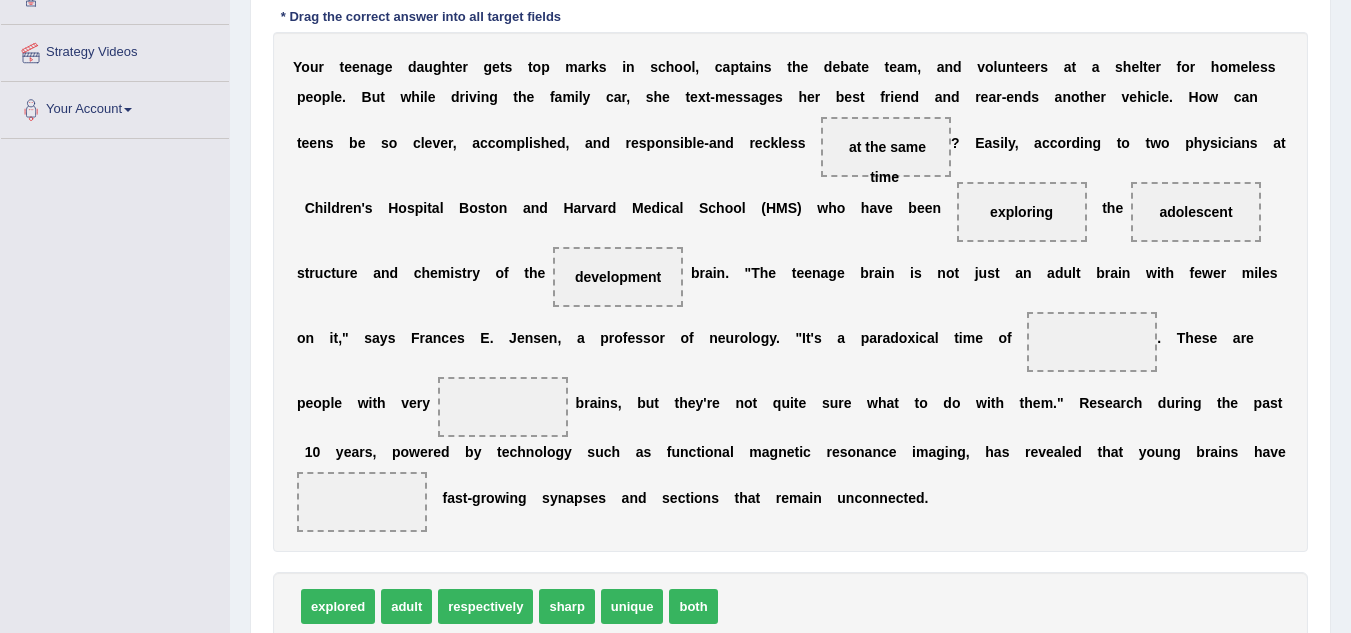 drag, startPoint x: 611, startPoint y: 268, endPoint x: 1144, endPoint y: 316, distance: 535.157 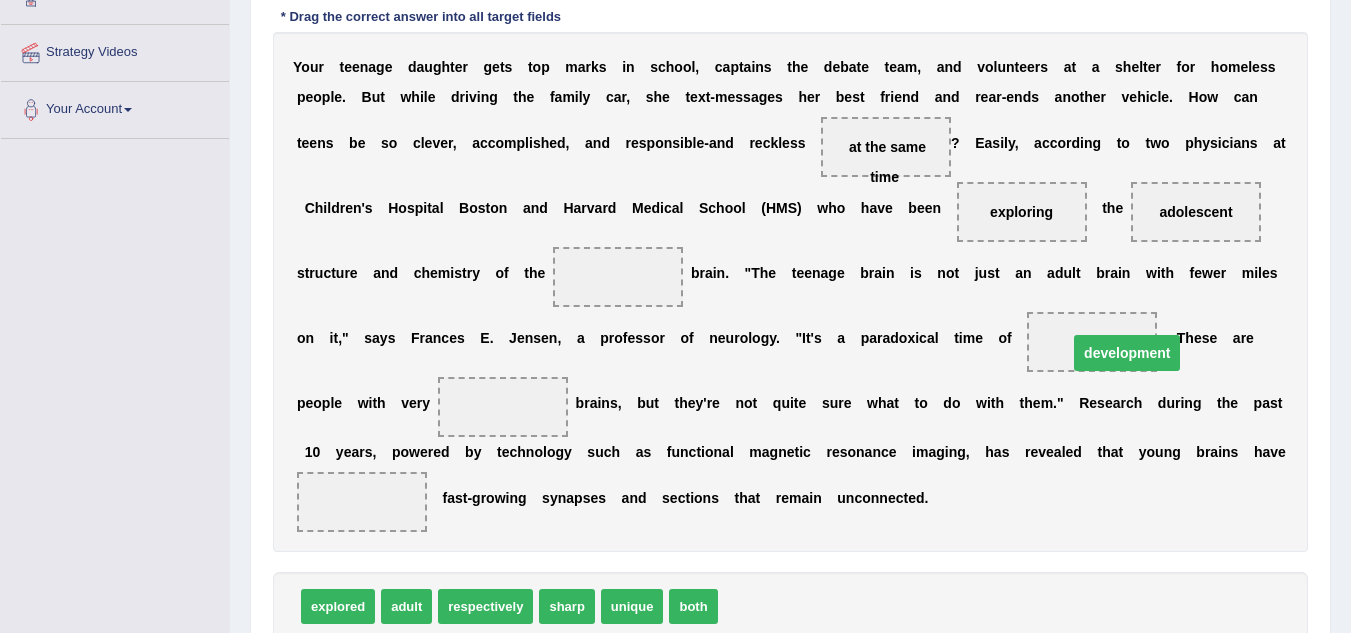 drag, startPoint x: 601, startPoint y: 281, endPoint x: 1103, endPoint y: 357, distance: 507.7204 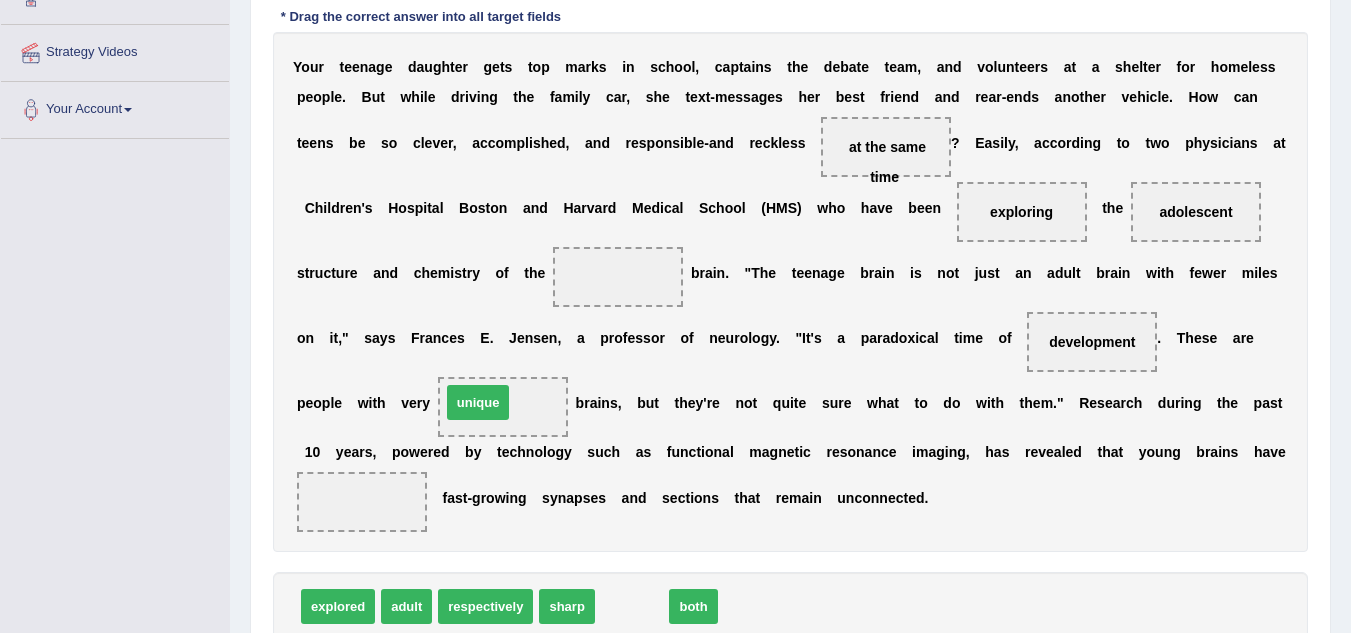 drag, startPoint x: 618, startPoint y: 607, endPoint x: 464, endPoint y: 403, distance: 255.60126 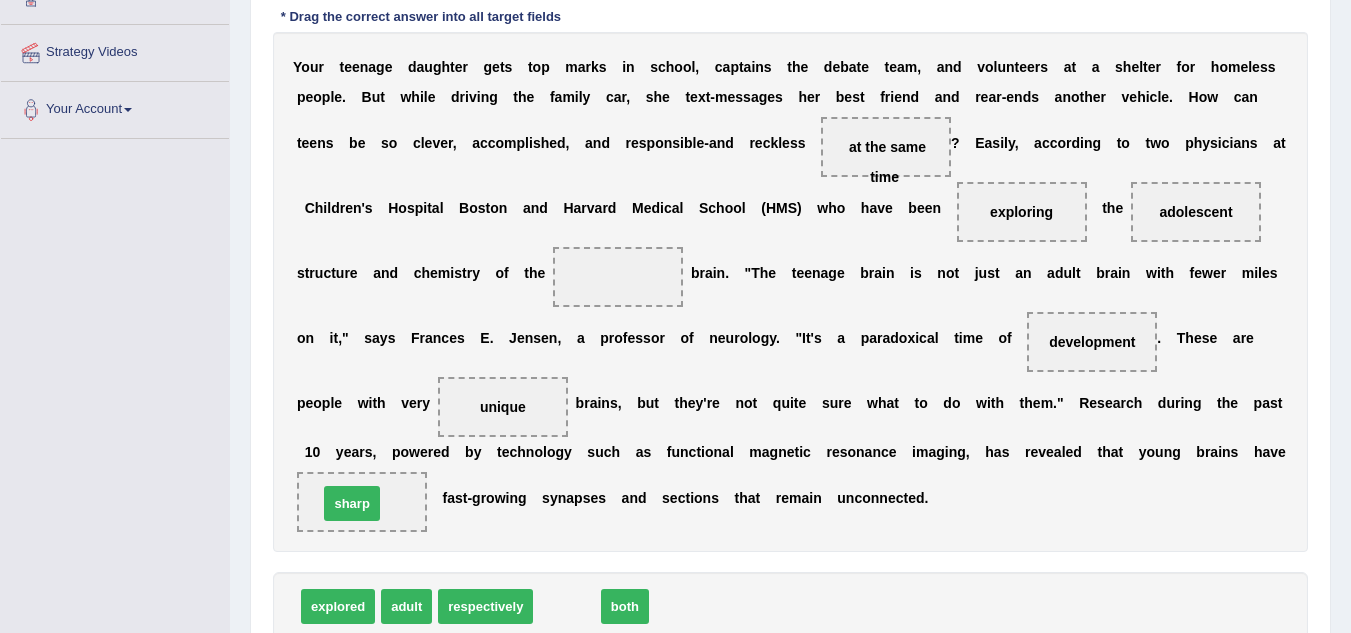 drag, startPoint x: 585, startPoint y: 610, endPoint x: 372, endPoint y: 509, distance: 235.7329 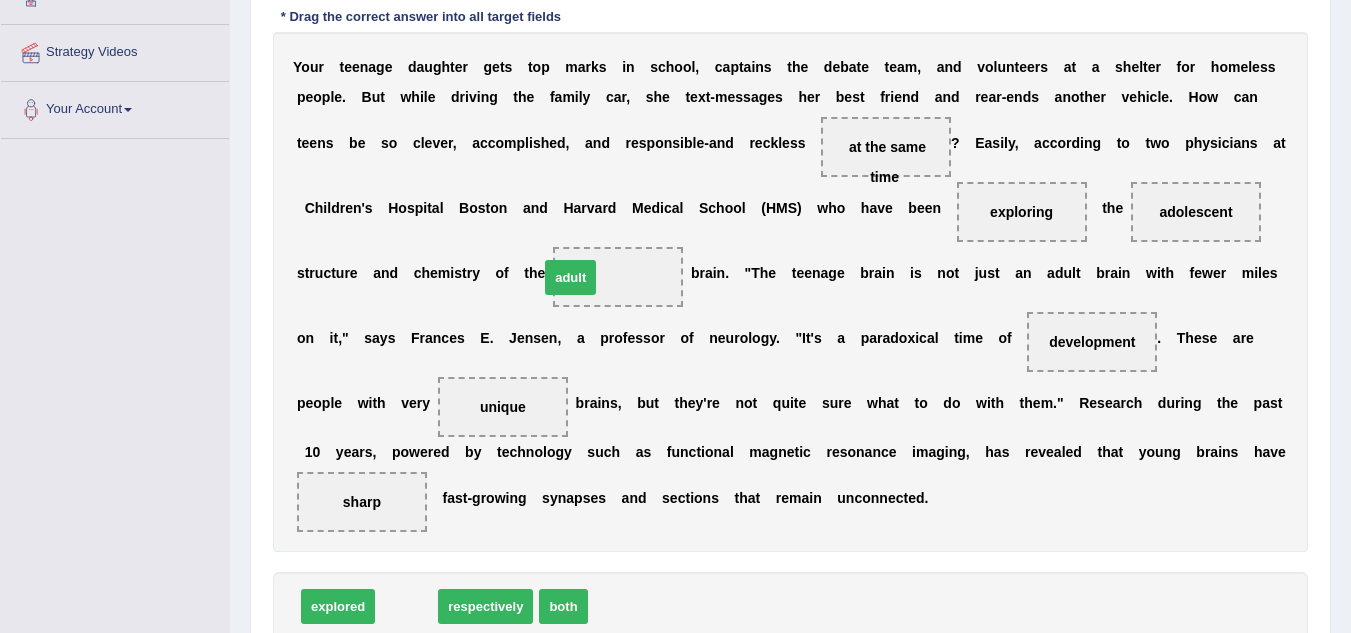 drag, startPoint x: 404, startPoint y: 597, endPoint x: 577, endPoint y: 263, distance: 376.14493 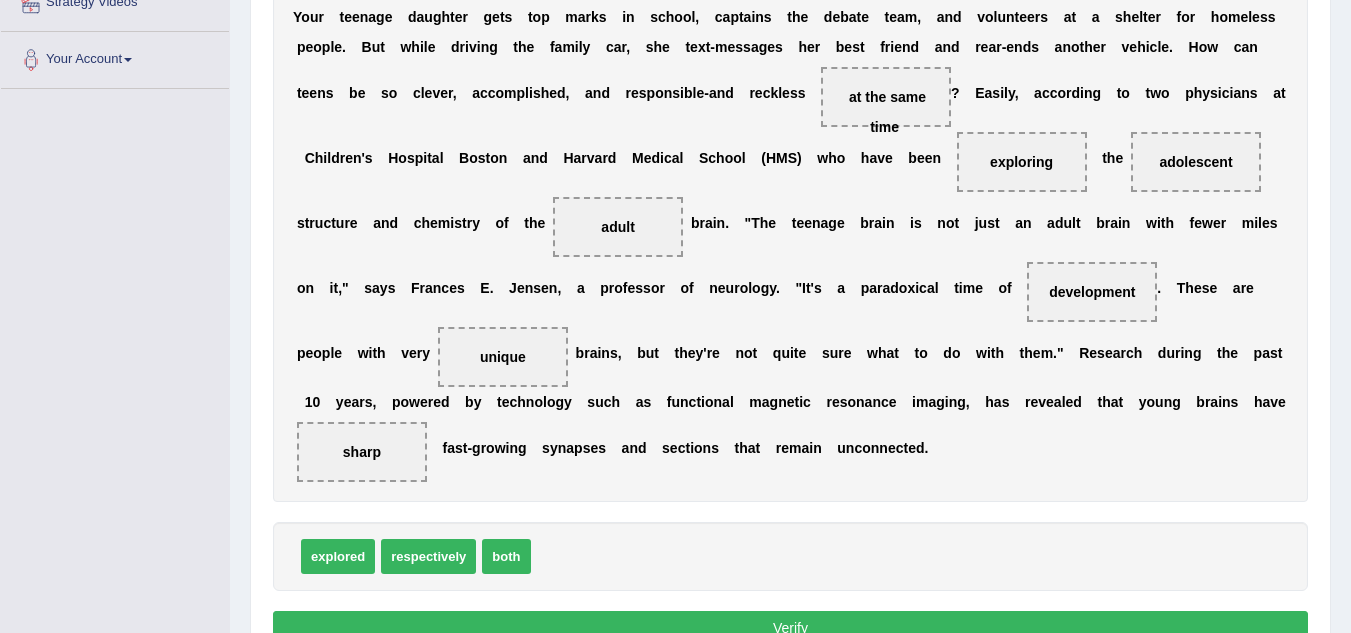 scroll, scrollTop: 413, scrollLeft: 0, axis: vertical 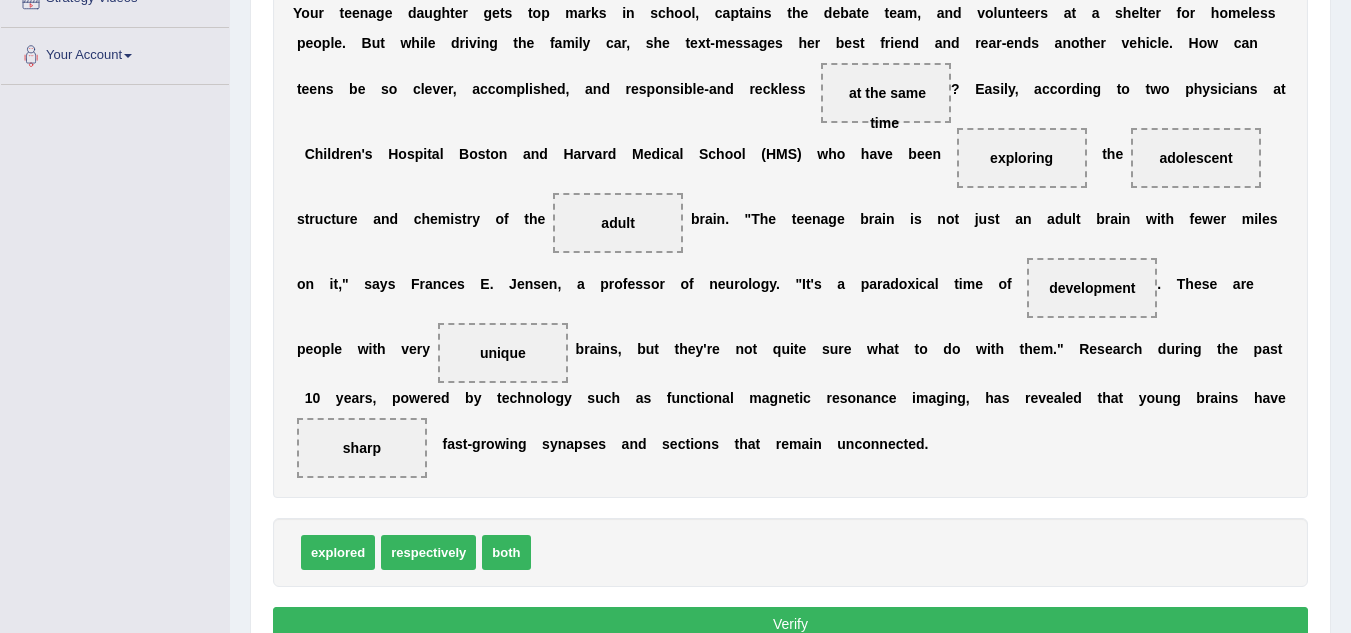 click on "Verify" at bounding box center [790, 624] 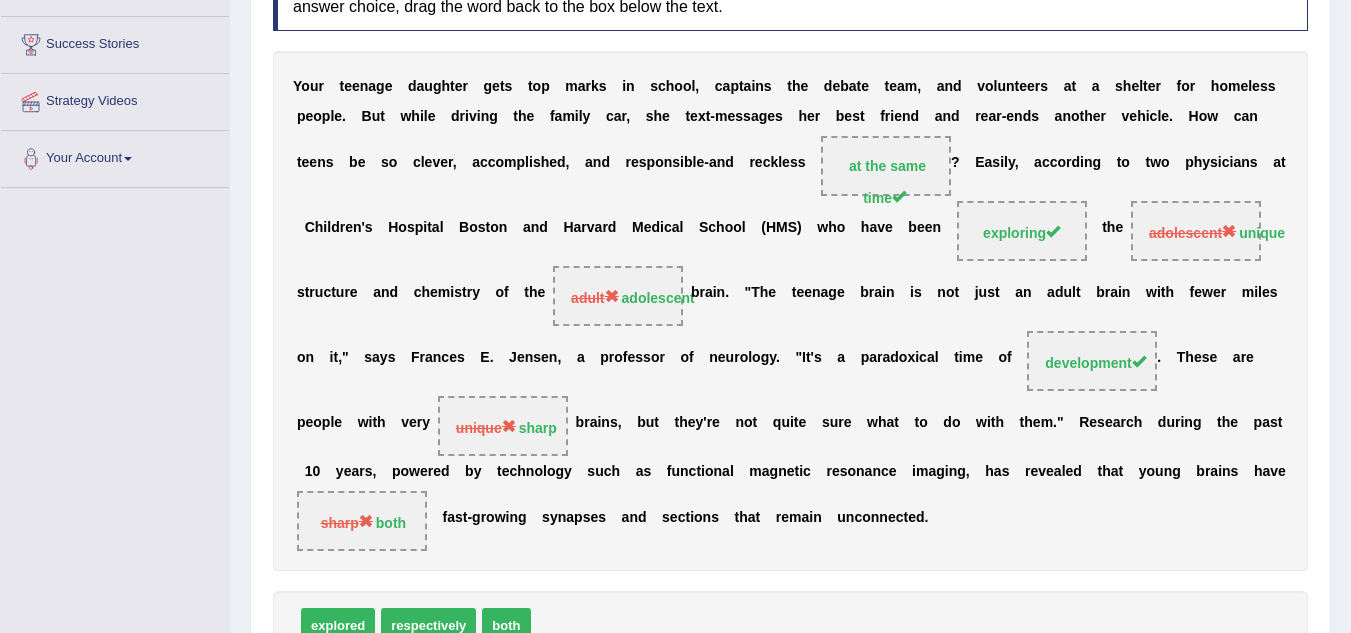 scroll, scrollTop: 308, scrollLeft: 0, axis: vertical 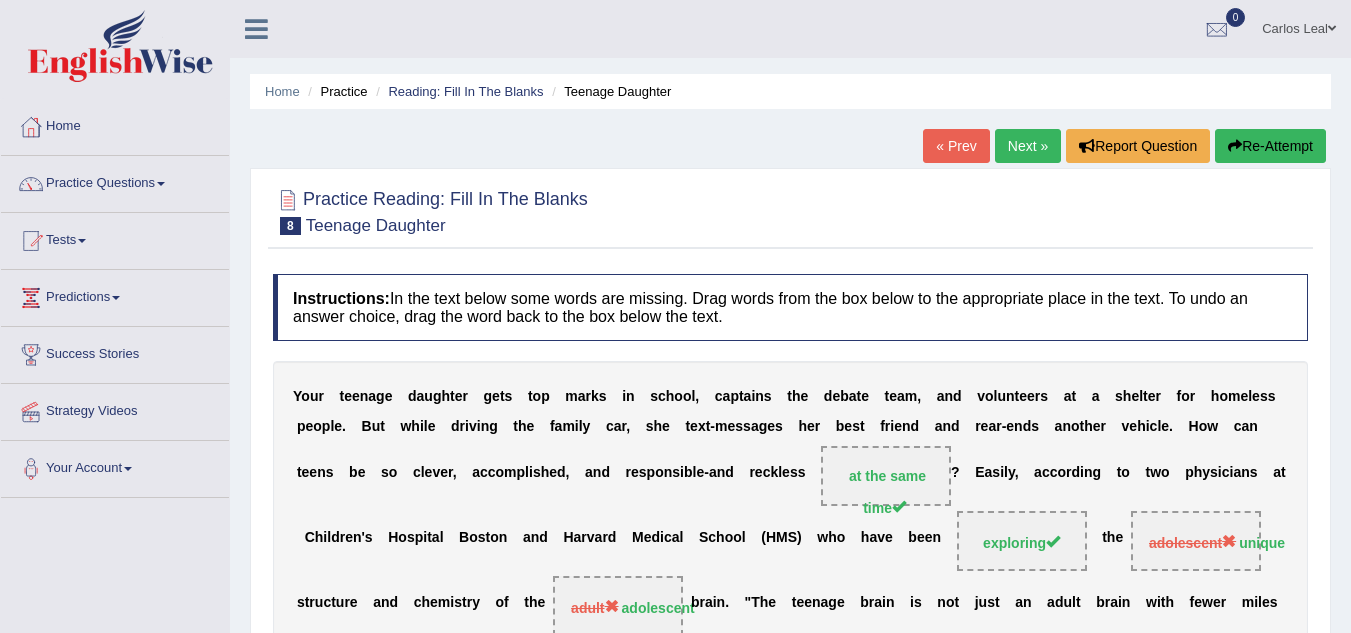 click on "Next »" at bounding box center (1028, 146) 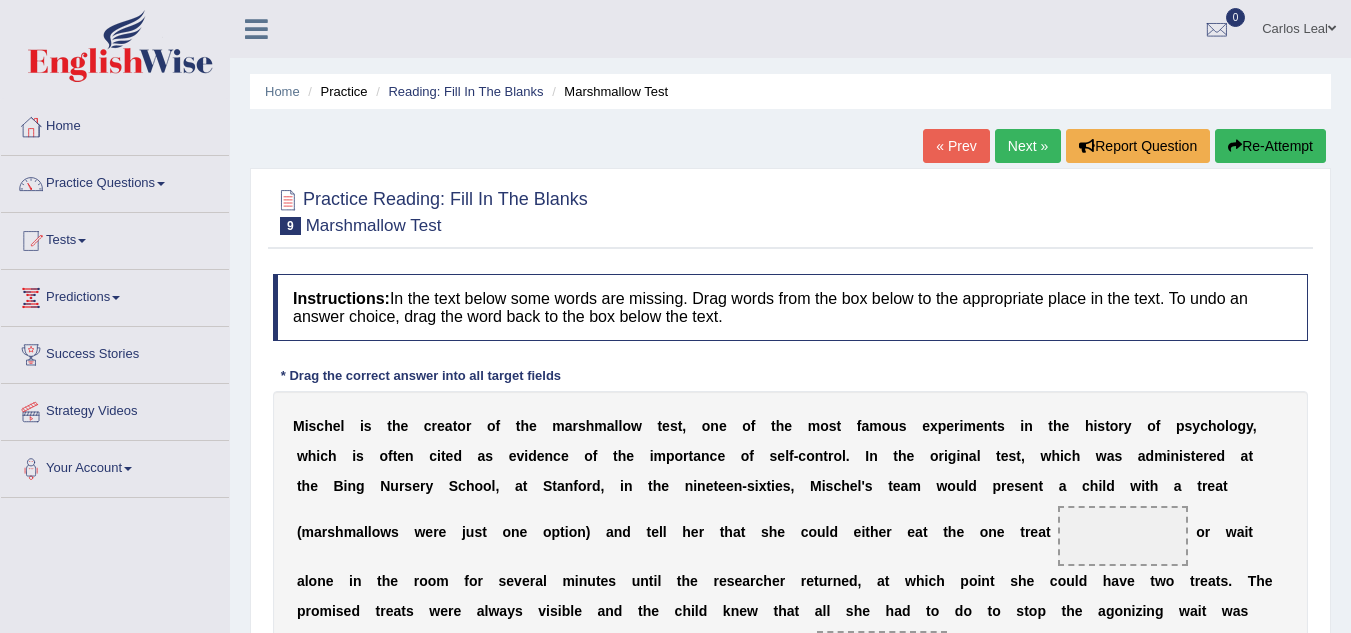 scroll, scrollTop: 0, scrollLeft: 0, axis: both 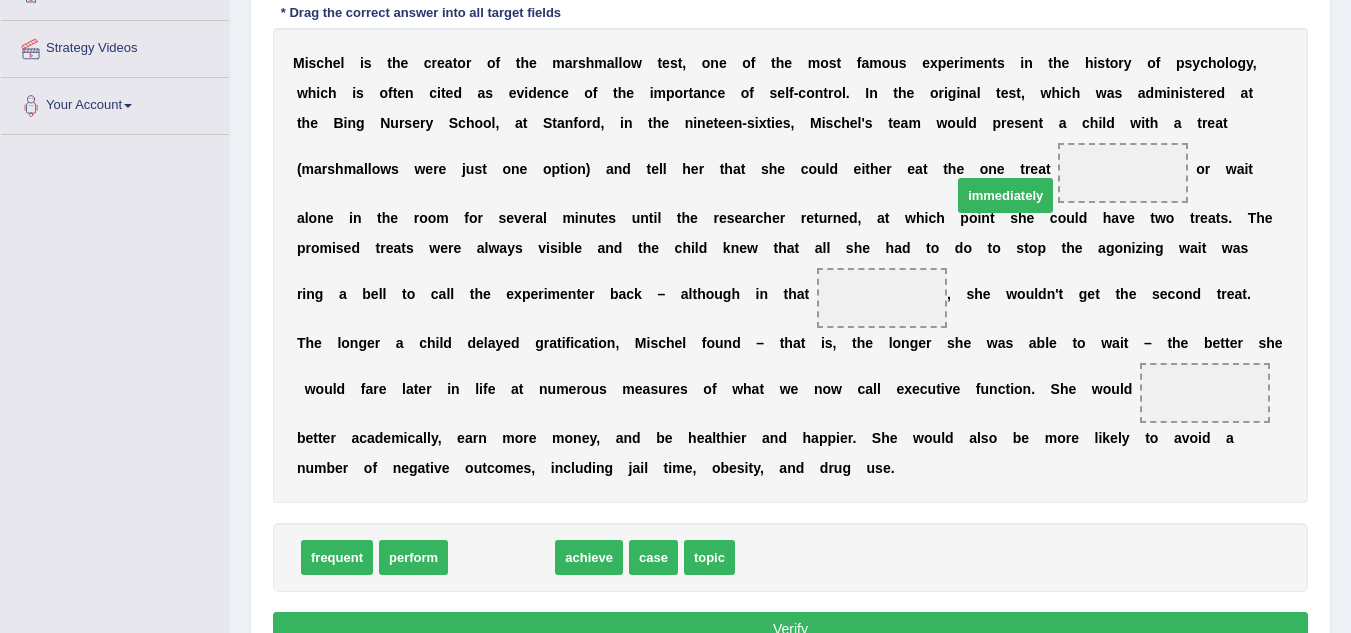 drag, startPoint x: 494, startPoint y: 561, endPoint x: 998, endPoint y: 179, distance: 632.4081 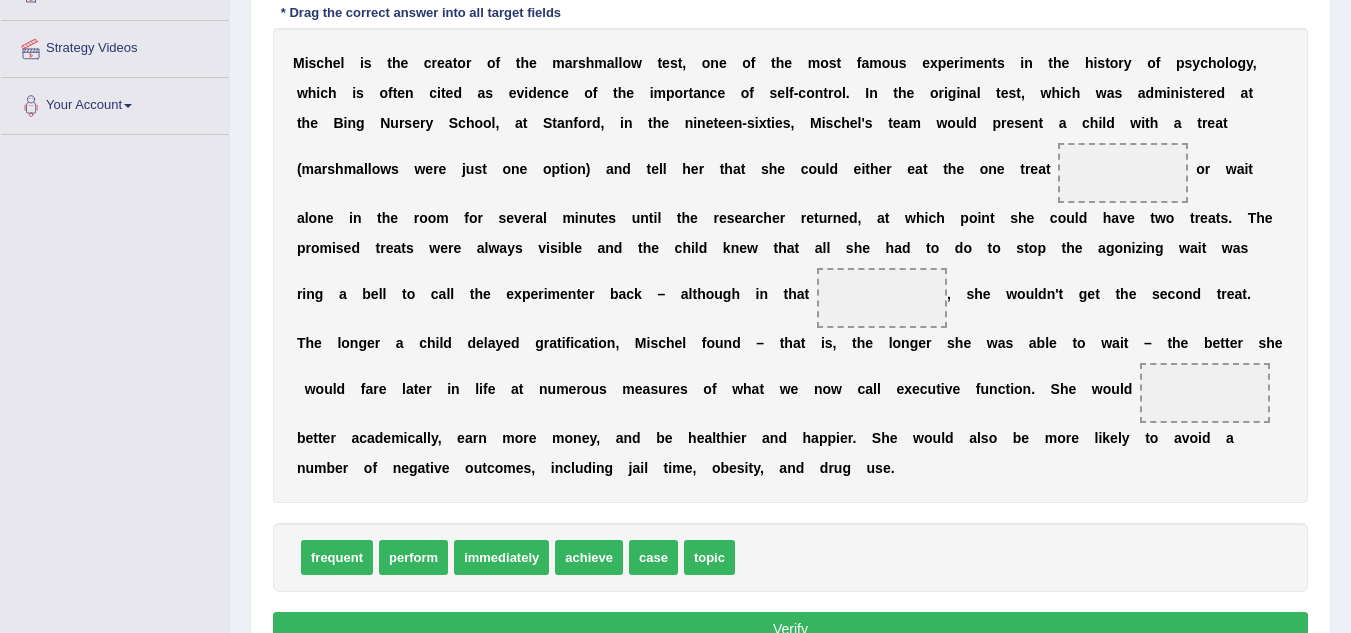 click on "immediately" at bounding box center (501, 557) 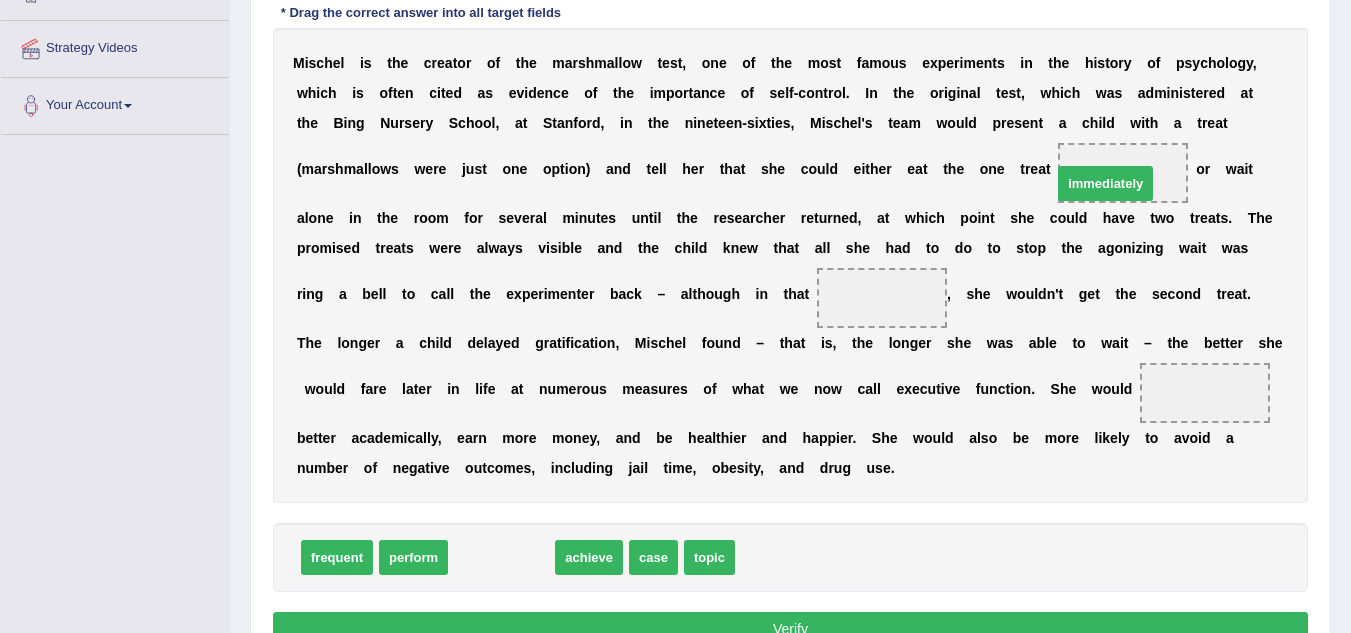 drag, startPoint x: 510, startPoint y: 551, endPoint x: 1115, endPoint y: 176, distance: 711.7935 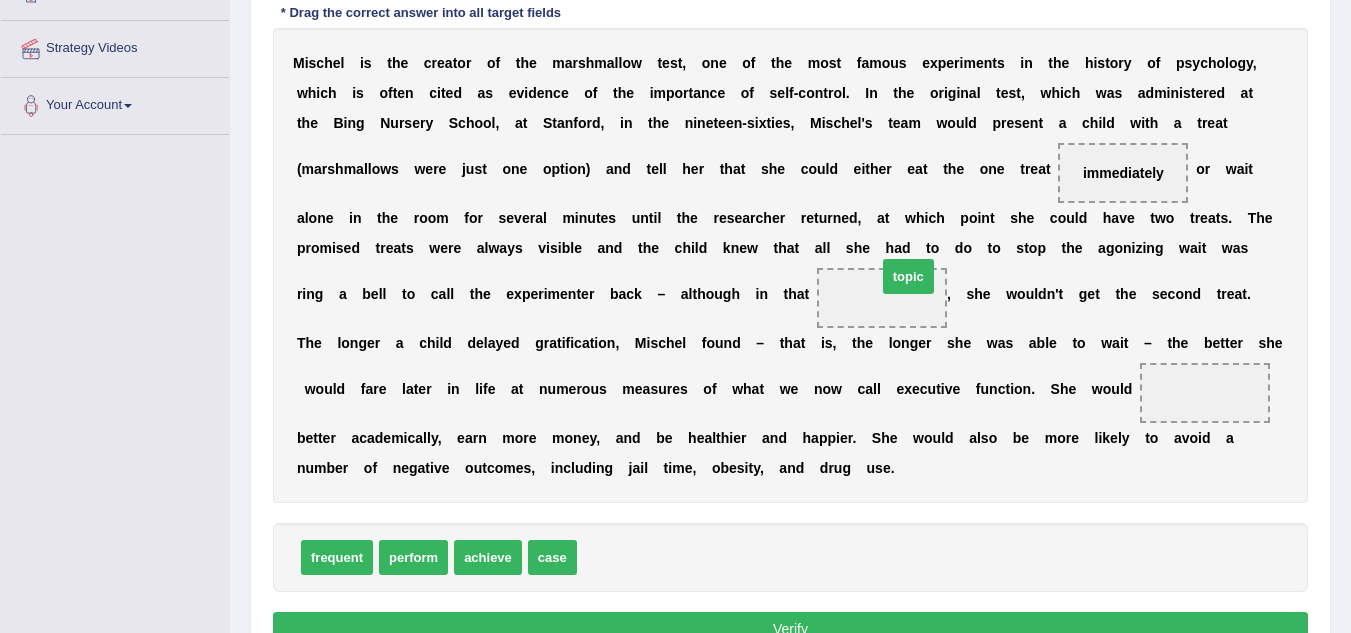 drag, startPoint x: 611, startPoint y: 553, endPoint x: 911, endPoint y: 272, distance: 411.04865 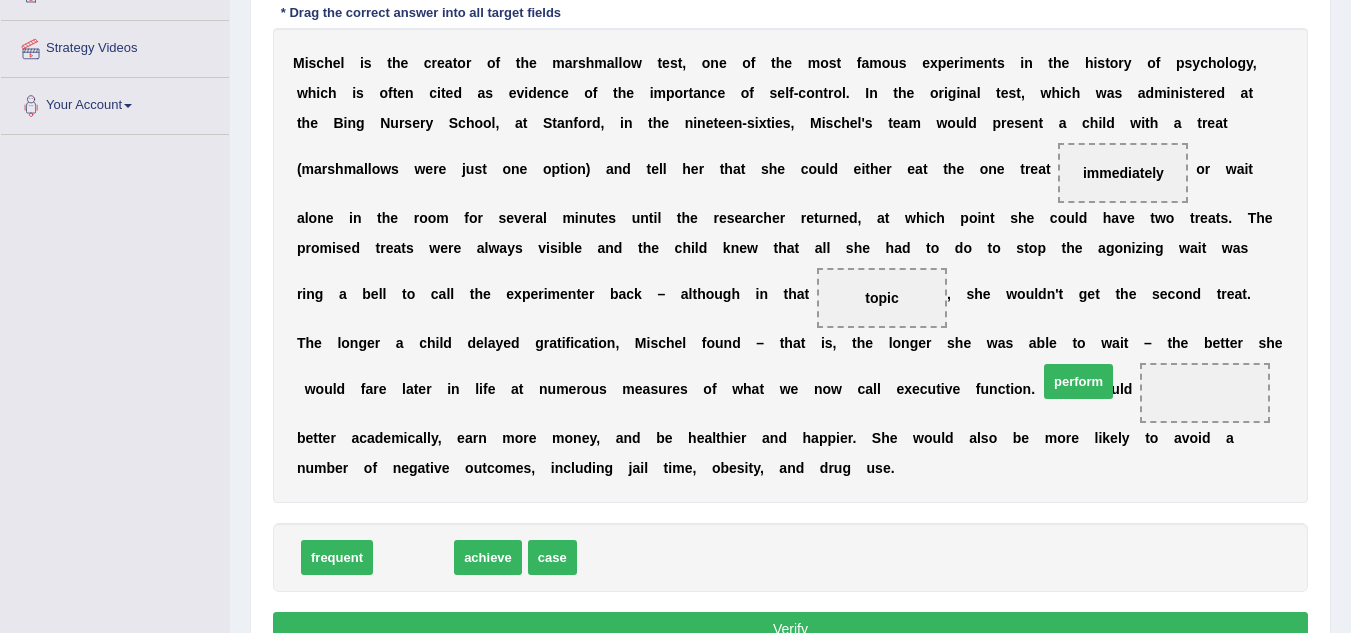 drag, startPoint x: 423, startPoint y: 562, endPoint x: 1088, endPoint y: 388, distance: 687.3871 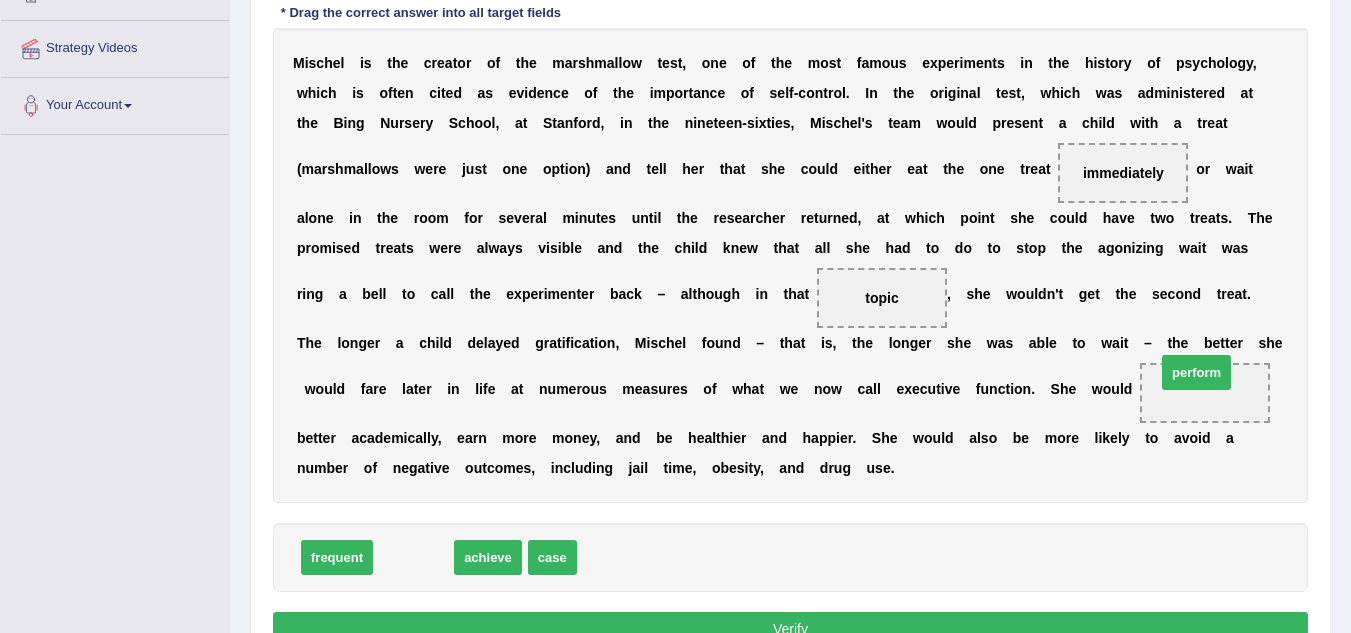 drag, startPoint x: 411, startPoint y: 559, endPoint x: 1195, endPoint y: 382, distance: 803.73193 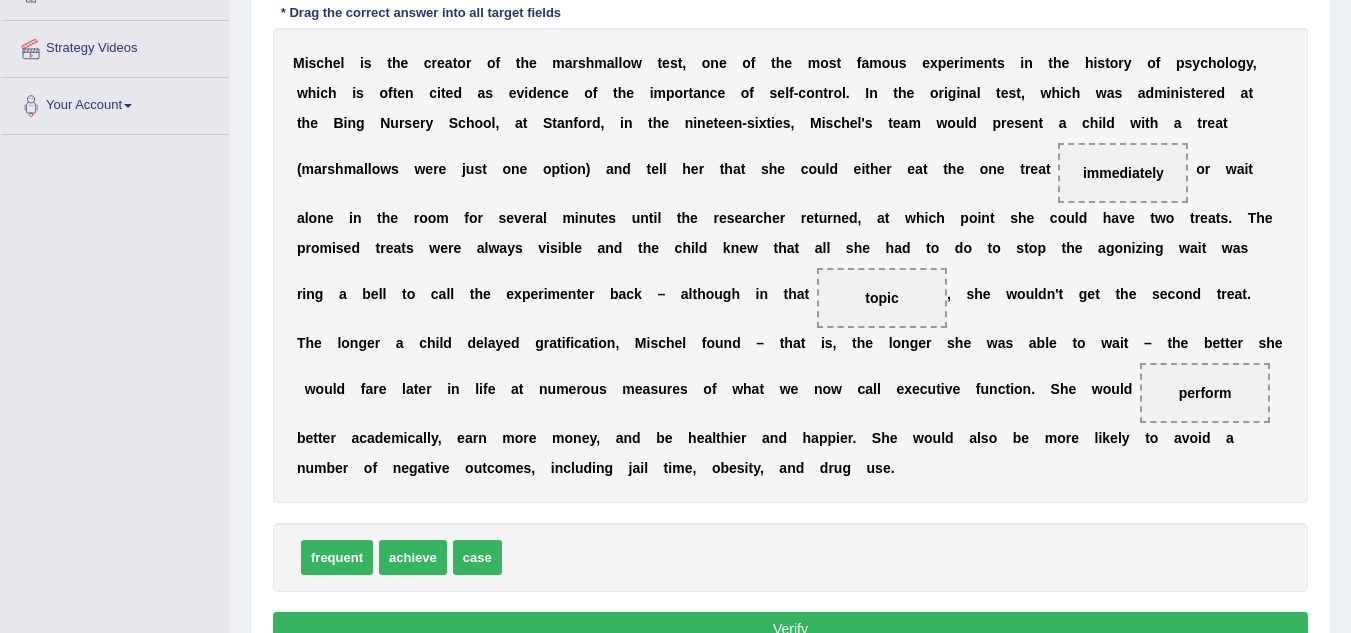 click on "Verify" at bounding box center [790, 629] 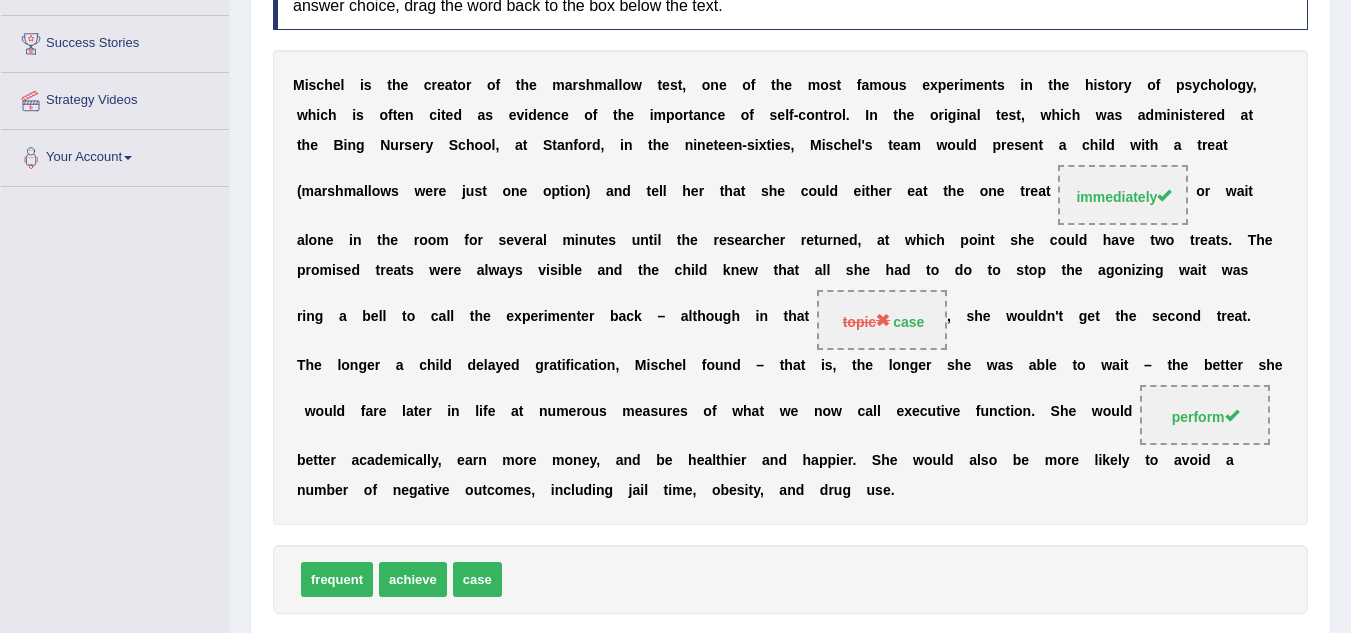scroll, scrollTop: 307, scrollLeft: 0, axis: vertical 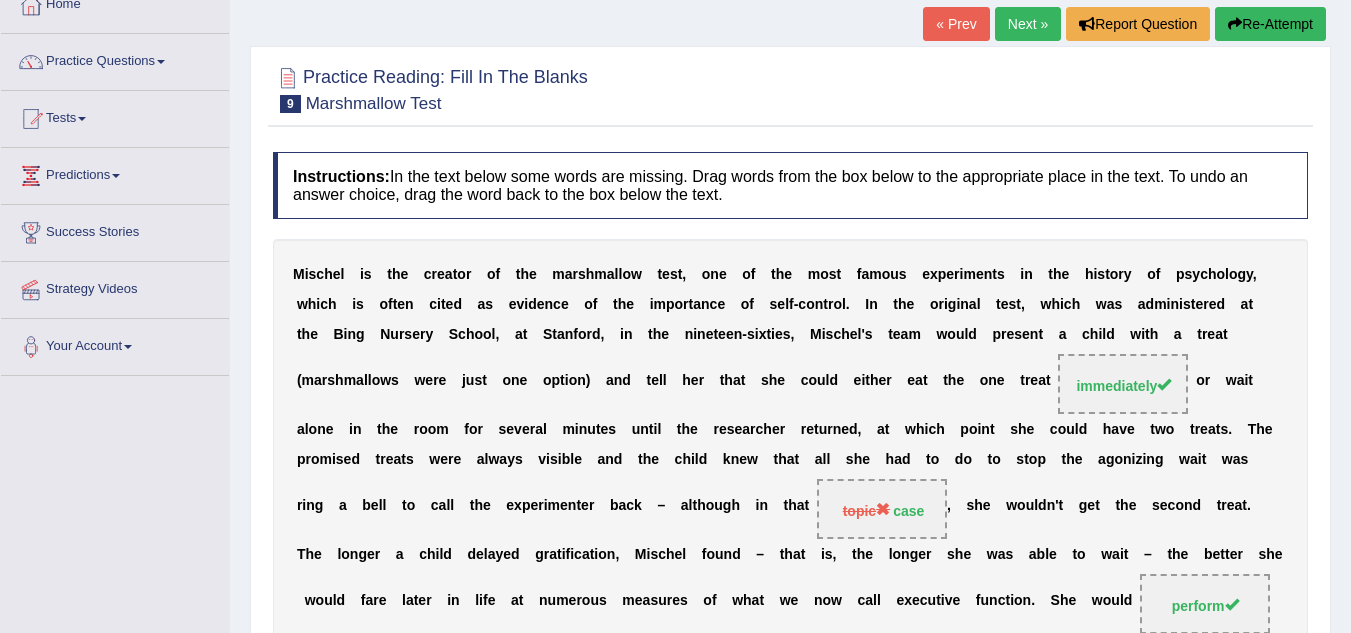 click on "Next »" at bounding box center (1028, 24) 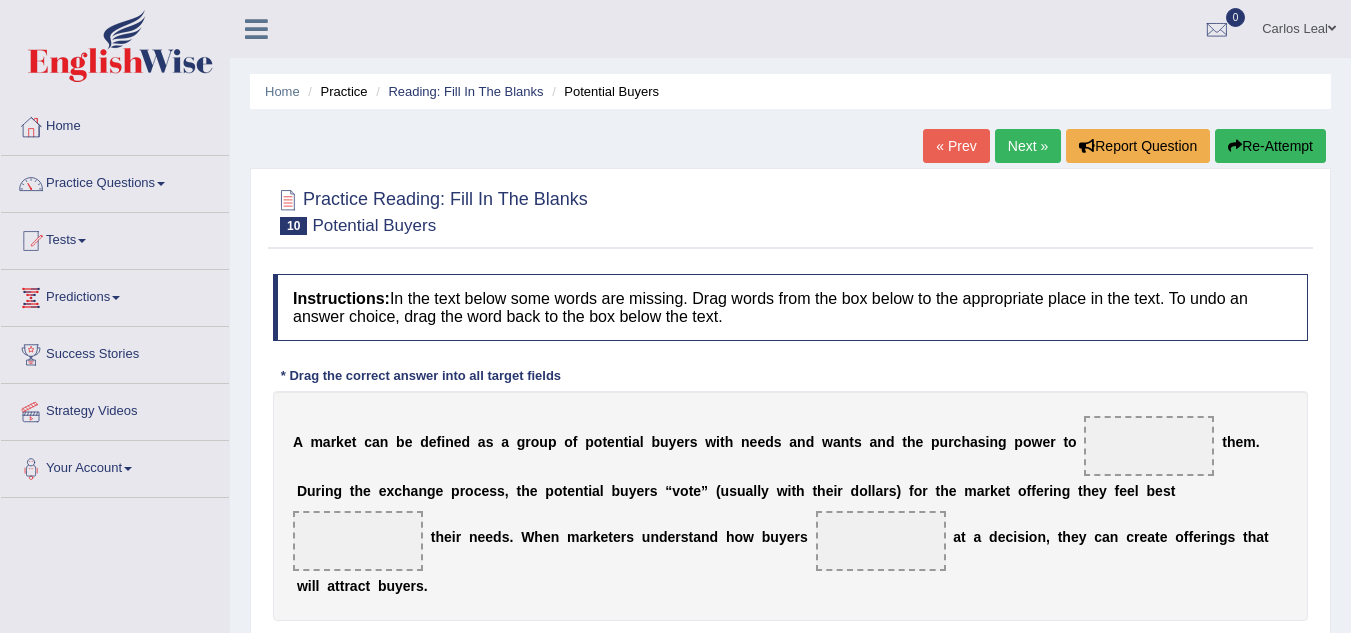 scroll, scrollTop: 0, scrollLeft: 0, axis: both 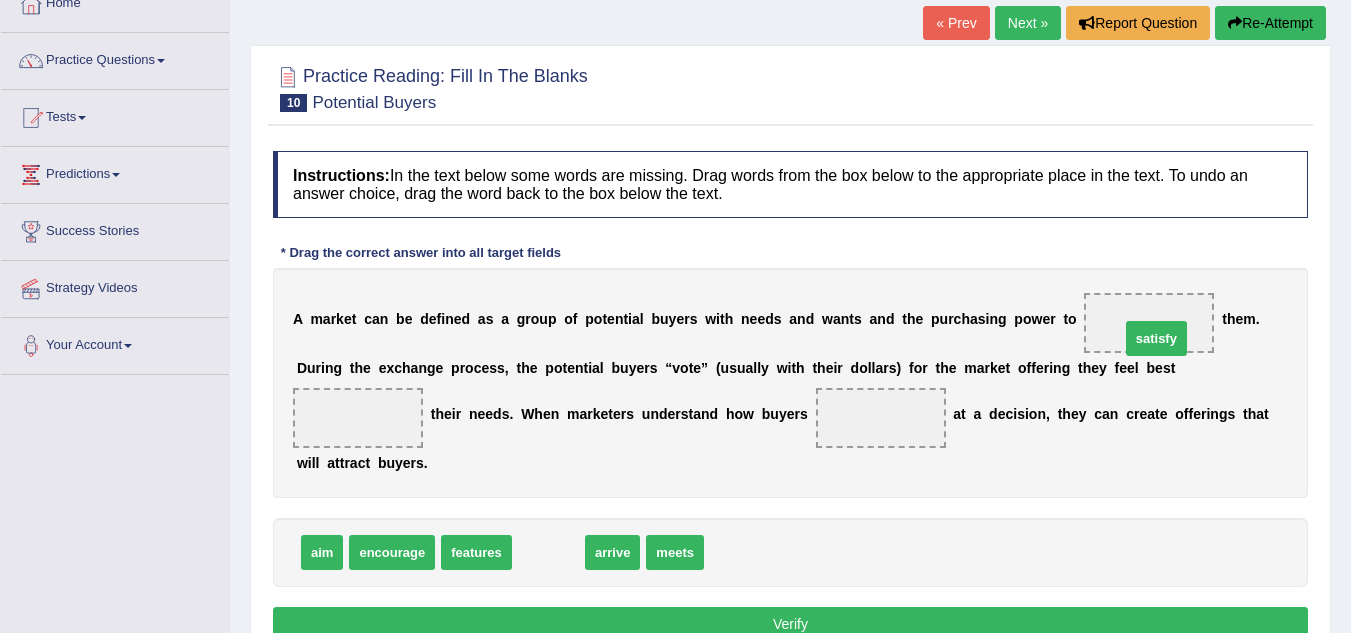 drag, startPoint x: 562, startPoint y: 559, endPoint x: 1170, endPoint y: 344, distance: 644.8946 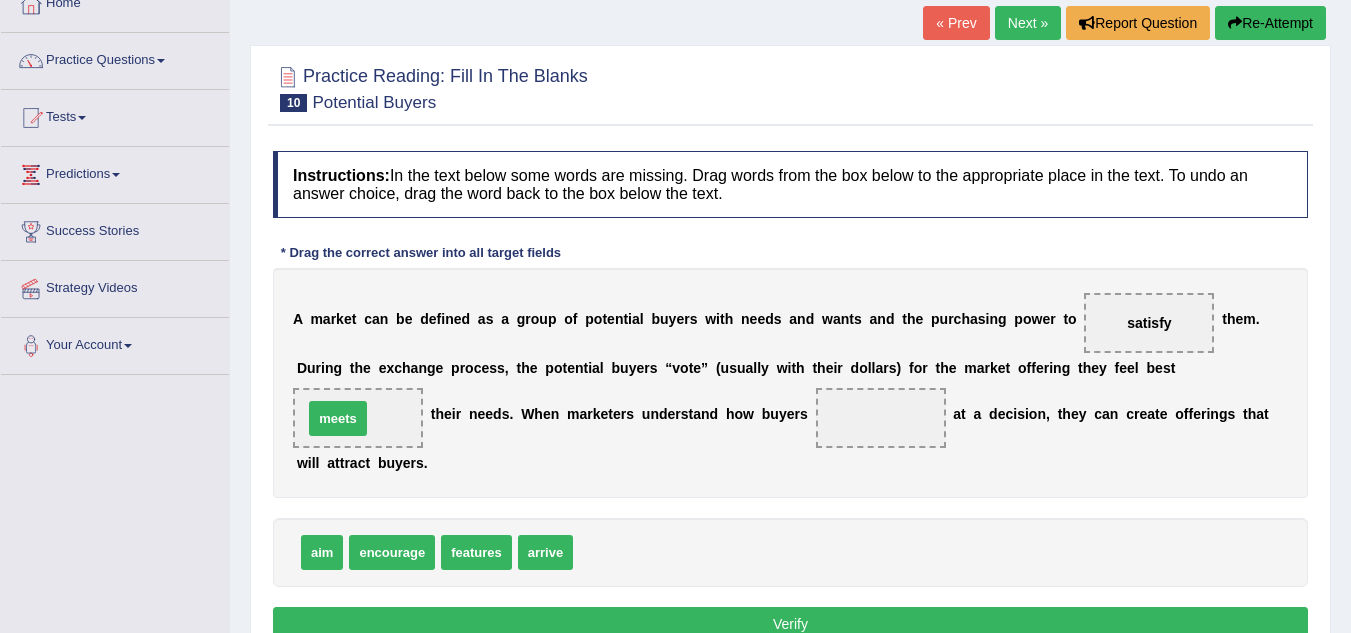 drag, startPoint x: 604, startPoint y: 558, endPoint x: 334, endPoint y: 424, distance: 301.42328 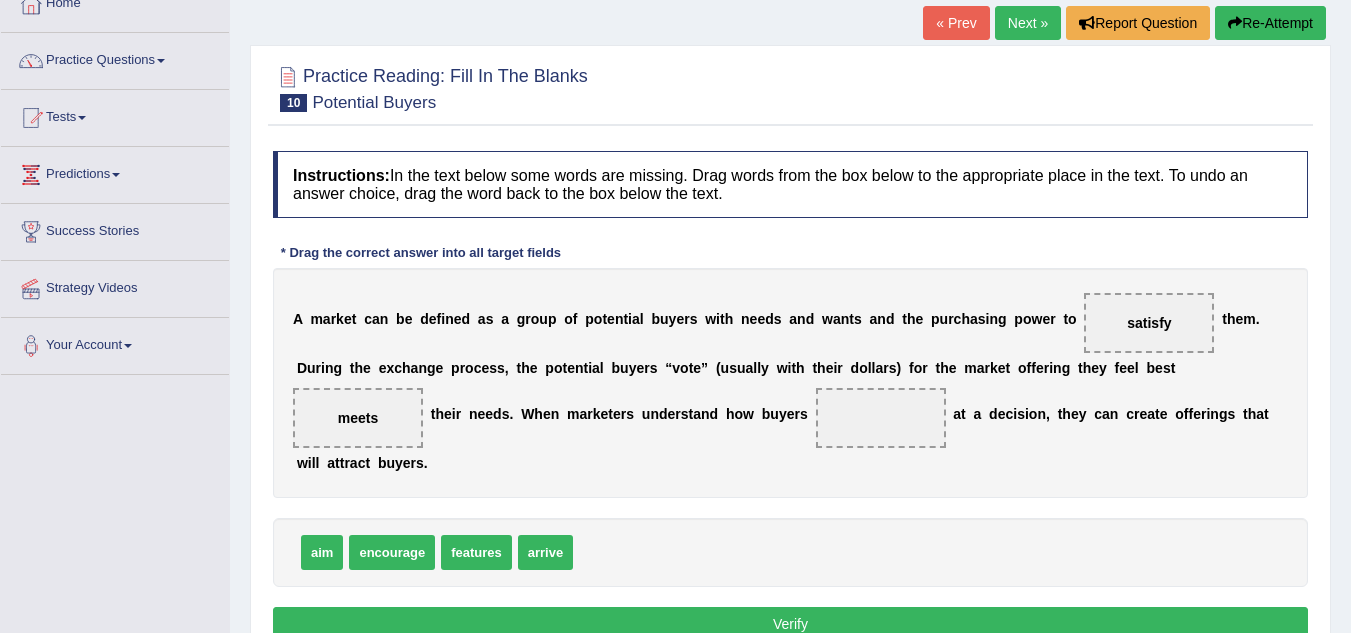 click on "meets" at bounding box center [358, 418] 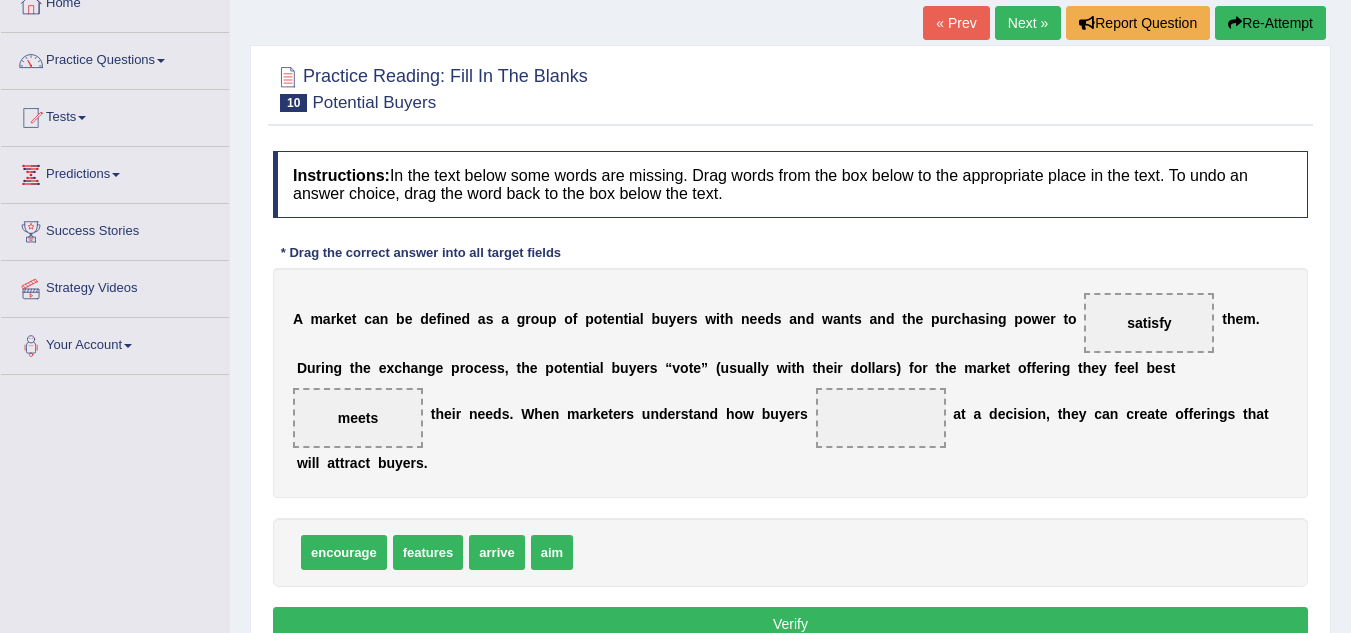 click on "arrive" at bounding box center (496, 552) 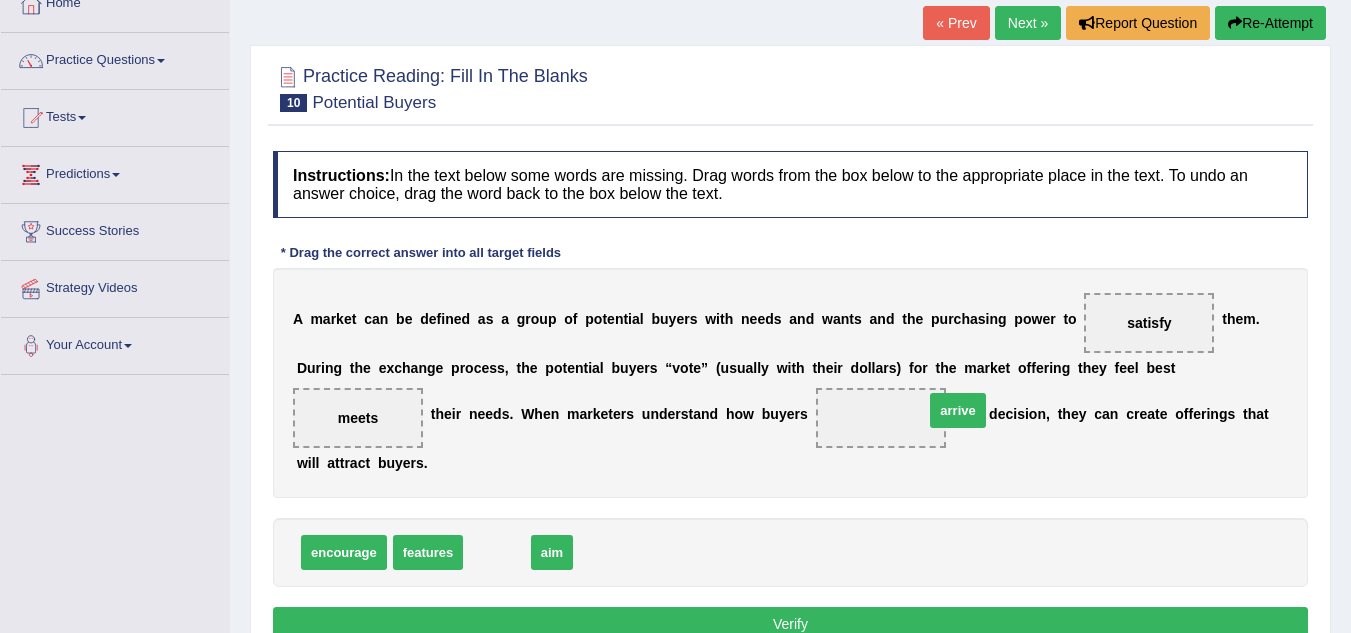 drag, startPoint x: 512, startPoint y: 553, endPoint x: 971, endPoint y: 412, distance: 480.16873 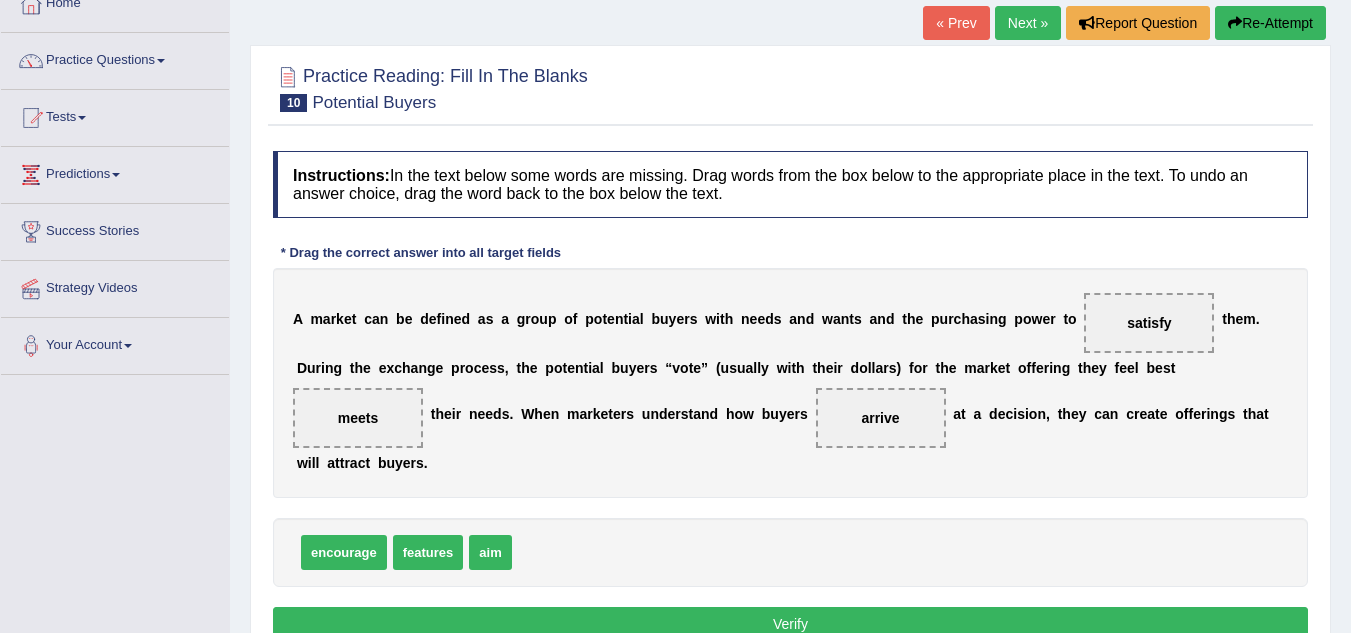 click on "Verify" at bounding box center (790, 624) 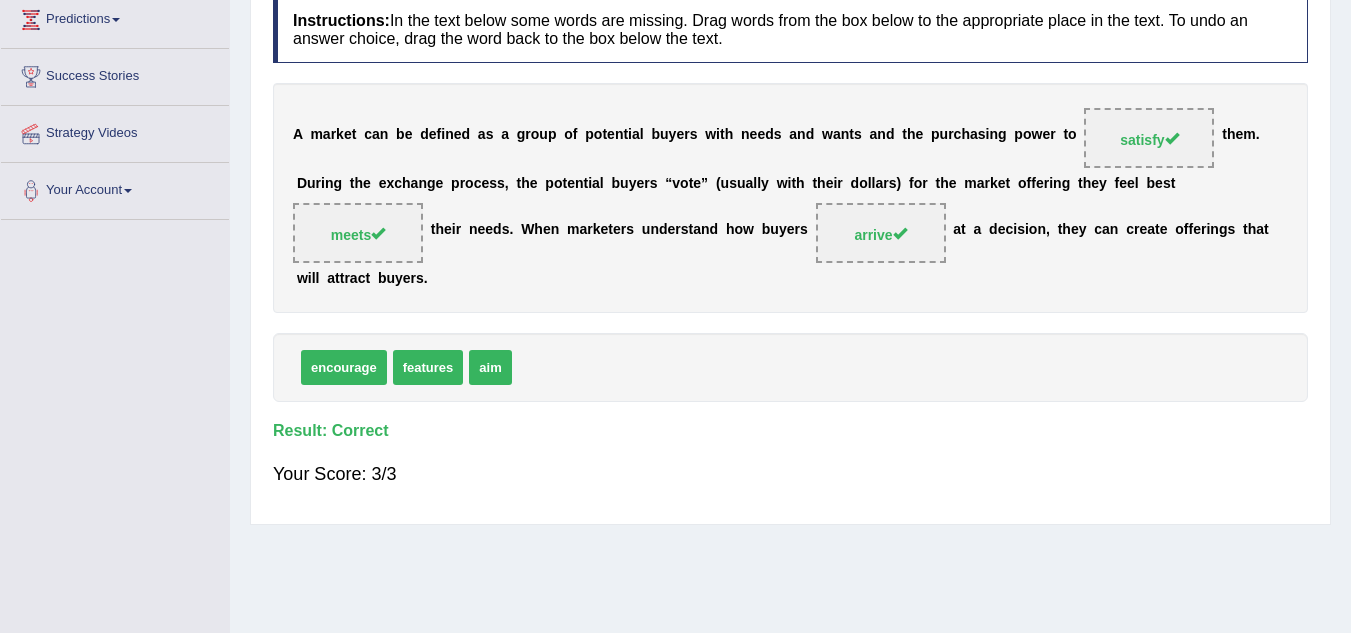 scroll, scrollTop: 2, scrollLeft: 0, axis: vertical 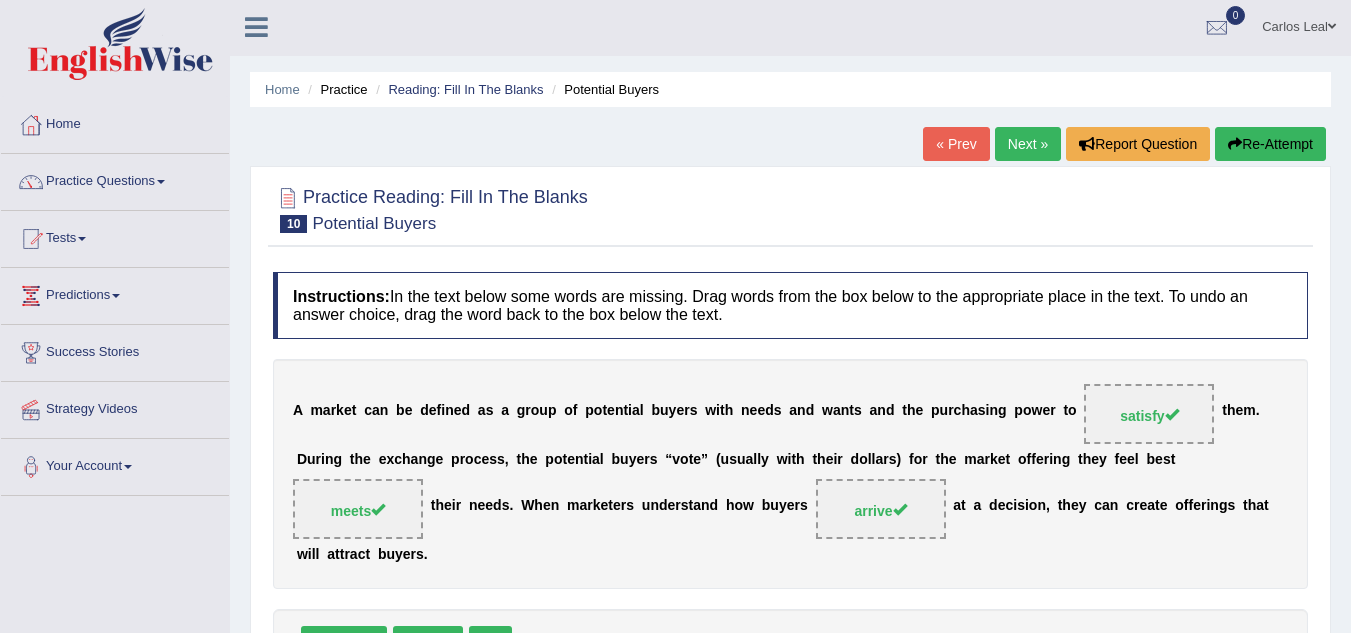 click on "Next »" at bounding box center (1028, 144) 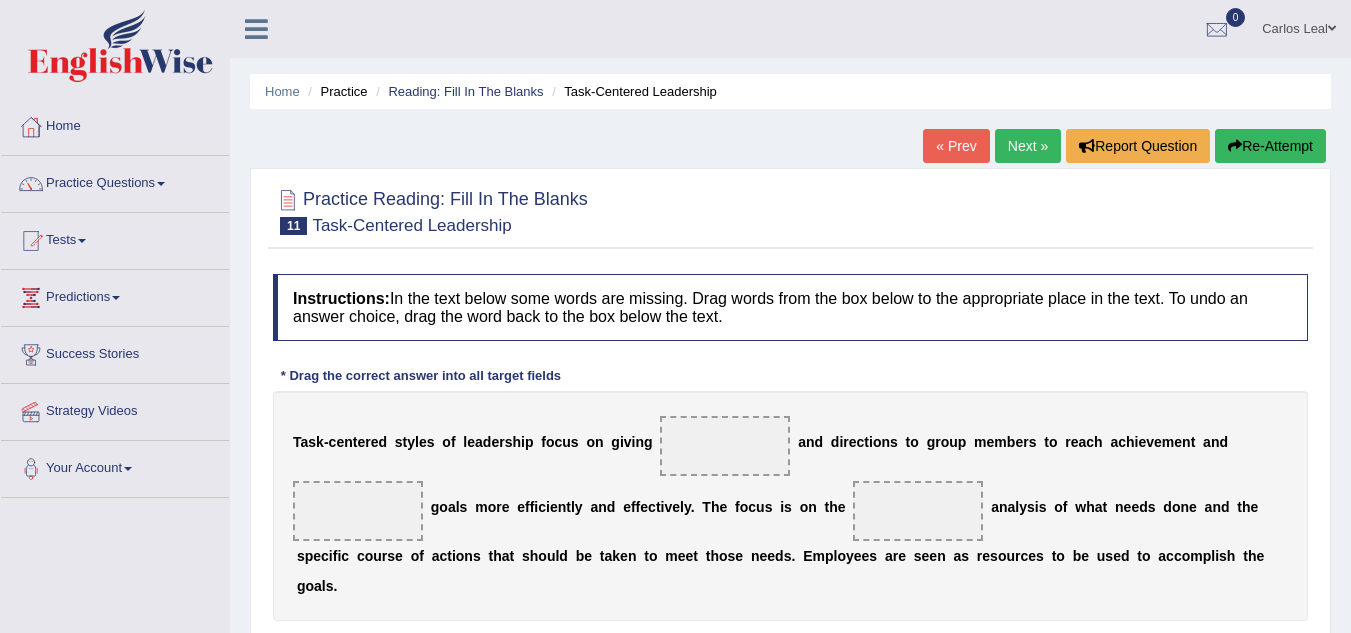 scroll, scrollTop: 0, scrollLeft: 0, axis: both 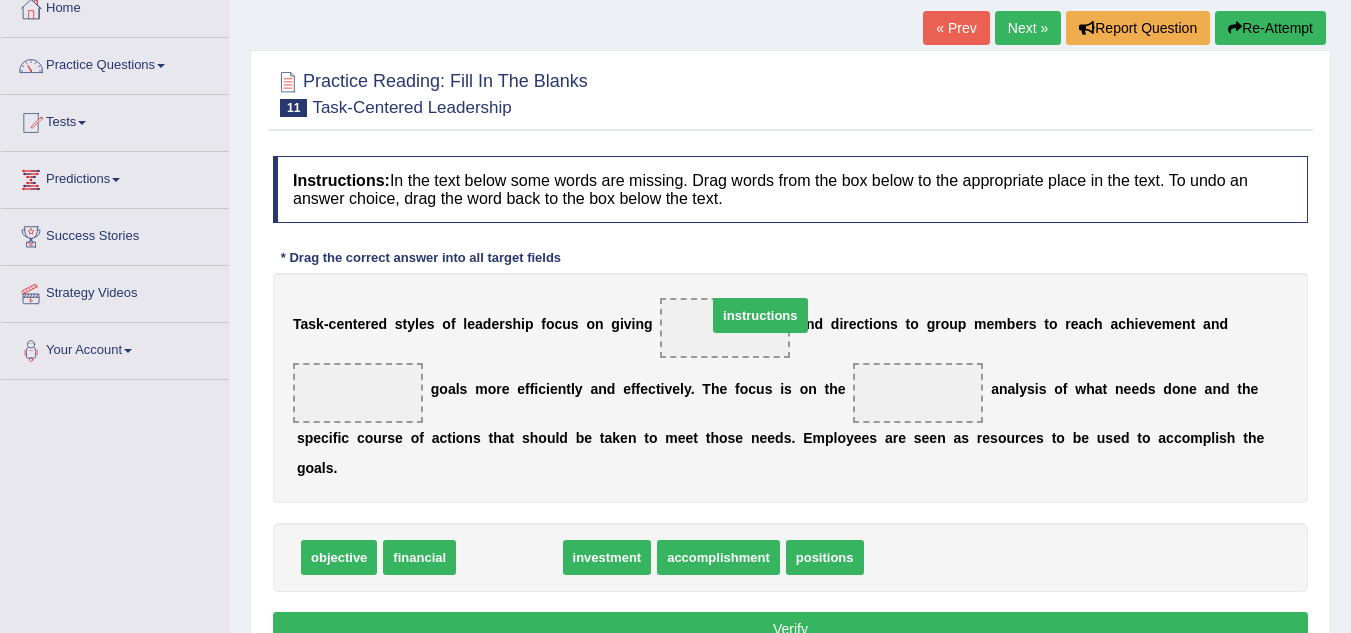 drag, startPoint x: 515, startPoint y: 561, endPoint x: 766, endPoint y: 319, distance: 348.6617 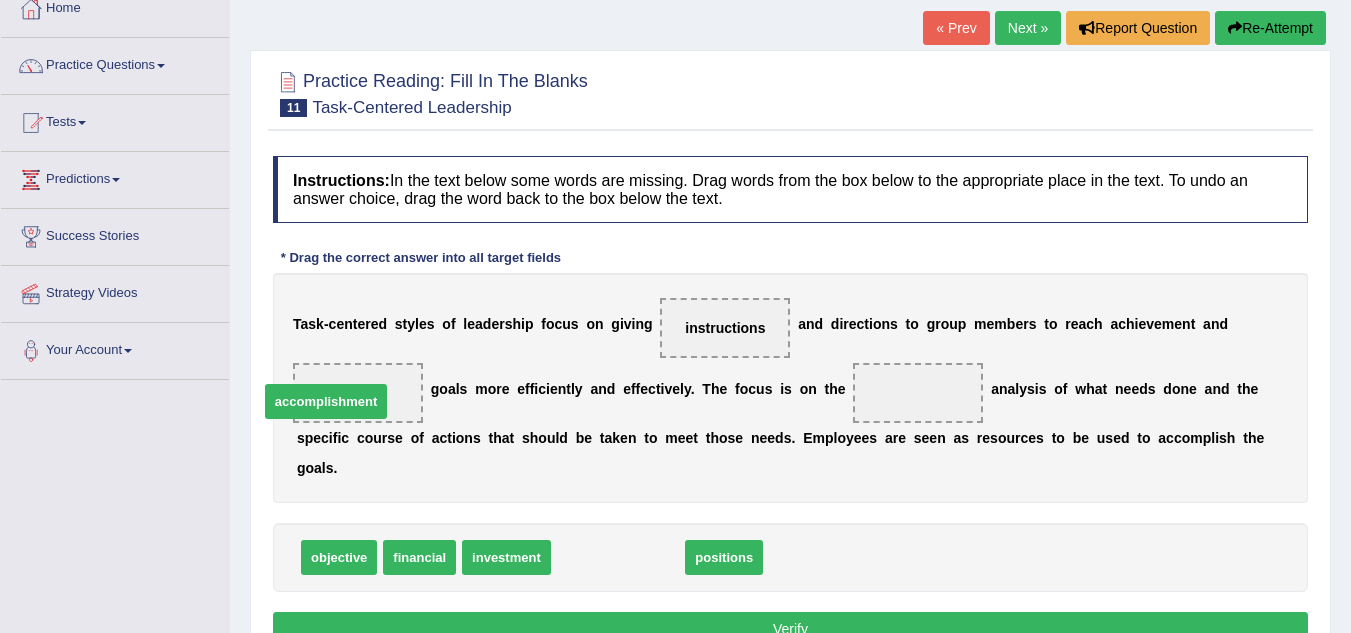 drag, startPoint x: 643, startPoint y: 559, endPoint x: 351, endPoint y: 403, distance: 331.0589 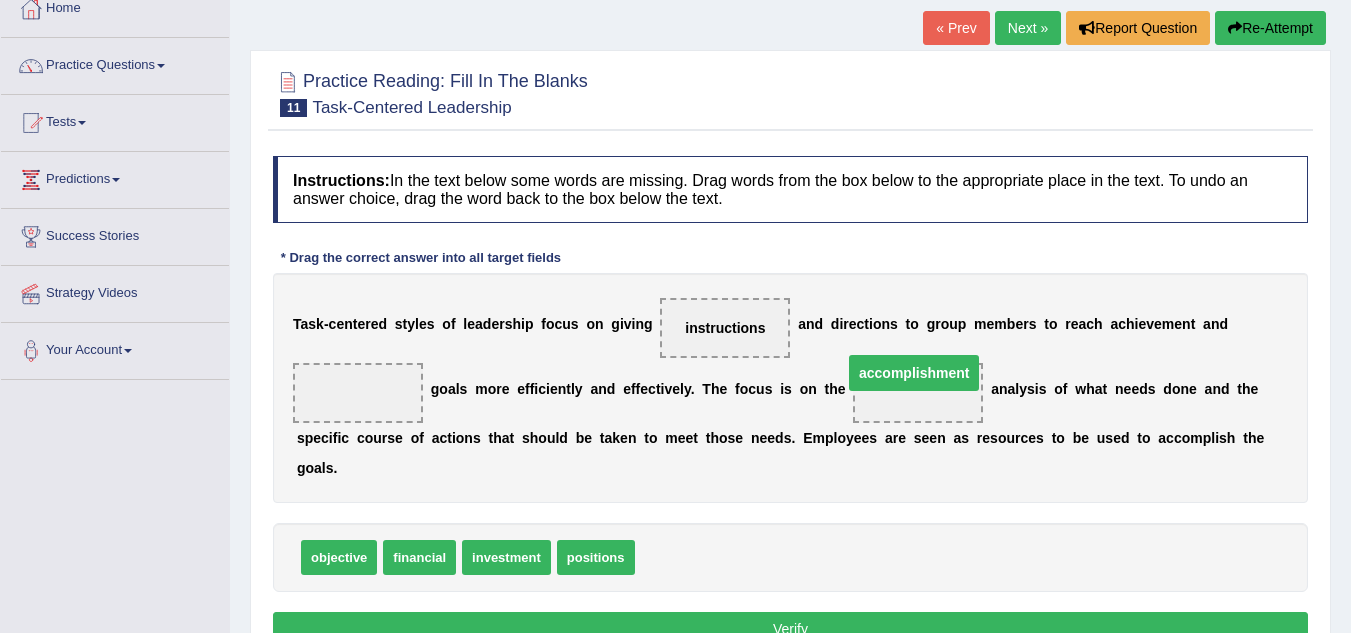 drag, startPoint x: 376, startPoint y: 389, endPoint x: 920, endPoint y: 379, distance: 544.0919 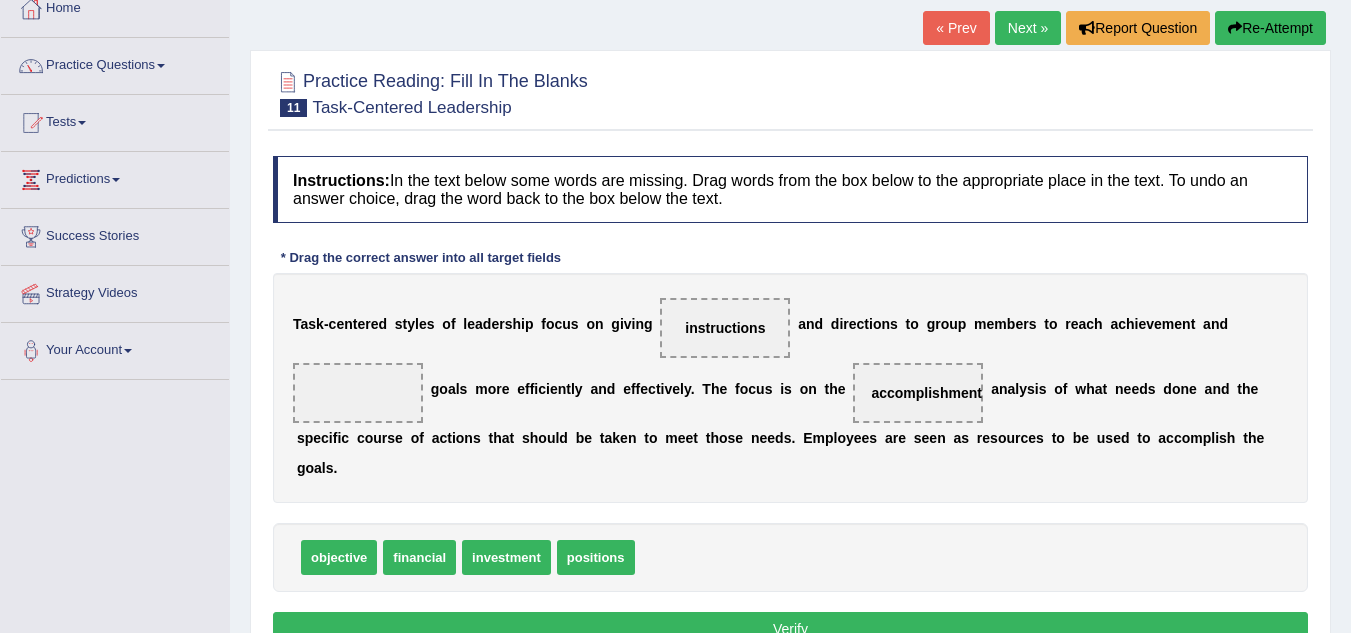 click on "objective" at bounding box center (339, 557) 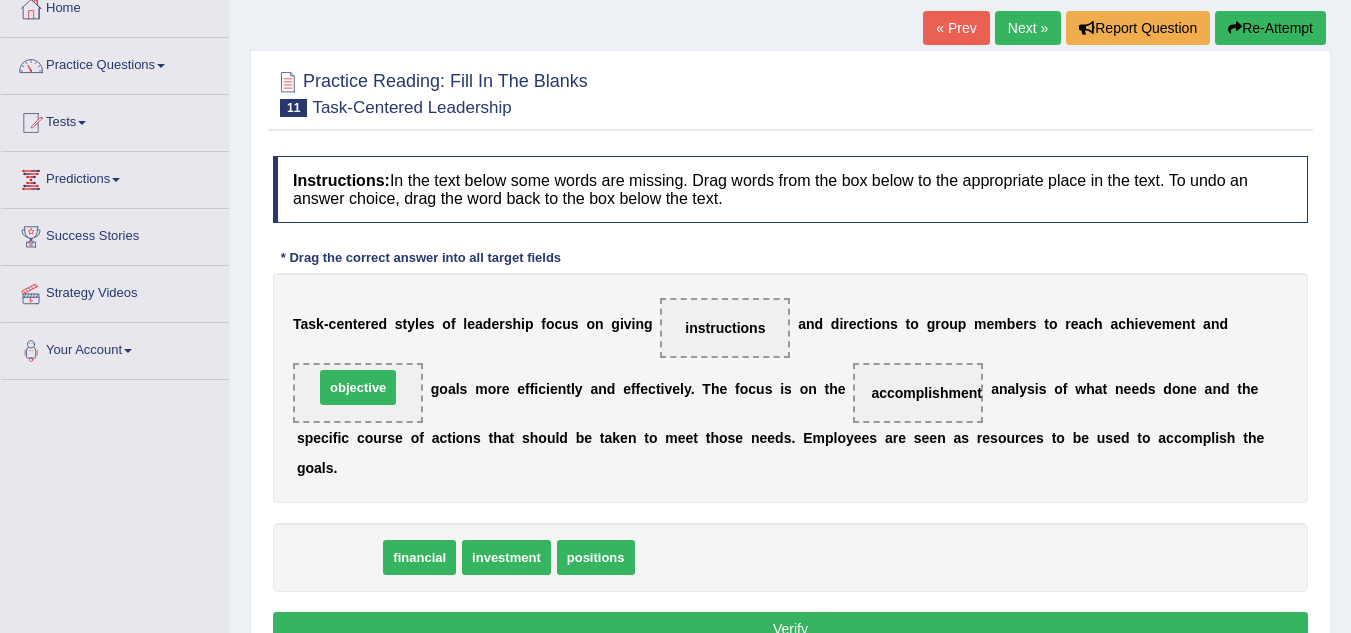drag, startPoint x: 346, startPoint y: 555, endPoint x: 365, endPoint y: 385, distance: 171.05847 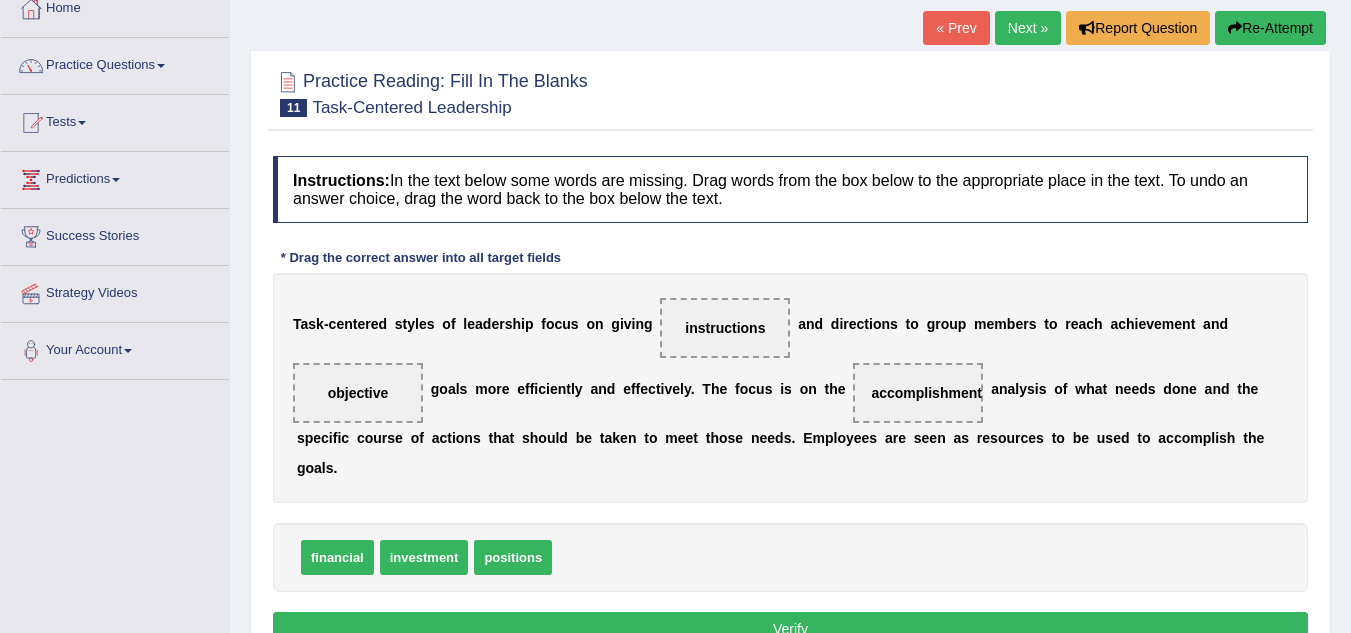 click on "Verify" at bounding box center (790, 629) 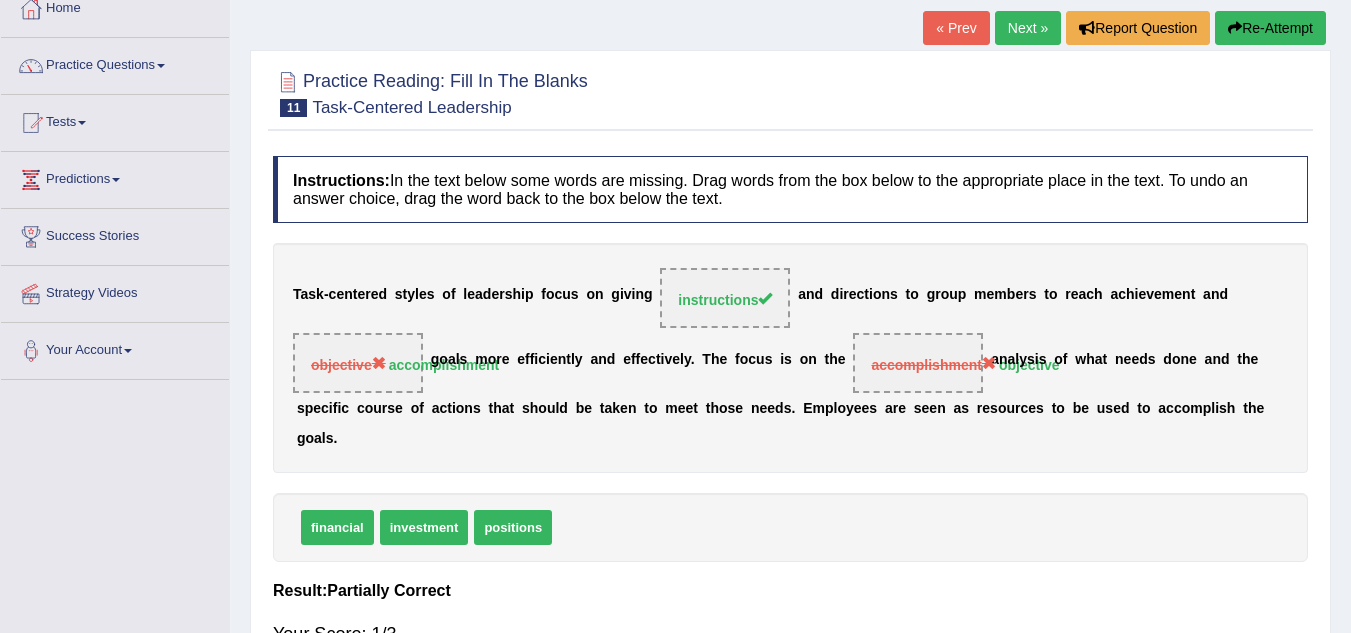 scroll, scrollTop: 0, scrollLeft: 0, axis: both 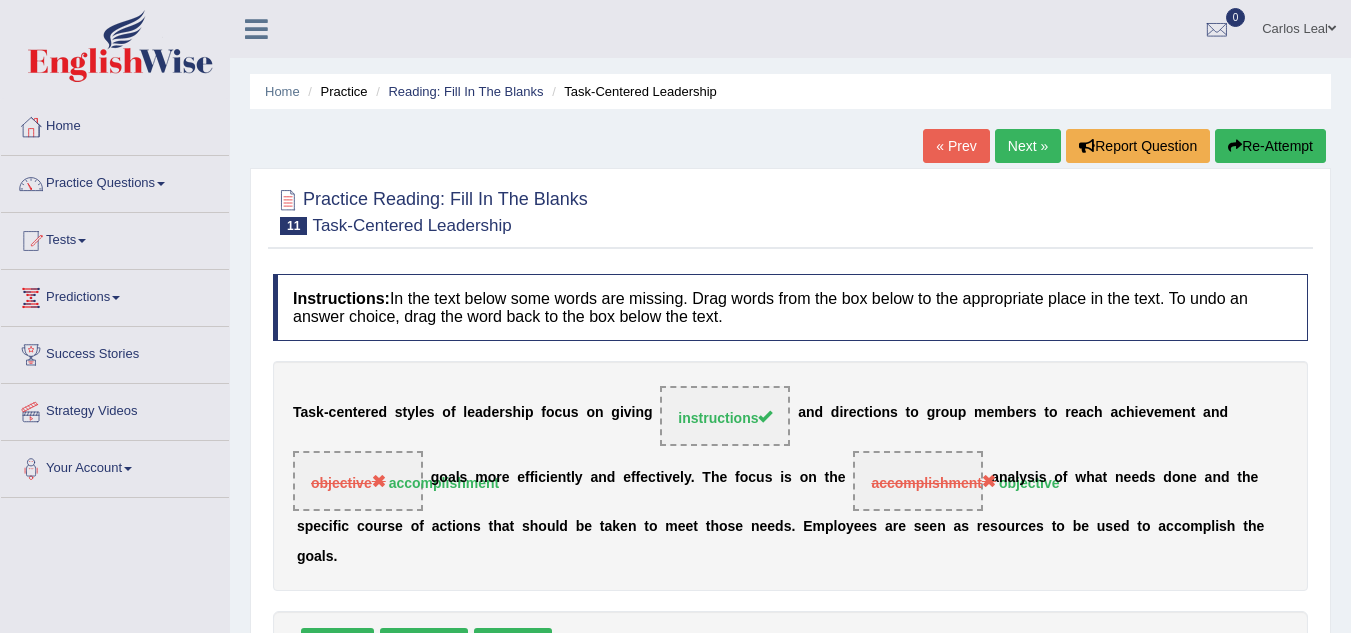 click on "Next »" at bounding box center (1028, 146) 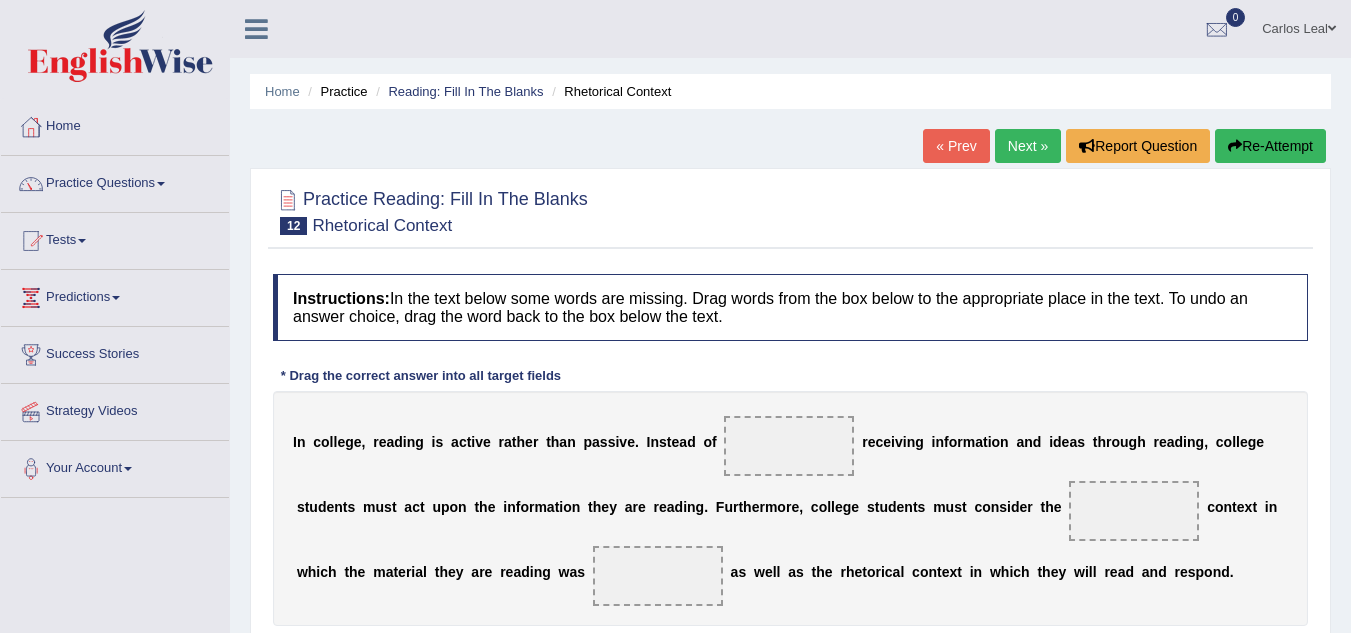 scroll, scrollTop: 0, scrollLeft: 0, axis: both 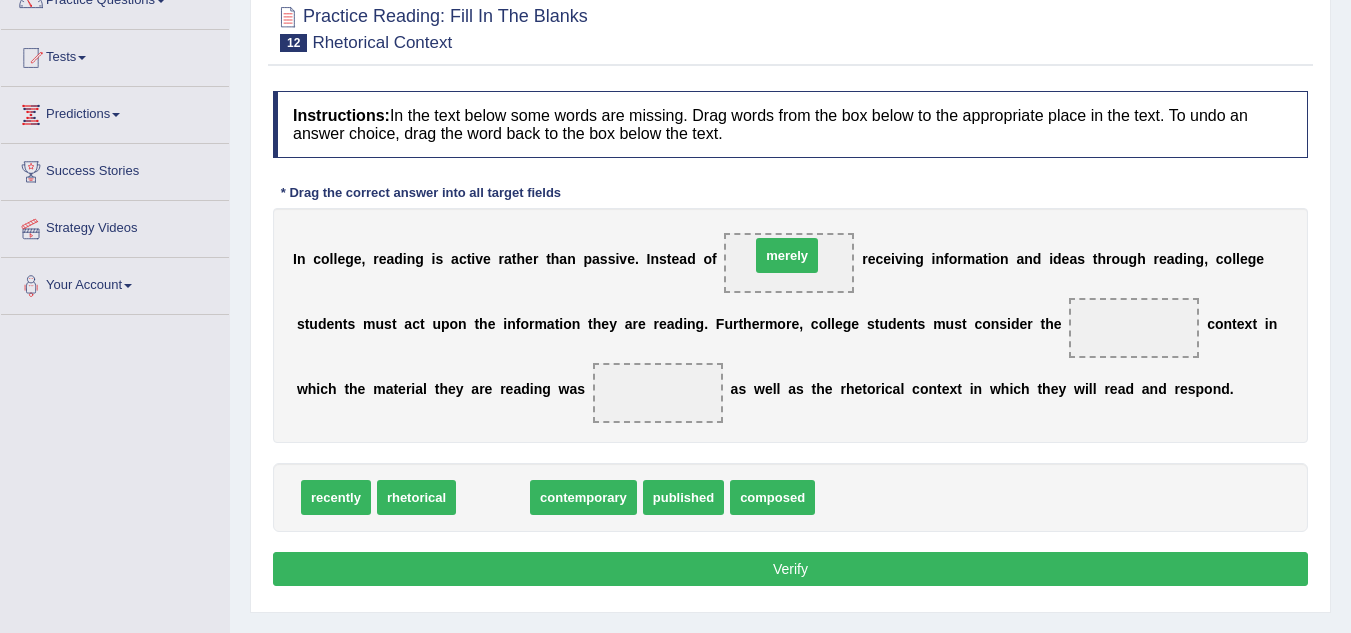 drag, startPoint x: 509, startPoint y: 501, endPoint x: 803, endPoint y: 259, distance: 380.78867 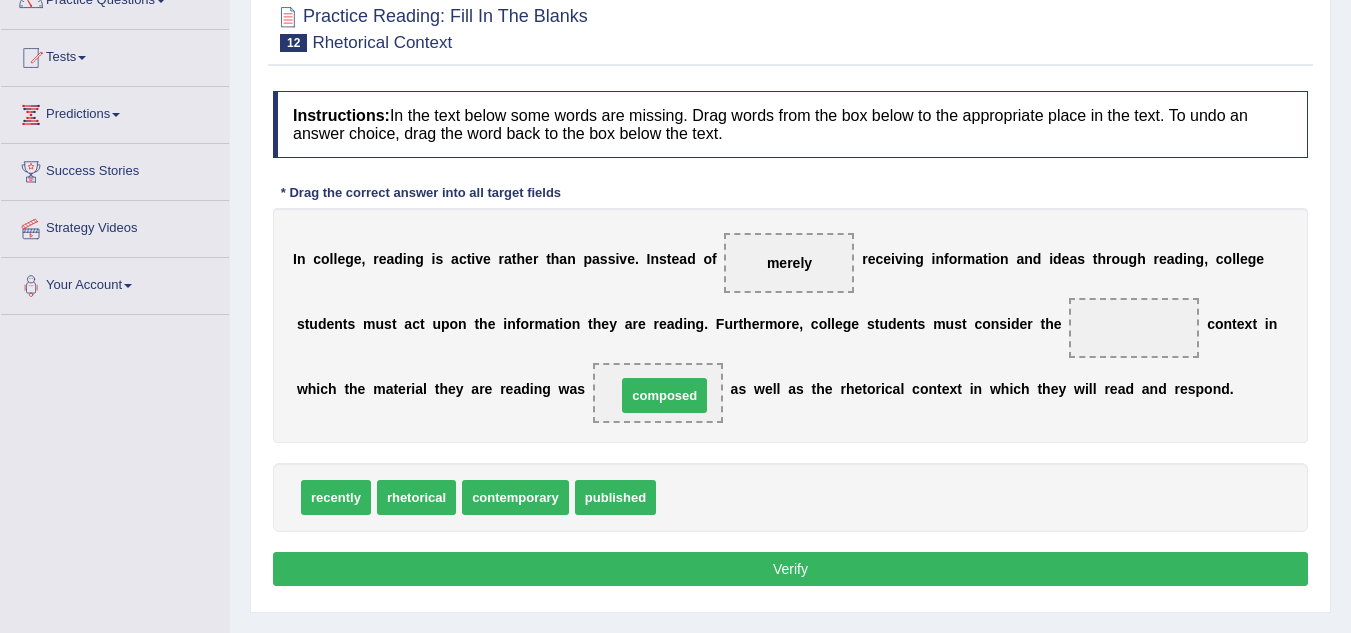 drag, startPoint x: 701, startPoint y: 497, endPoint x: 660, endPoint y: 395, distance: 109.9318 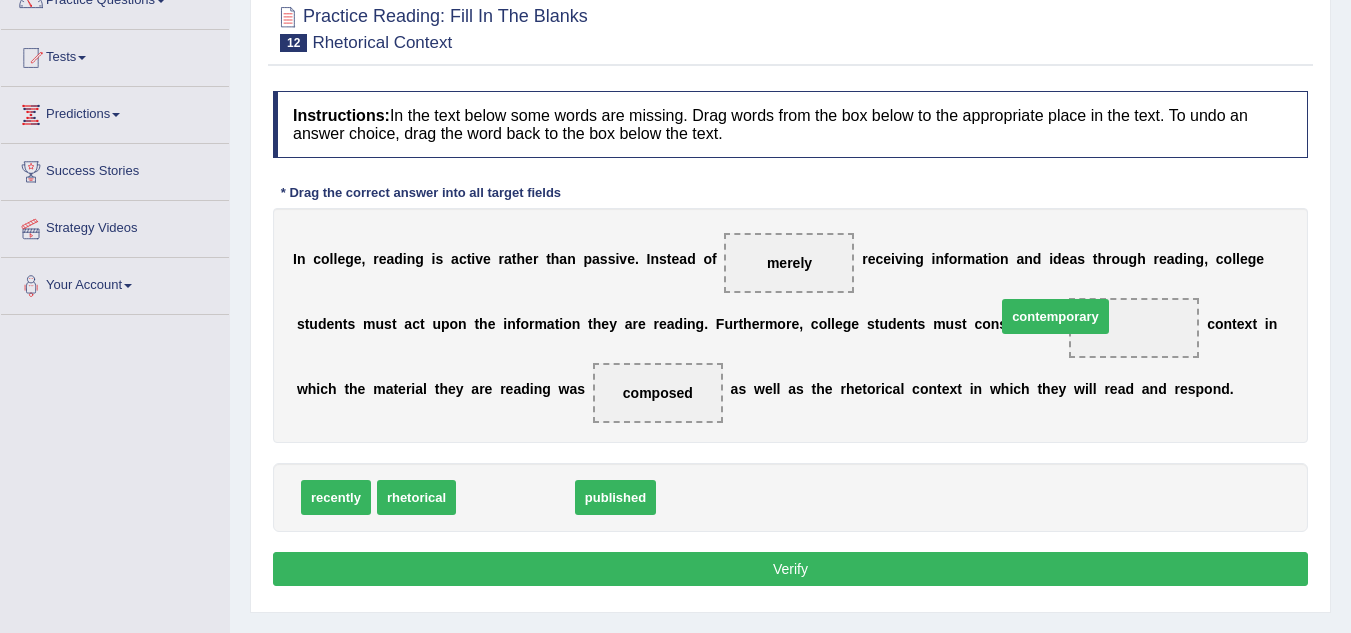 drag, startPoint x: 517, startPoint y: 499, endPoint x: 1057, endPoint y: 318, distance: 569.527 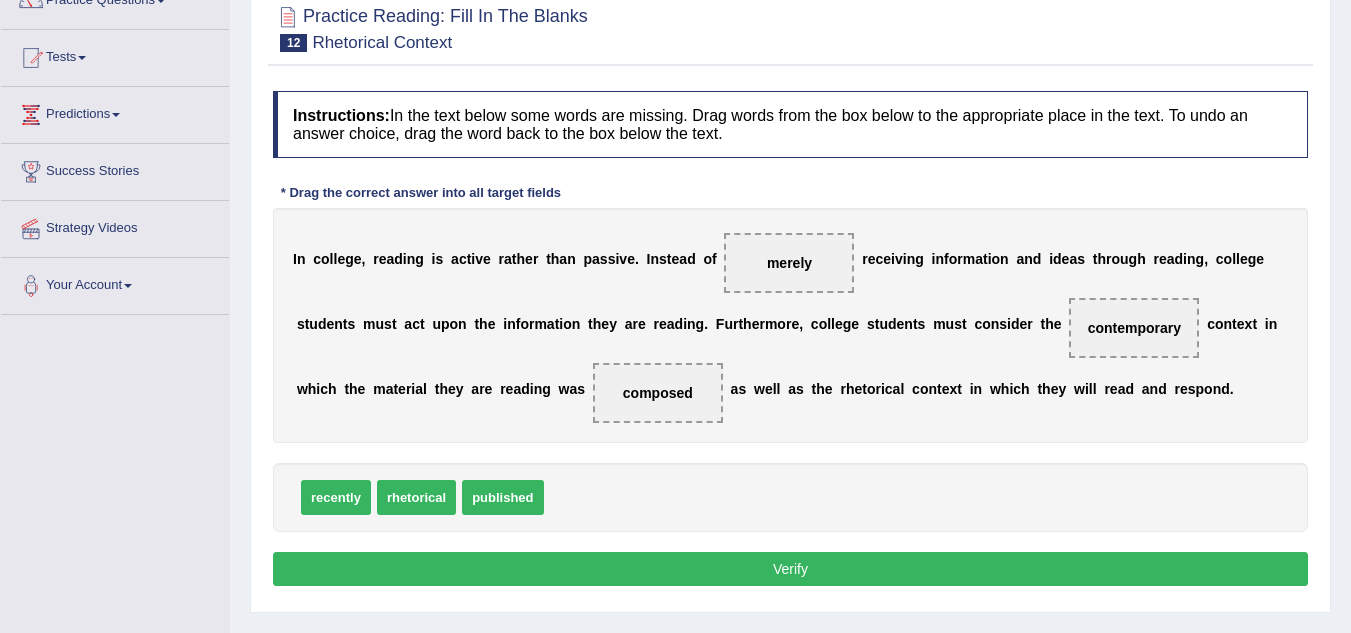 click on "Verify" at bounding box center (790, 569) 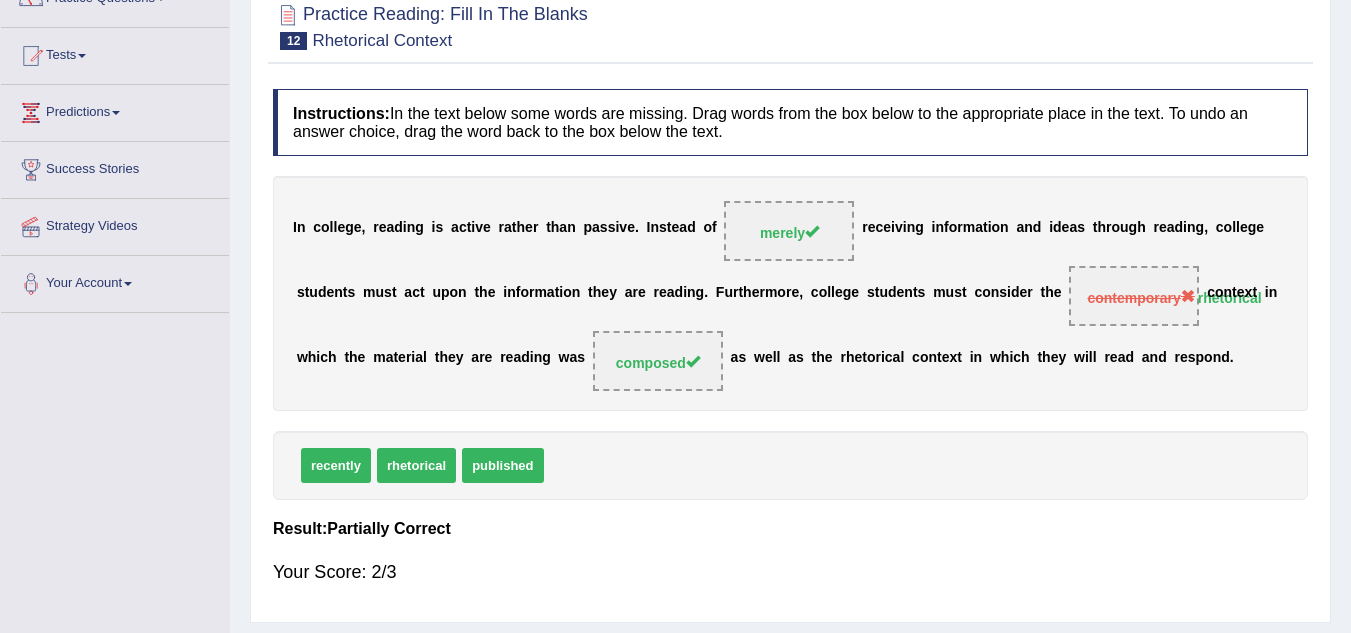 scroll, scrollTop: 113, scrollLeft: 0, axis: vertical 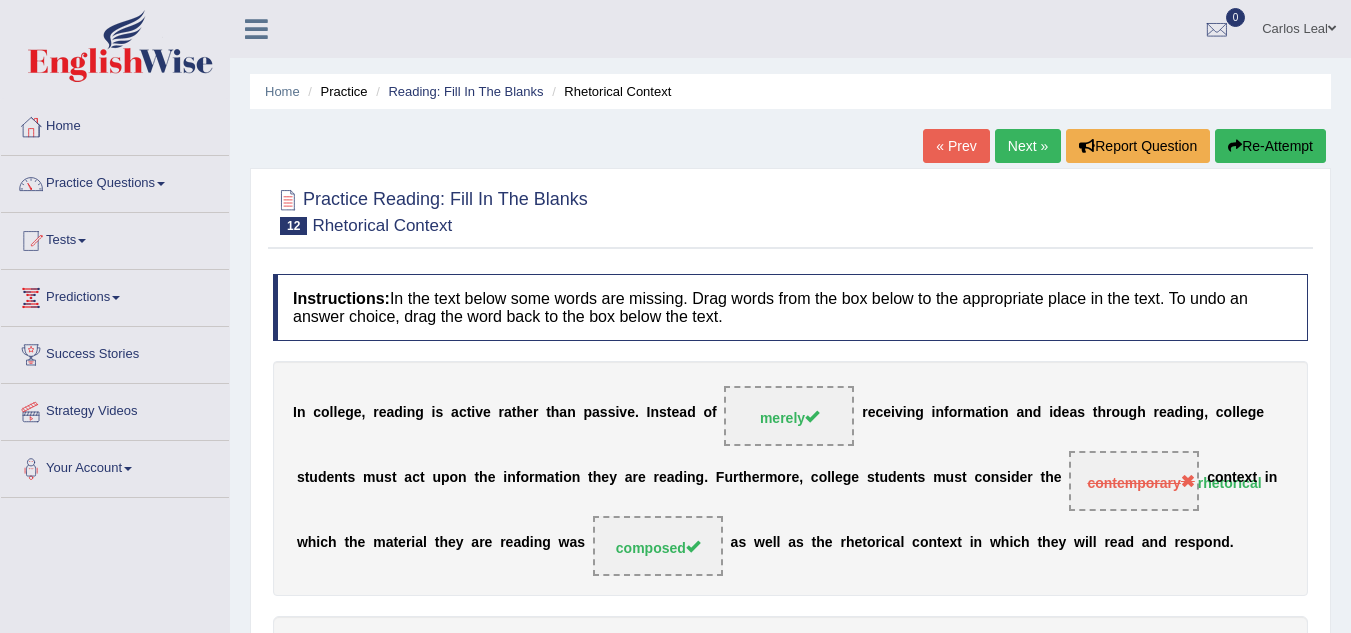 click on "Next »" at bounding box center [1028, 146] 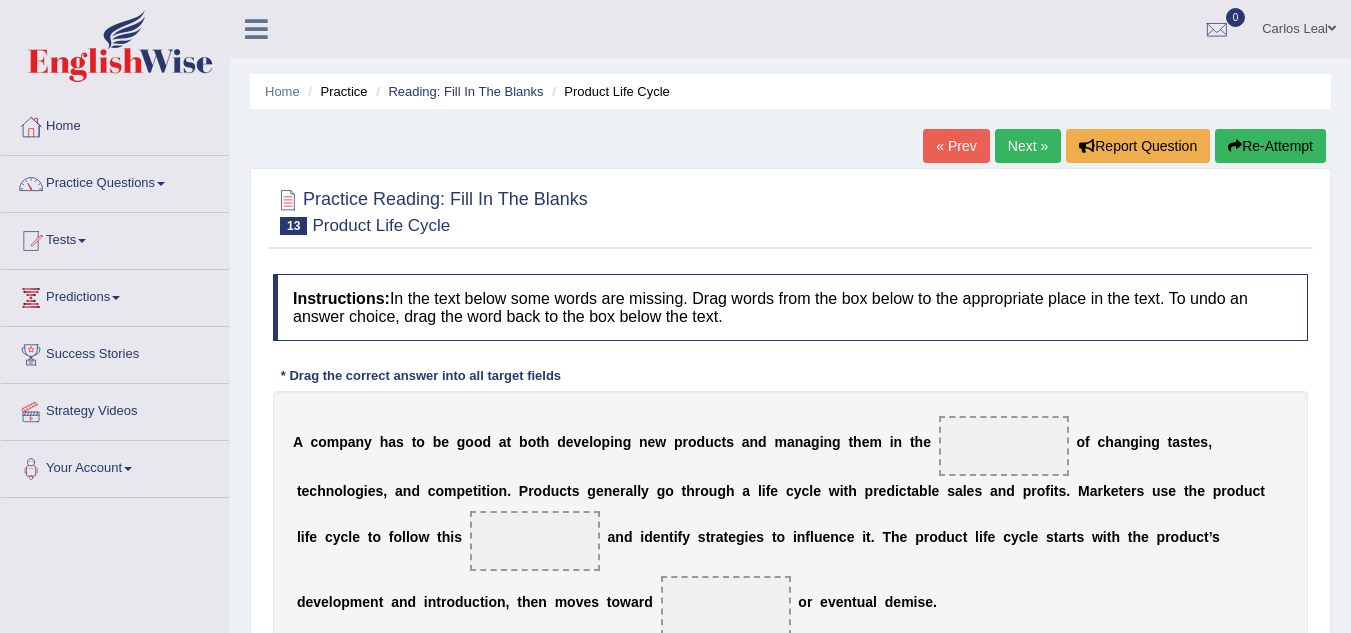 scroll, scrollTop: 0, scrollLeft: 0, axis: both 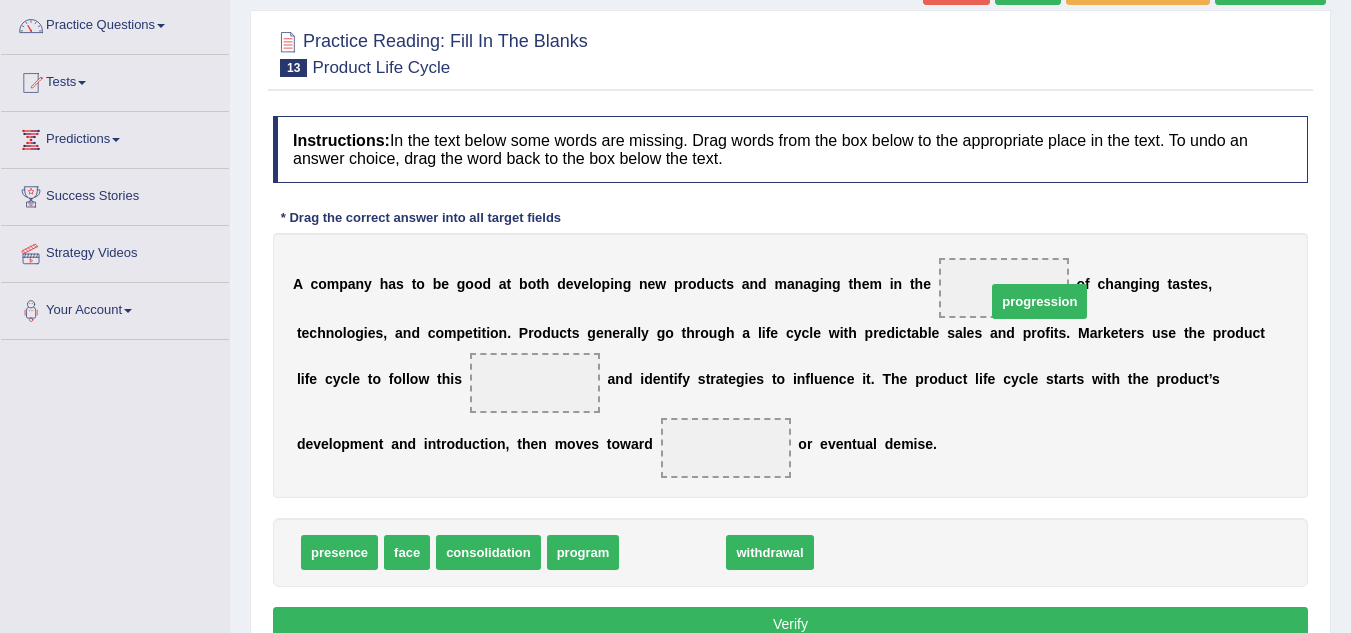 drag, startPoint x: 653, startPoint y: 558, endPoint x: 1016, endPoint y: 305, distance: 442.46808 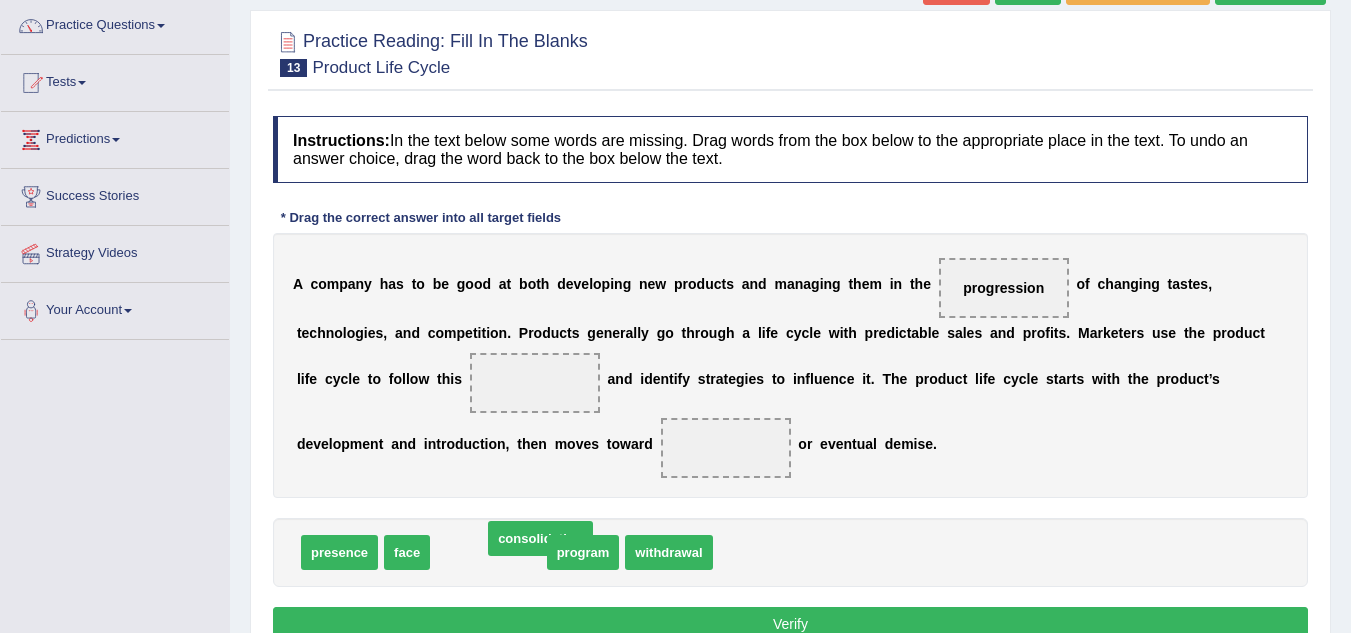 drag, startPoint x: 462, startPoint y: 556, endPoint x: 514, endPoint y: 542, distance: 53.851646 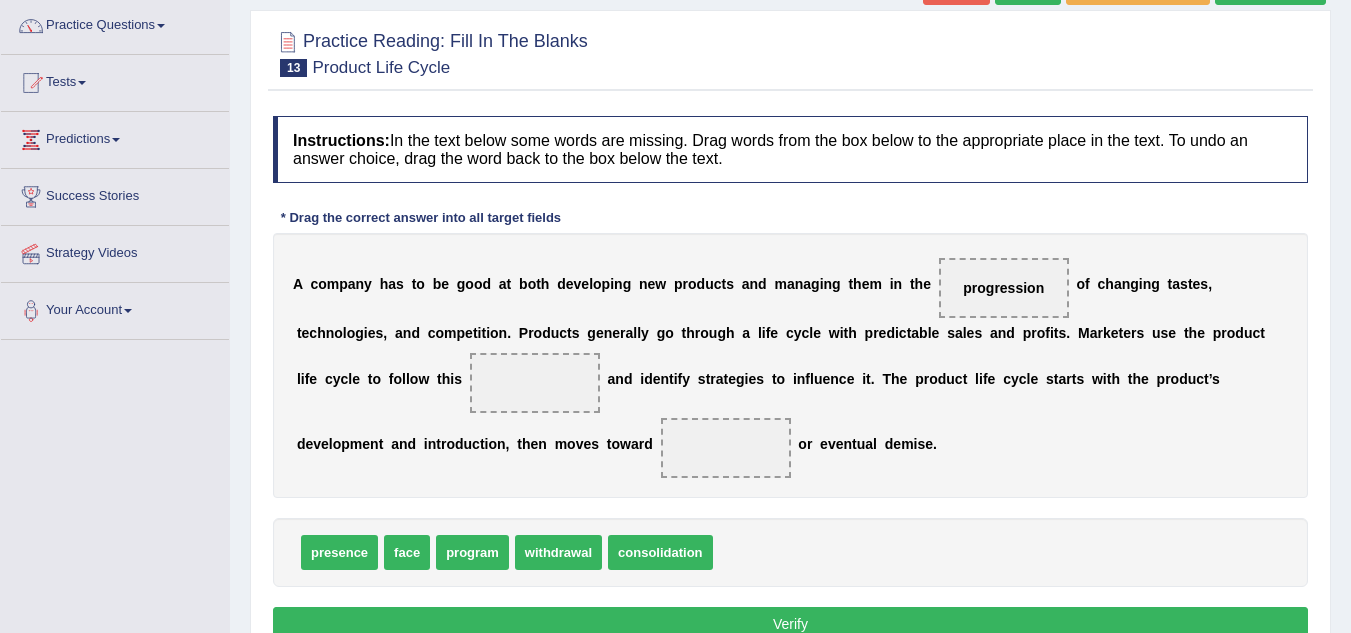 click on "withdrawal" at bounding box center (558, 552) 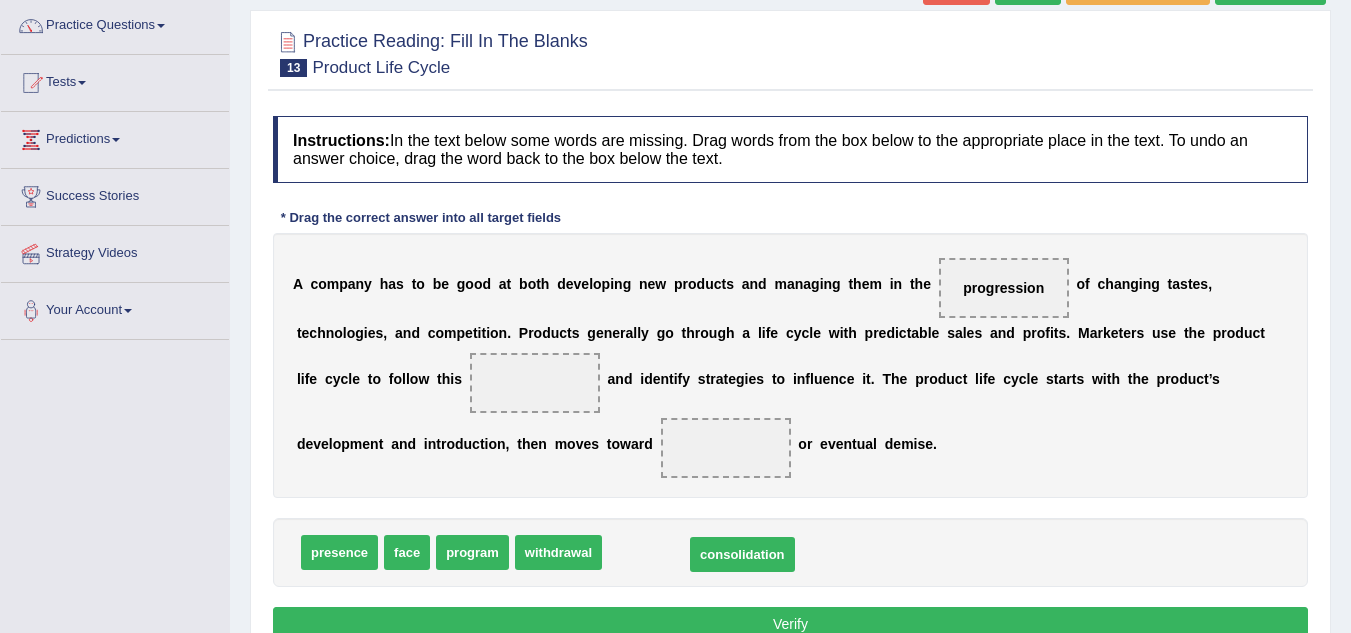 drag, startPoint x: 673, startPoint y: 557, endPoint x: 755, endPoint y: 560, distance: 82.05486 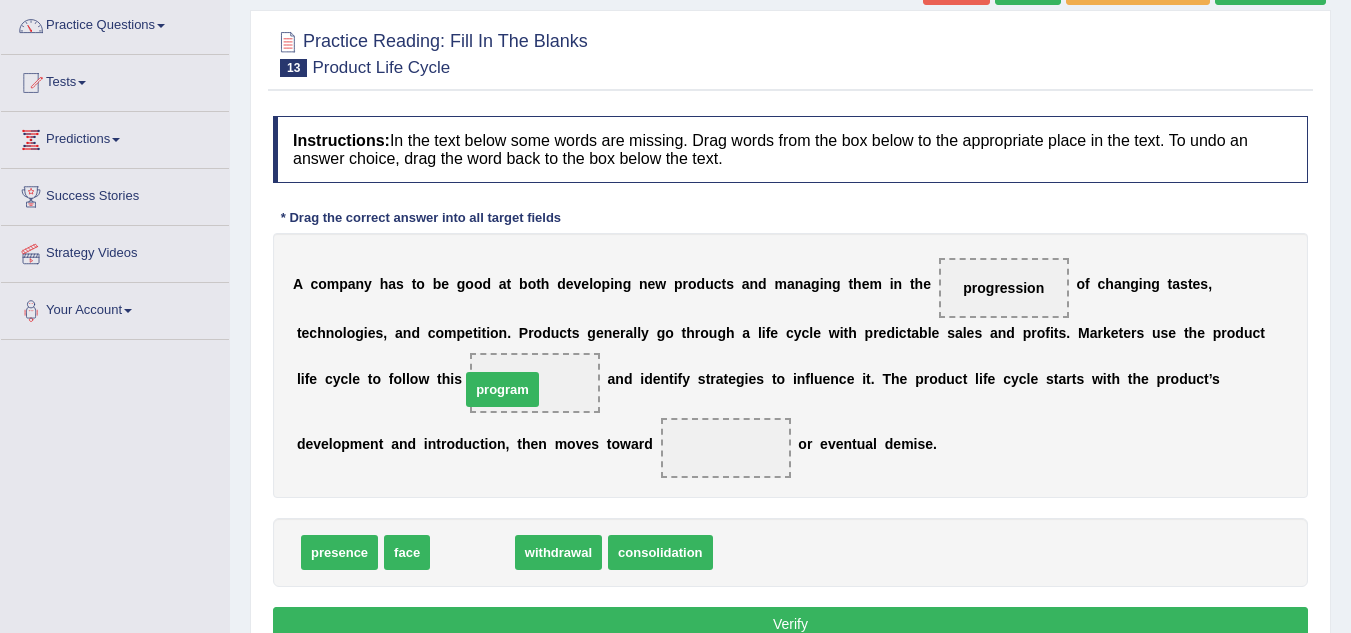 drag, startPoint x: 498, startPoint y: 551, endPoint x: 528, endPoint y: 388, distance: 165.73775 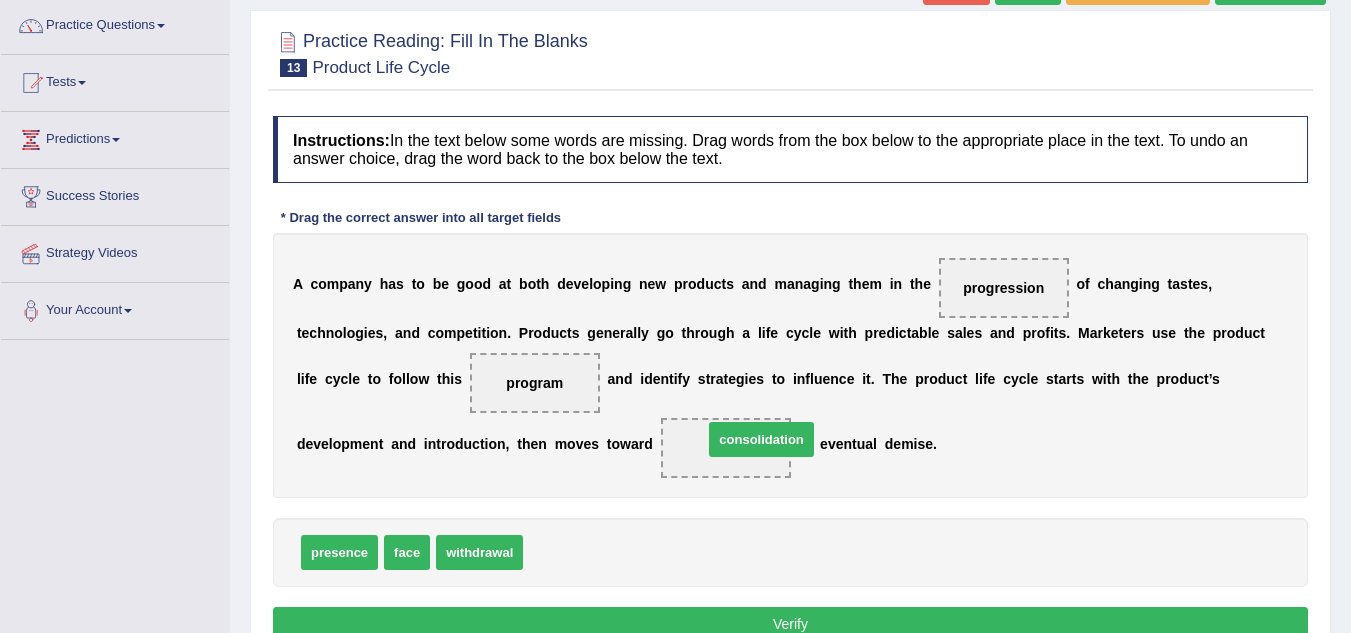 drag, startPoint x: 558, startPoint y: 550, endPoint x: 738, endPoint y: 438, distance: 212 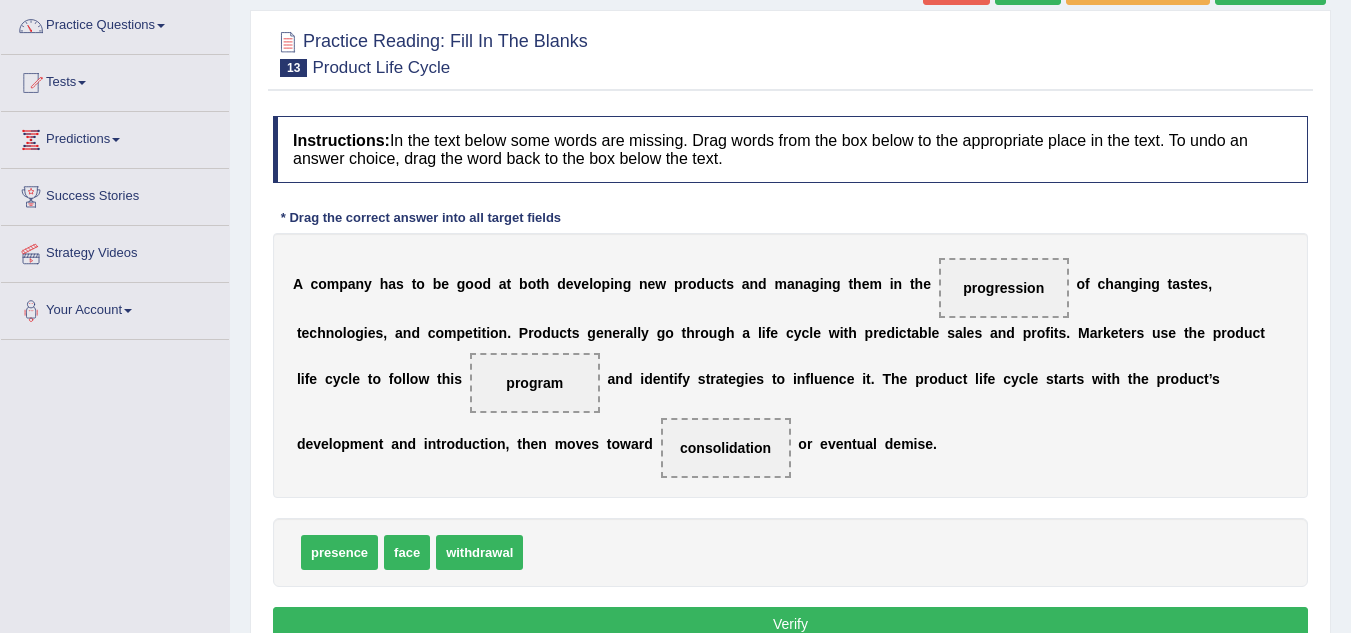 click on "Verify" at bounding box center (790, 624) 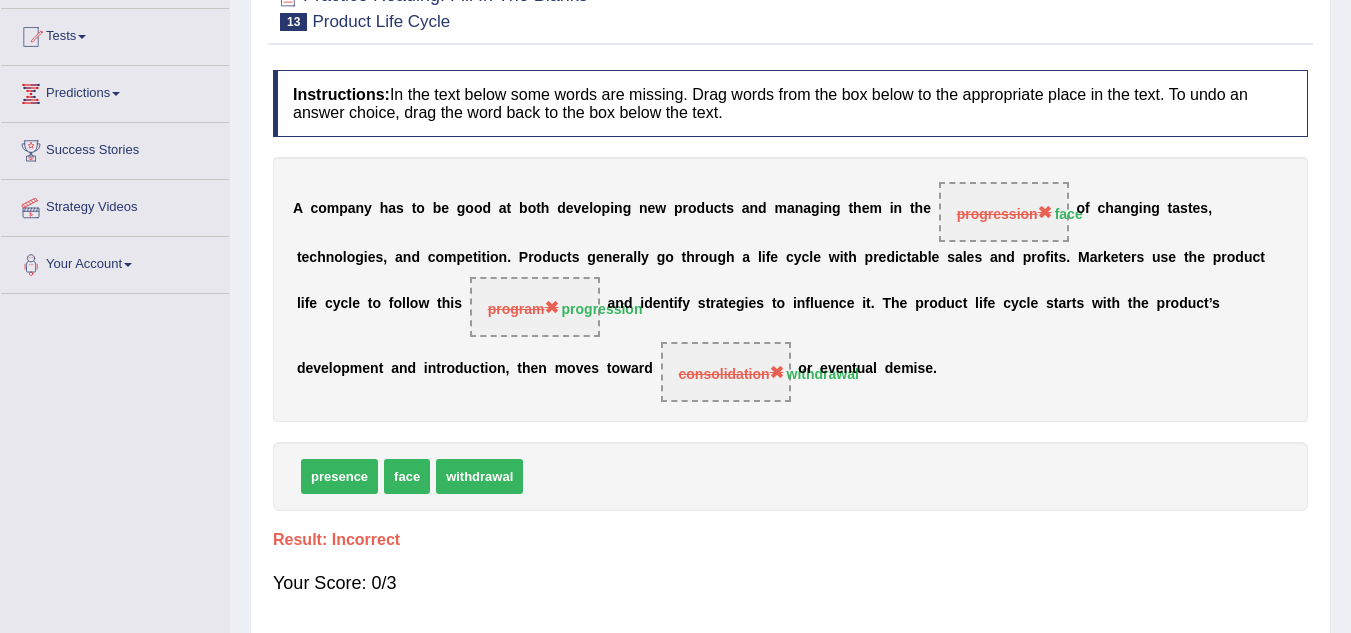 scroll, scrollTop: 206, scrollLeft: 0, axis: vertical 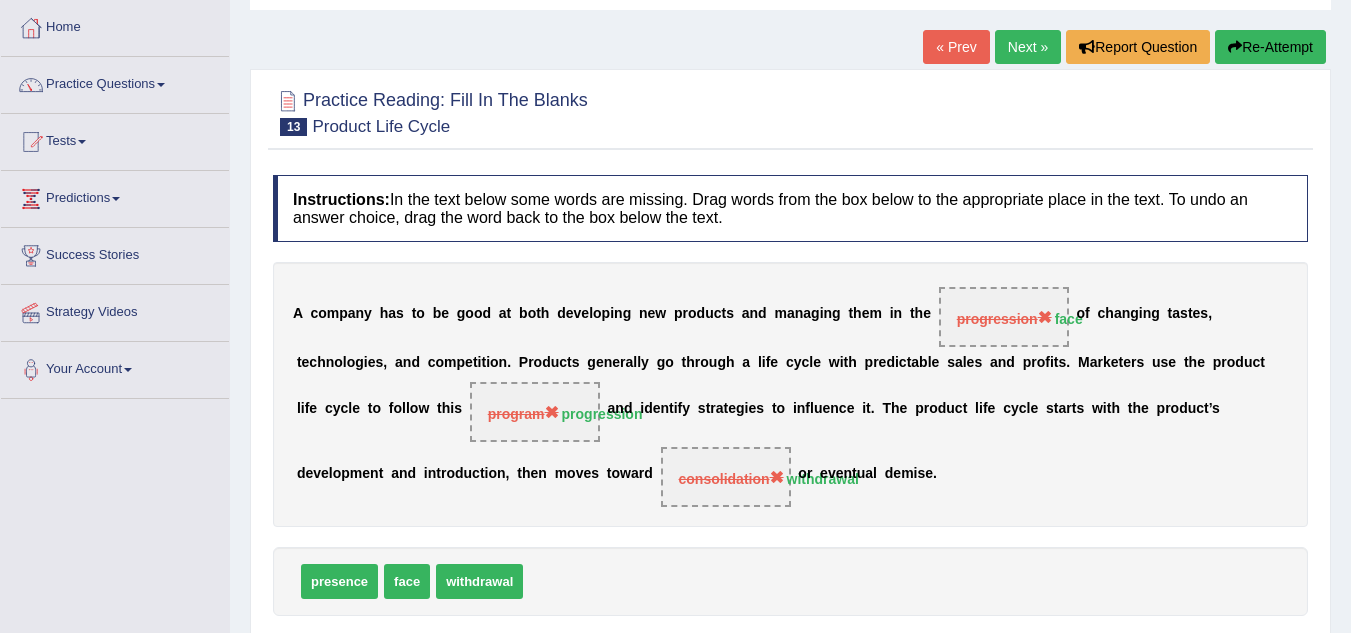 click on "Next »" at bounding box center [1028, 47] 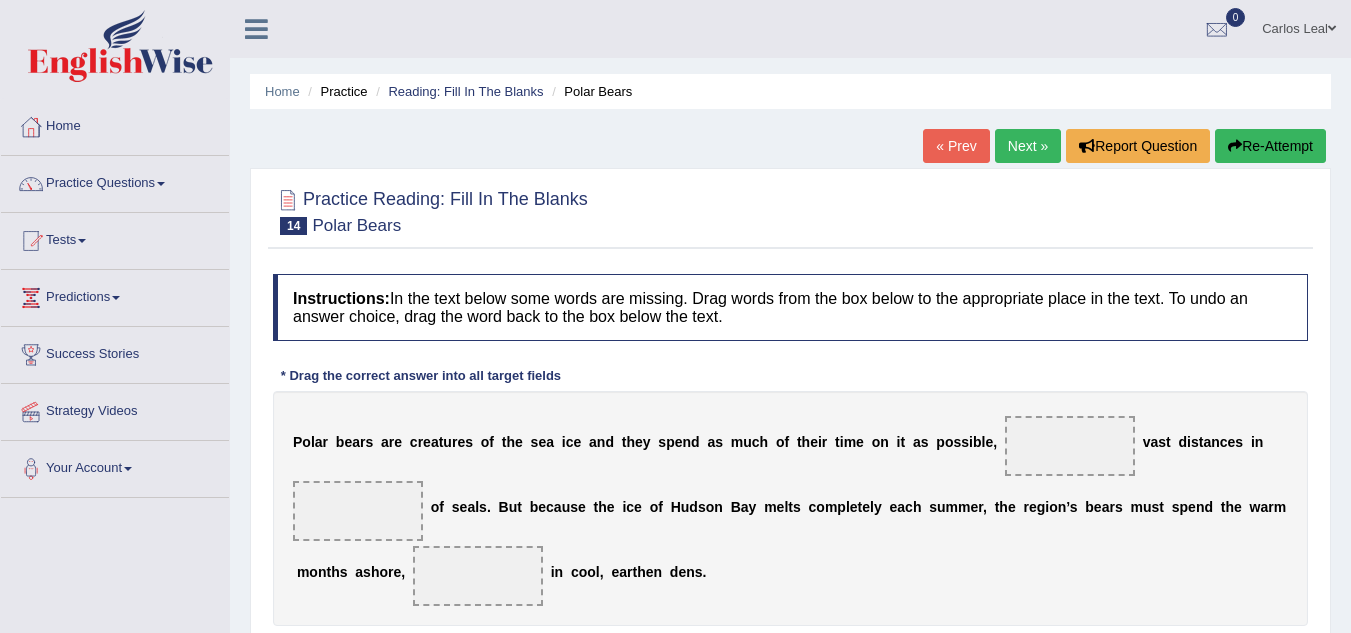 scroll, scrollTop: 0, scrollLeft: 0, axis: both 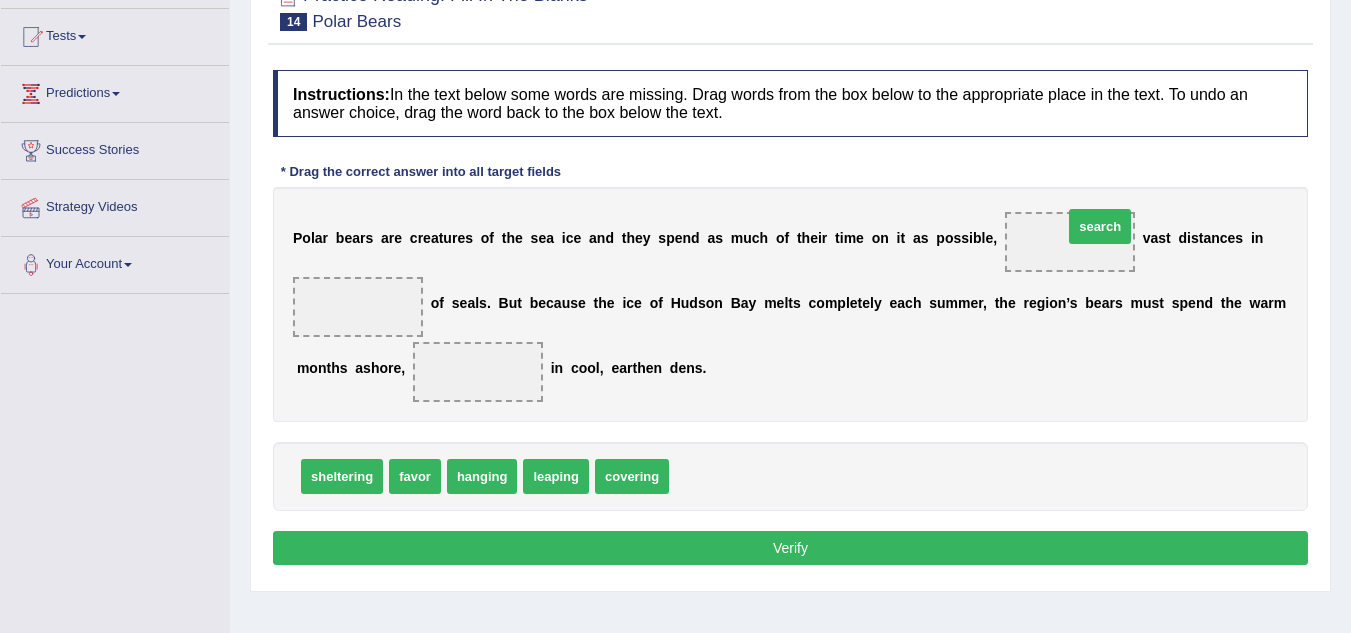 drag, startPoint x: 699, startPoint y: 477, endPoint x: 1090, endPoint y: 229, distance: 463.01727 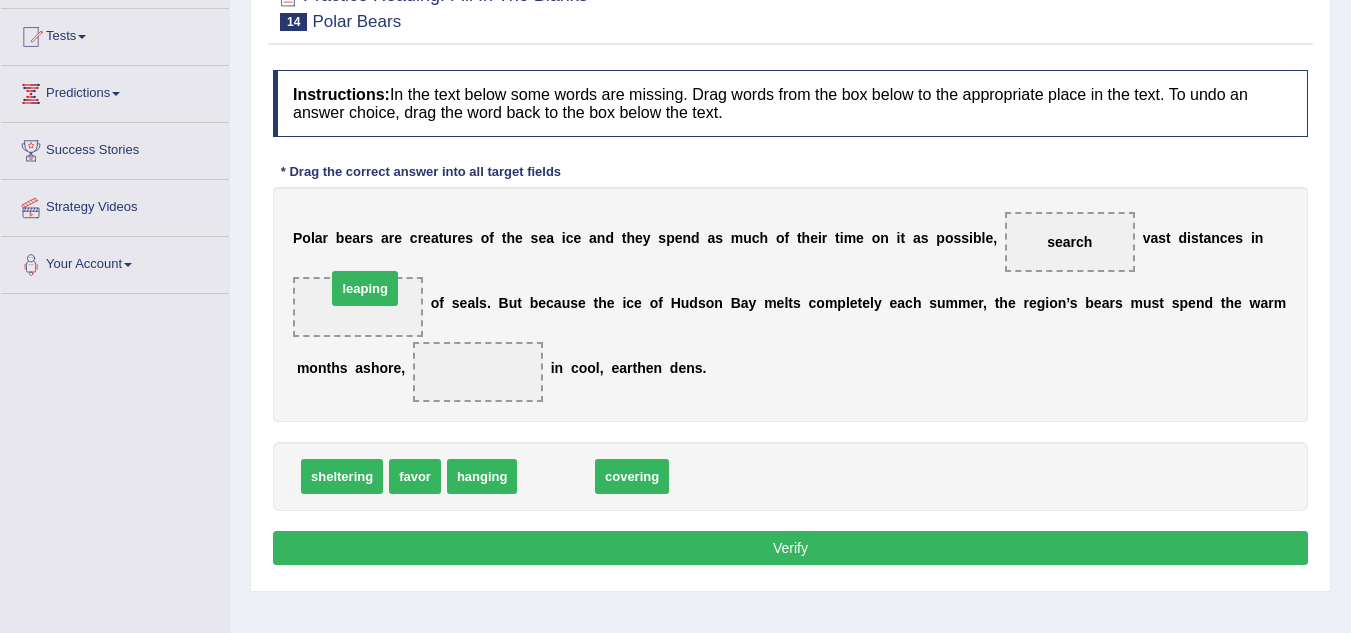 drag, startPoint x: 554, startPoint y: 477, endPoint x: 361, endPoint y: 303, distance: 259.85574 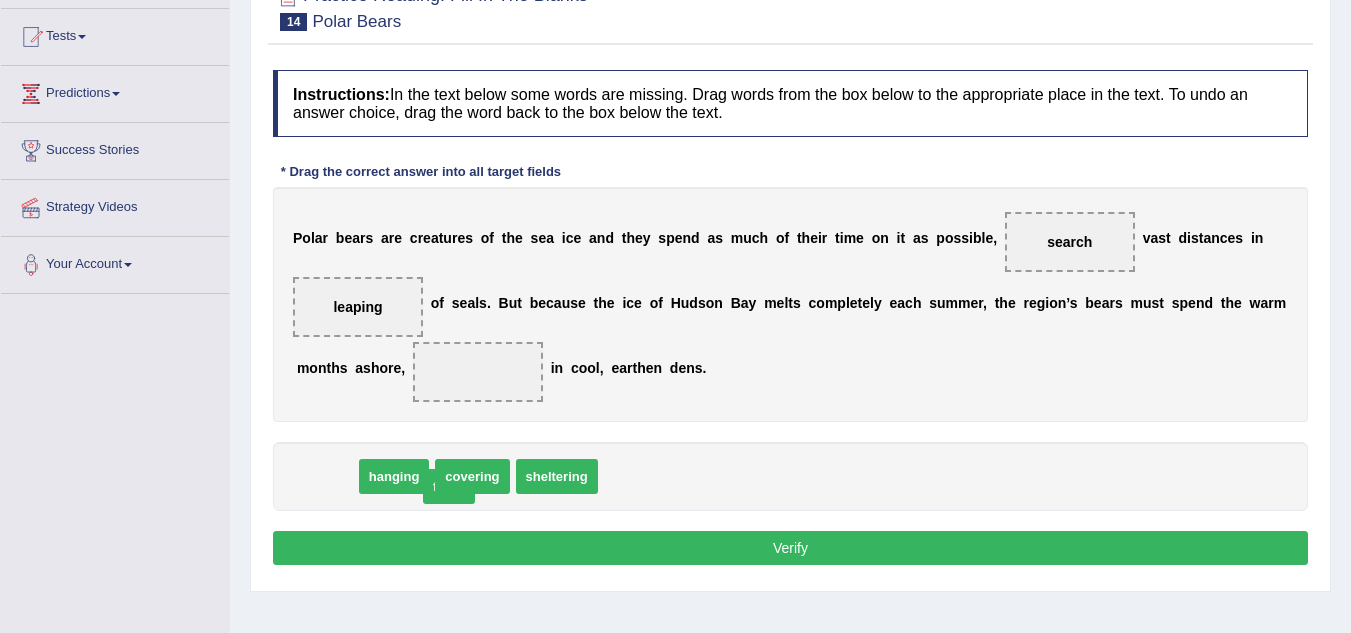 drag, startPoint x: 347, startPoint y: 480, endPoint x: 487, endPoint y: 482, distance: 140.01428 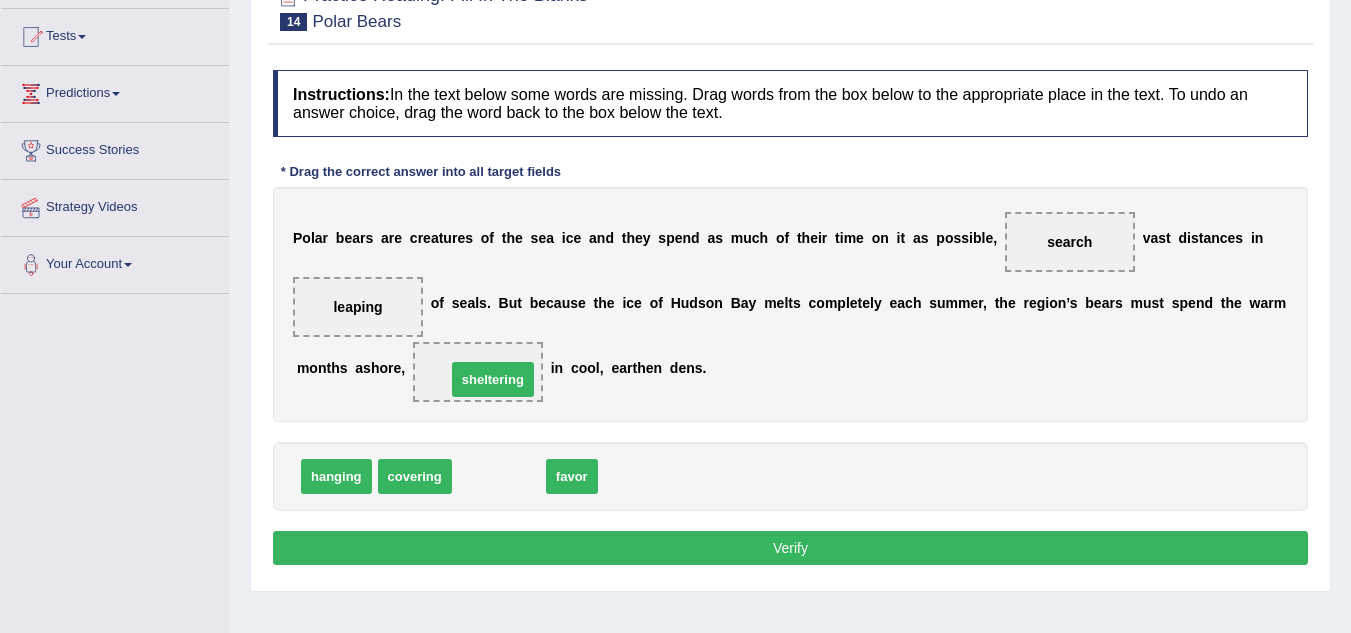 drag, startPoint x: 516, startPoint y: 481, endPoint x: 510, endPoint y: 384, distance: 97.18539 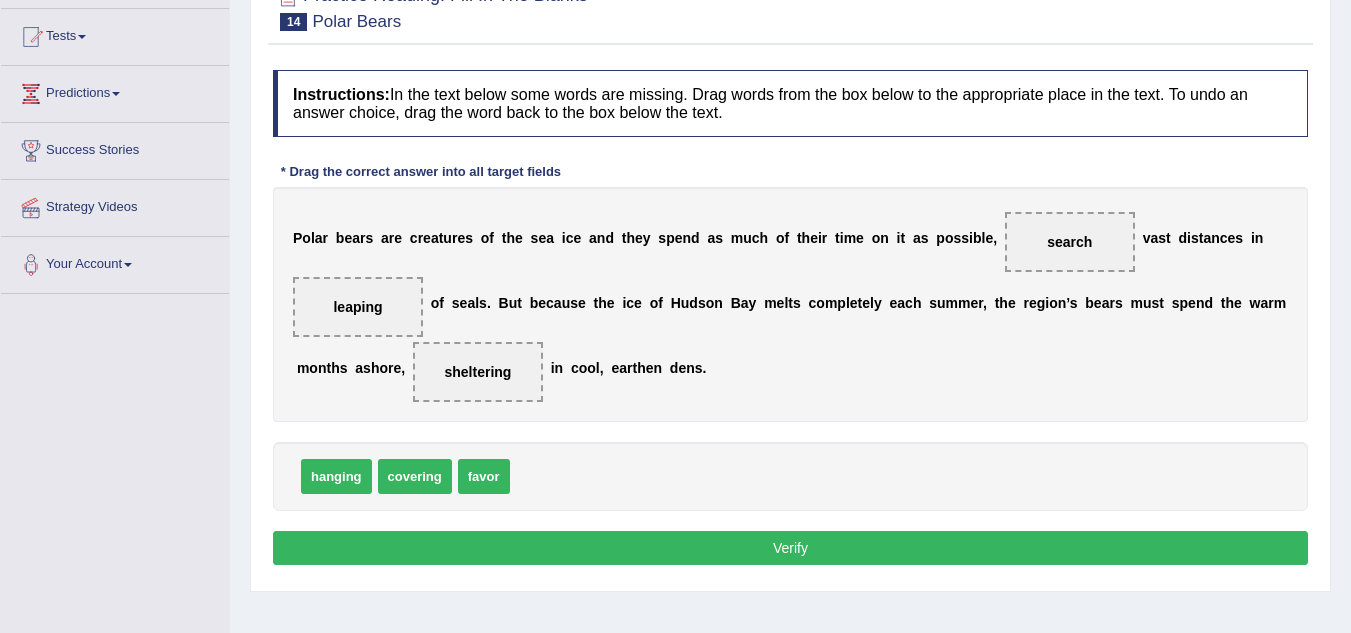 click on "Verify" at bounding box center (790, 548) 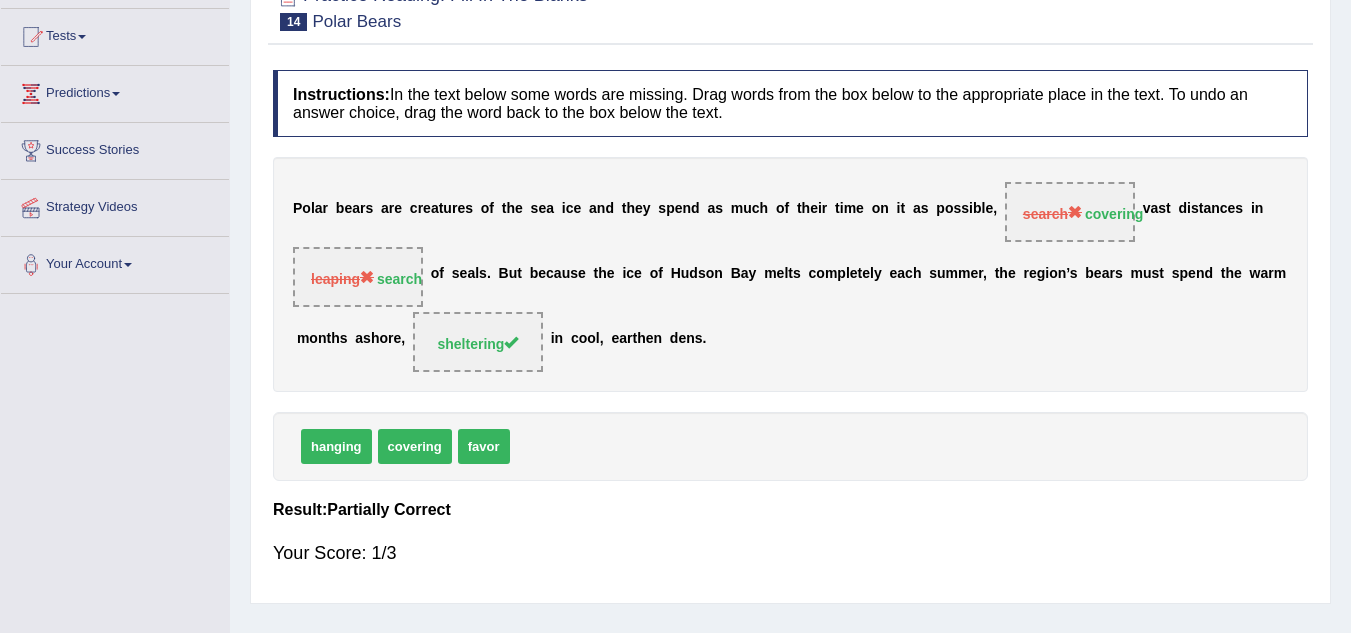 scroll, scrollTop: 0, scrollLeft: 0, axis: both 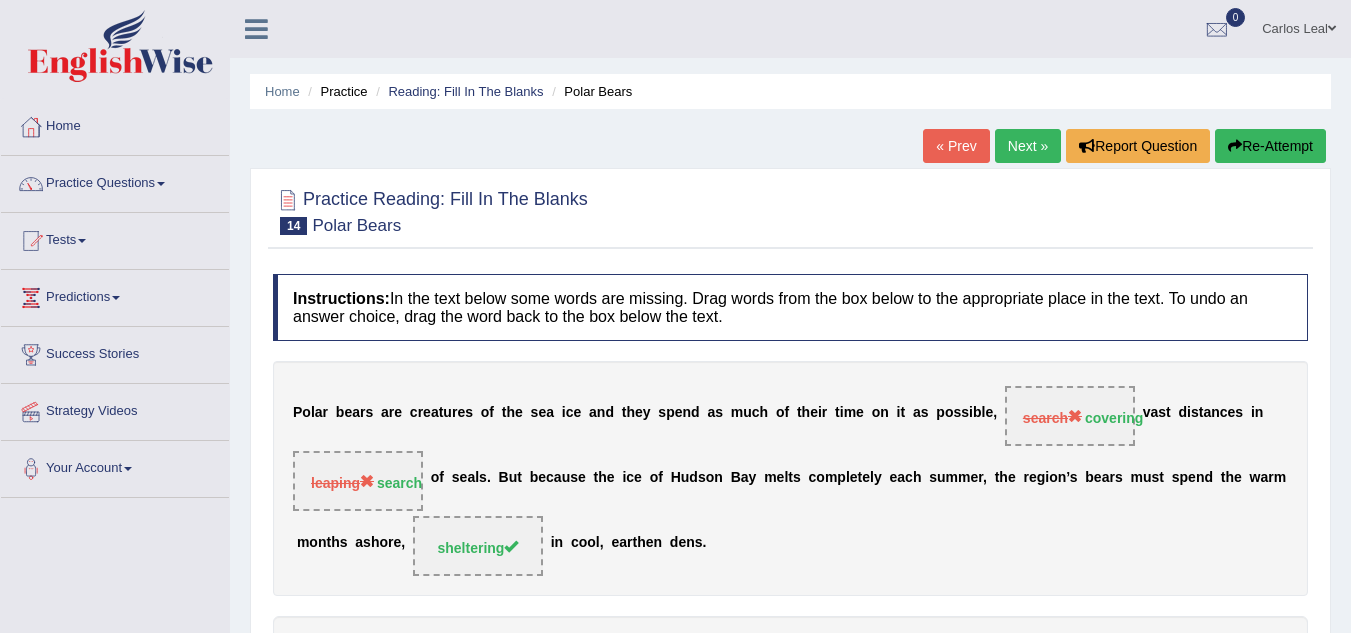 click on "Next »" at bounding box center (1028, 146) 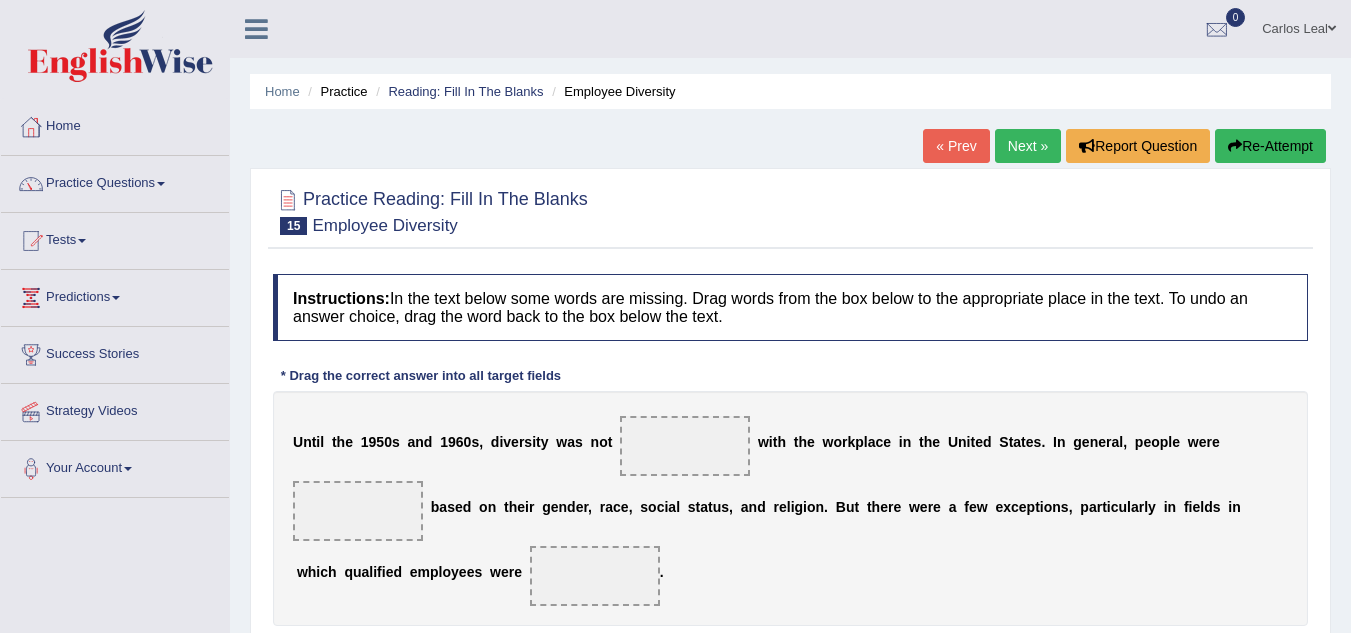 scroll, scrollTop: 0, scrollLeft: 0, axis: both 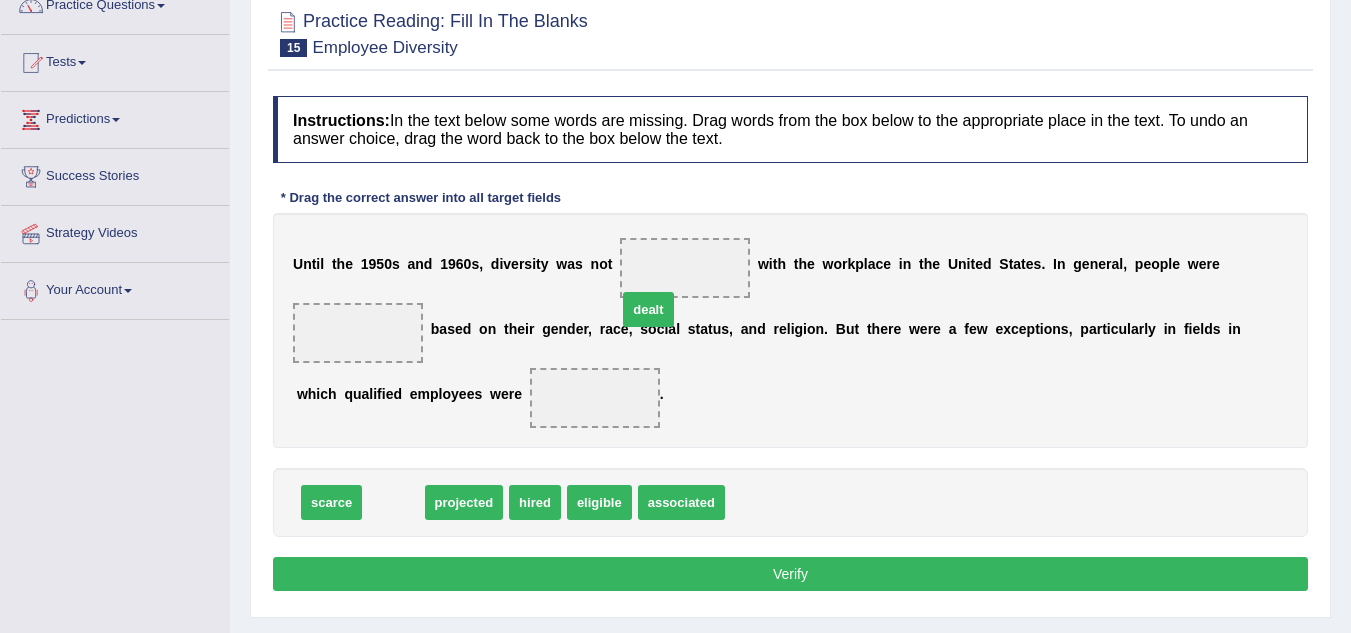 drag, startPoint x: 393, startPoint y: 505, endPoint x: 658, endPoint y: 293, distance: 339.36557 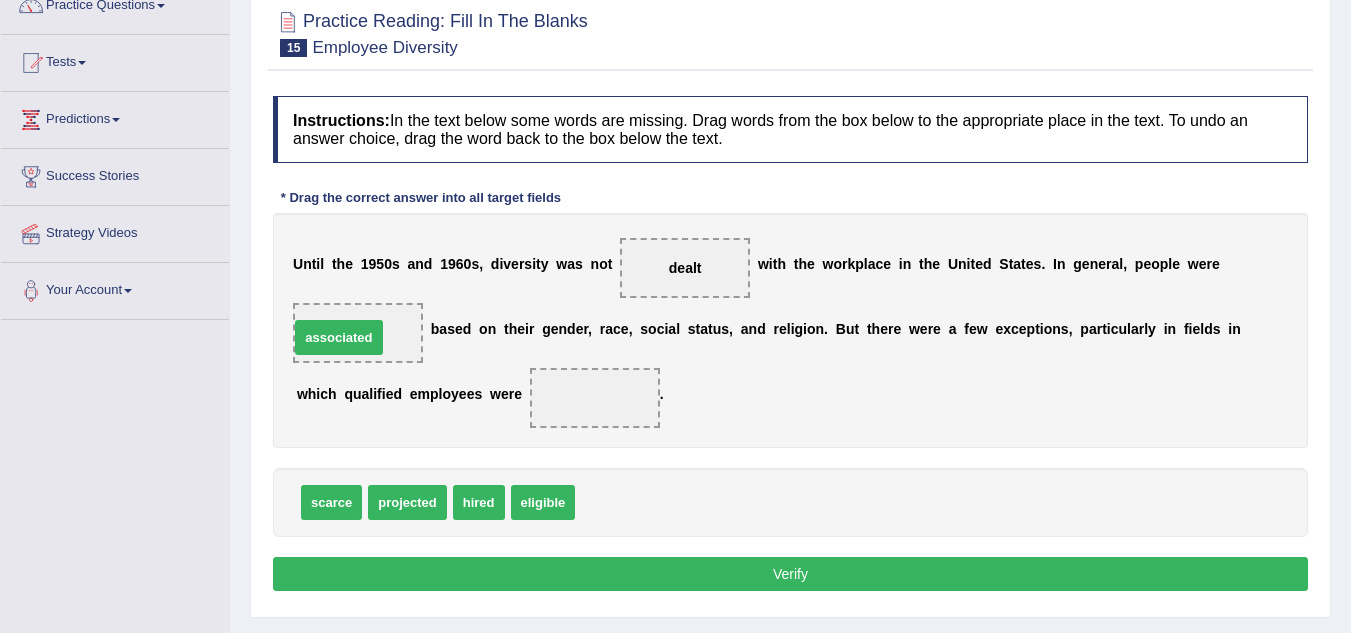 drag, startPoint x: 618, startPoint y: 507, endPoint x: 332, endPoint y: 342, distance: 330.1833 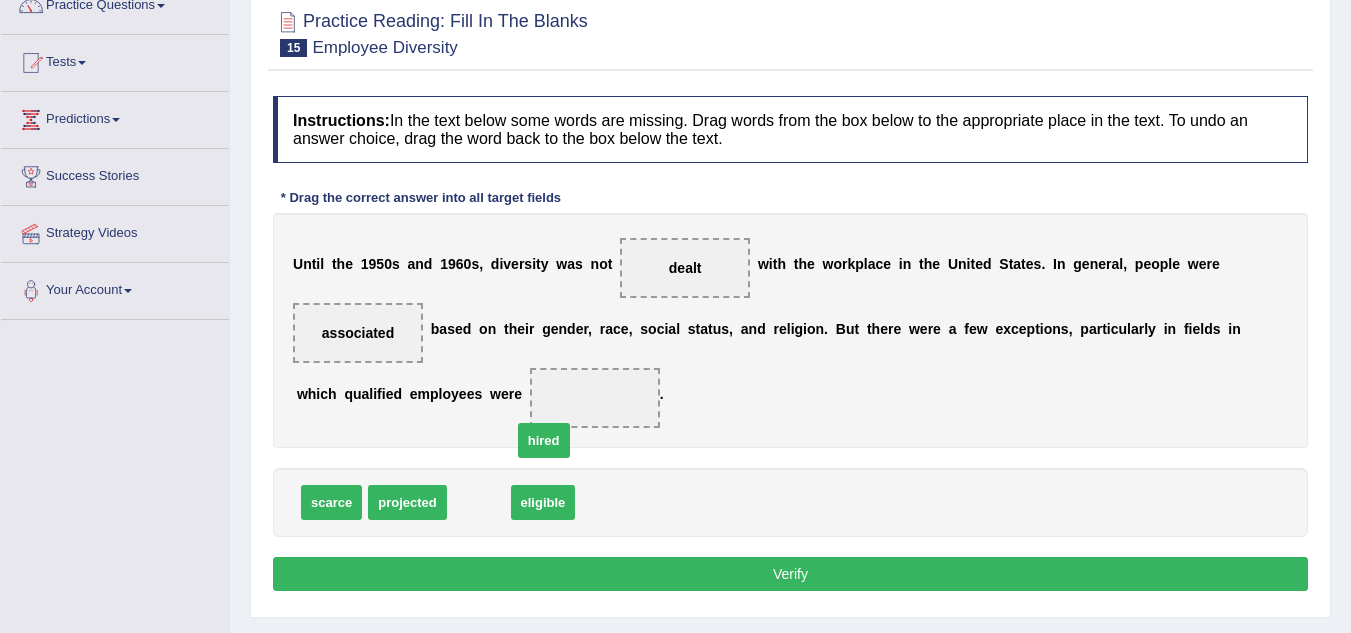 drag, startPoint x: 469, startPoint y: 506, endPoint x: 558, endPoint y: 423, distance: 121.69634 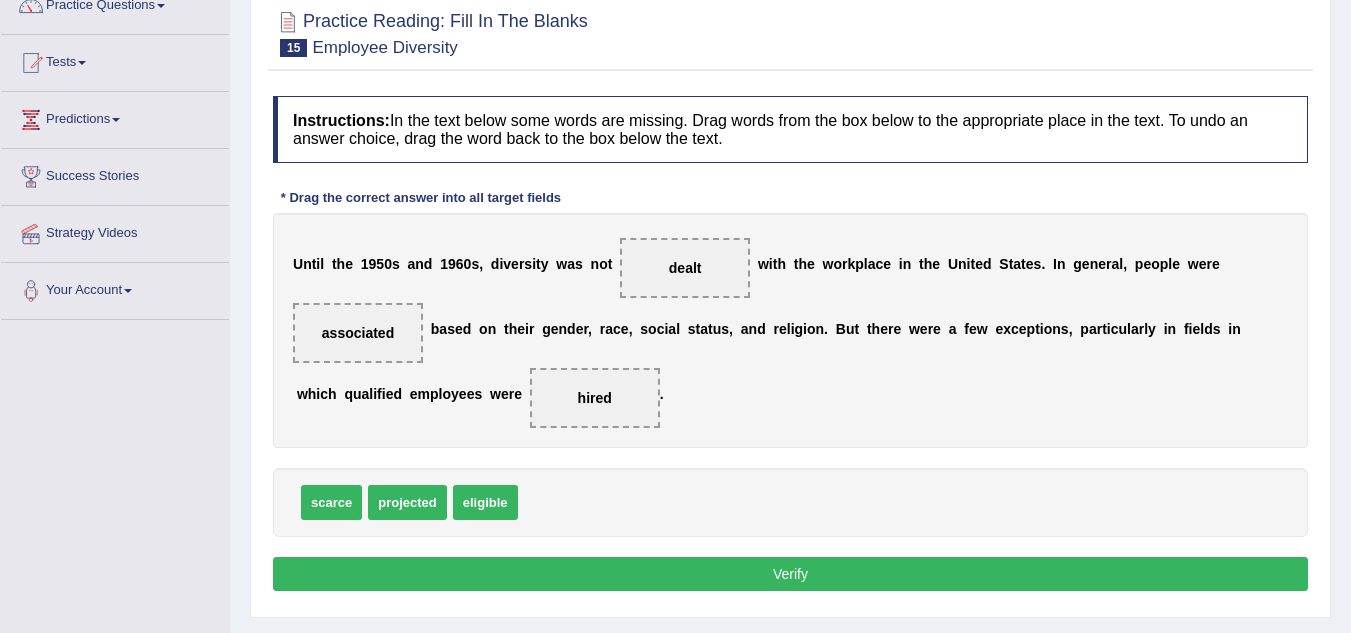 click on "Verify" at bounding box center [790, 574] 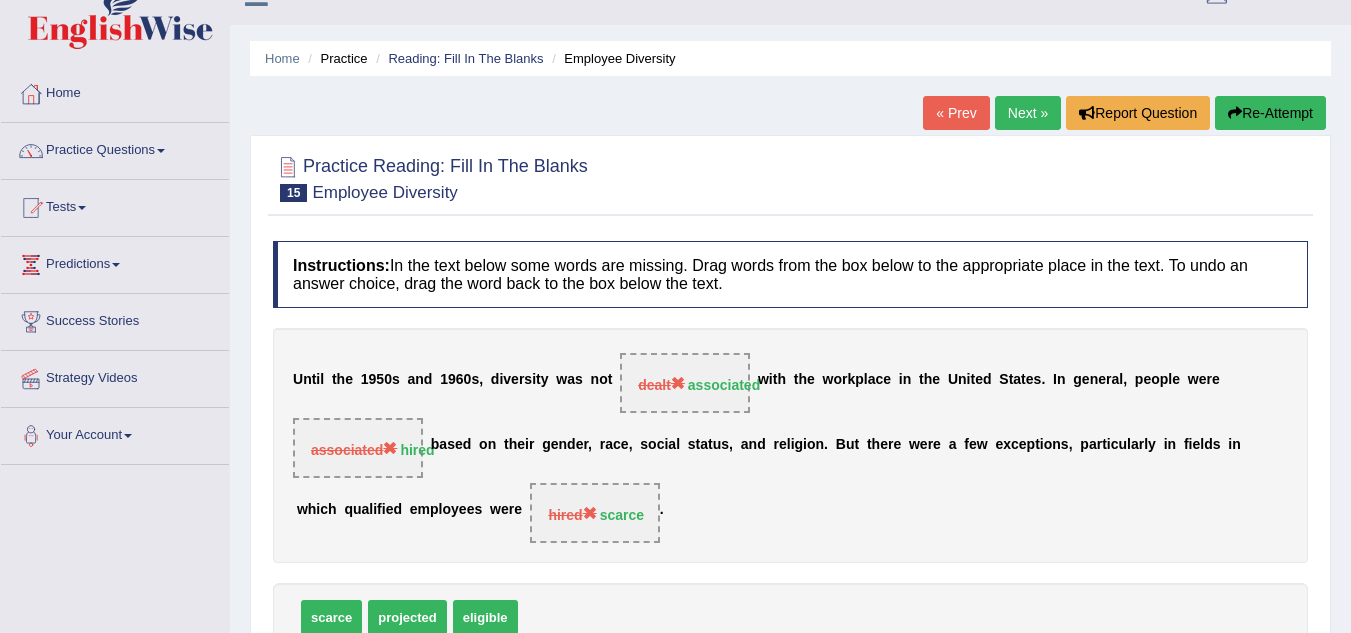 scroll, scrollTop: 28, scrollLeft: 0, axis: vertical 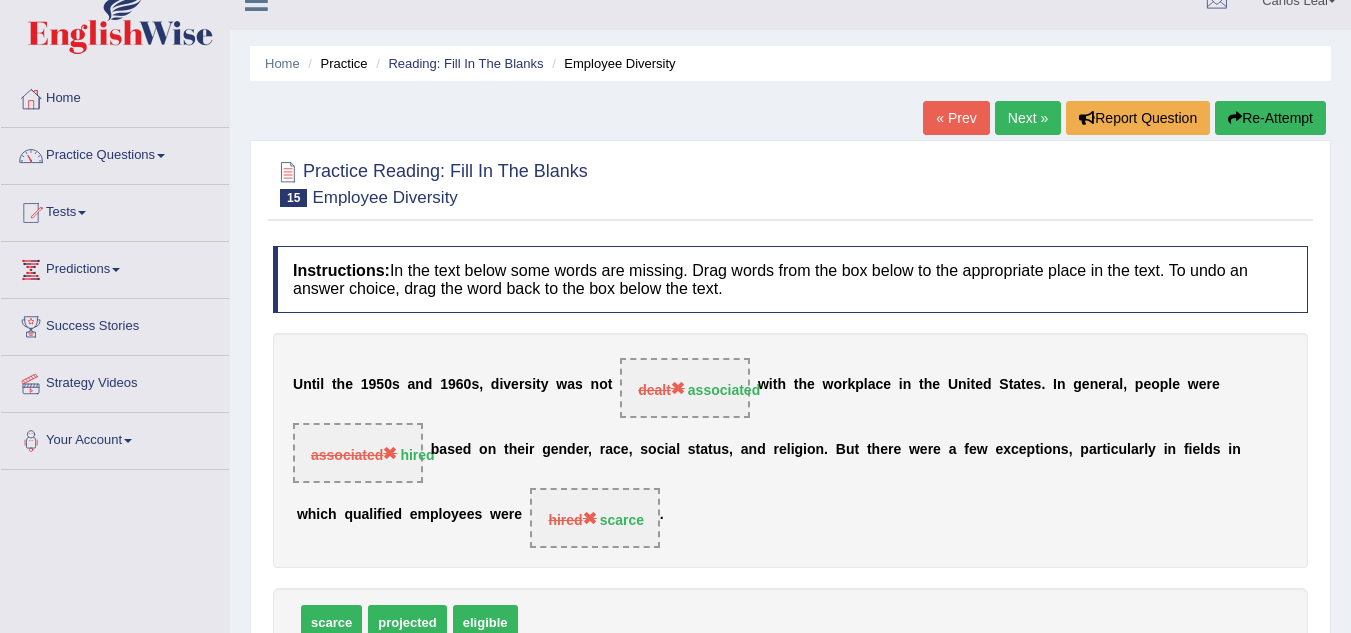 click on "Next »" at bounding box center (1028, 118) 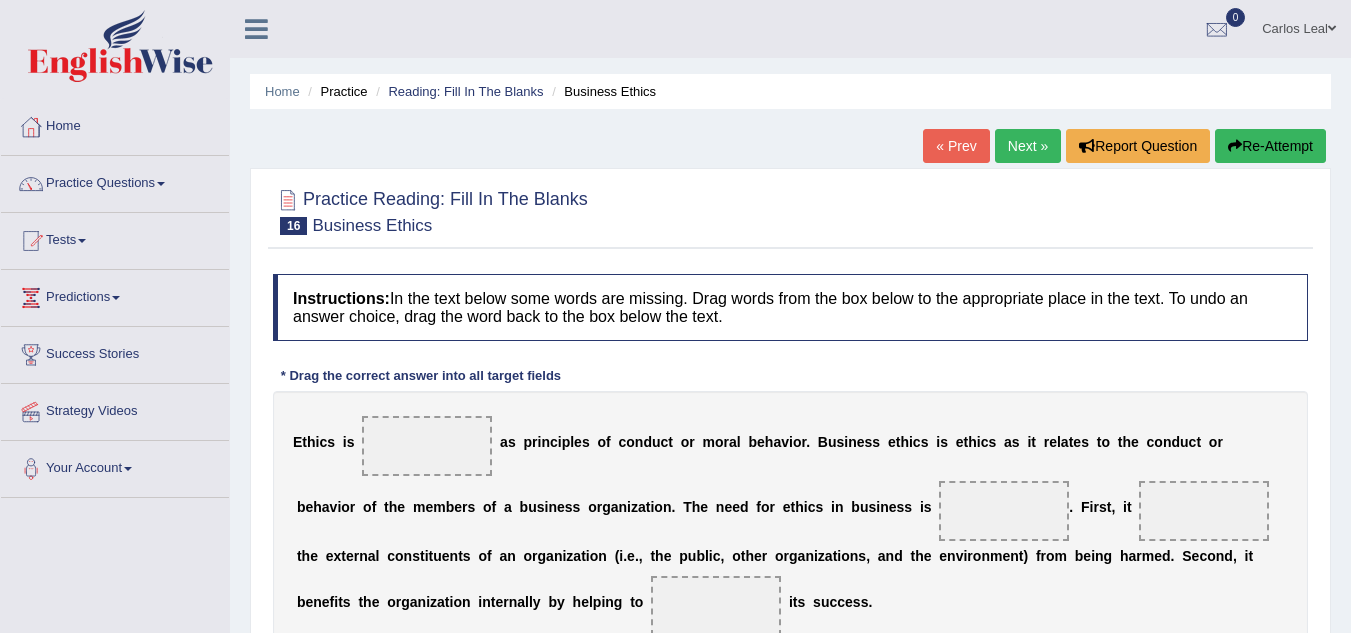 scroll, scrollTop: 0, scrollLeft: 0, axis: both 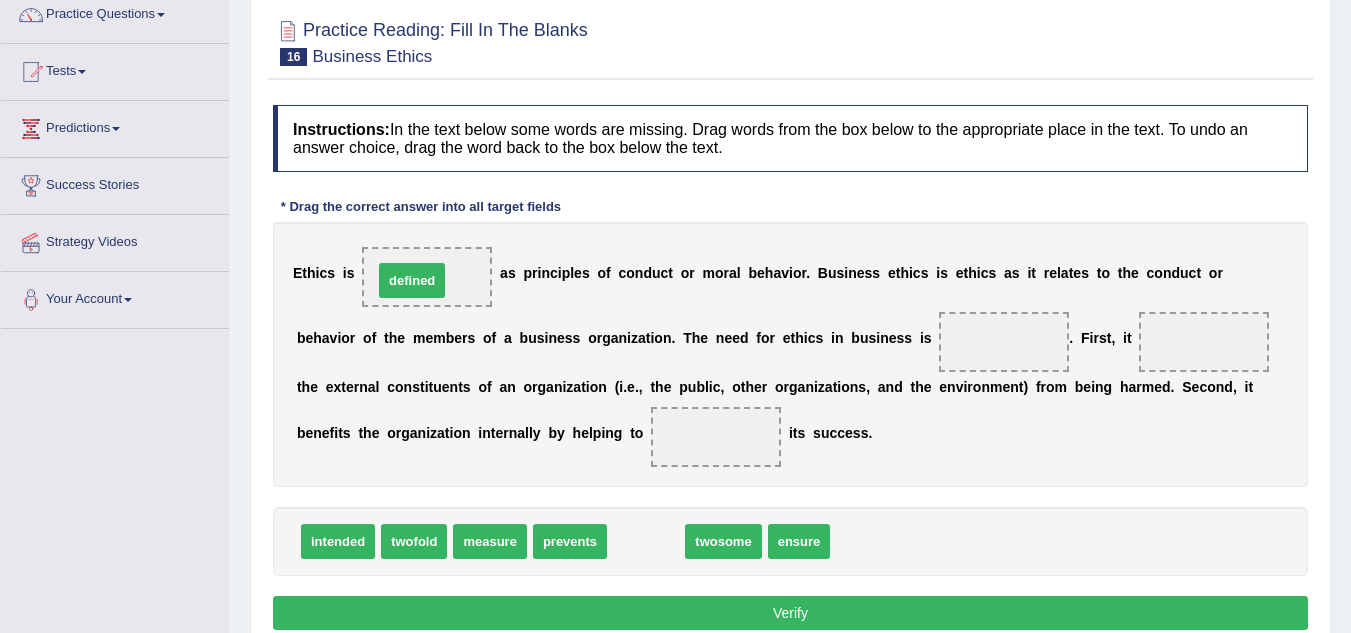drag, startPoint x: 642, startPoint y: 544, endPoint x: 408, endPoint y: 283, distance: 350.53815 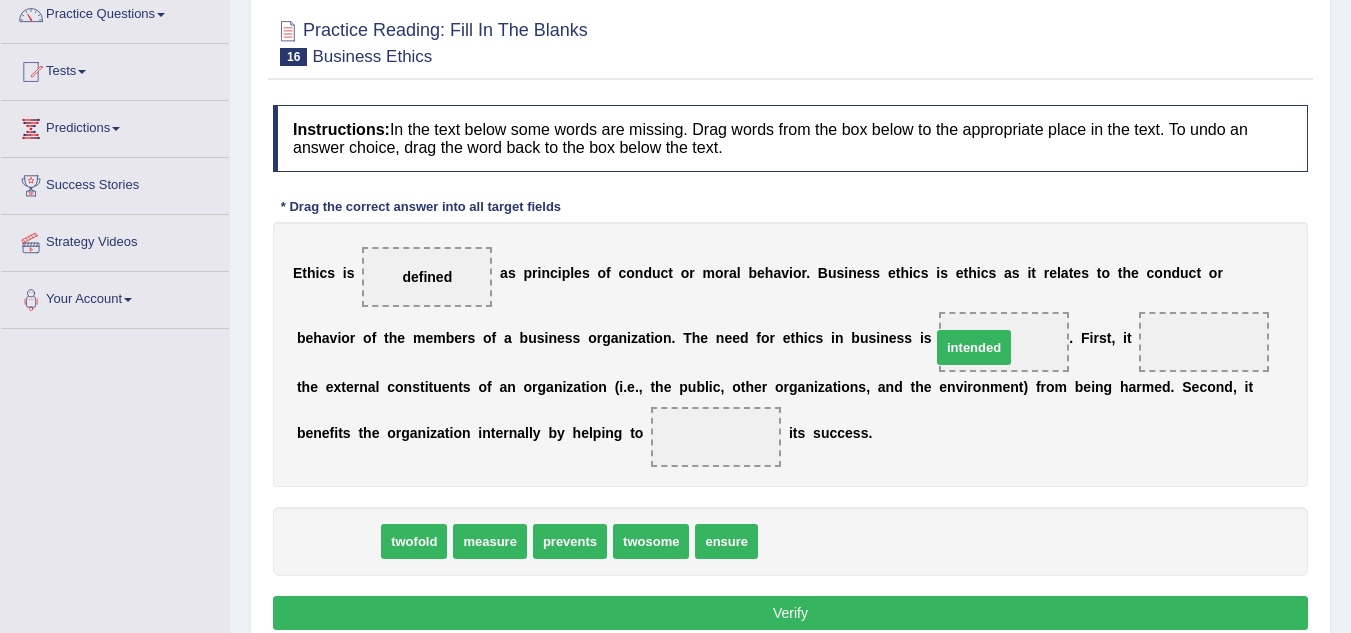 drag, startPoint x: 355, startPoint y: 542, endPoint x: 991, endPoint y: 348, distance: 664.93005 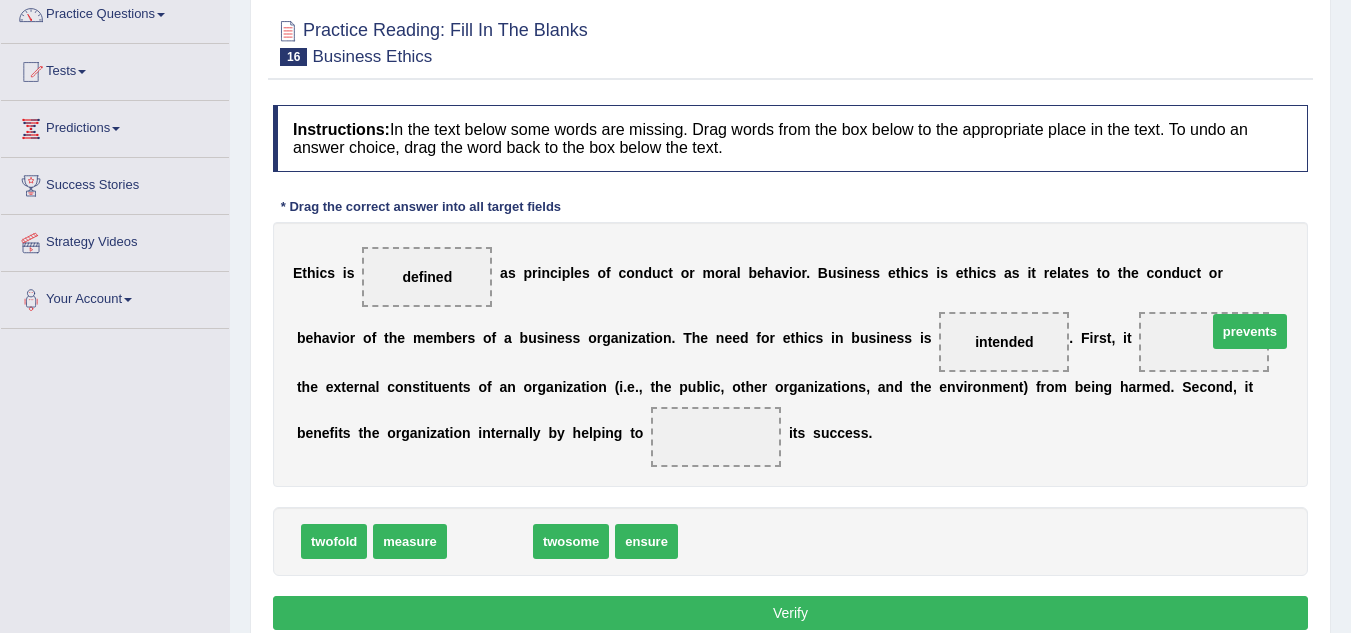 drag, startPoint x: 484, startPoint y: 548, endPoint x: 1244, endPoint y: 338, distance: 788.47955 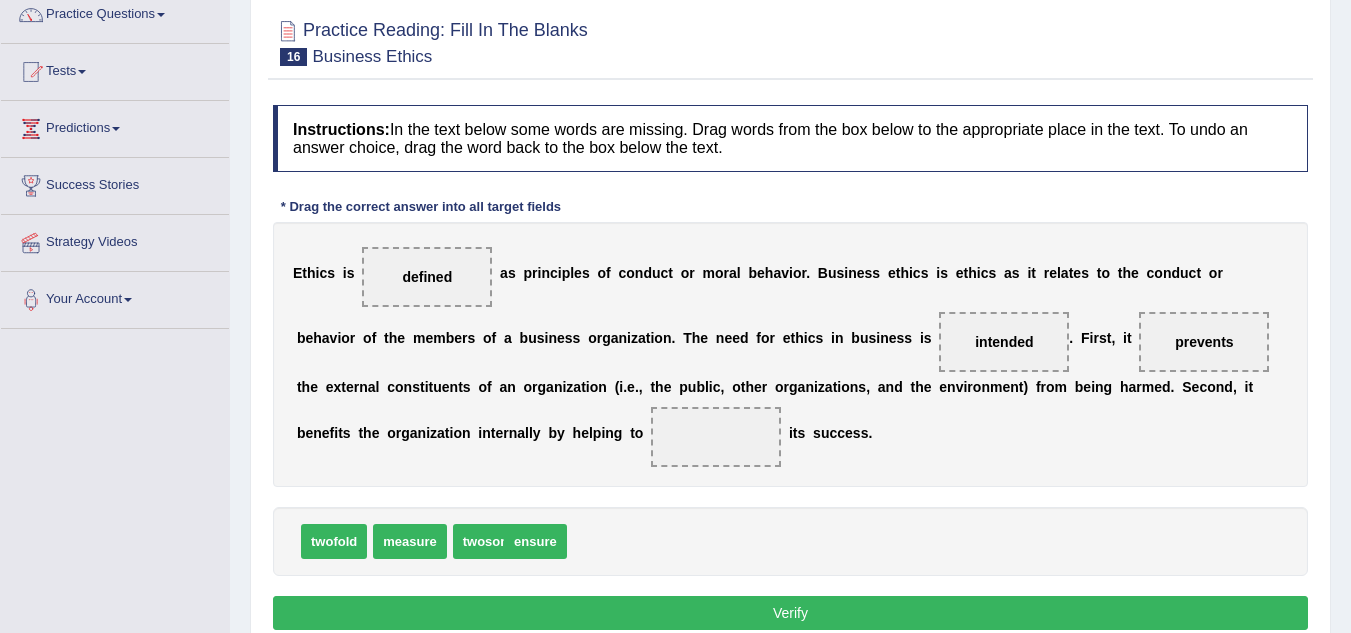 drag, startPoint x: 577, startPoint y: 543, endPoint x: 546, endPoint y: 543, distance: 31 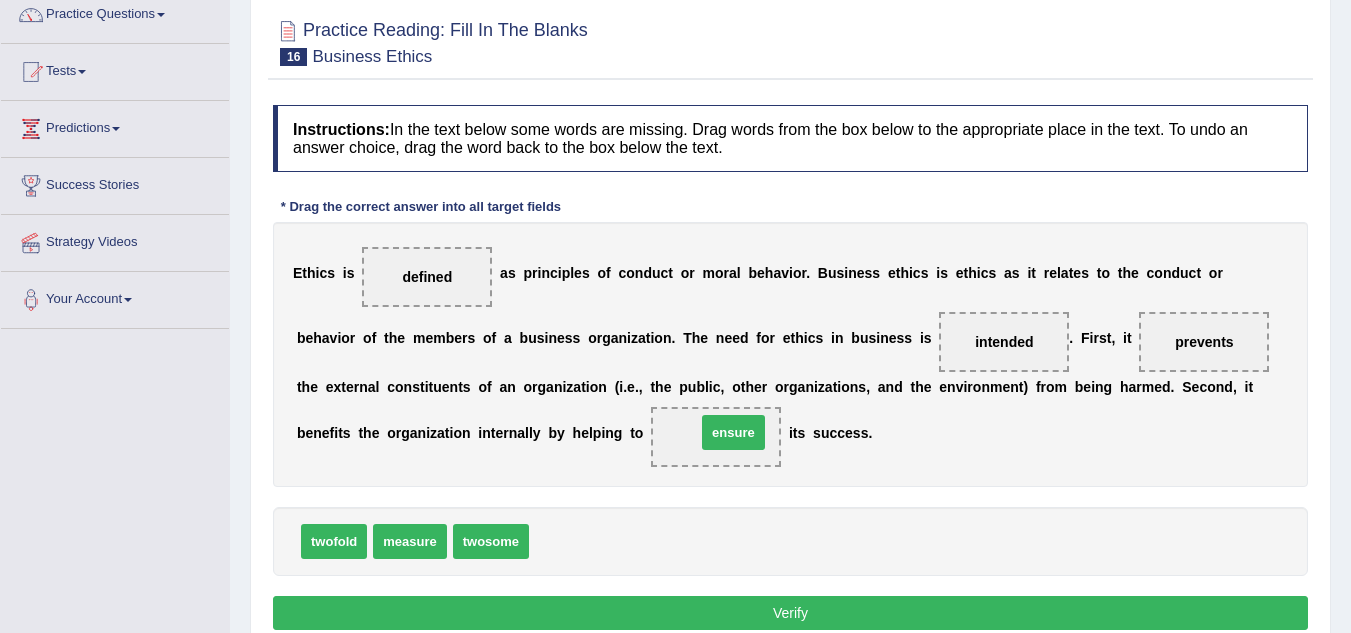 drag, startPoint x: 577, startPoint y: 540, endPoint x: 744, endPoint y: 431, distance: 199.42416 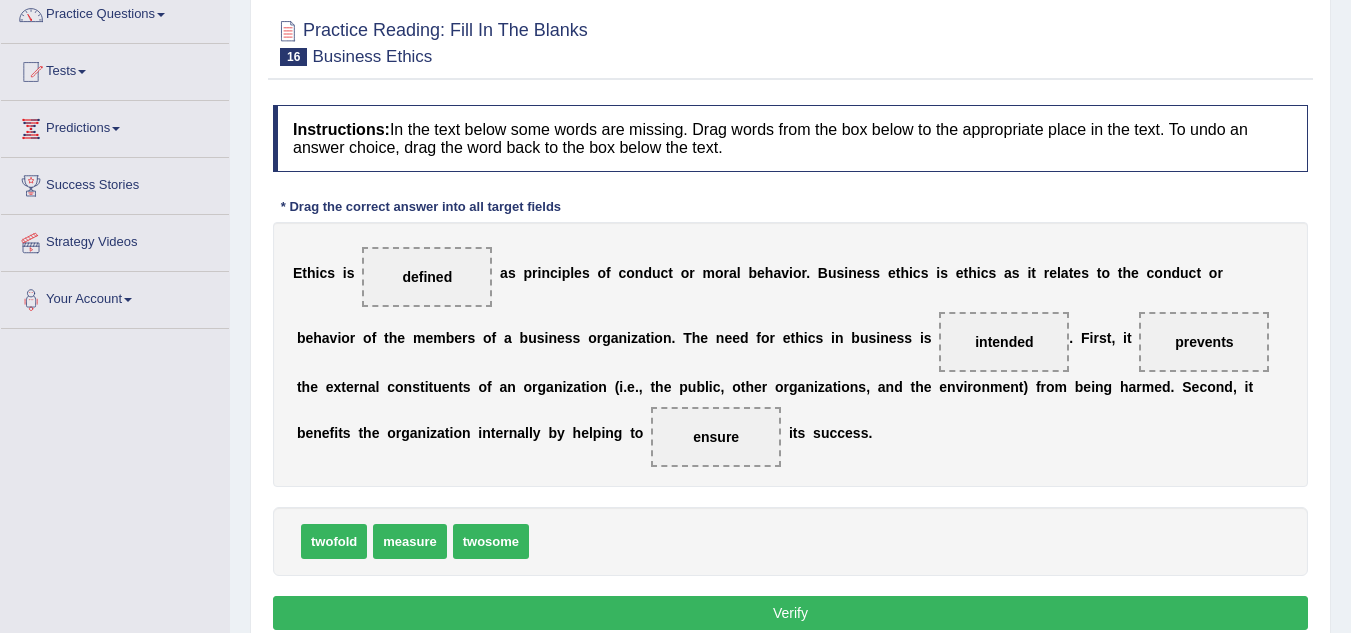 click on "Verify" at bounding box center (790, 613) 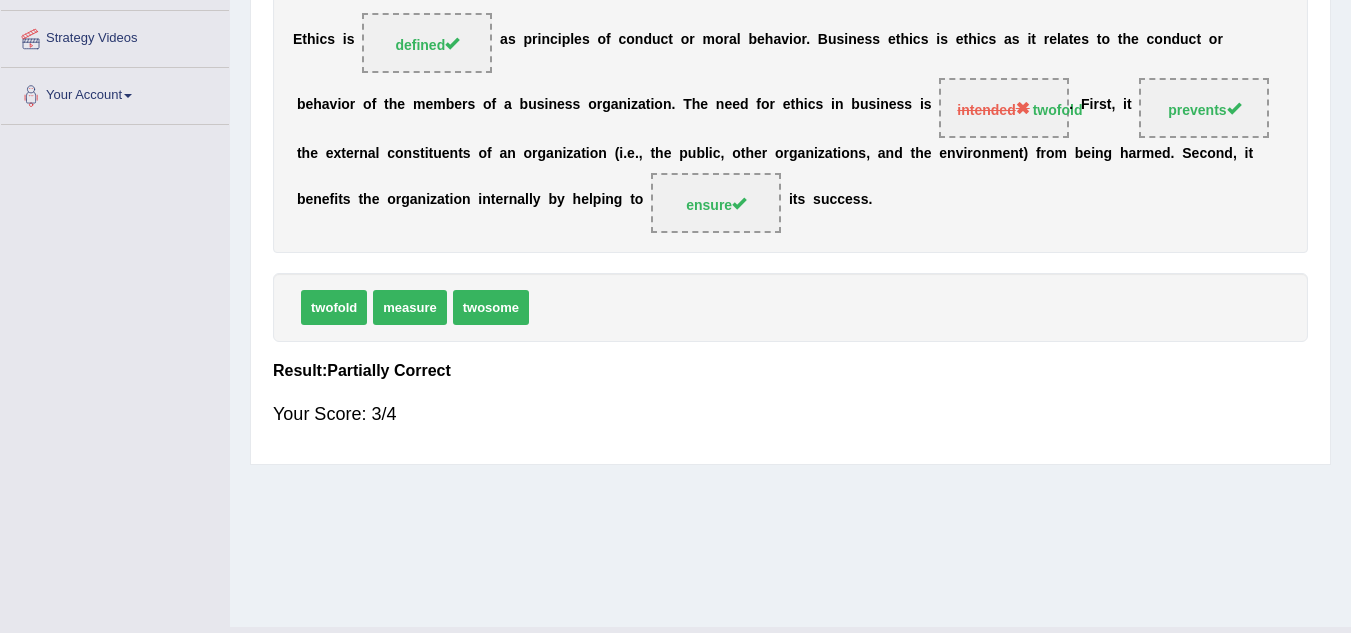 scroll, scrollTop: 0, scrollLeft: 0, axis: both 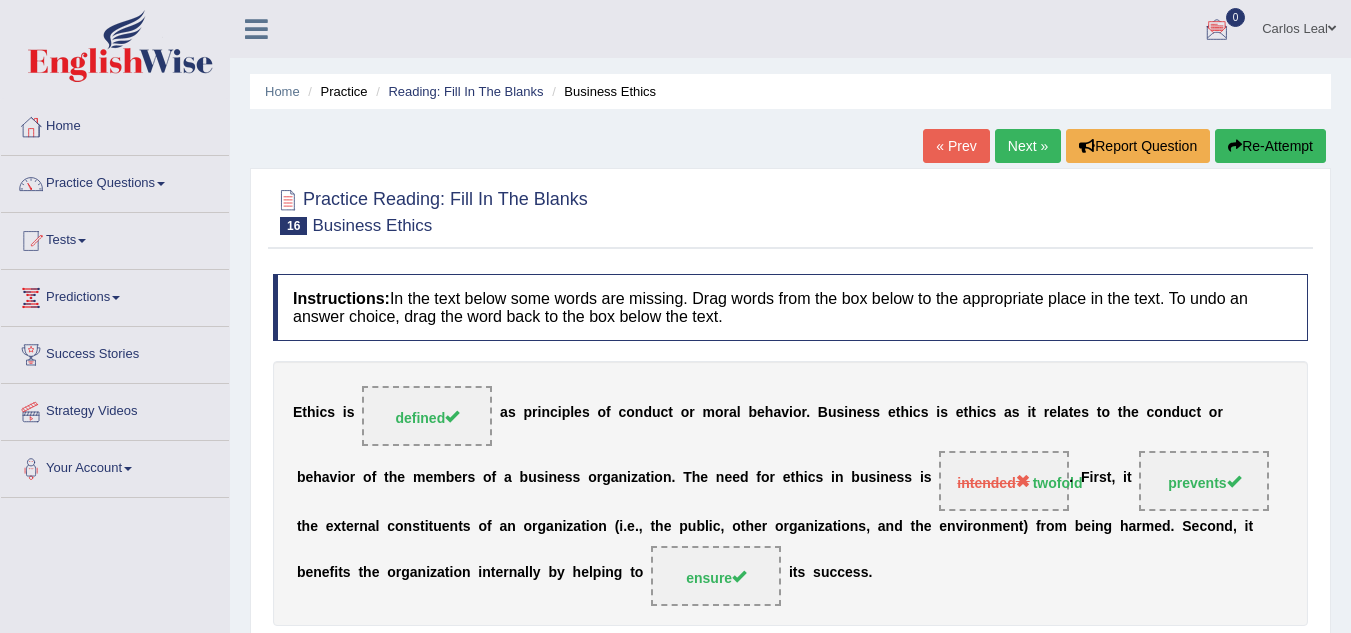 click on "Next »" at bounding box center (1028, 146) 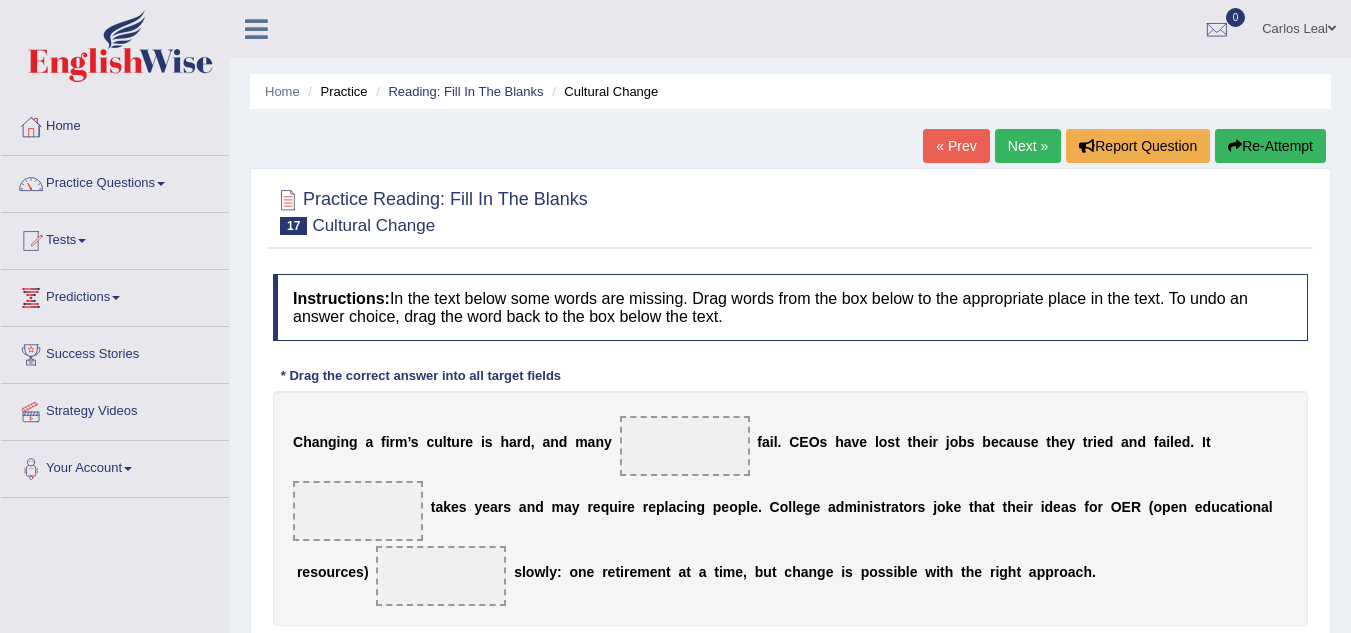 scroll, scrollTop: 0, scrollLeft: 0, axis: both 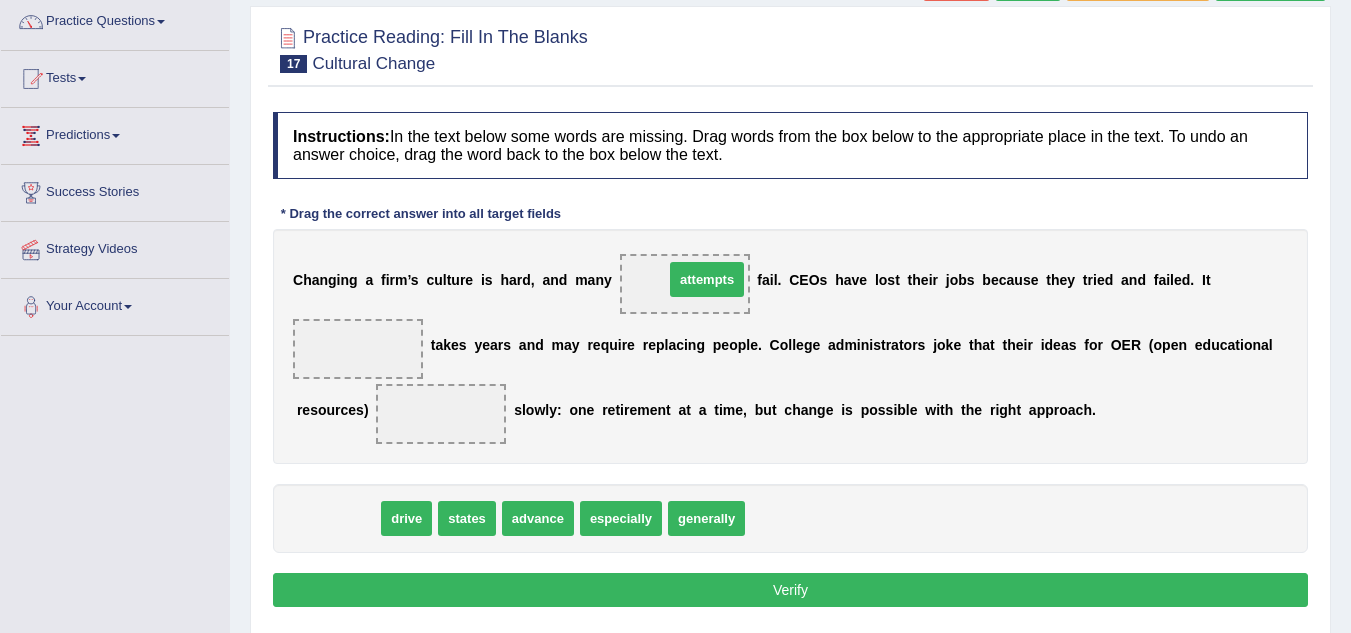 drag, startPoint x: 352, startPoint y: 522, endPoint x: 721, endPoint y: 283, distance: 439.6385 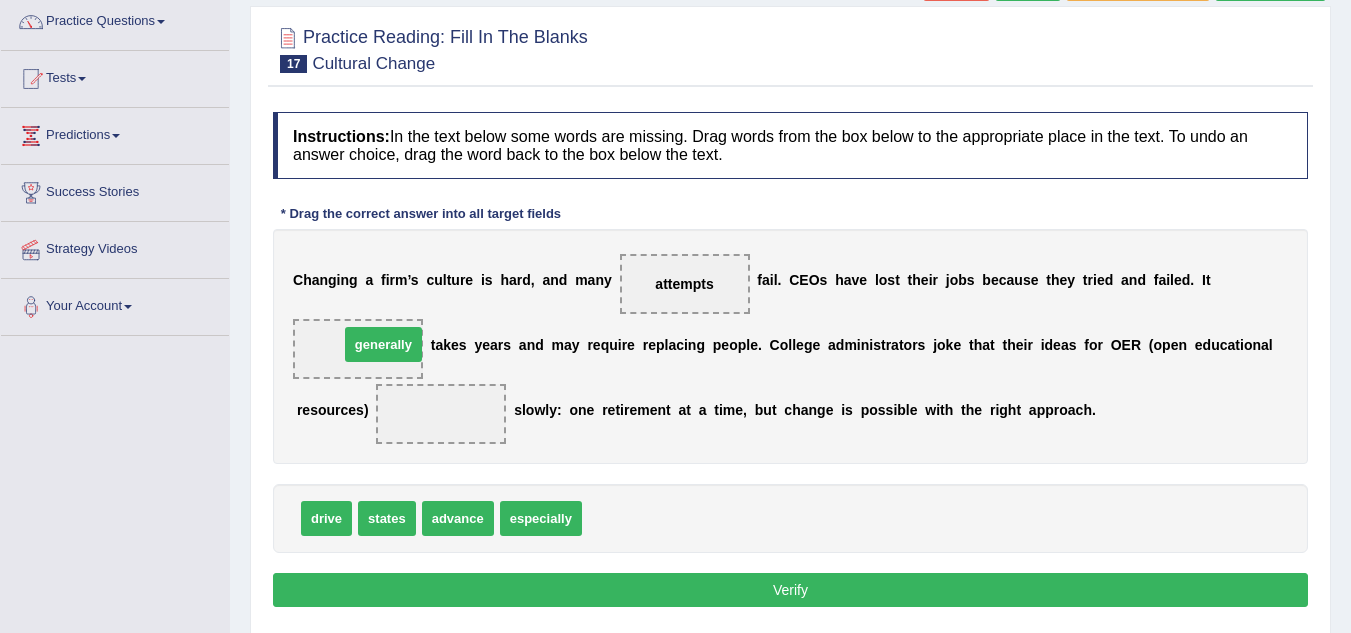 drag, startPoint x: 618, startPoint y: 525, endPoint x: 375, endPoint y: 351, distance: 298.8729 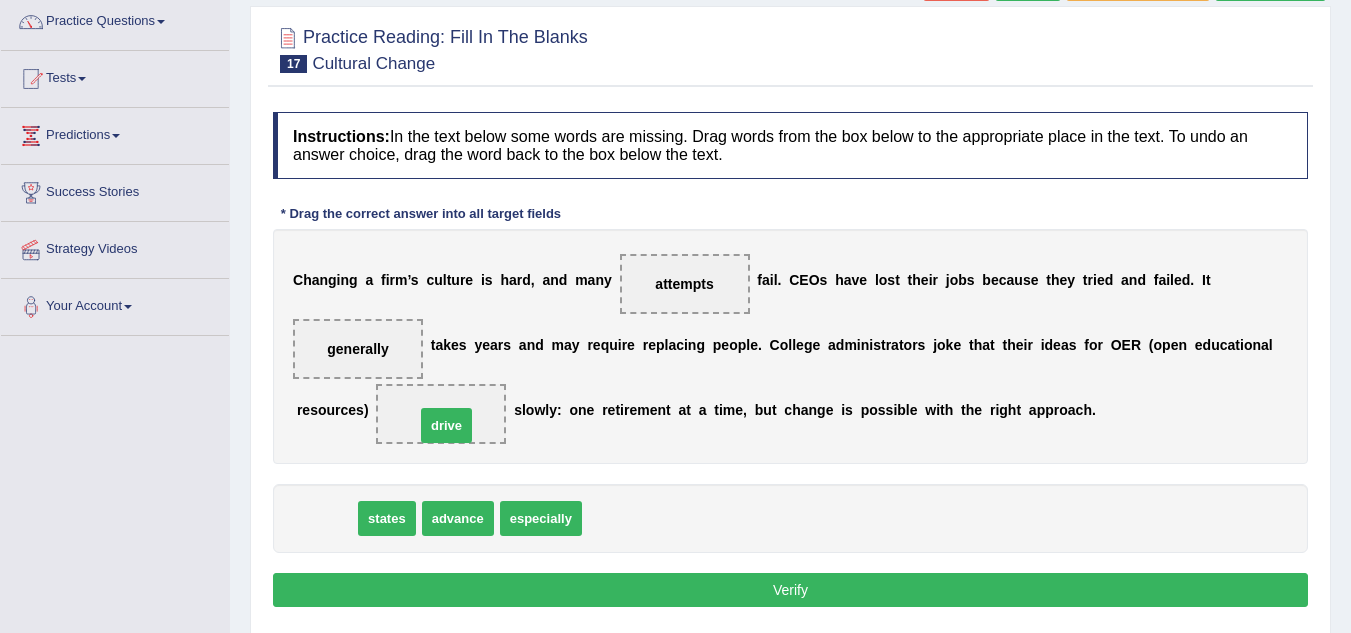 drag, startPoint x: 335, startPoint y: 522, endPoint x: 455, endPoint y: 429, distance: 151.81897 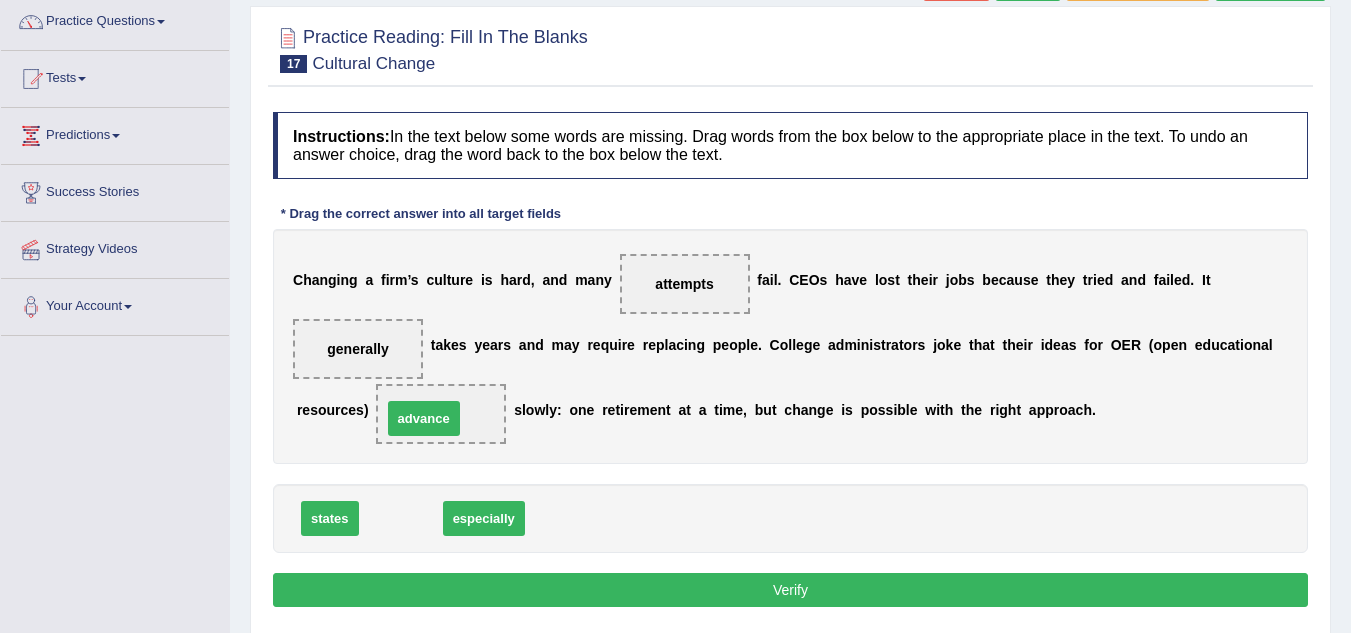 drag, startPoint x: 414, startPoint y: 519, endPoint x: 437, endPoint y: 419, distance: 102.610916 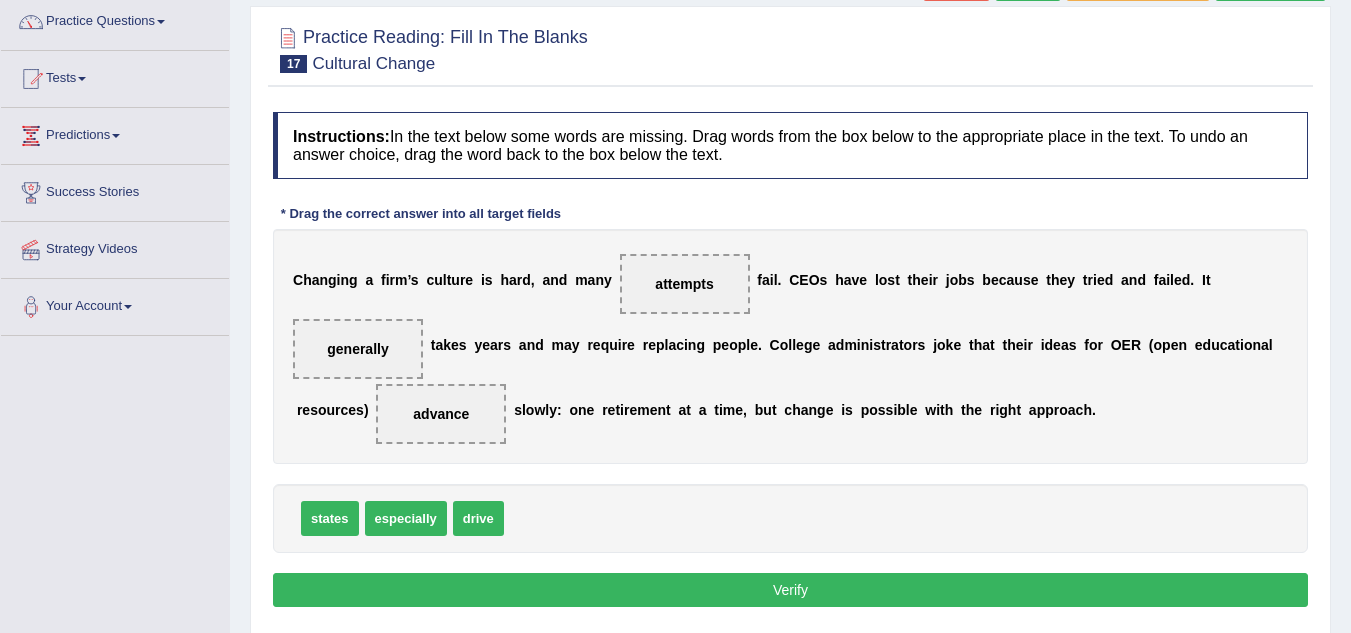 click on "Verify" at bounding box center [790, 590] 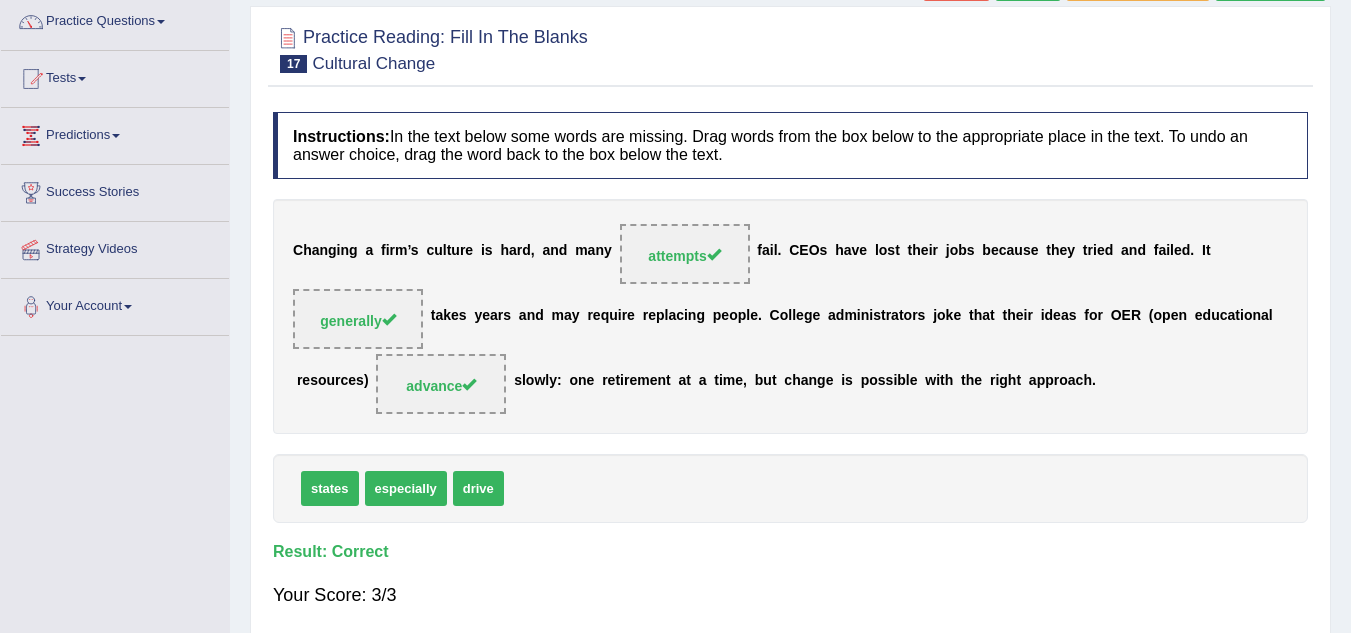 scroll, scrollTop: 0, scrollLeft: 0, axis: both 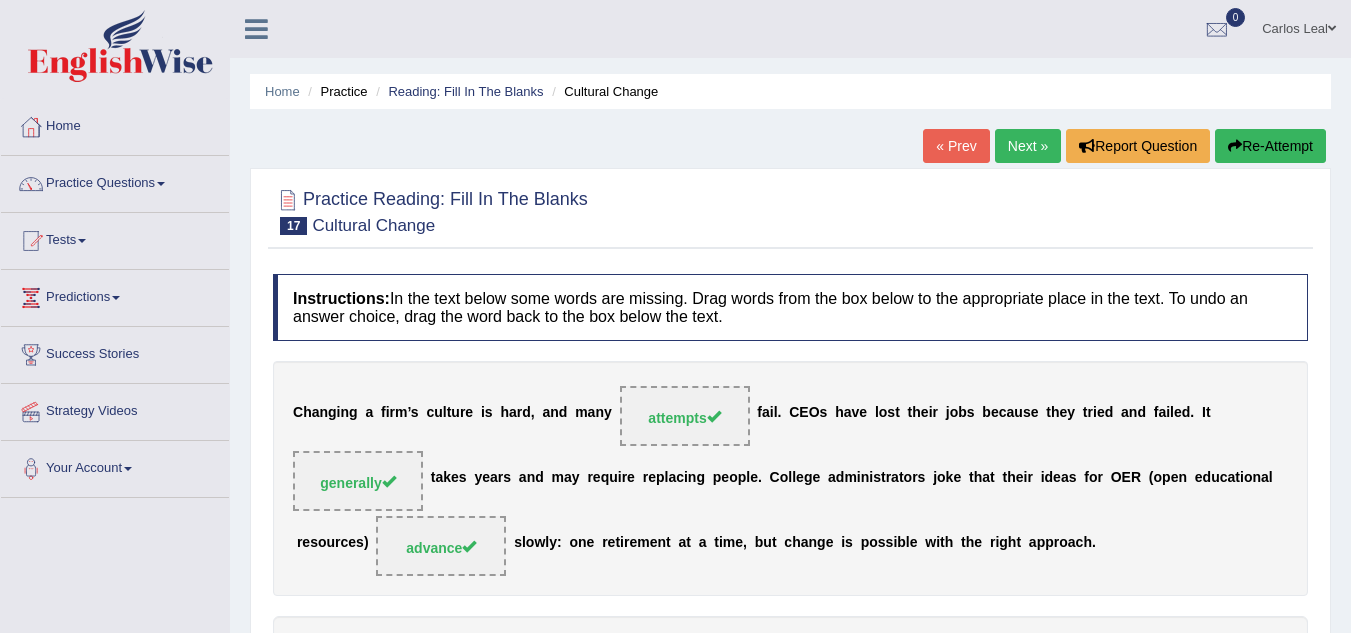 click on "Next »" at bounding box center (1028, 146) 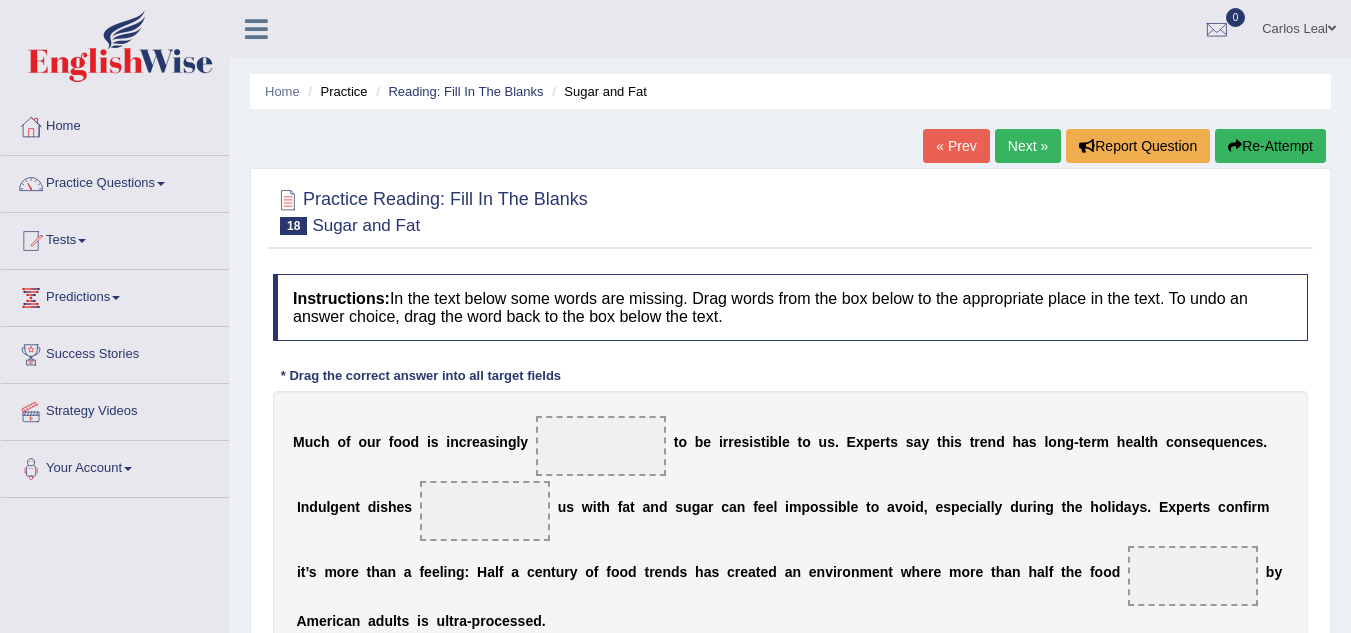 scroll, scrollTop: 0, scrollLeft: 0, axis: both 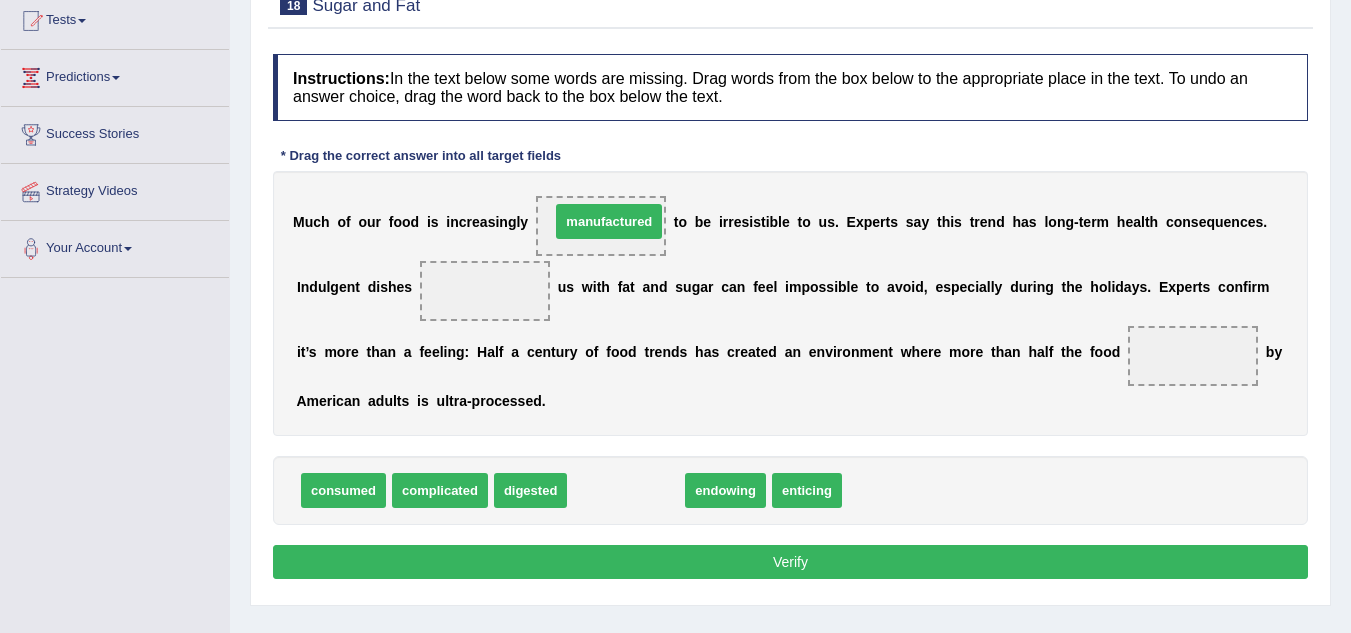 drag, startPoint x: 641, startPoint y: 494, endPoint x: 624, endPoint y: 224, distance: 270.53467 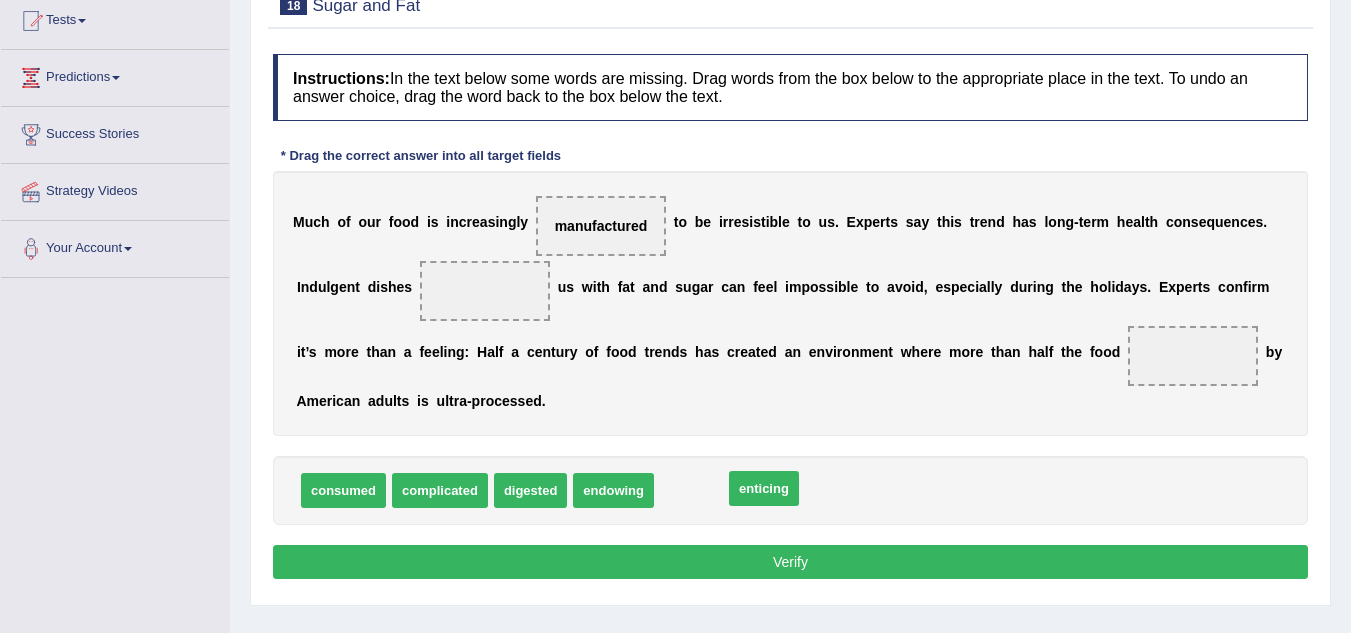 drag, startPoint x: 680, startPoint y: 493, endPoint x: 749, endPoint y: 491, distance: 69.02898 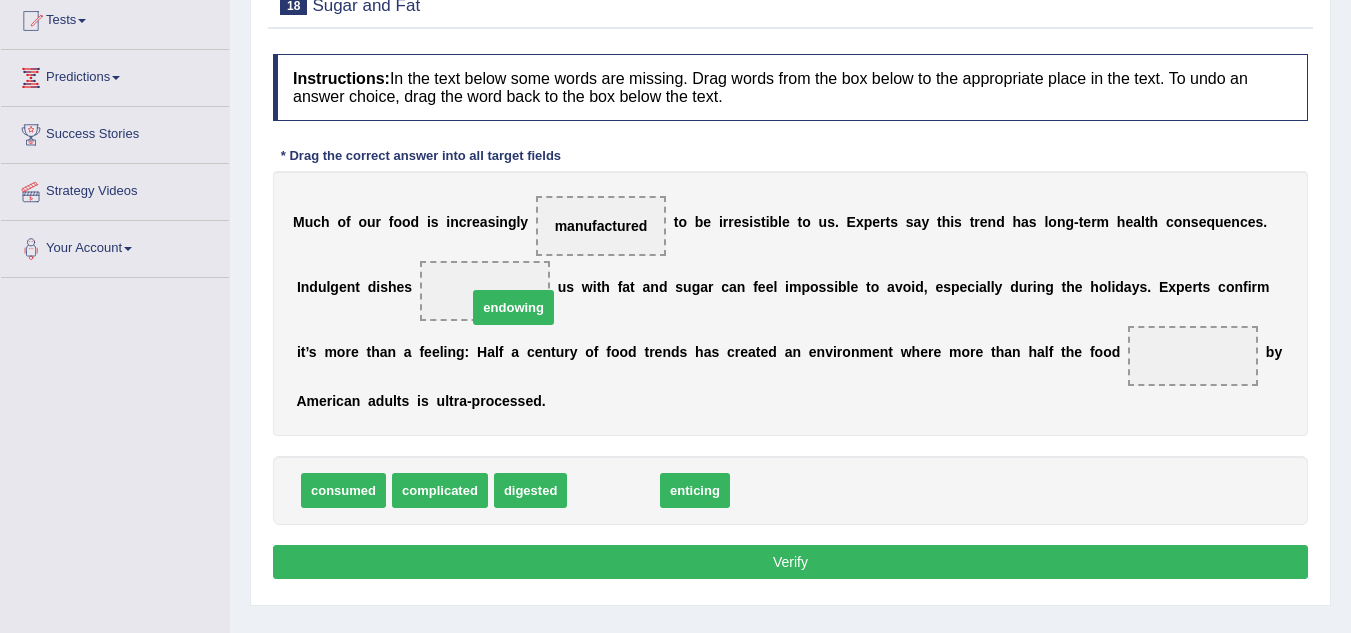 drag, startPoint x: 646, startPoint y: 507, endPoint x: 545, endPoint y: 322, distance: 210.77477 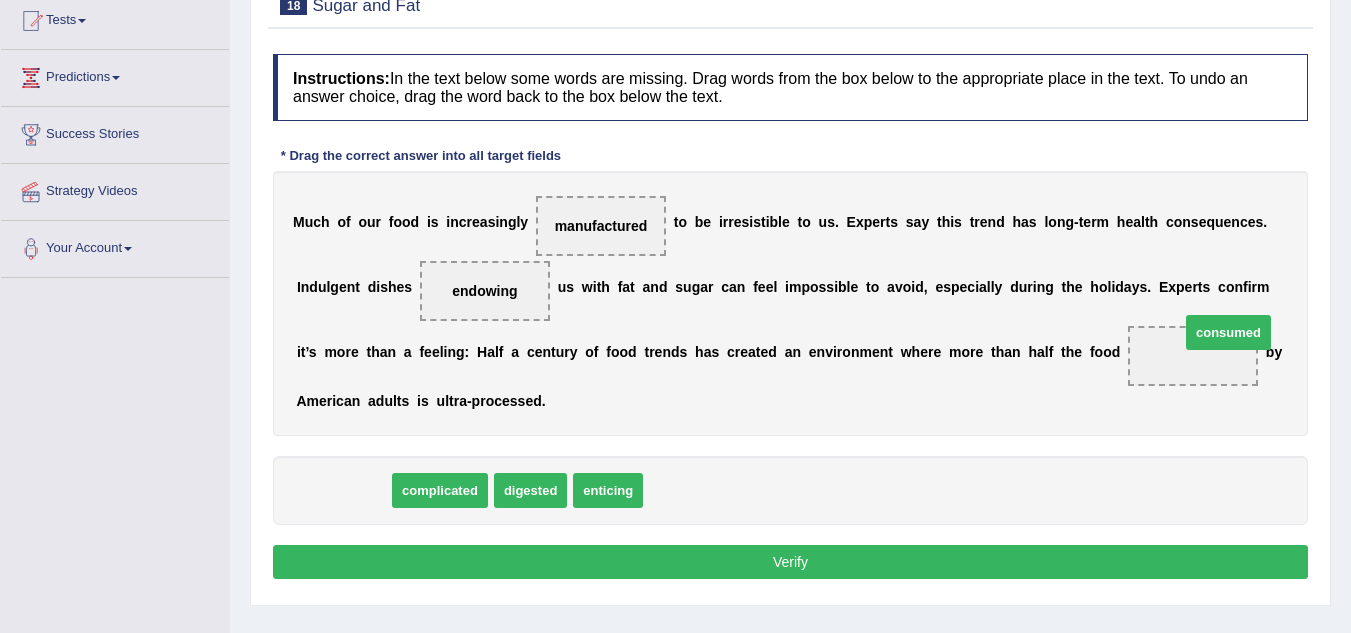 drag, startPoint x: 365, startPoint y: 495, endPoint x: 1241, endPoint y: 346, distance: 888.5815 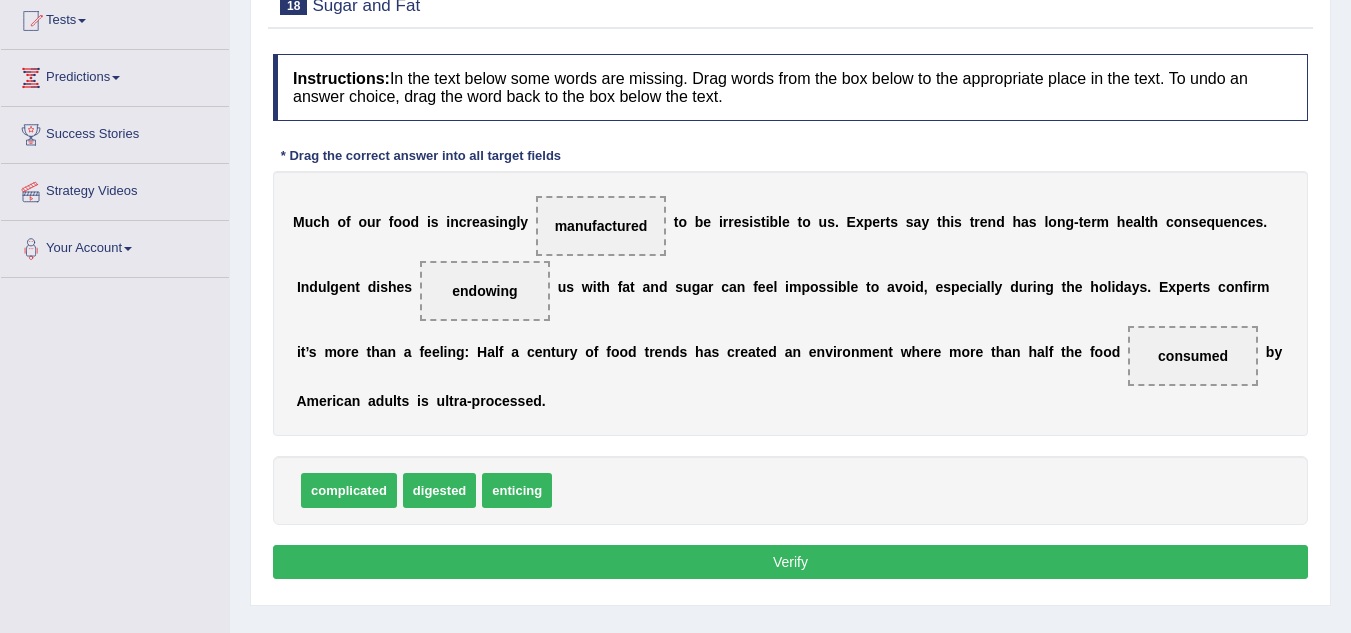 click on "Verify" at bounding box center [790, 562] 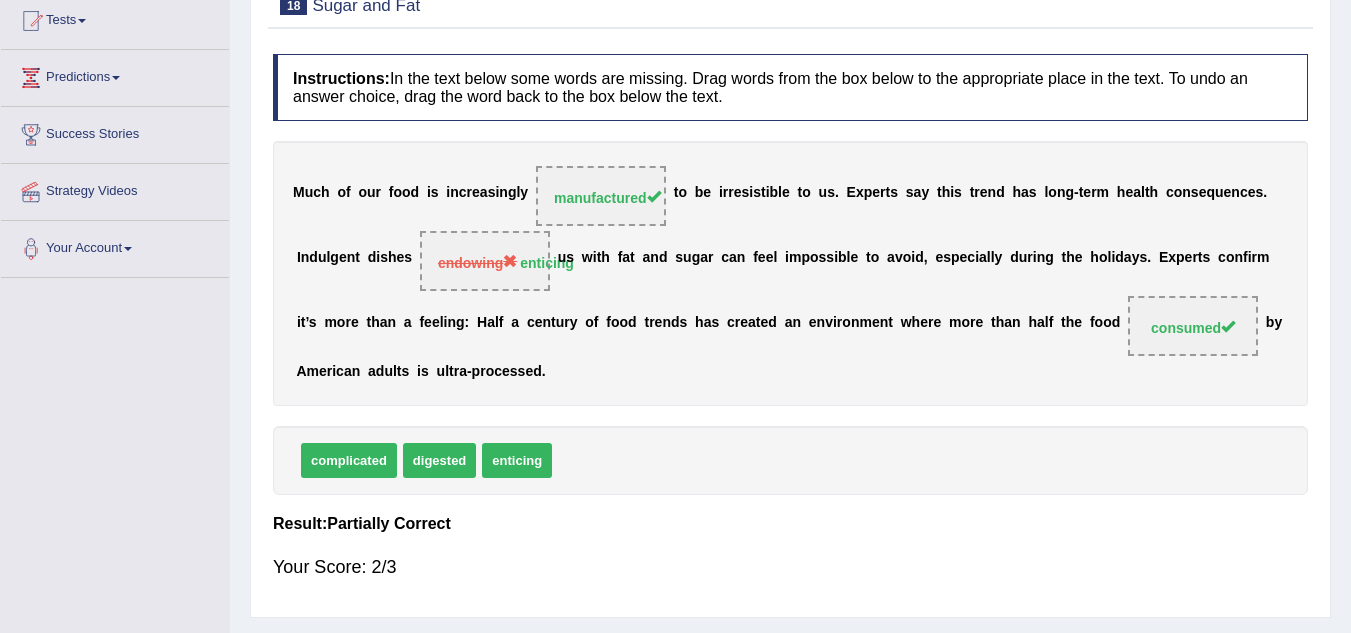 scroll, scrollTop: 171, scrollLeft: 0, axis: vertical 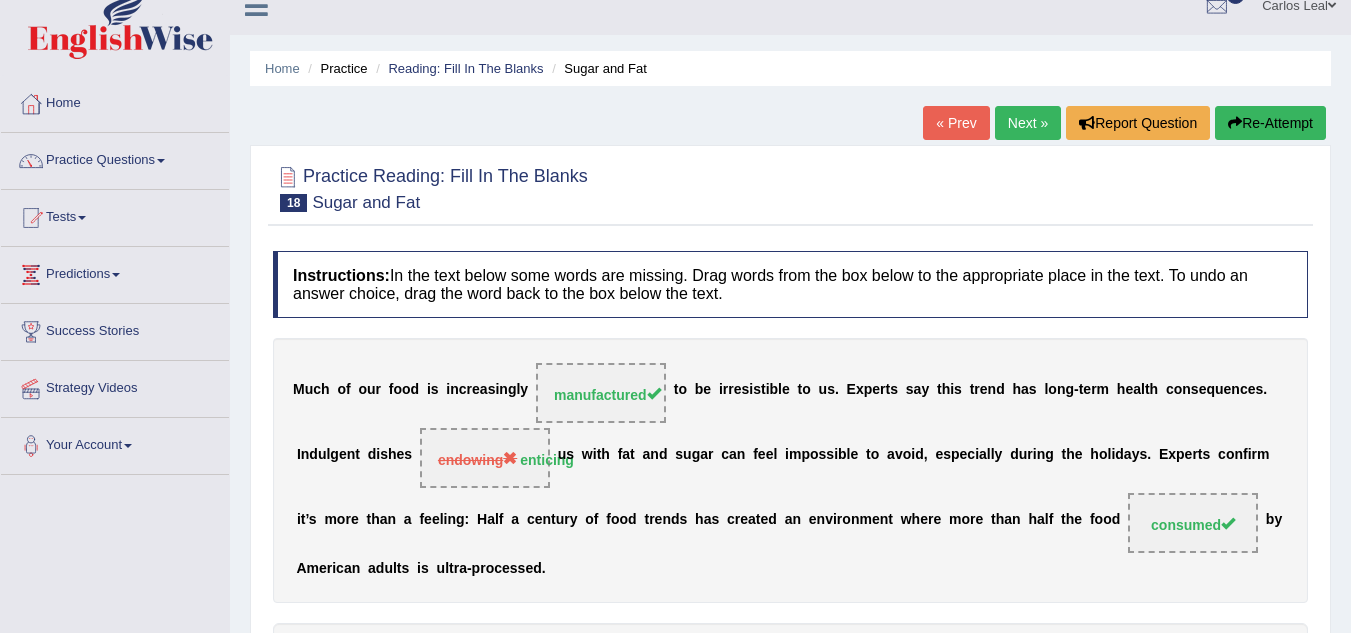 click on "Next »" at bounding box center [1028, 123] 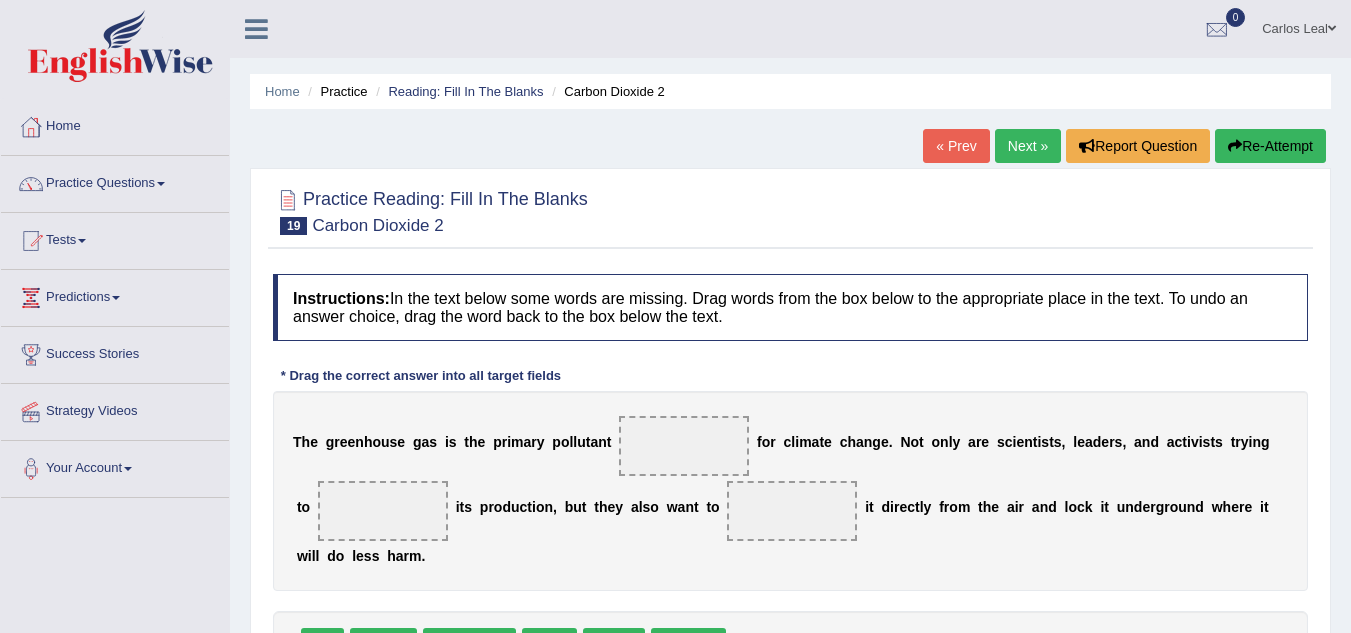 scroll, scrollTop: 0, scrollLeft: 0, axis: both 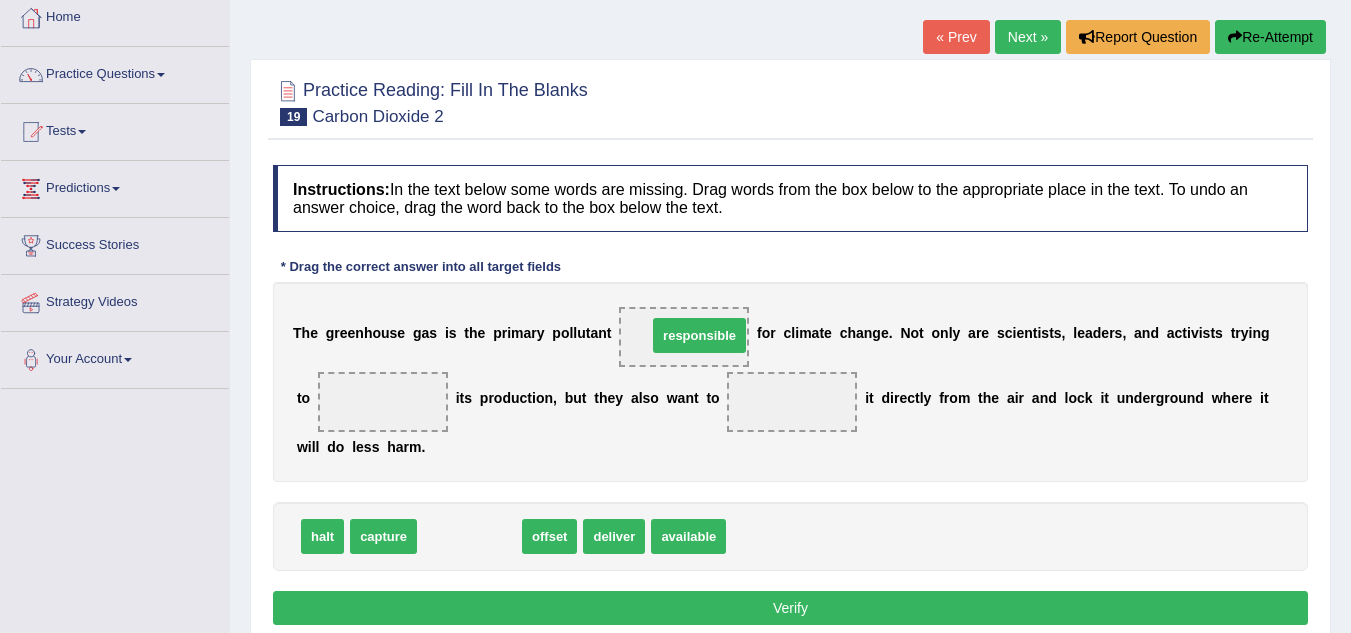 drag, startPoint x: 509, startPoint y: 539, endPoint x: 738, endPoint y: 338, distance: 304.69986 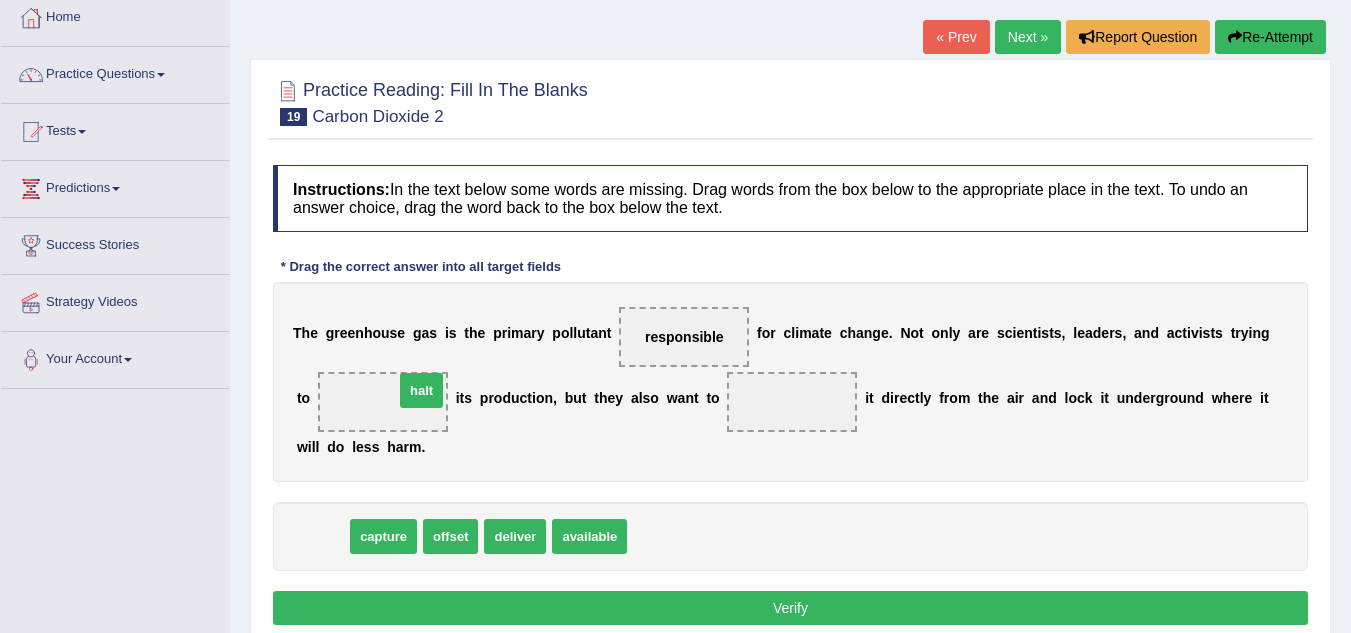 drag, startPoint x: 337, startPoint y: 544, endPoint x: 436, endPoint y: 398, distance: 176.40012 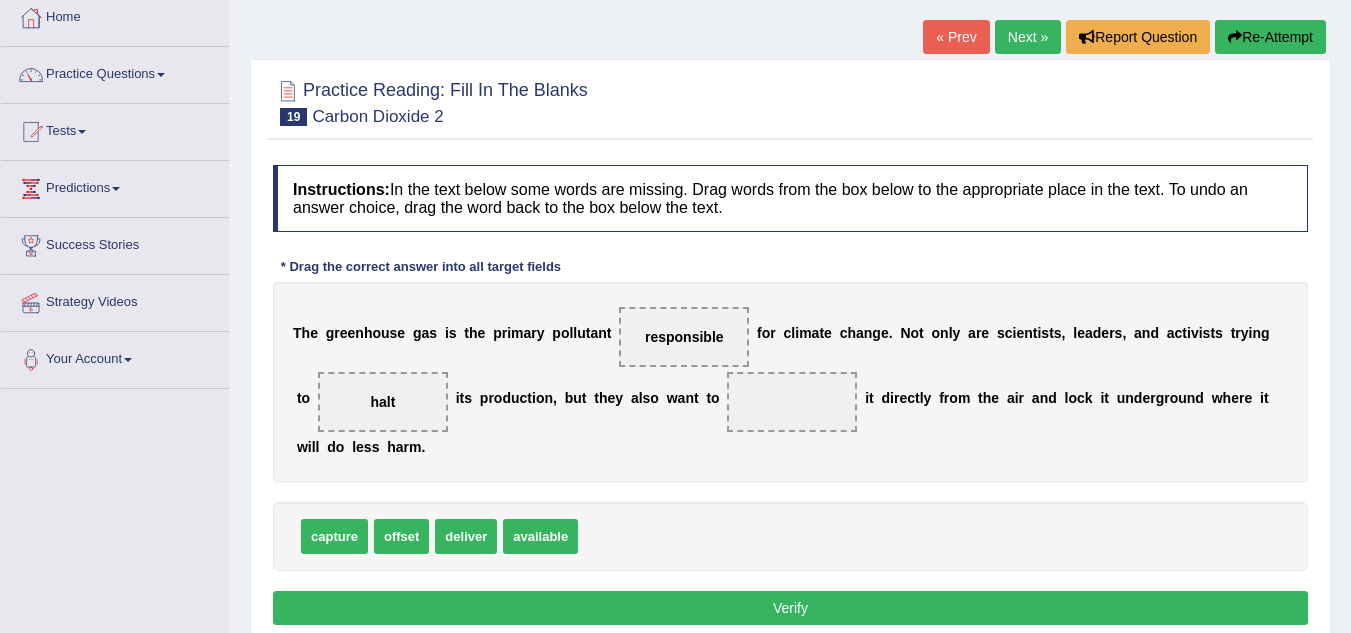 drag, startPoint x: 408, startPoint y: 404, endPoint x: 384, endPoint y: 385, distance: 30.610456 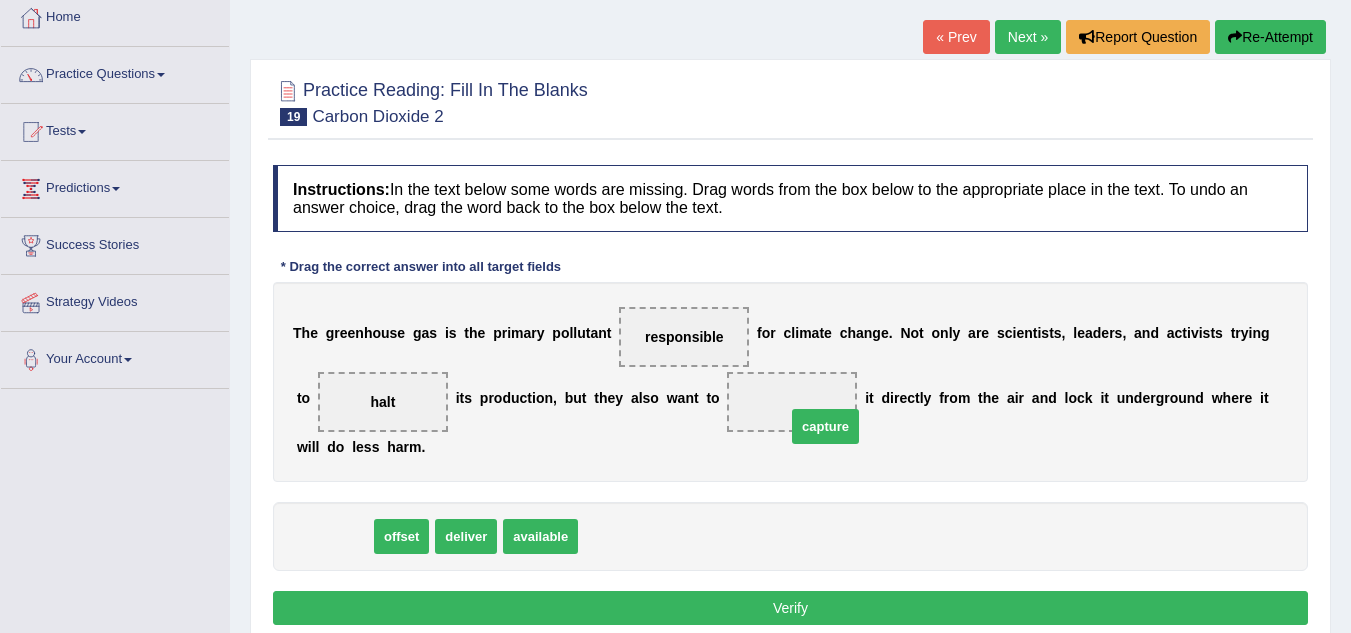 drag, startPoint x: 341, startPoint y: 537, endPoint x: 832, endPoint y: 427, distance: 503.17096 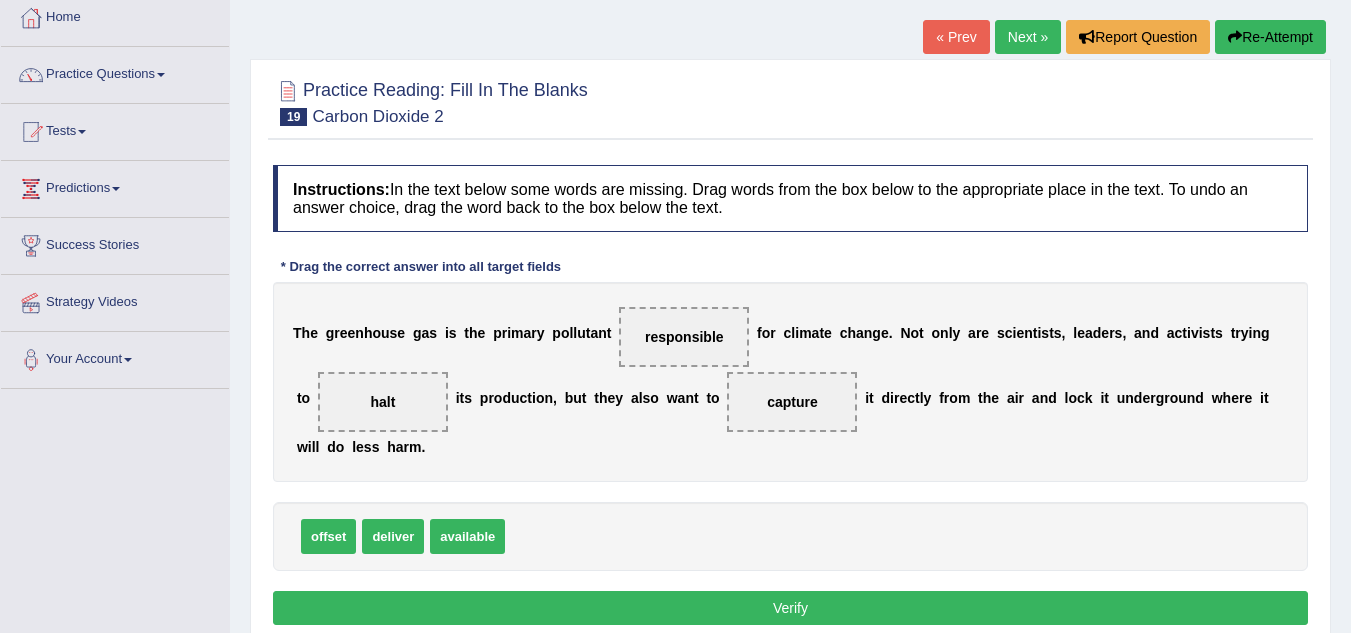 click on "Verify" at bounding box center [790, 608] 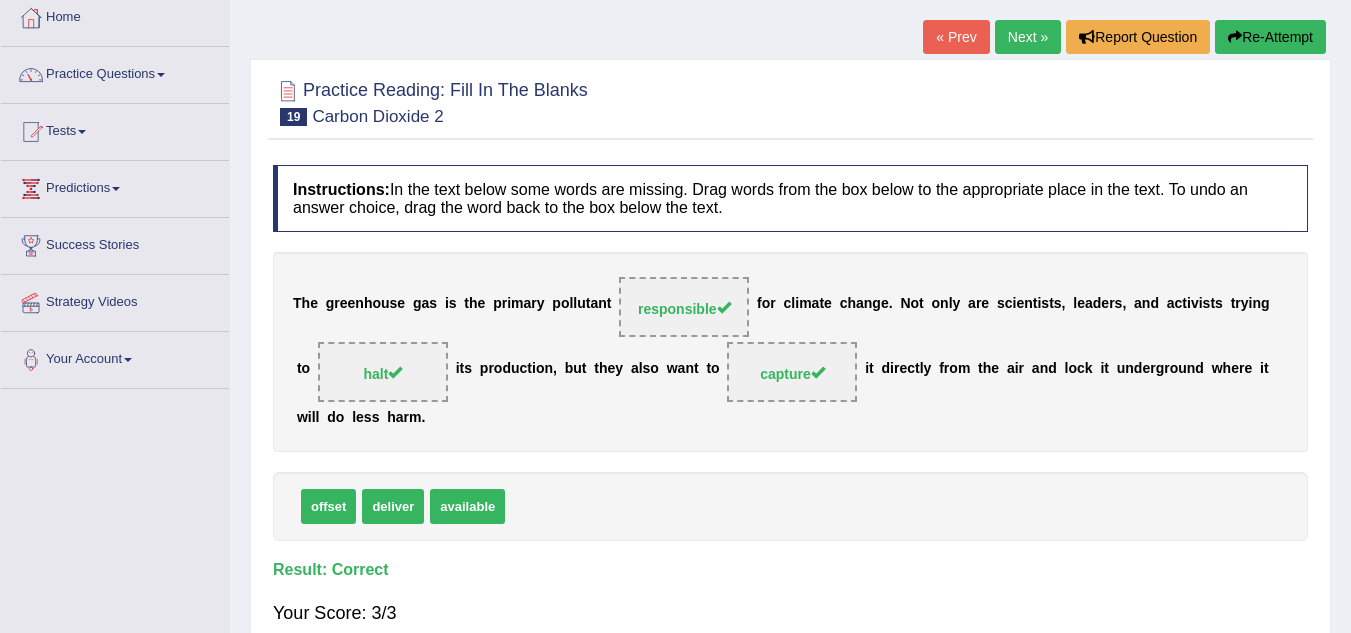 click on "Next »" at bounding box center (1028, 37) 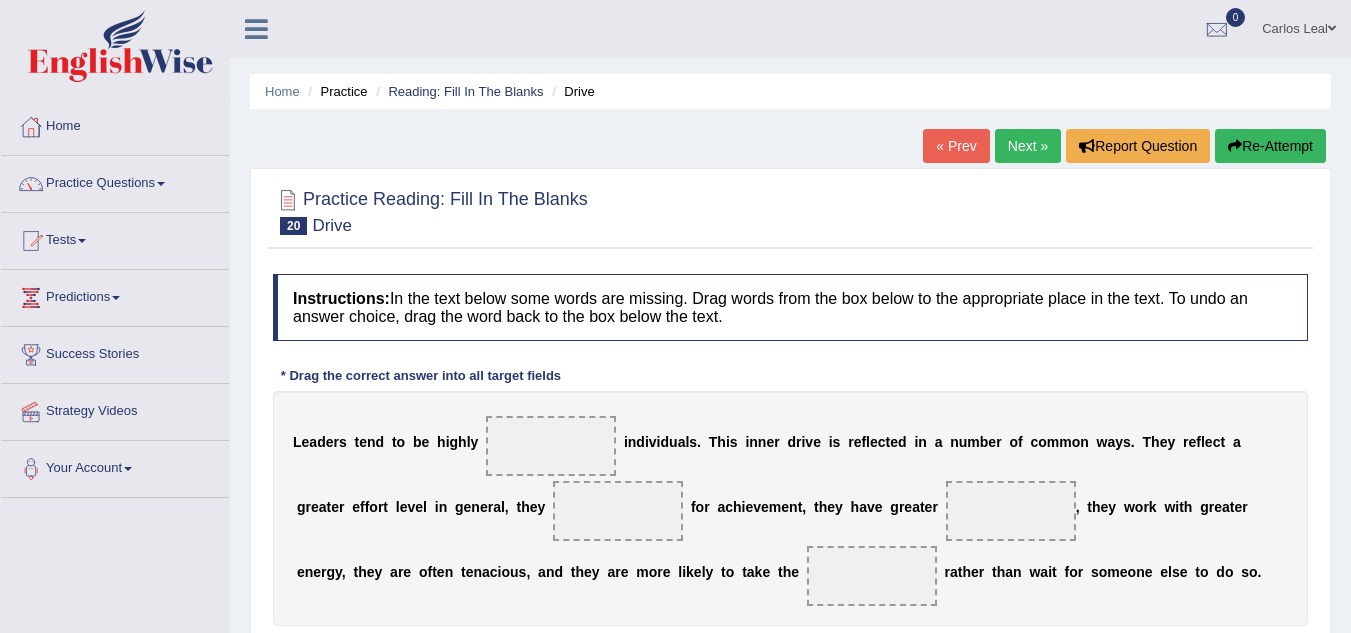 scroll, scrollTop: 0, scrollLeft: 0, axis: both 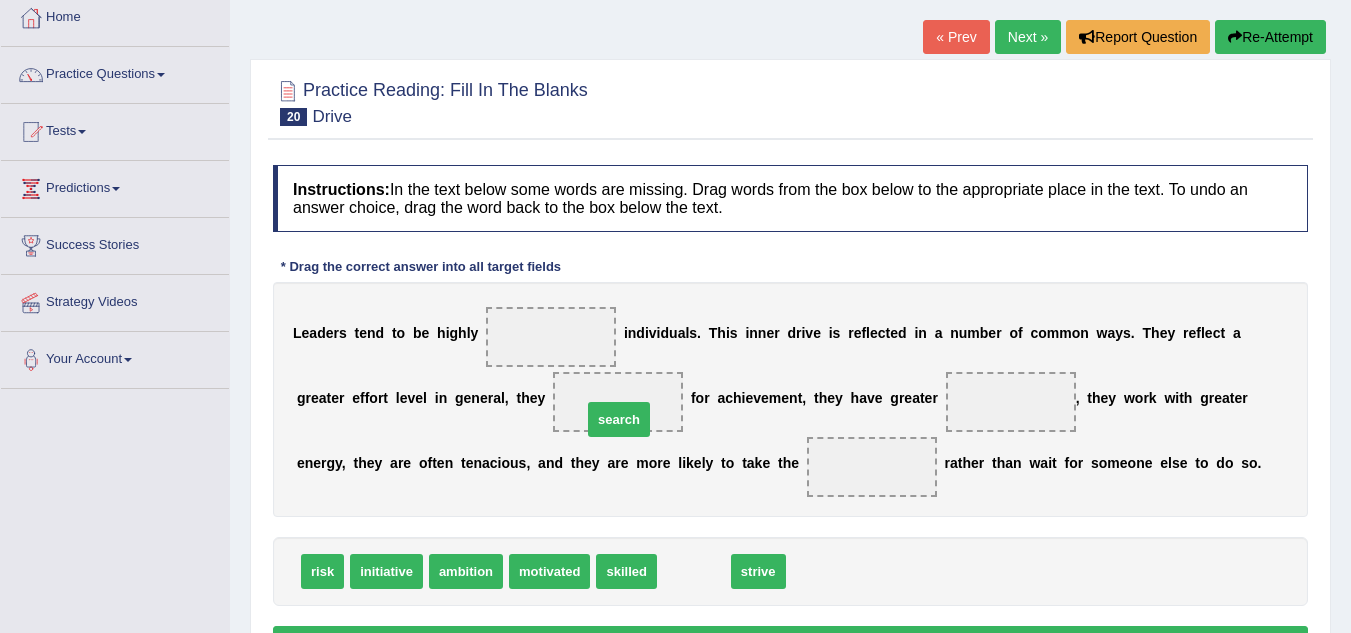 drag, startPoint x: 702, startPoint y: 569, endPoint x: 627, endPoint y: 417, distance: 169.4963 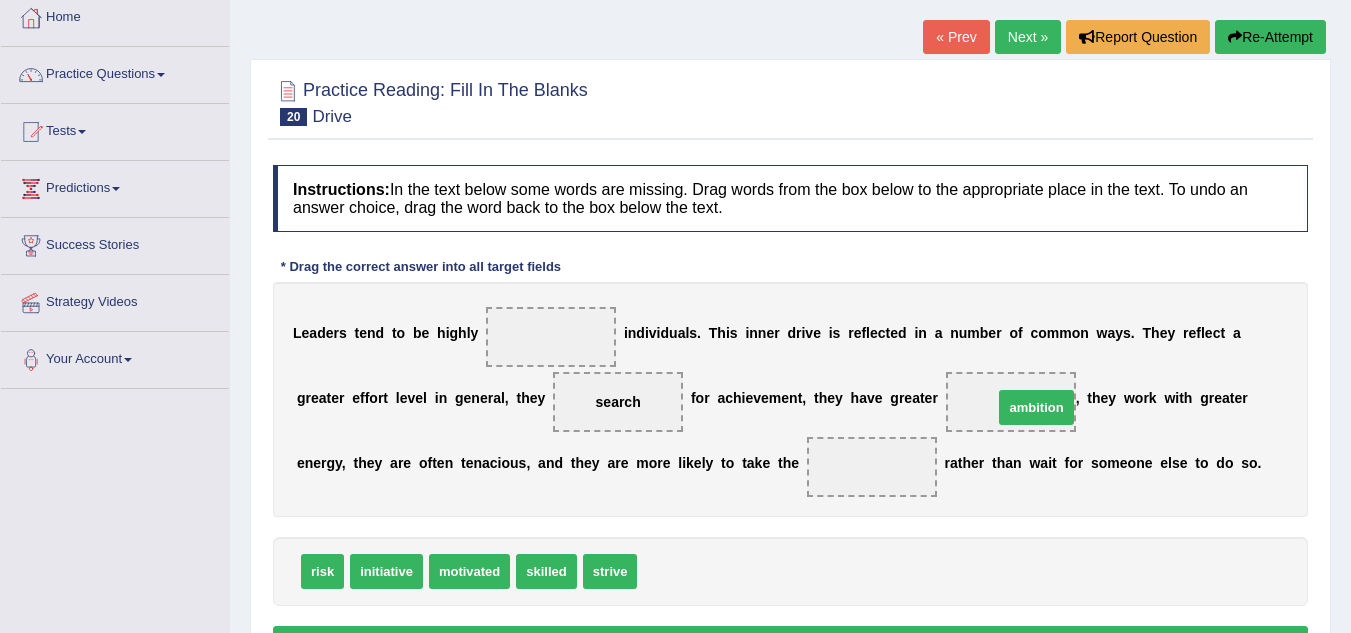drag, startPoint x: 672, startPoint y: 570, endPoint x: 1028, endPoint y: 406, distance: 391.95917 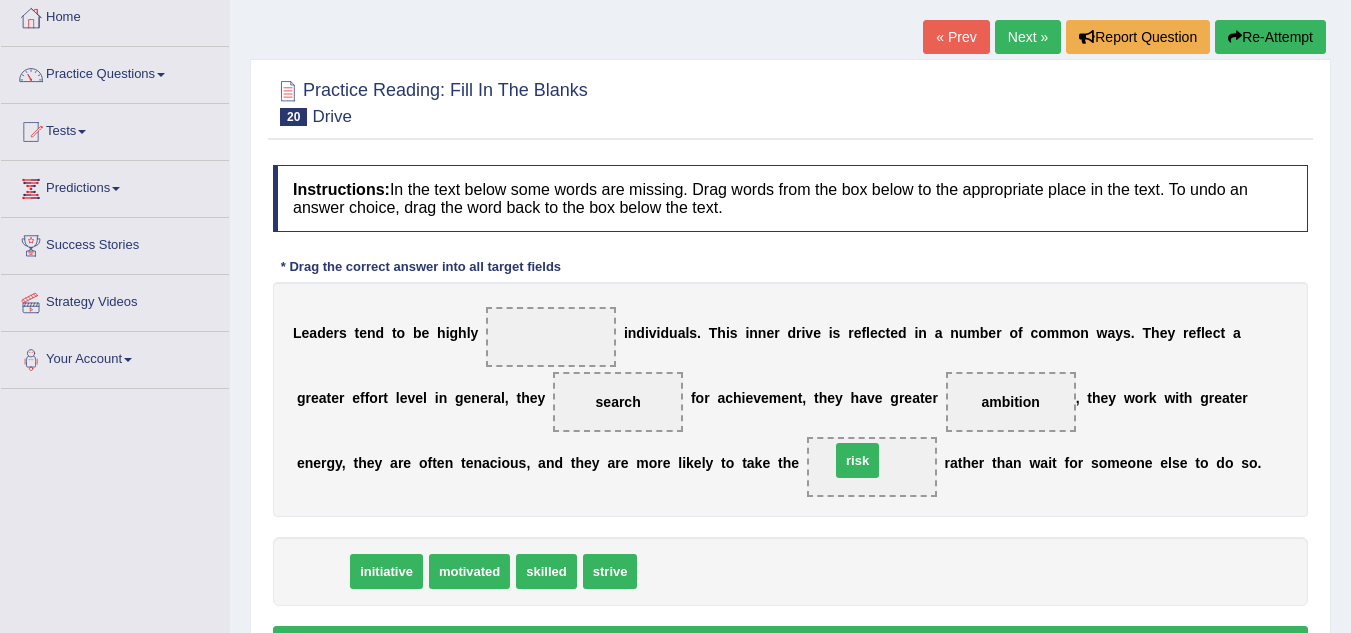 drag, startPoint x: 328, startPoint y: 573, endPoint x: 863, endPoint y: 464, distance: 545.99084 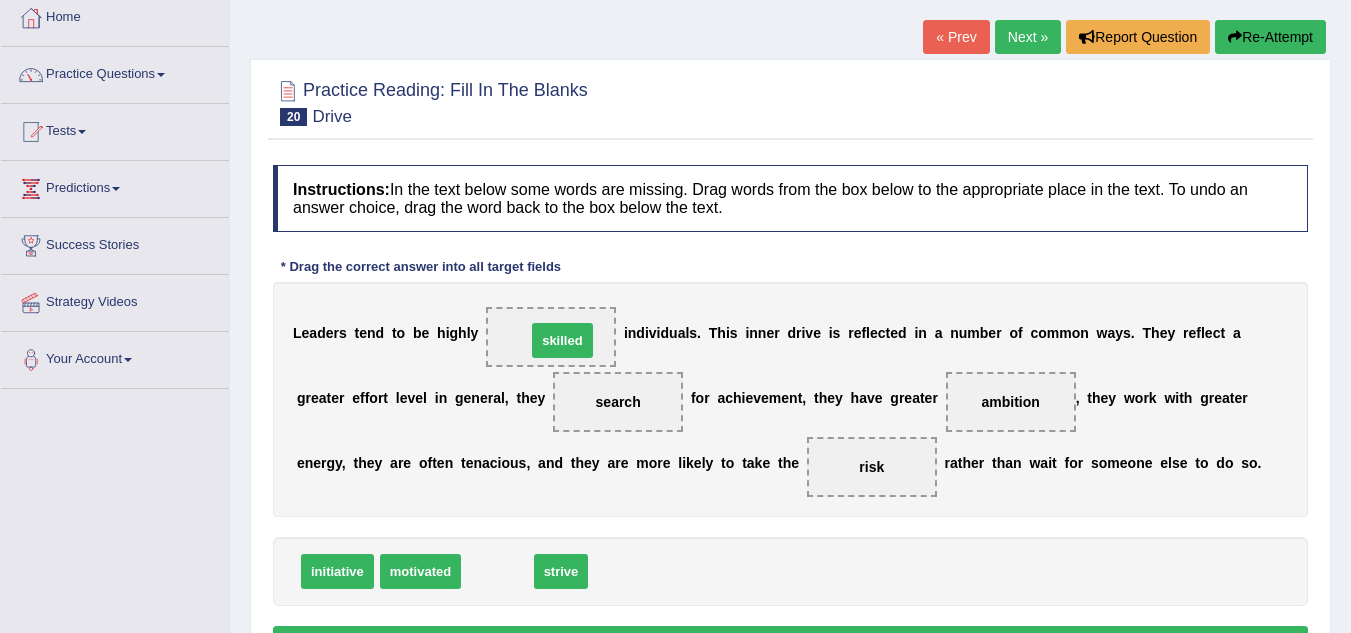 drag, startPoint x: 499, startPoint y: 576, endPoint x: 564, endPoint y: 345, distance: 239.97083 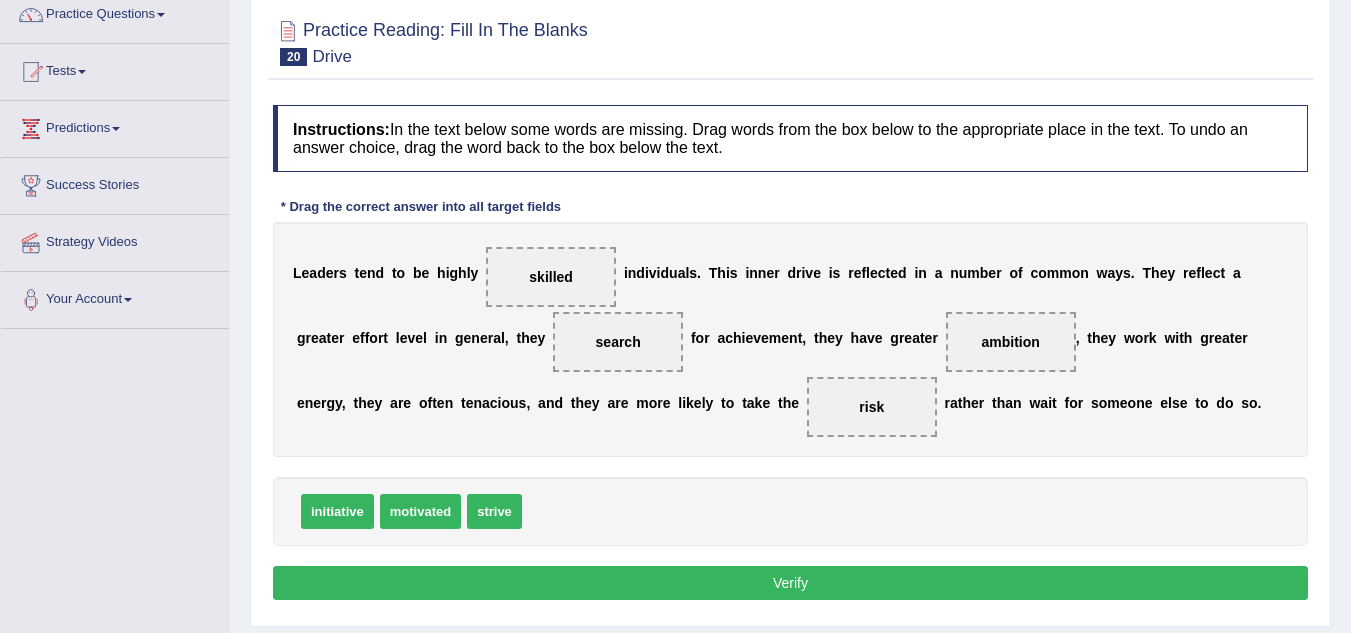 scroll, scrollTop: 174, scrollLeft: 0, axis: vertical 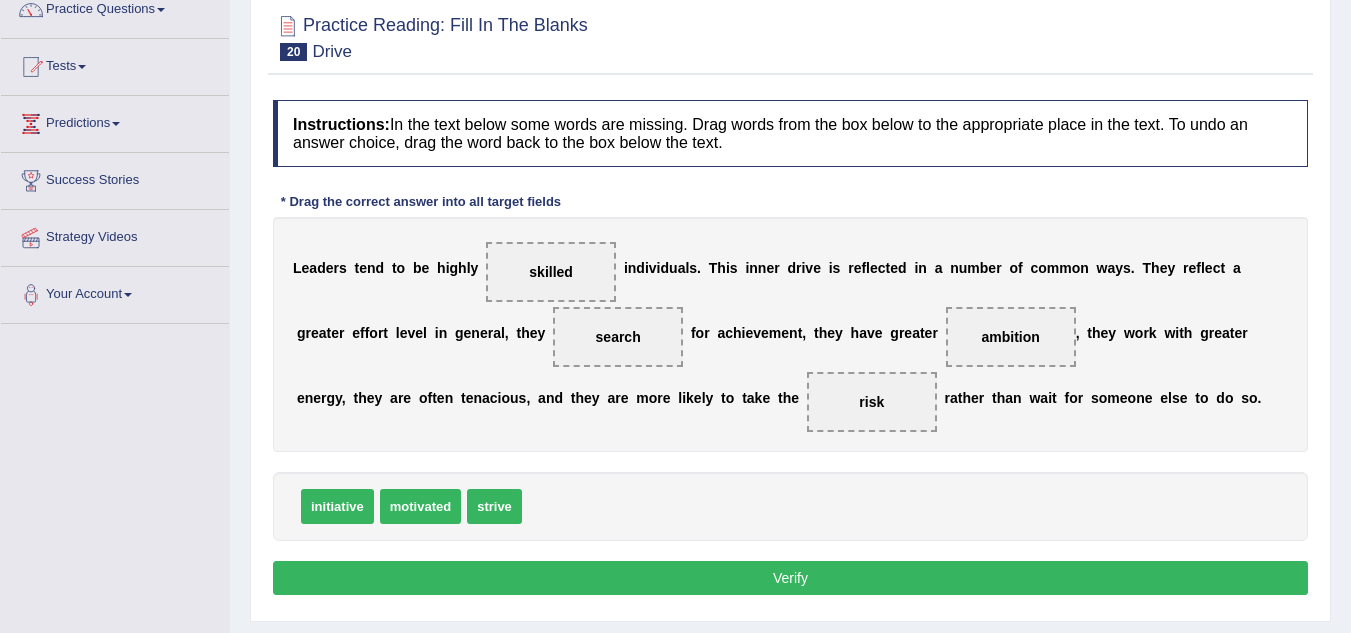click on "Verify" at bounding box center (790, 578) 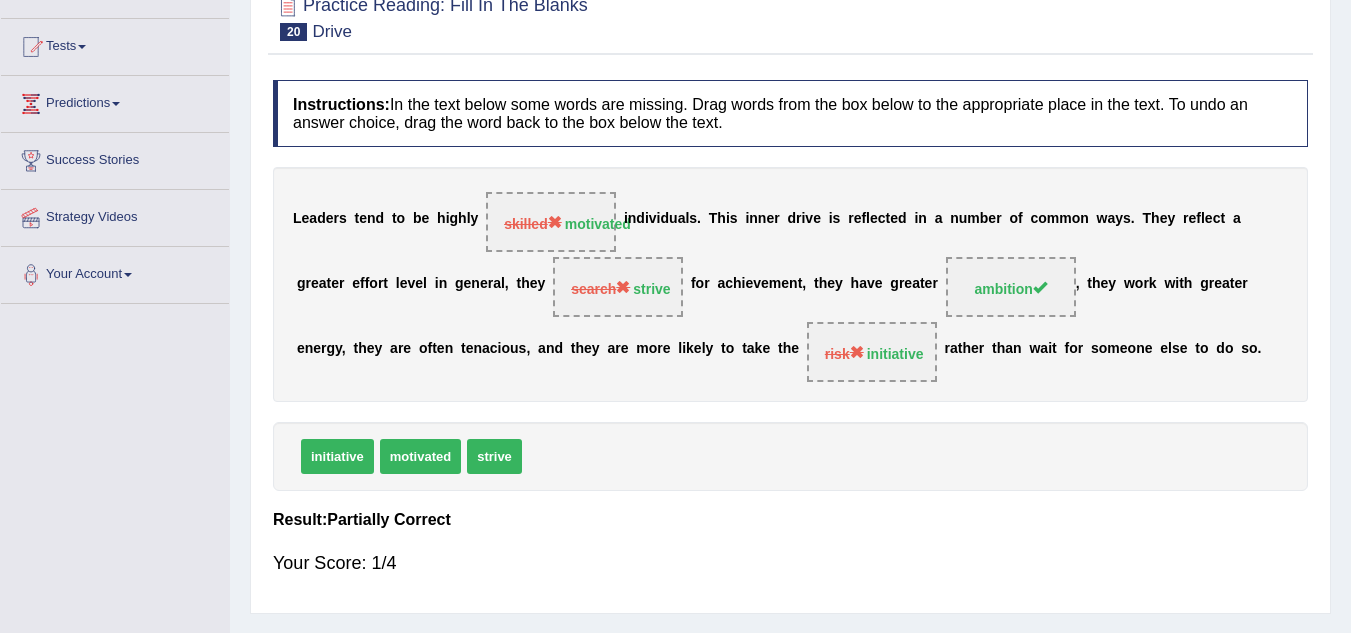 scroll, scrollTop: 55, scrollLeft: 0, axis: vertical 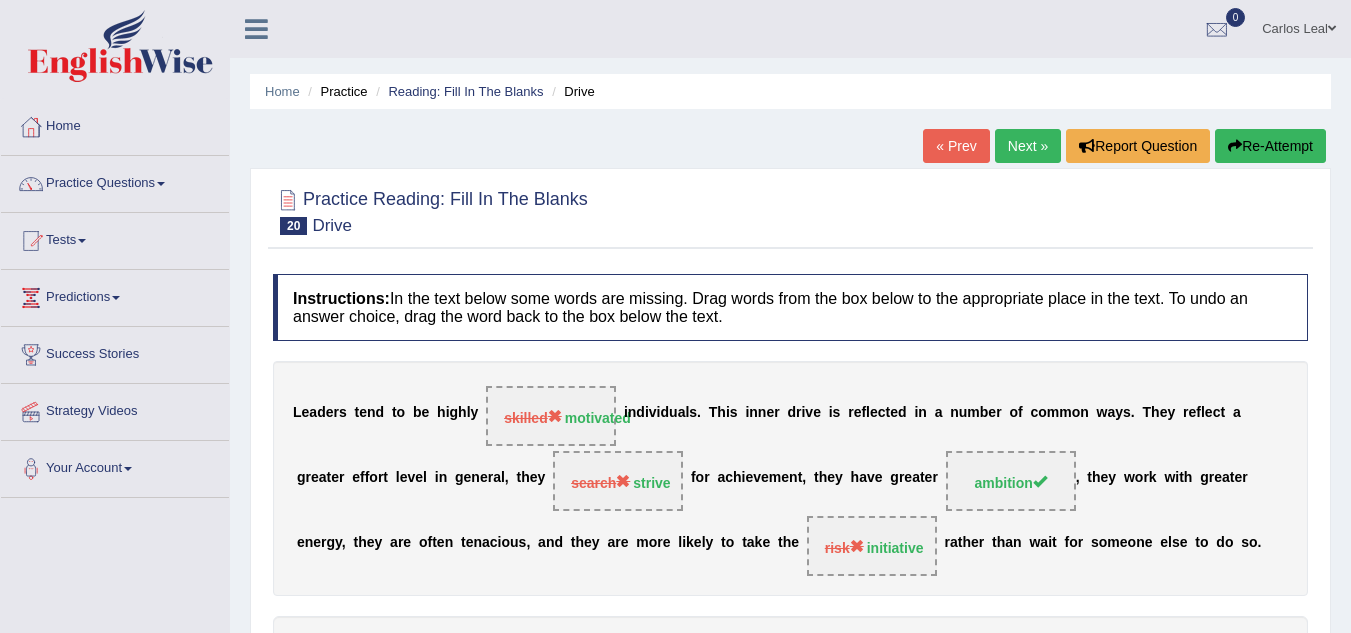 click on "Next »" at bounding box center (1028, 146) 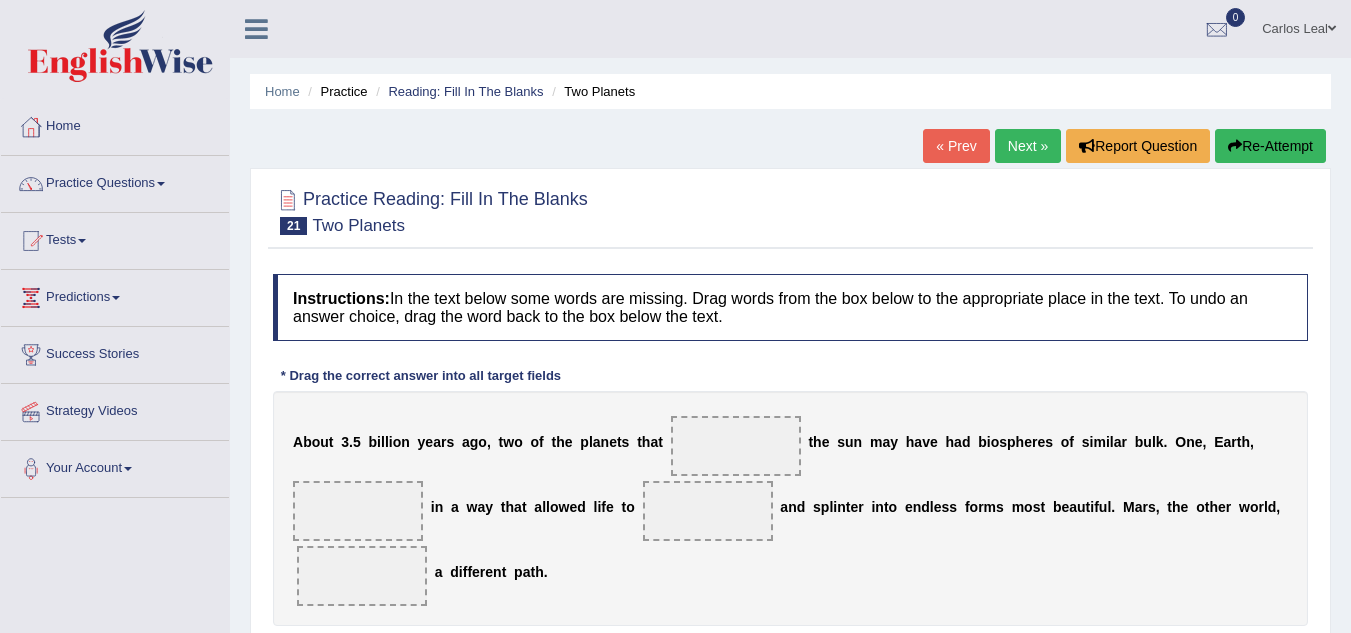 scroll, scrollTop: 0, scrollLeft: 0, axis: both 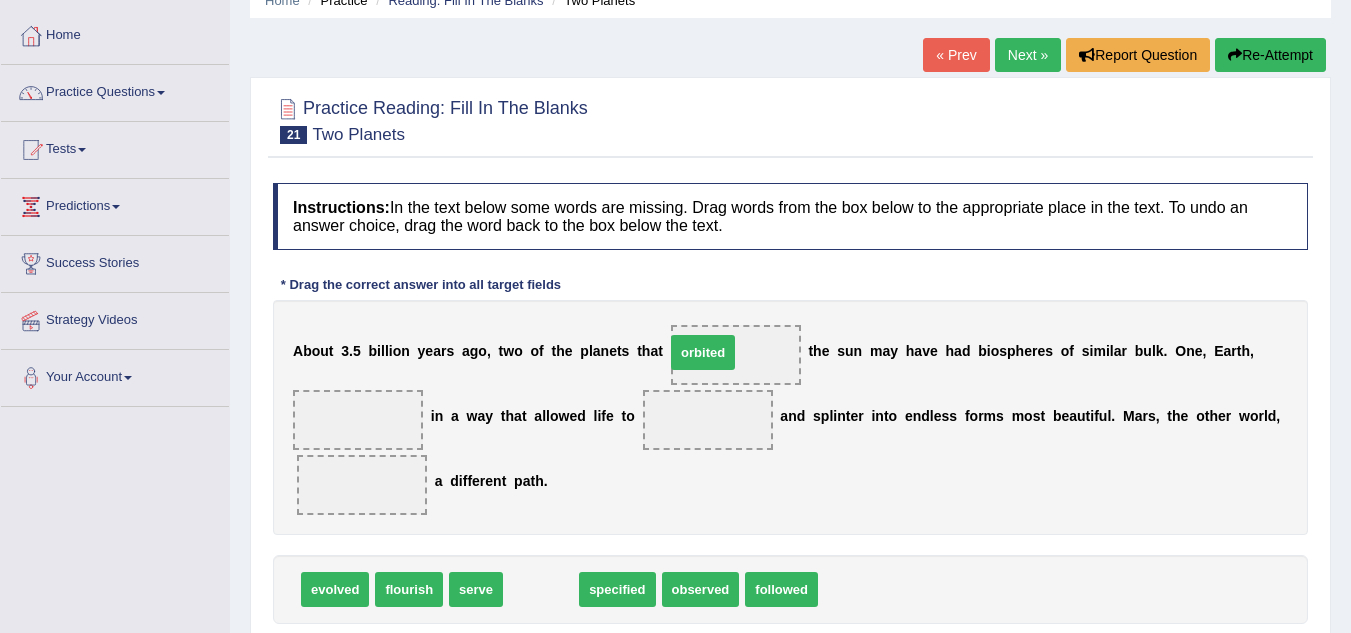 drag, startPoint x: 544, startPoint y: 595, endPoint x: 706, endPoint y: 358, distance: 287.07663 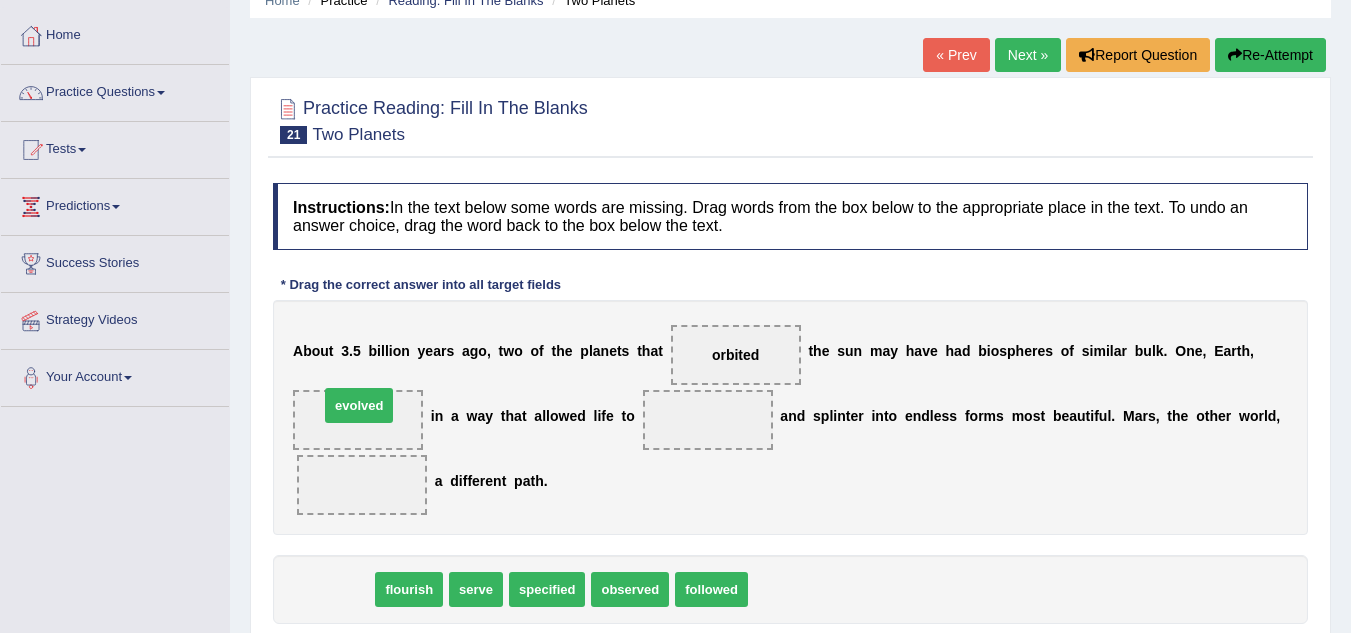 drag, startPoint x: 328, startPoint y: 595, endPoint x: 352, endPoint y: 411, distance: 185.55861 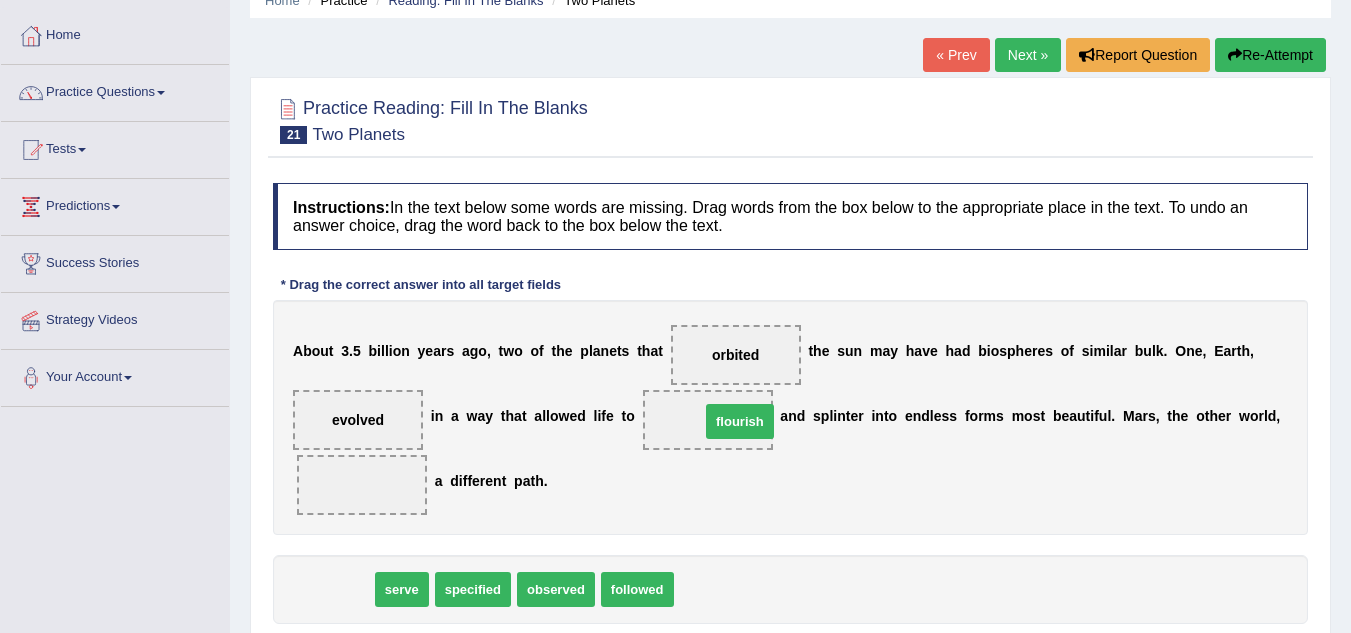 drag, startPoint x: 351, startPoint y: 596, endPoint x: 756, endPoint y: 428, distance: 438.4621 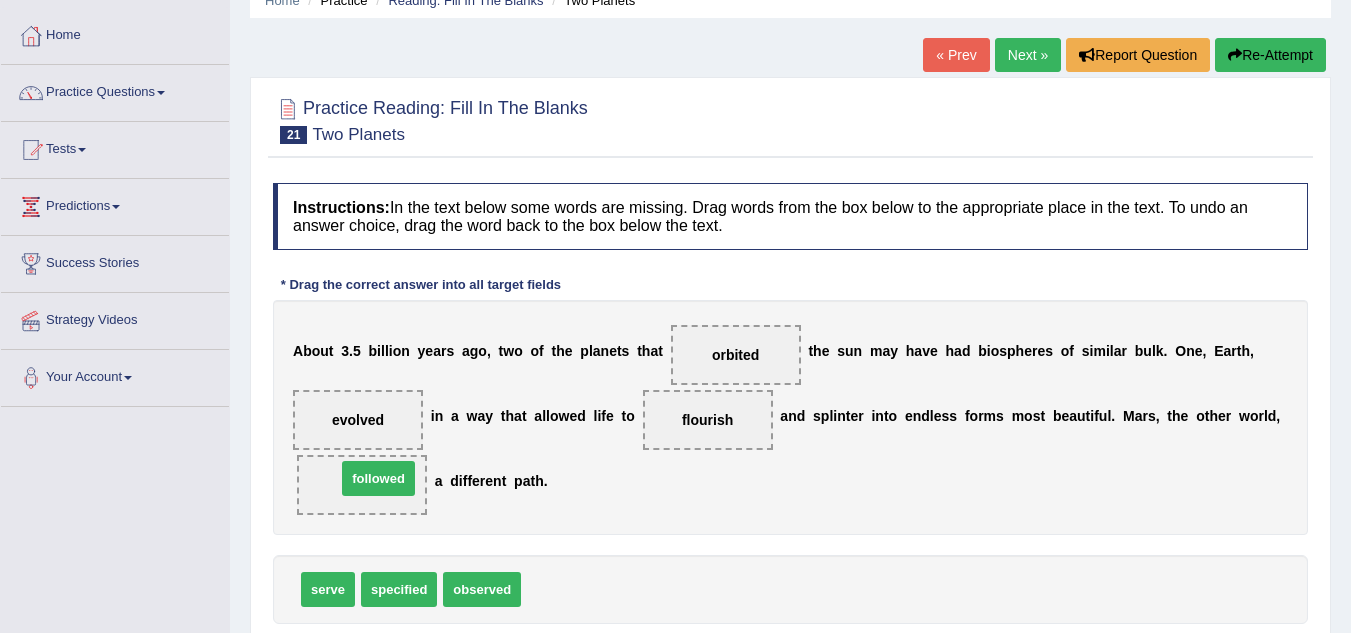 drag, startPoint x: 556, startPoint y: 585, endPoint x: 372, endPoint y: 476, distance: 213.8621 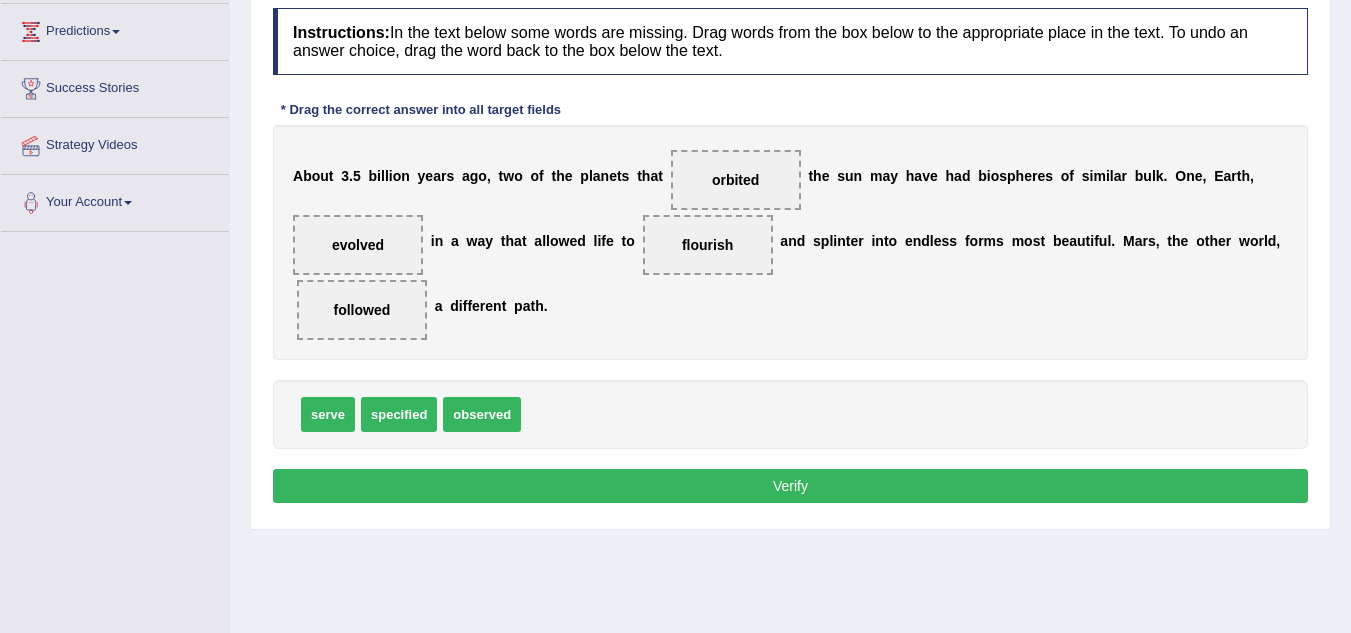 scroll, scrollTop: 267, scrollLeft: 0, axis: vertical 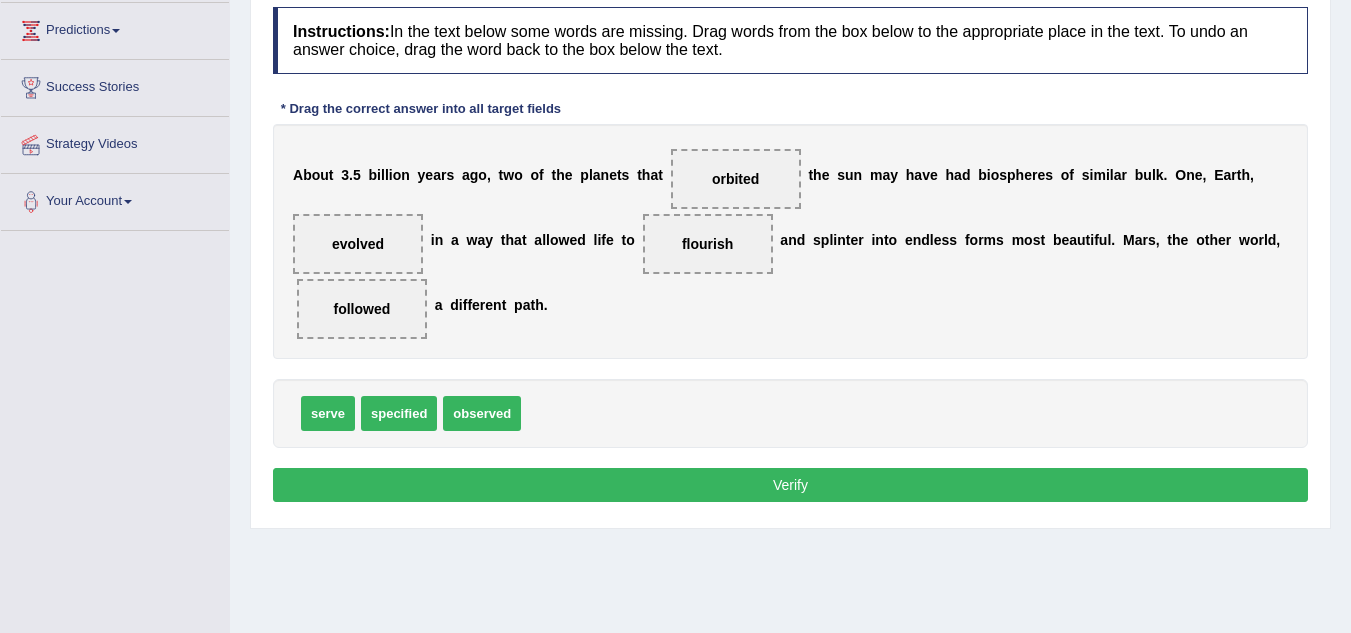 click on "Verify" at bounding box center [790, 485] 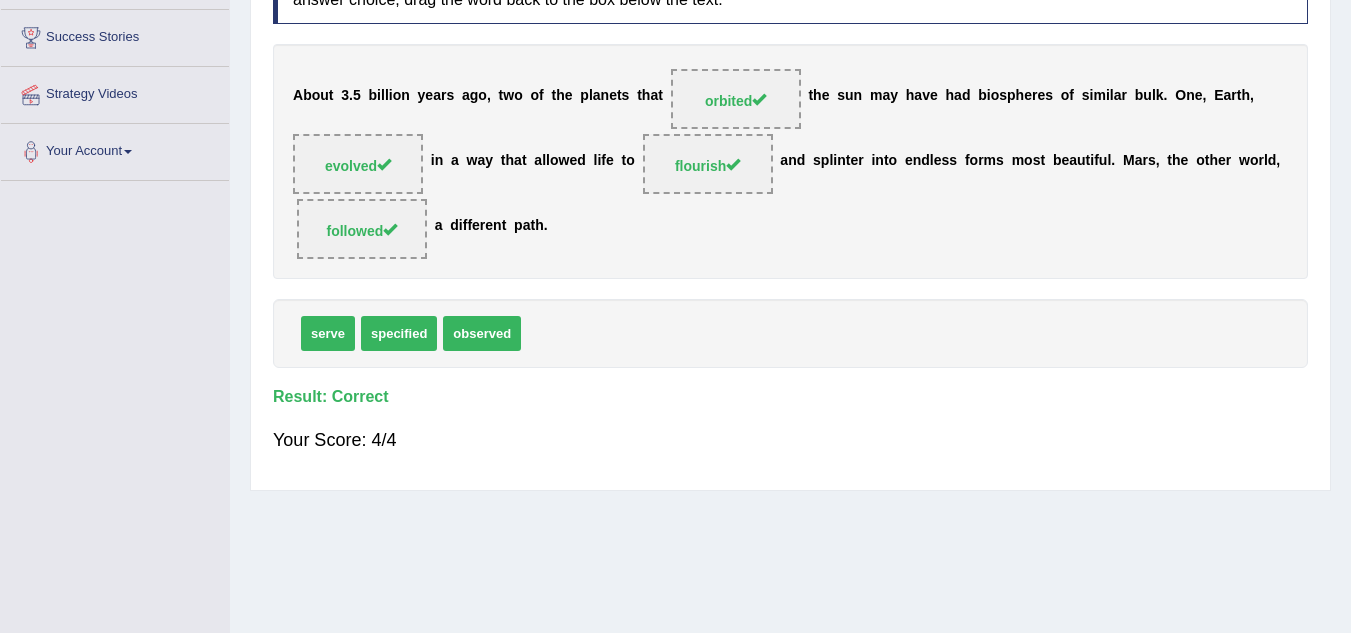 scroll, scrollTop: 417, scrollLeft: 0, axis: vertical 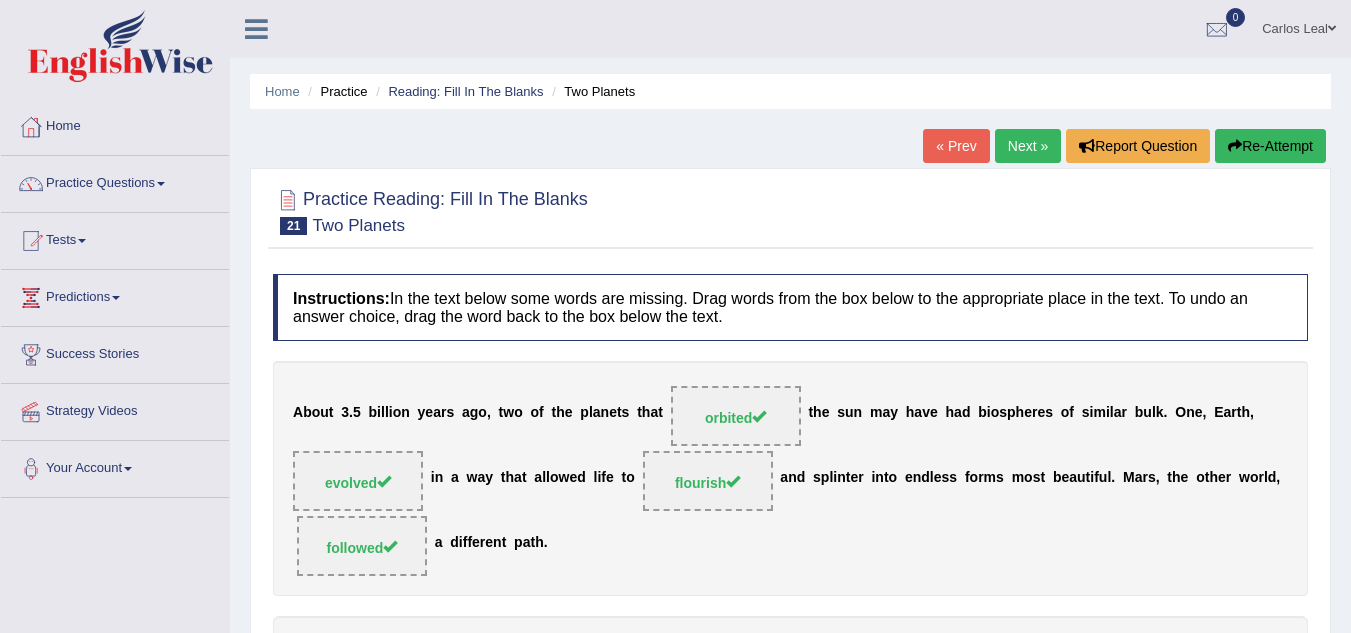 click on "Next »" at bounding box center (1028, 146) 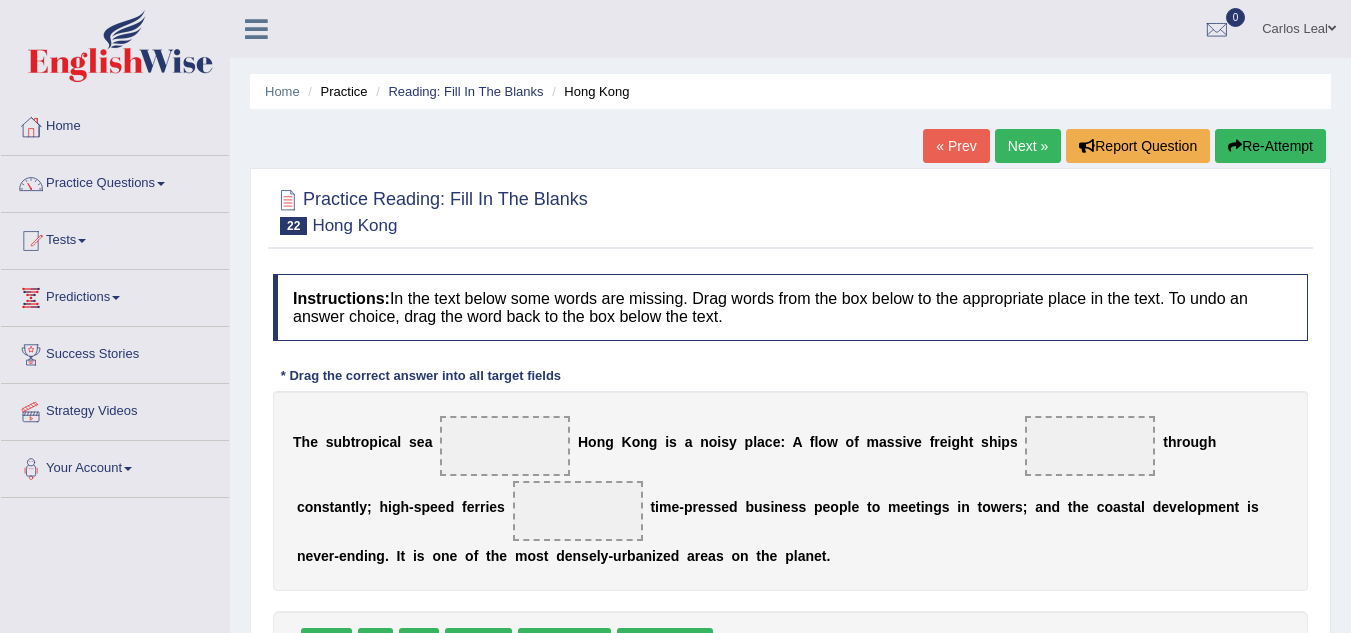 scroll, scrollTop: 0, scrollLeft: 0, axis: both 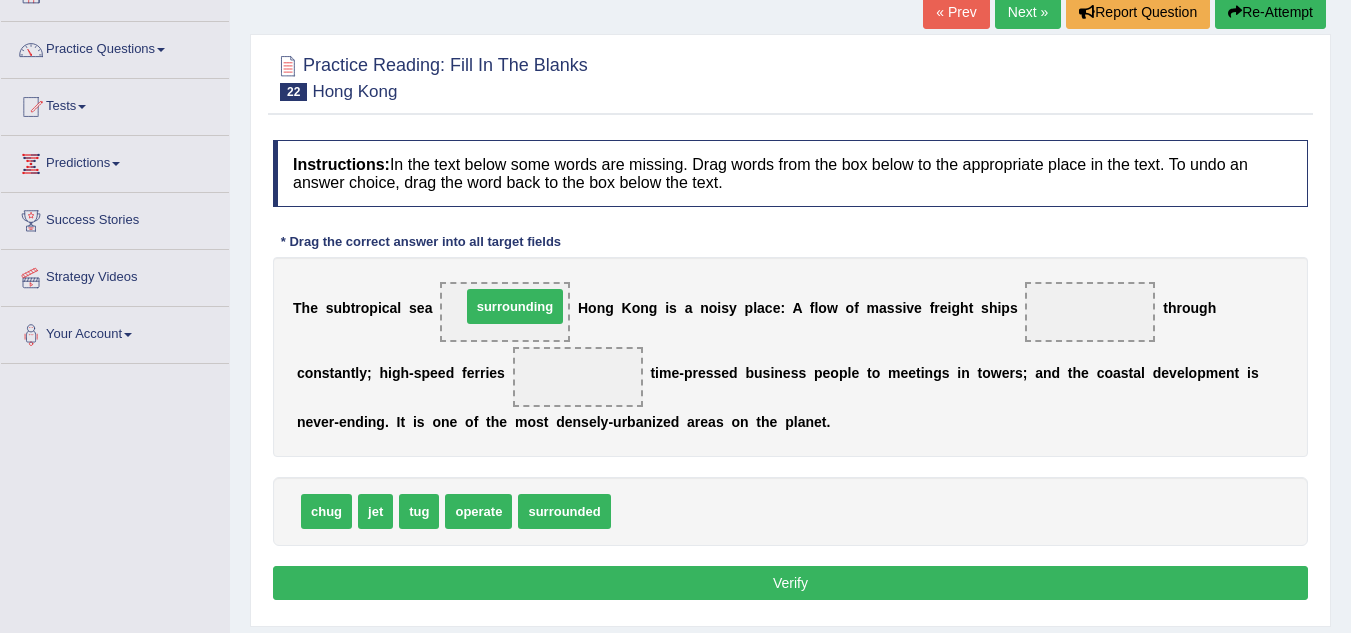 drag, startPoint x: 649, startPoint y: 506, endPoint x: 493, endPoint y: 301, distance: 257.6063 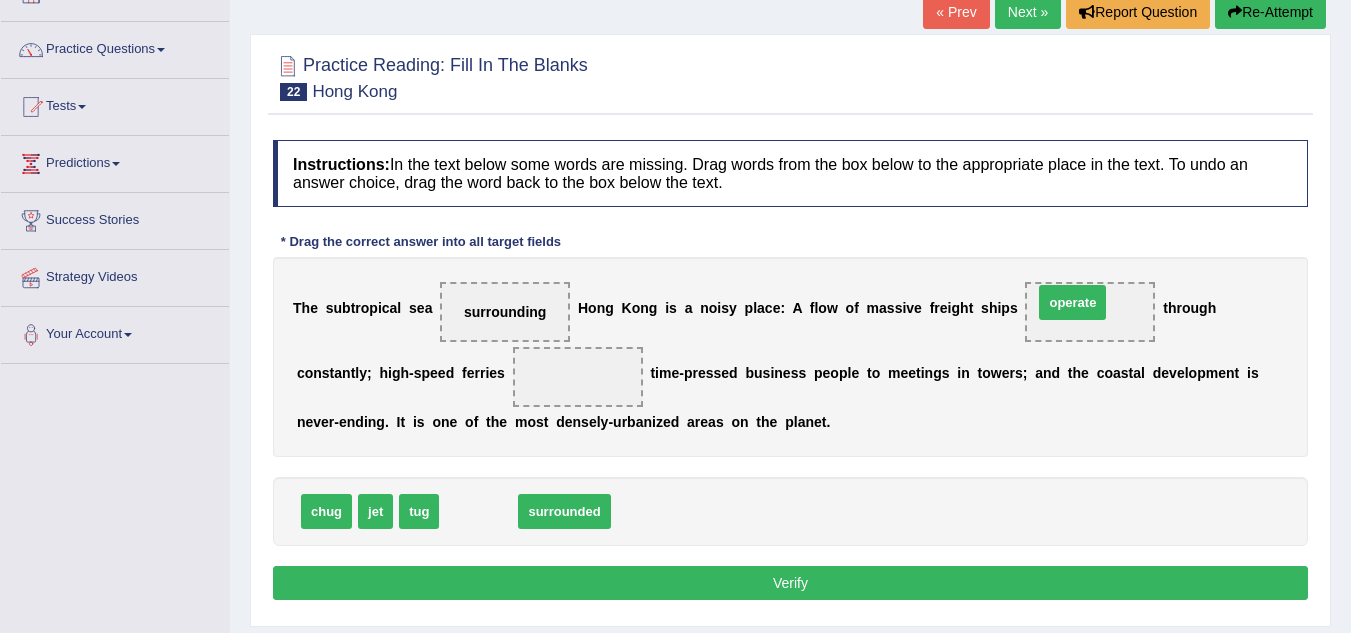 drag, startPoint x: 465, startPoint y: 514, endPoint x: 1061, endPoint y: 312, distance: 629.3012 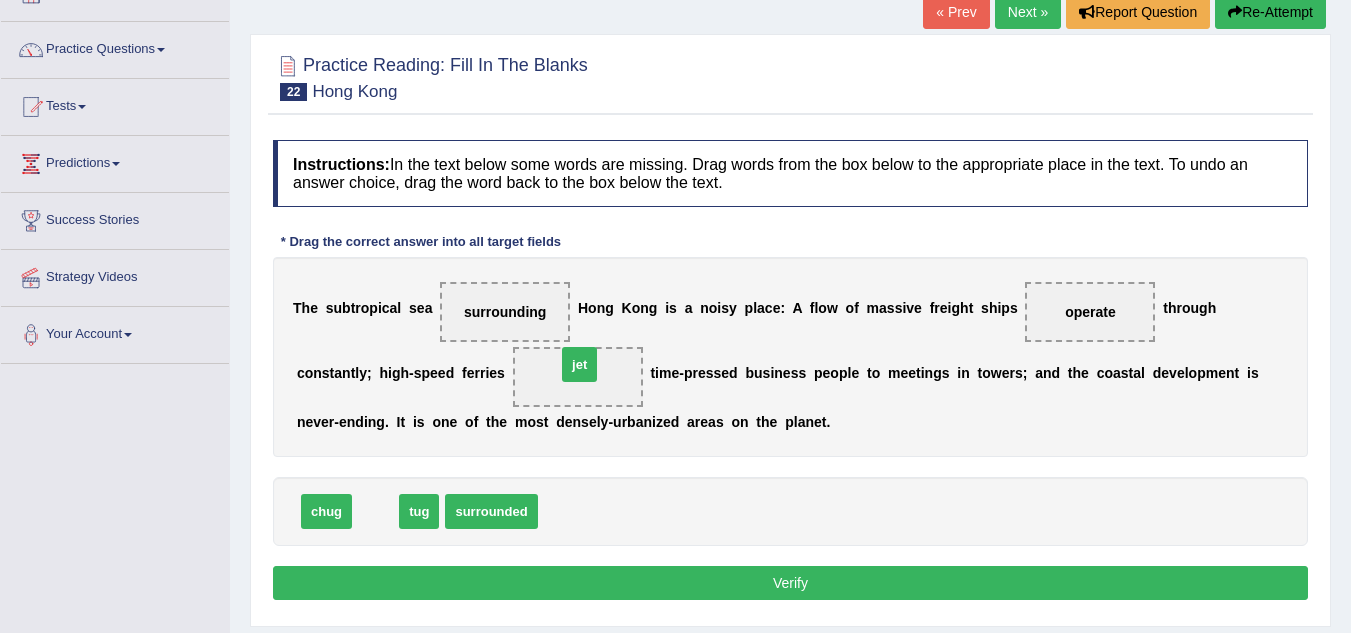 drag, startPoint x: 374, startPoint y: 514, endPoint x: 578, endPoint y: 367, distance: 251.44582 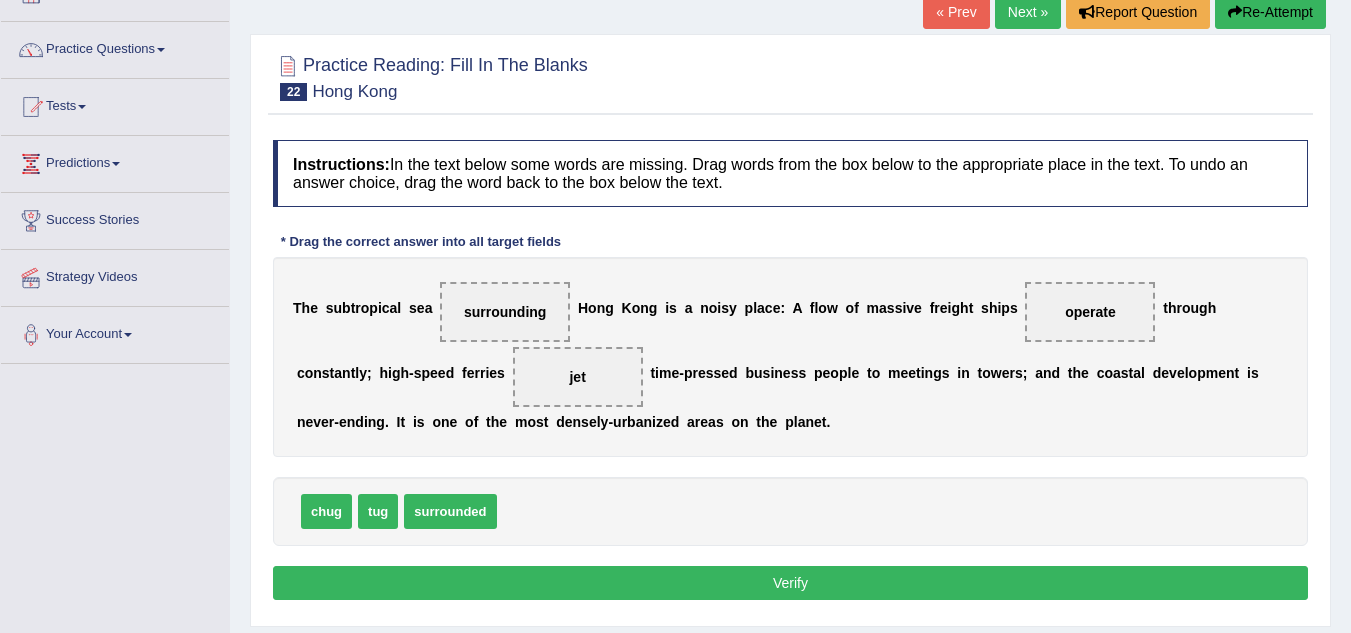 click on "Verify" at bounding box center [790, 583] 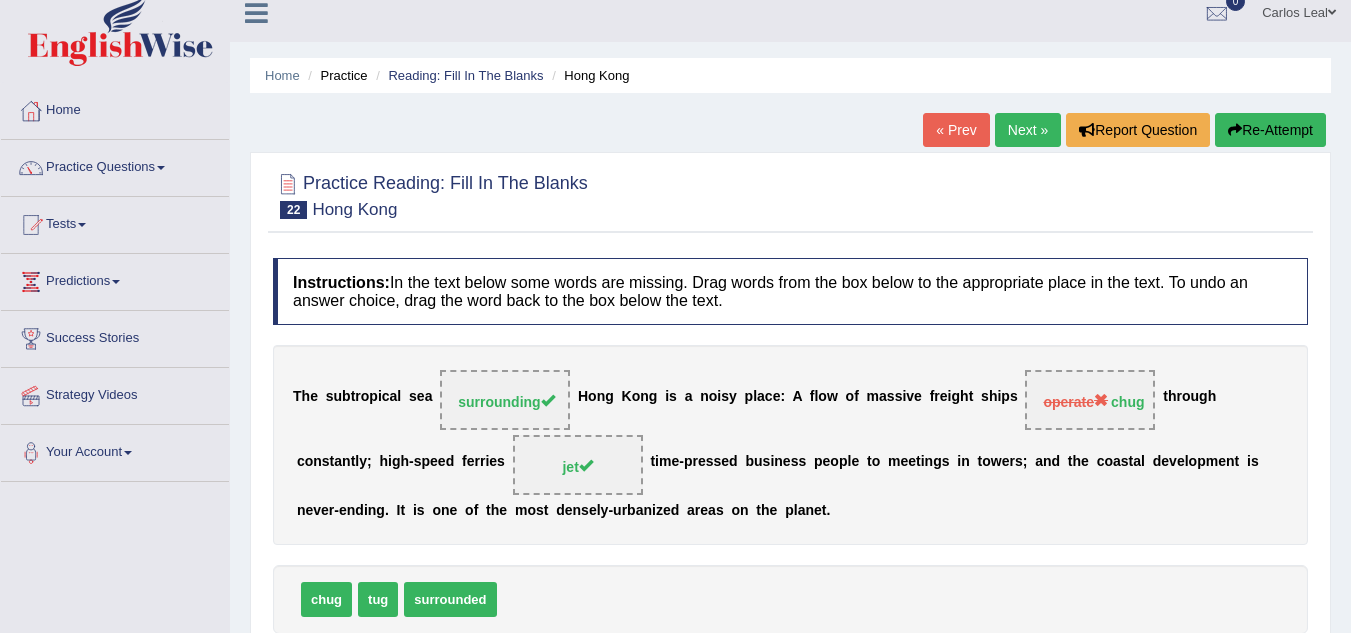 scroll, scrollTop: 2, scrollLeft: 0, axis: vertical 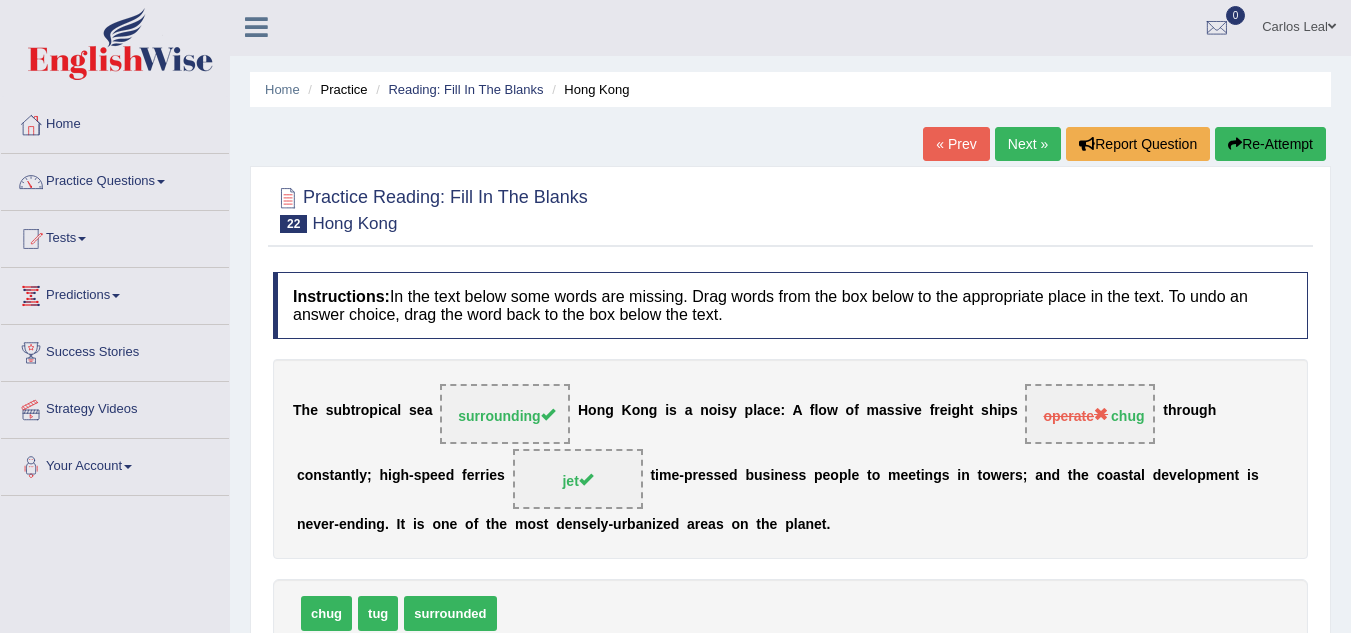 click on "Next »" at bounding box center [1028, 144] 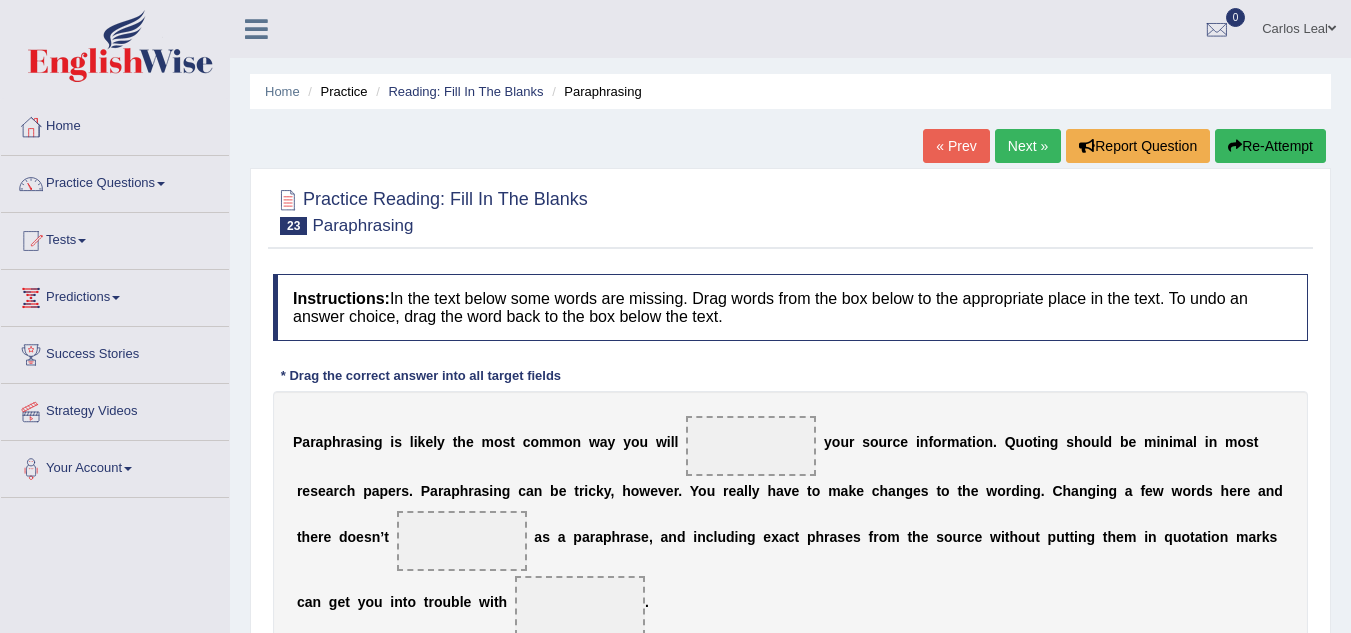 scroll, scrollTop: 0, scrollLeft: 0, axis: both 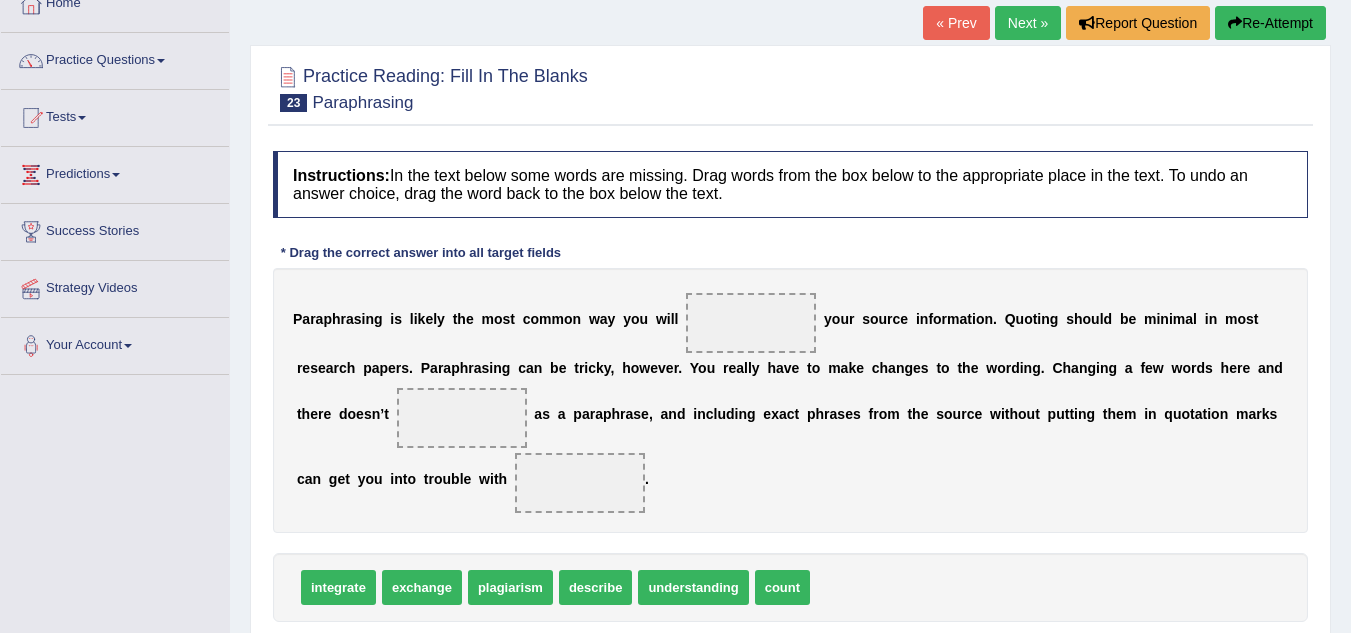 click on "describe" at bounding box center (595, 587) 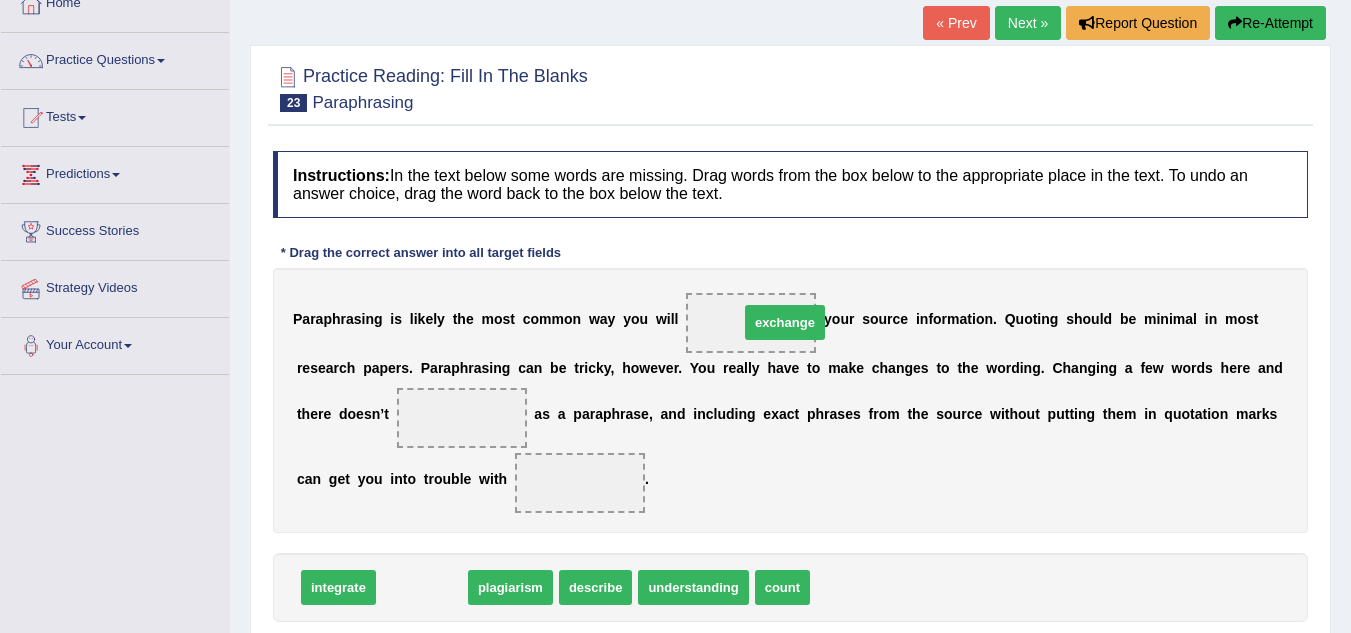 drag, startPoint x: 406, startPoint y: 590, endPoint x: 767, endPoint y: 325, distance: 447.82364 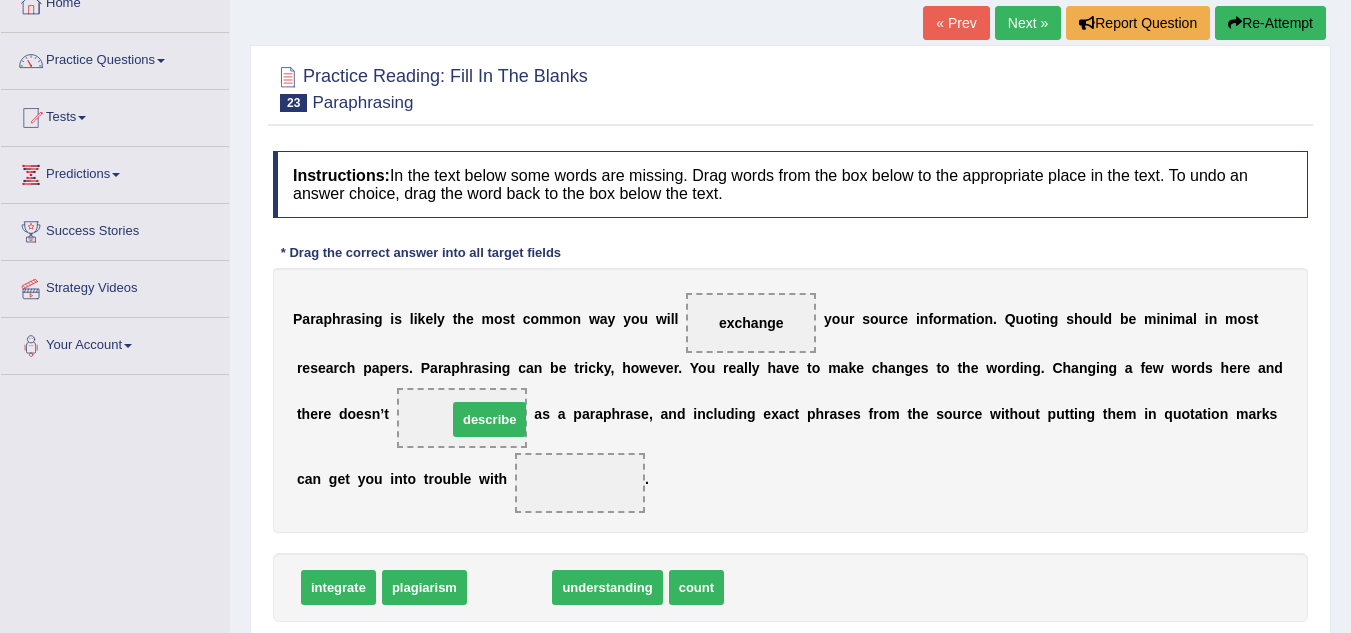 drag, startPoint x: 523, startPoint y: 590, endPoint x: 496, endPoint y: 423, distance: 169.16855 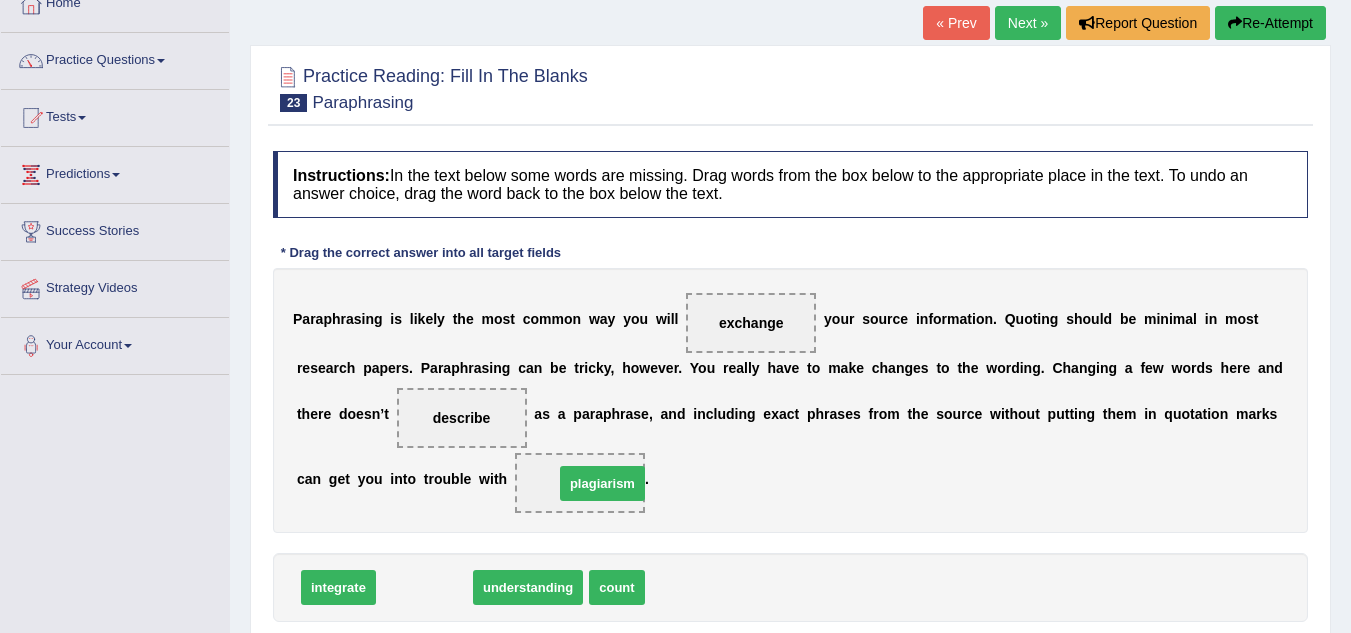 drag, startPoint x: 436, startPoint y: 584, endPoint x: 613, endPoint y: 480, distance: 205.29248 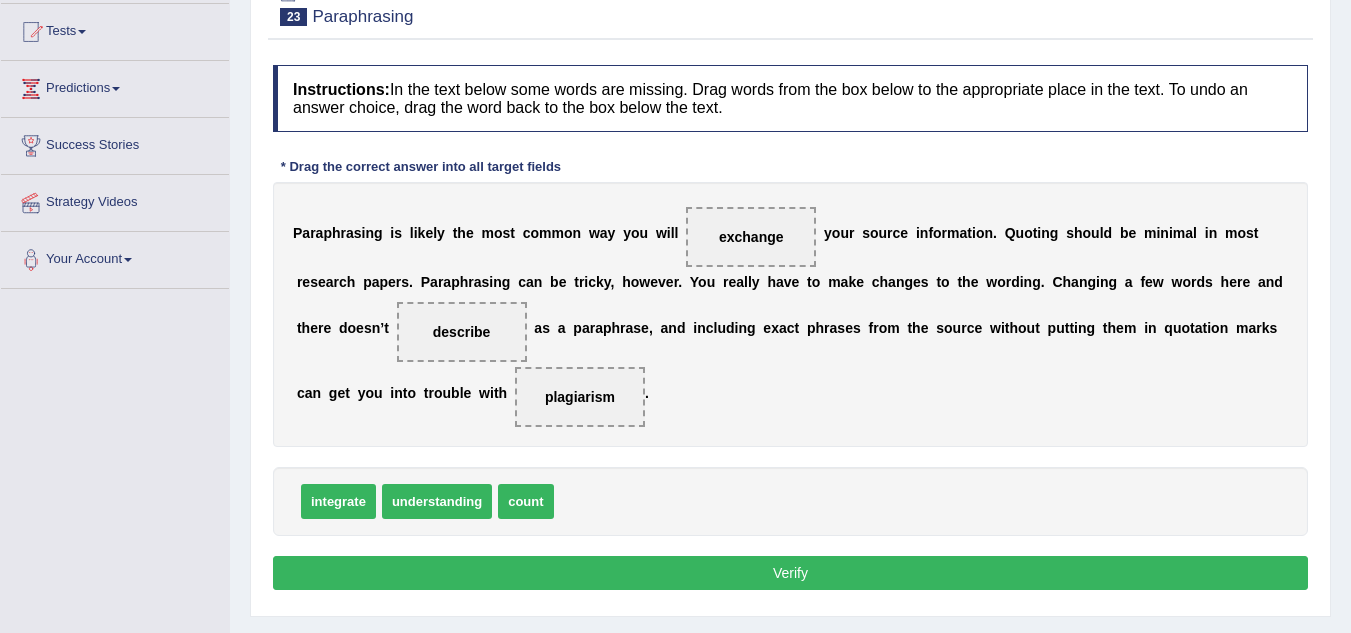 scroll, scrollTop: 225, scrollLeft: 0, axis: vertical 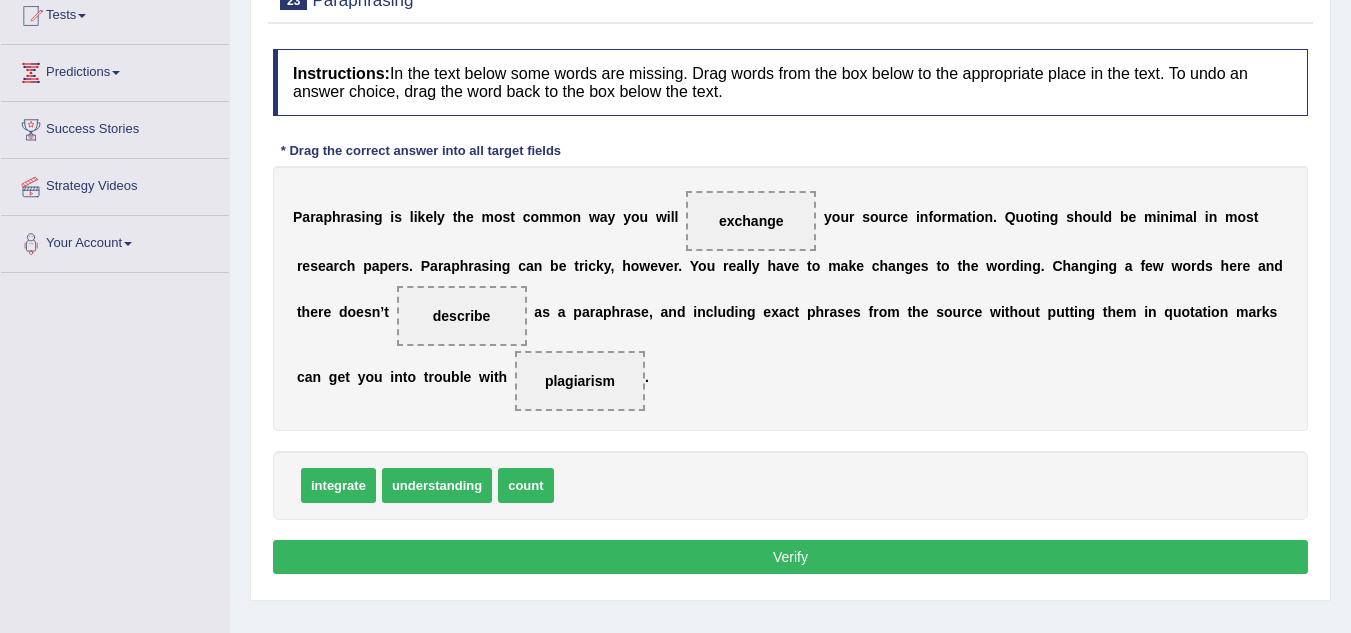 click on "Verify" at bounding box center (790, 557) 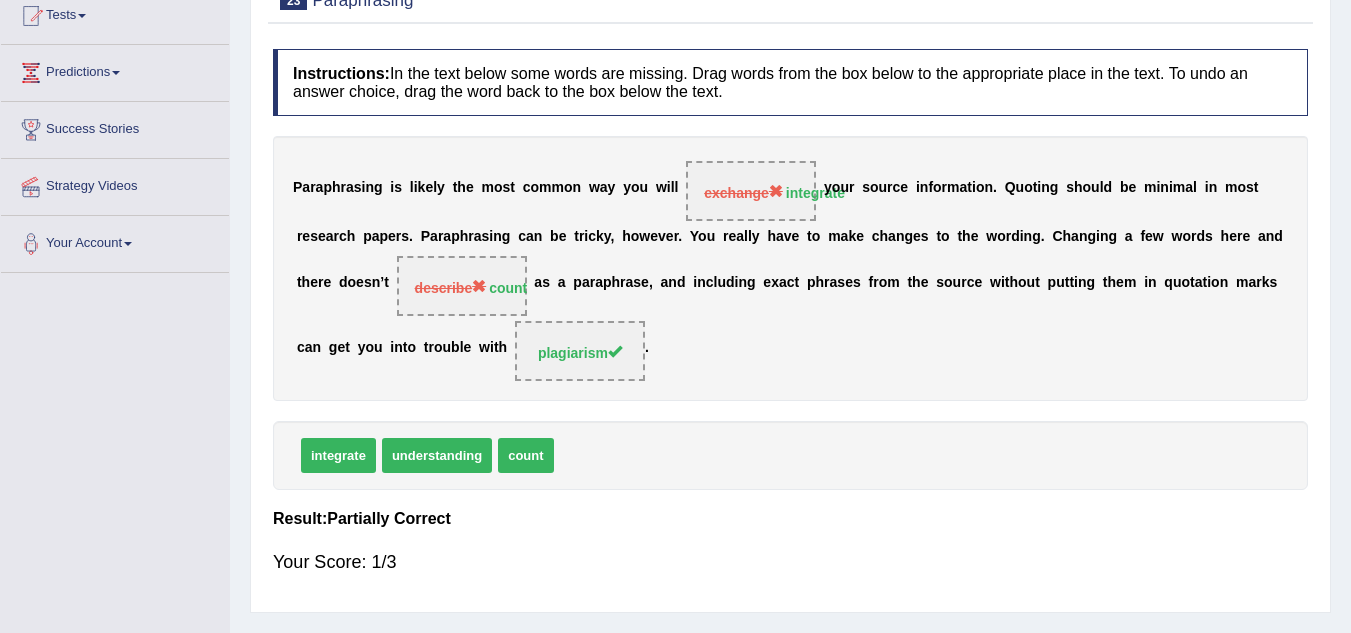 scroll, scrollTop: 0, scrollLeft: 0, axis: both 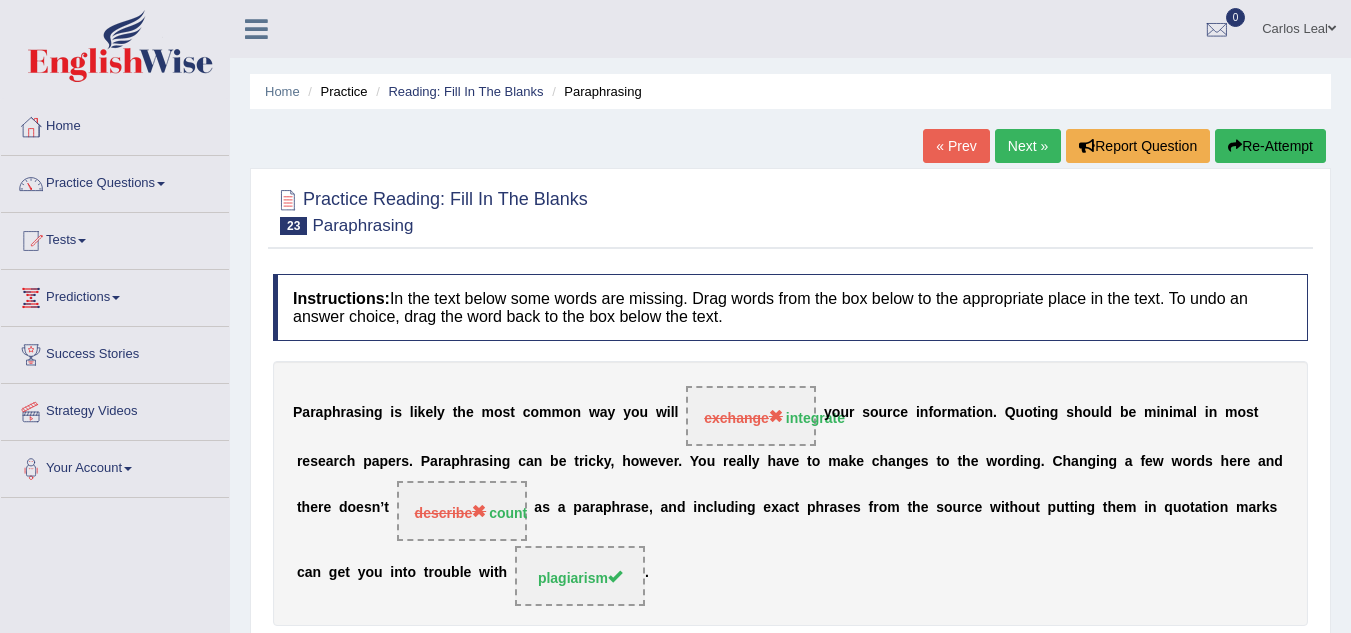 click on "Next »" at bounding box center [1028, 146] 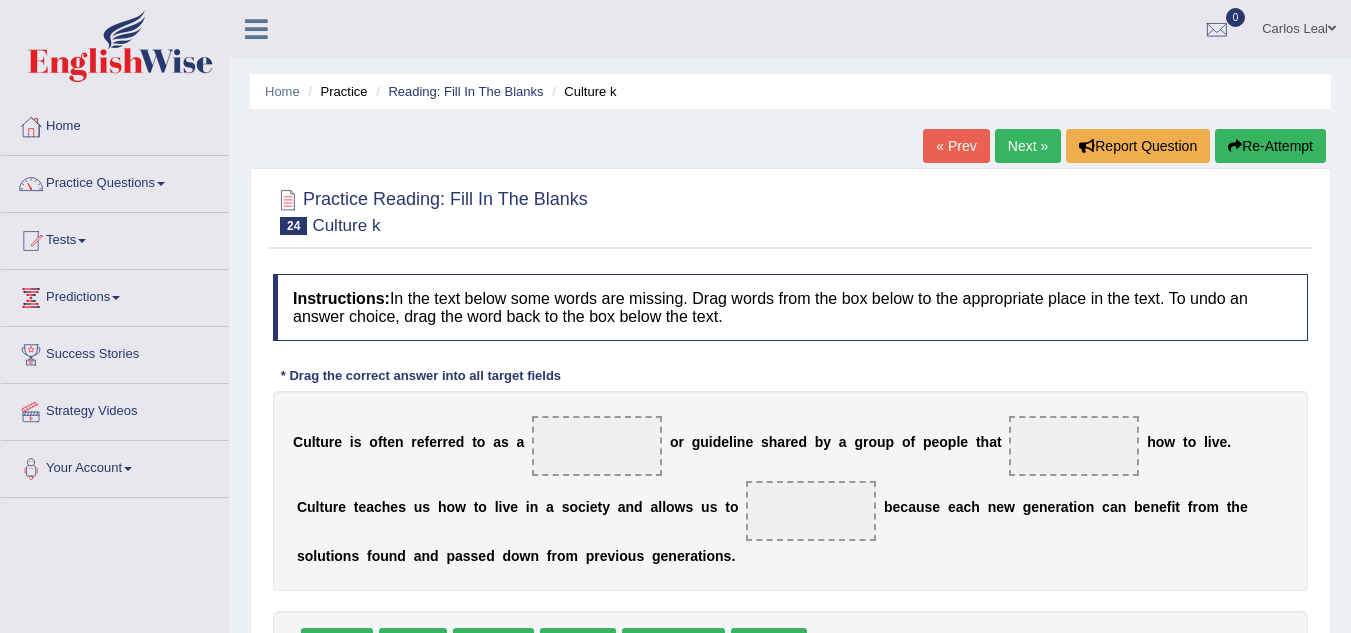 scroll, scrollTop: 0, scrollLeft: 0, axis: both 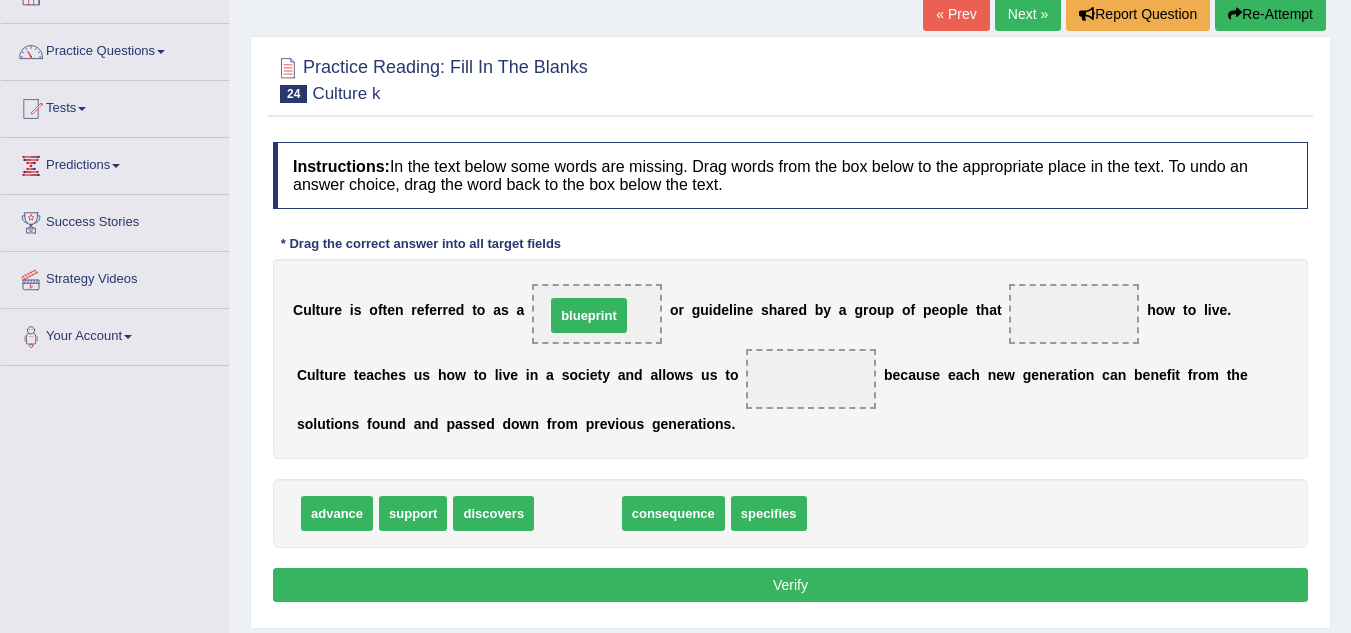 drag, startPoint x: 570, startPoint y: 512, endPoint x: 581, endPoint y: 314, distance: 198.30531 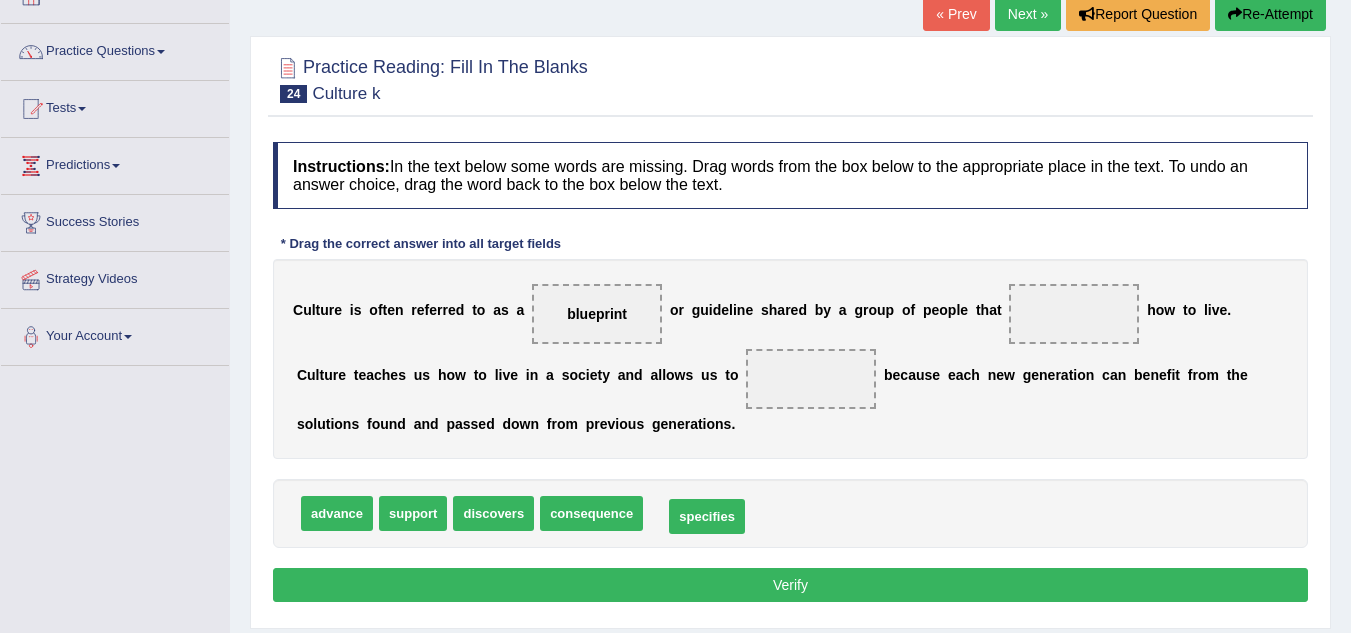 drag, startPoint x: 671, startPoint y: 512, endPoint x: 691, endPoint y: 520, distance: 21.540659 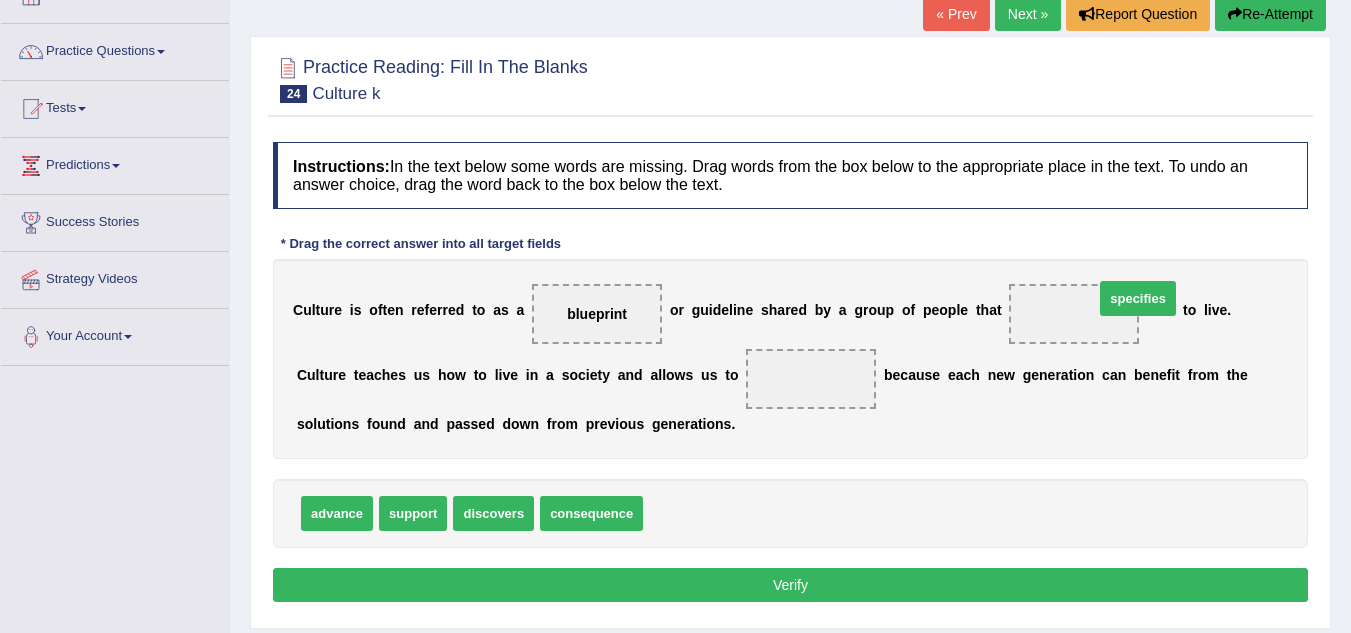 drag, startPoint x: 673, startPoint y: 515, endPoint x: 1124, endPoint y: 300, distance: 499.62585 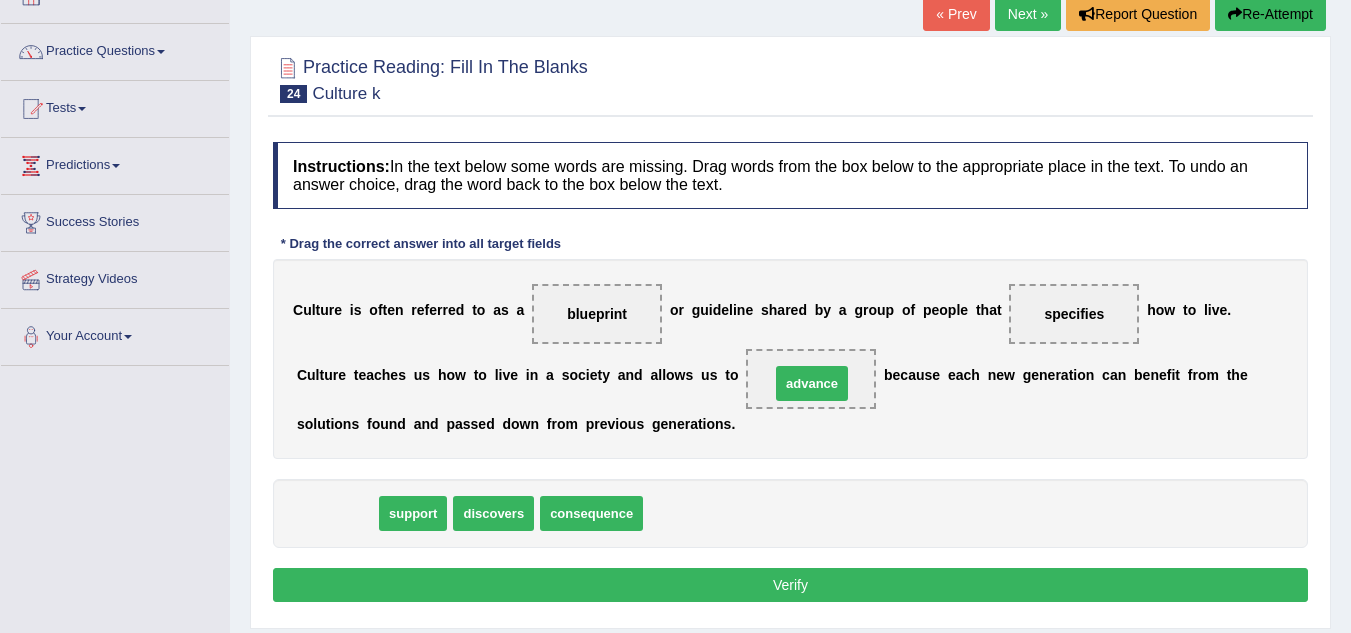 drag, startPoint x: 351, startPoint y: 519, endPoint x: 826, endPoint y: 389, distance: 492.46826 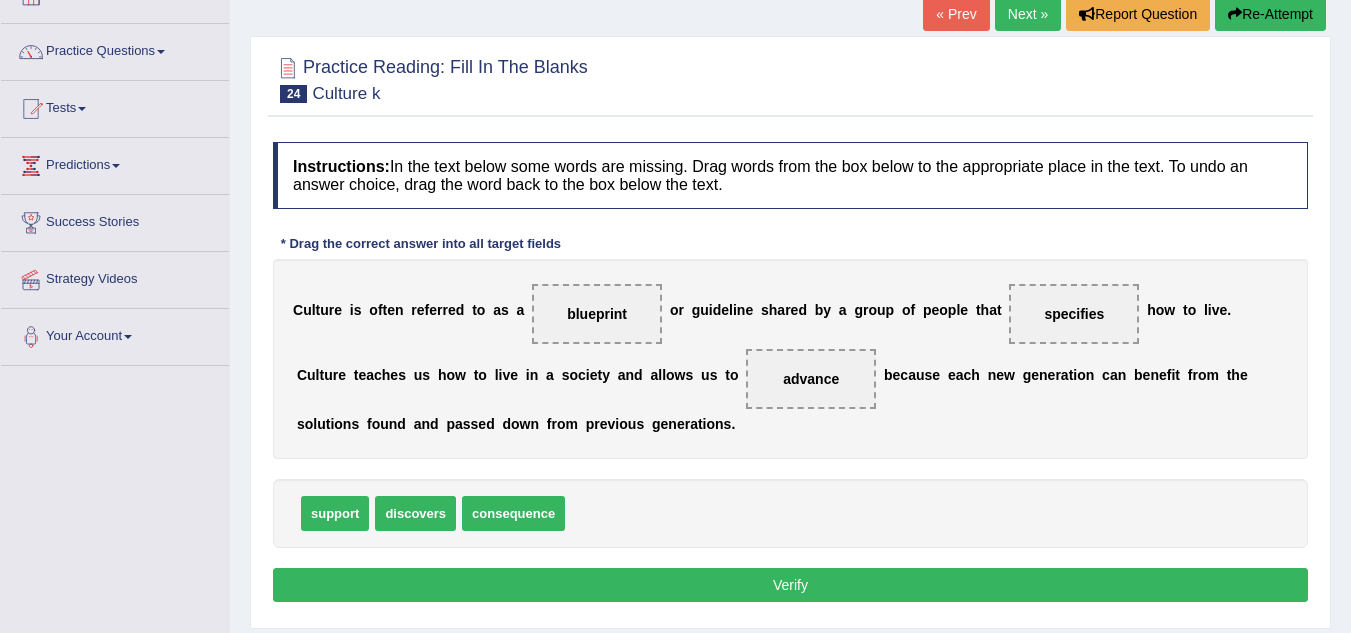 click on "Verify" at bounding box center (790, 585) 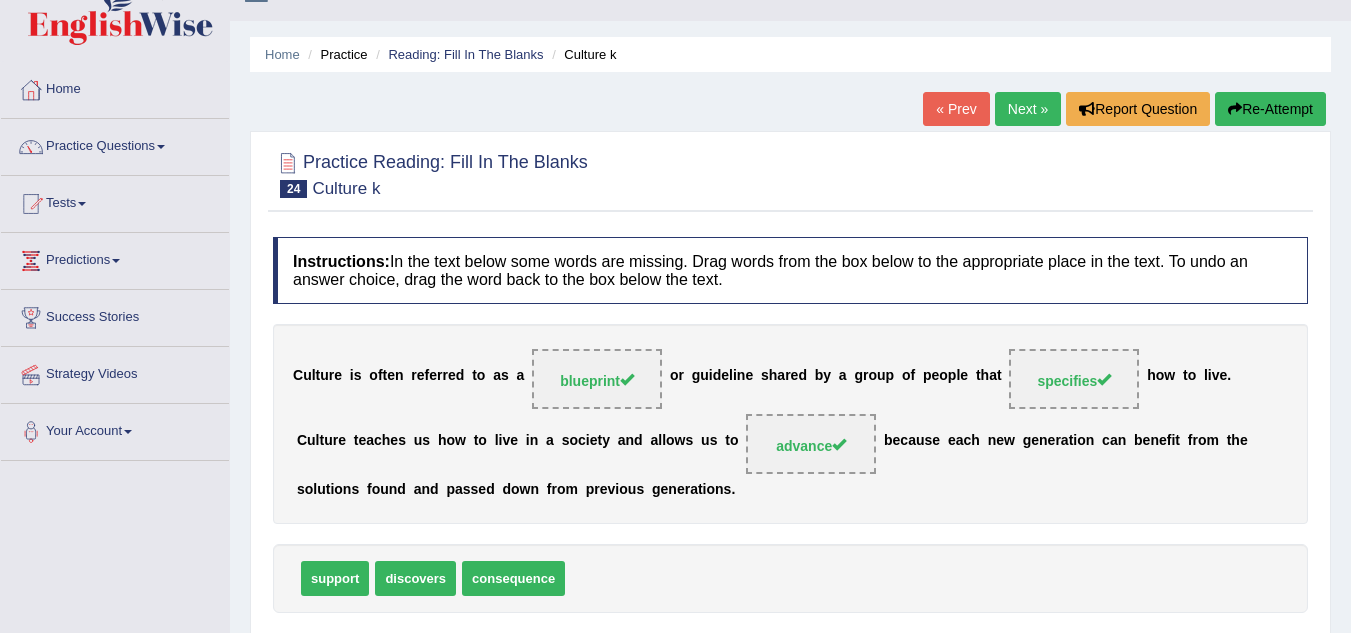 scroll, scrollTop: 30, scrollLeft: 0, axis: vertical 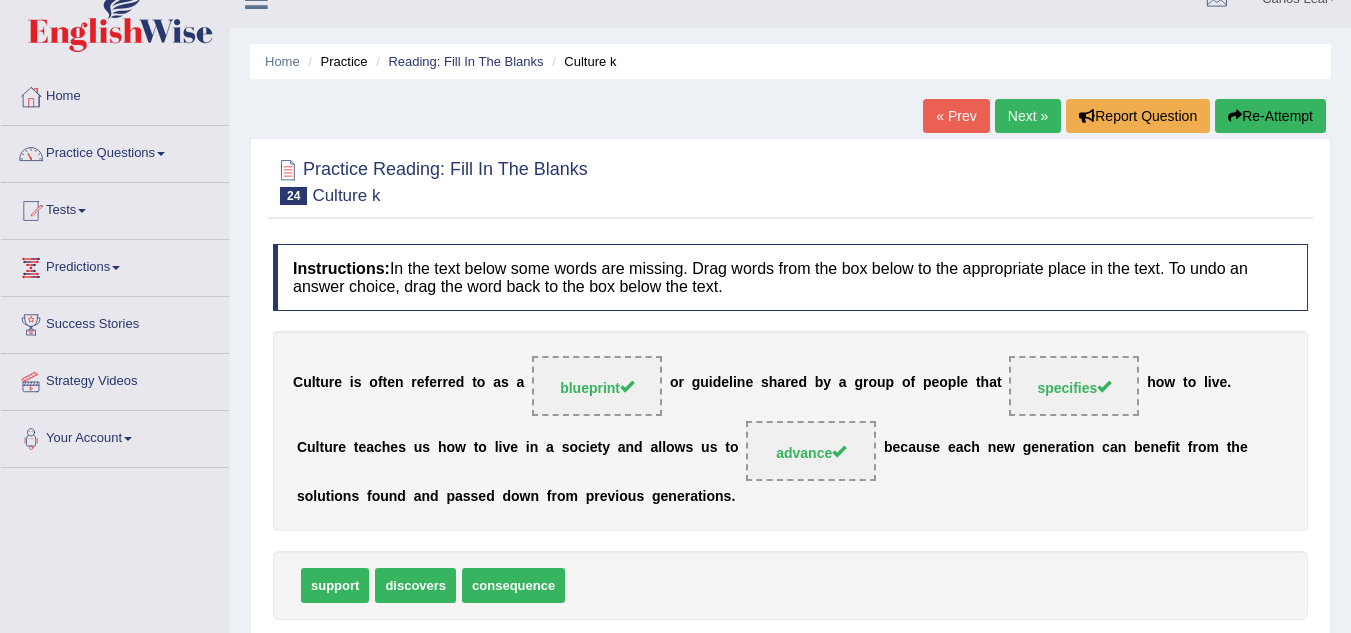 click on "Next »" at bounding box center [1028, 116] 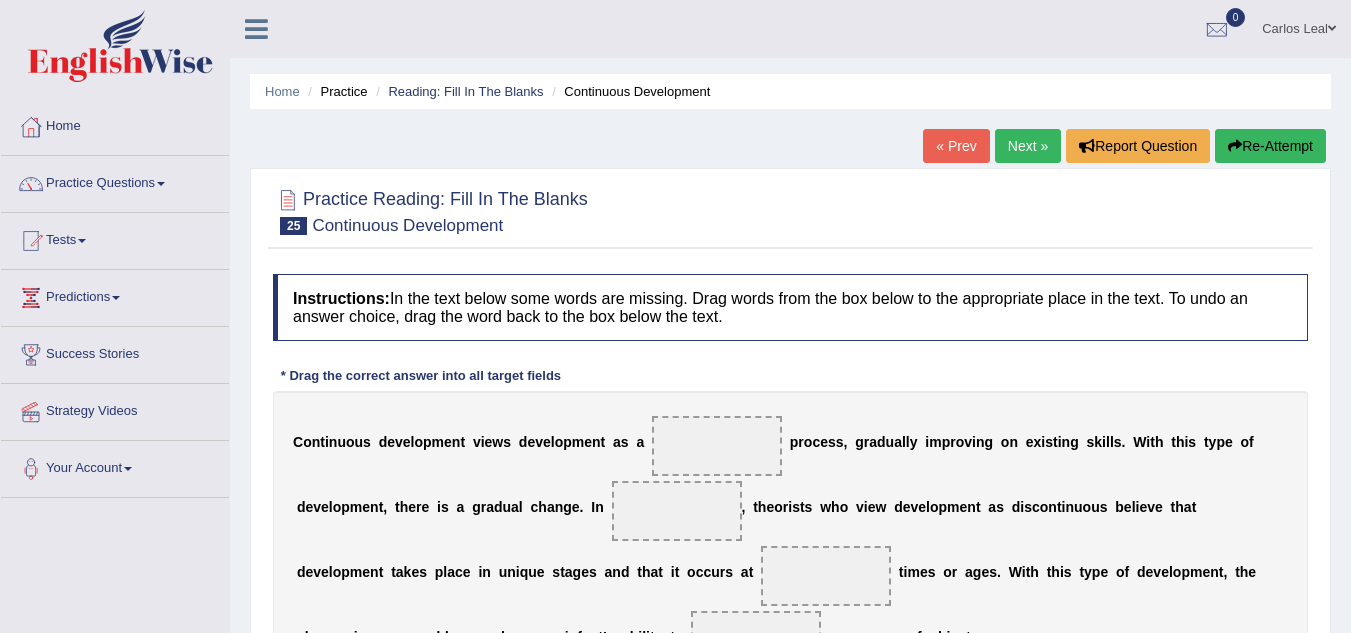 scroll, scrollTop: 0, scrollLeft: 0, axis: both 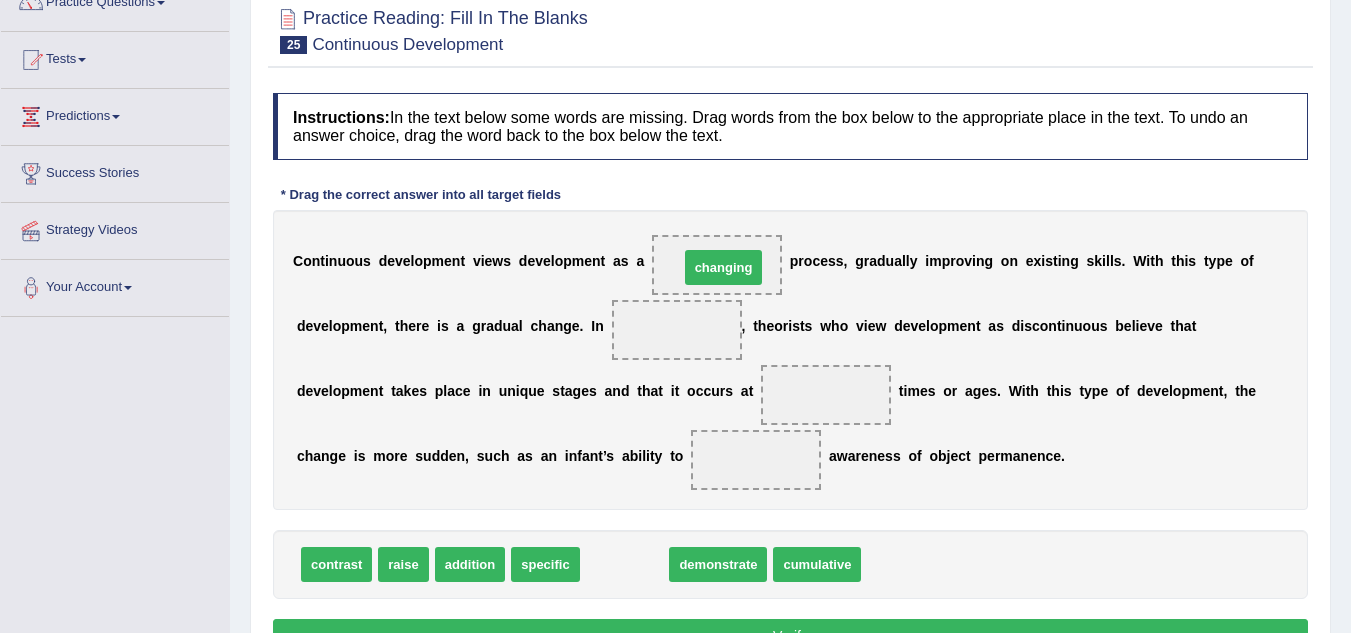 drag, startPoint x: 639, startPoint y: 569, endPoint x: 739, endPoint y: 270, distance: 315.27924 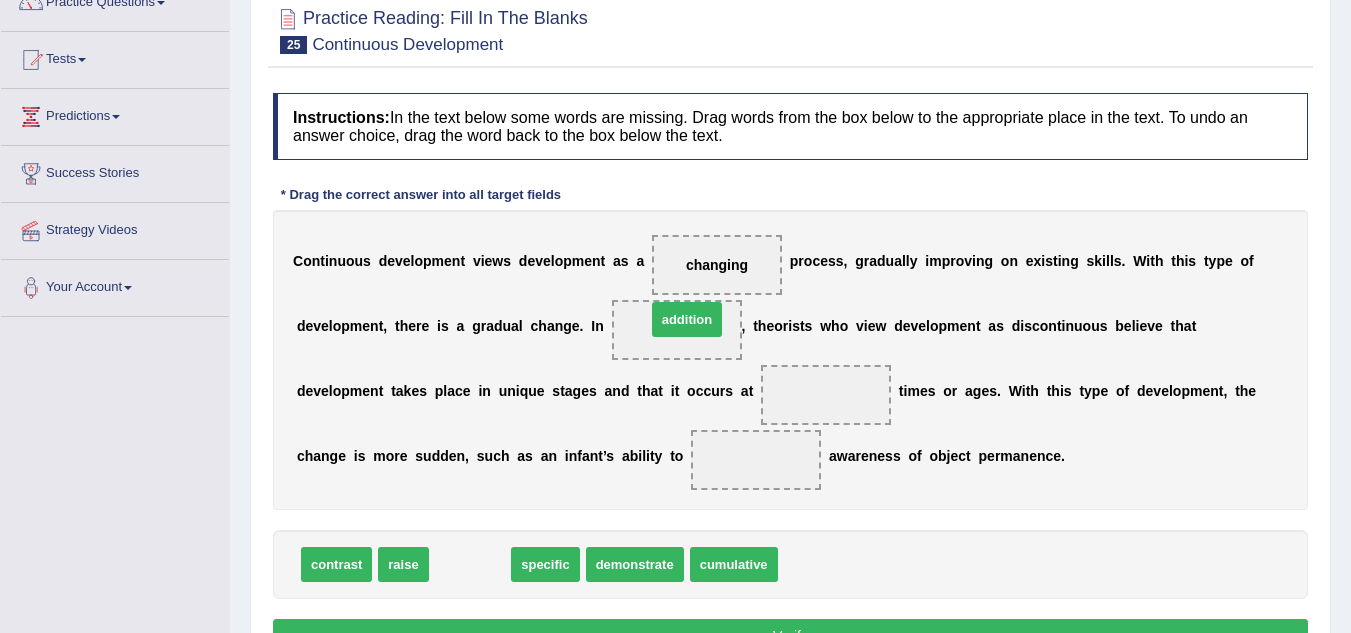 drag, startPoint x: 483, startPoint y: 566, endPoint x: 688, endPoint y: 323, distance: 317.9214 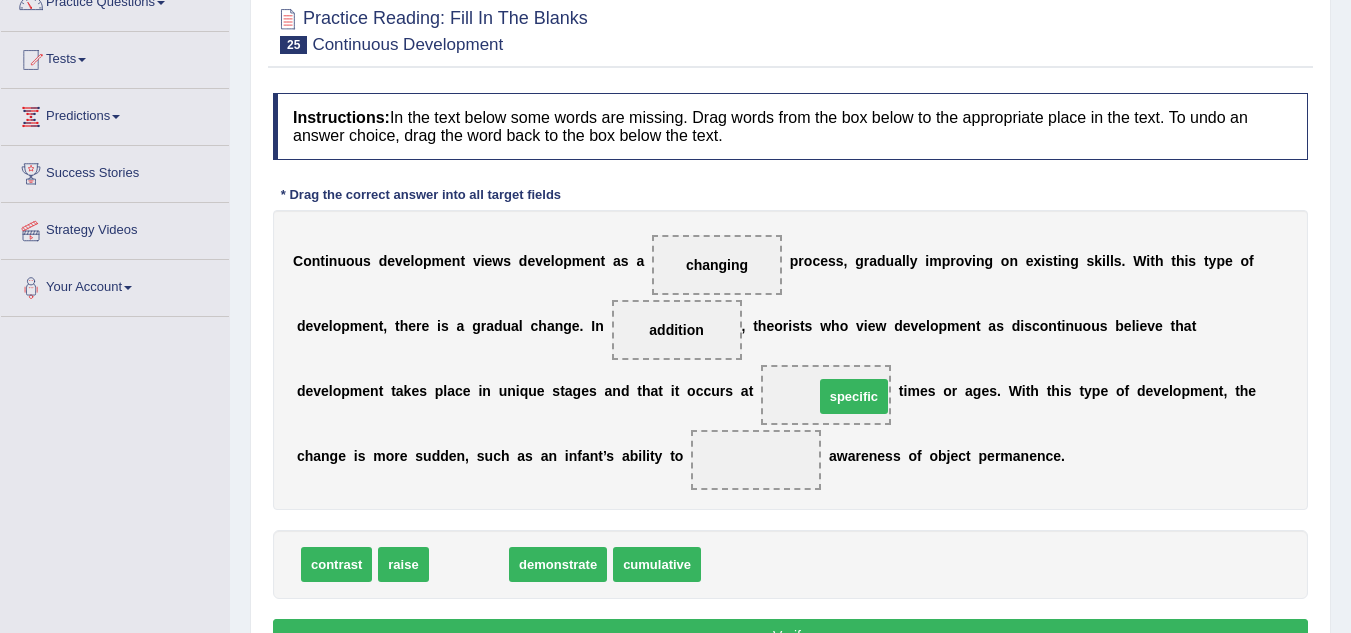 drag, startPoint x: 470, startPoint y: 569, endPoint x: 853, endPoint y: 399, distance: 419.03342 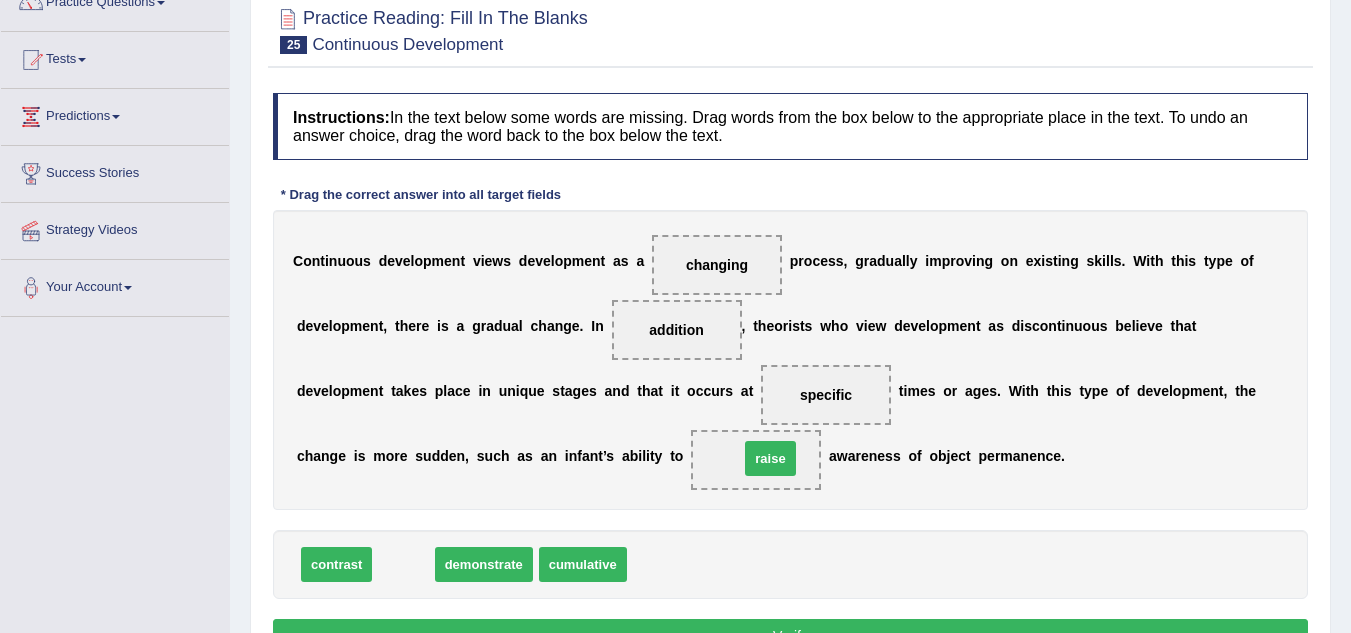 drag, startPoint x: 409, startPoint y: 570, endPoint x: 772, endPoint y: 465, distance: 377.88092 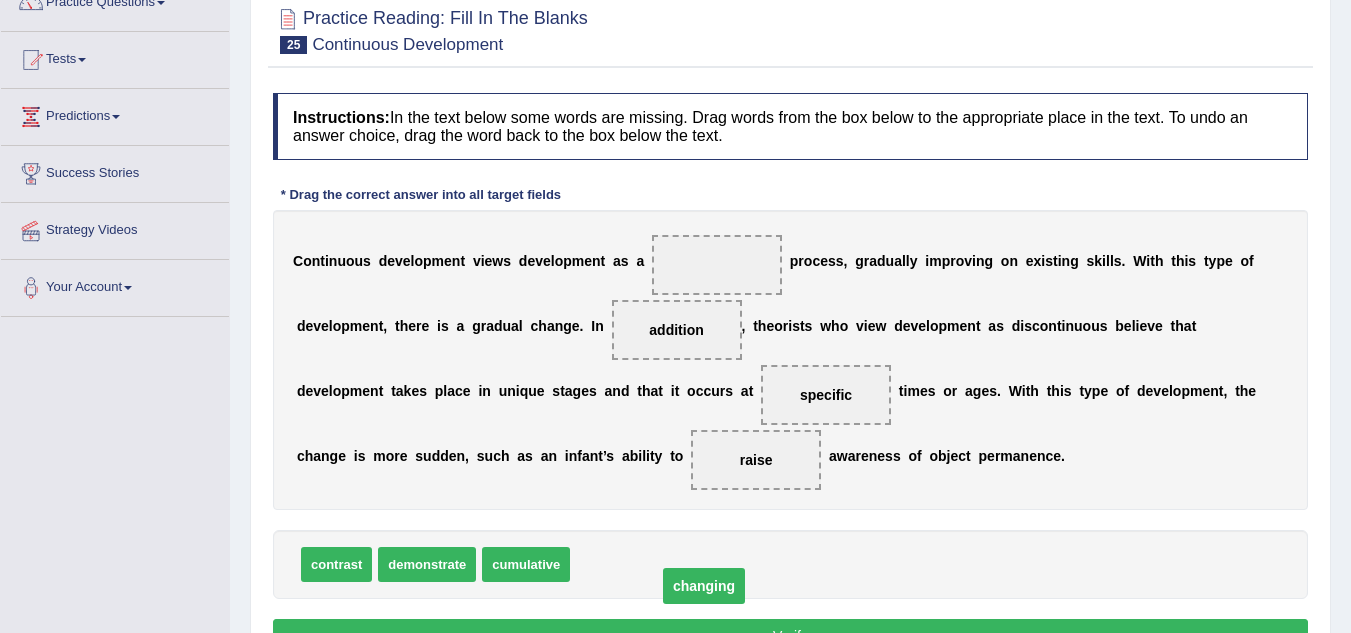 drag, startPoint x: 703, startPoint y: 268, endPoint x: 688, endPoint y: 593, distance: 325.34598 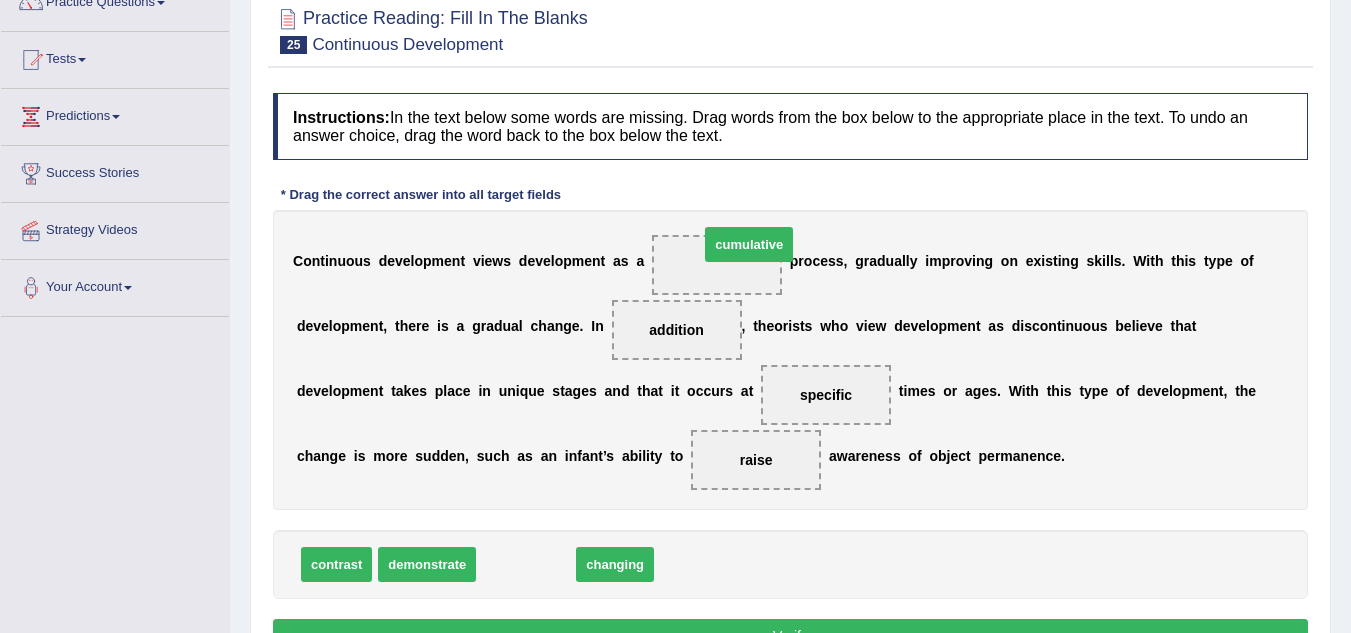 drag, startPoint x: 541, startPoint y: 564, endPoint x: 759, endPoint y: 258, distance: 375.71265 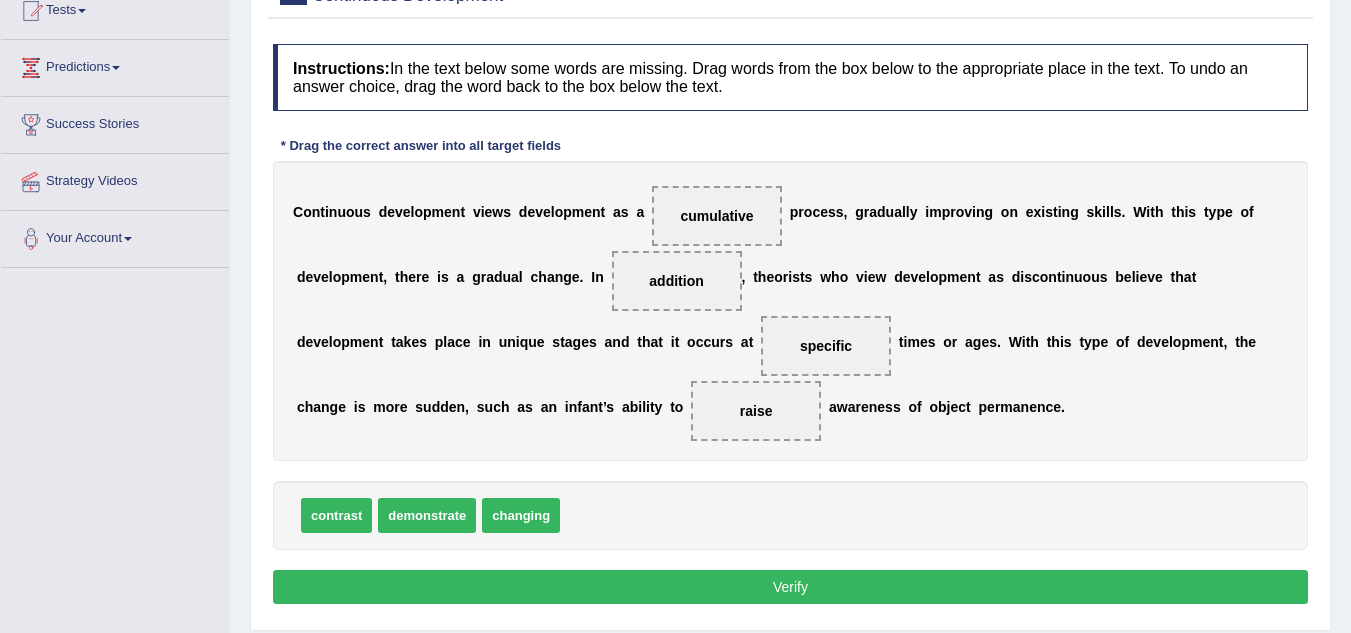 scroll, scrollTop: 238, scrollLeft: 0, axis: vertical 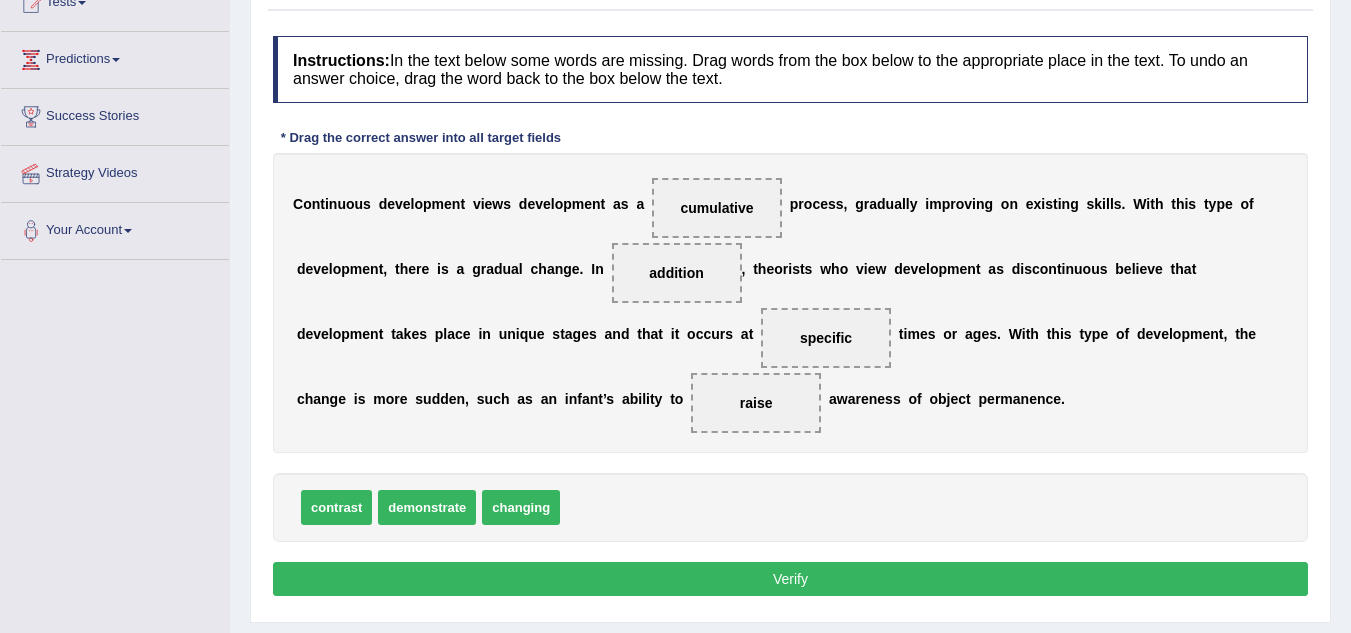 click on "Verify" at bounding box center [790, 579] 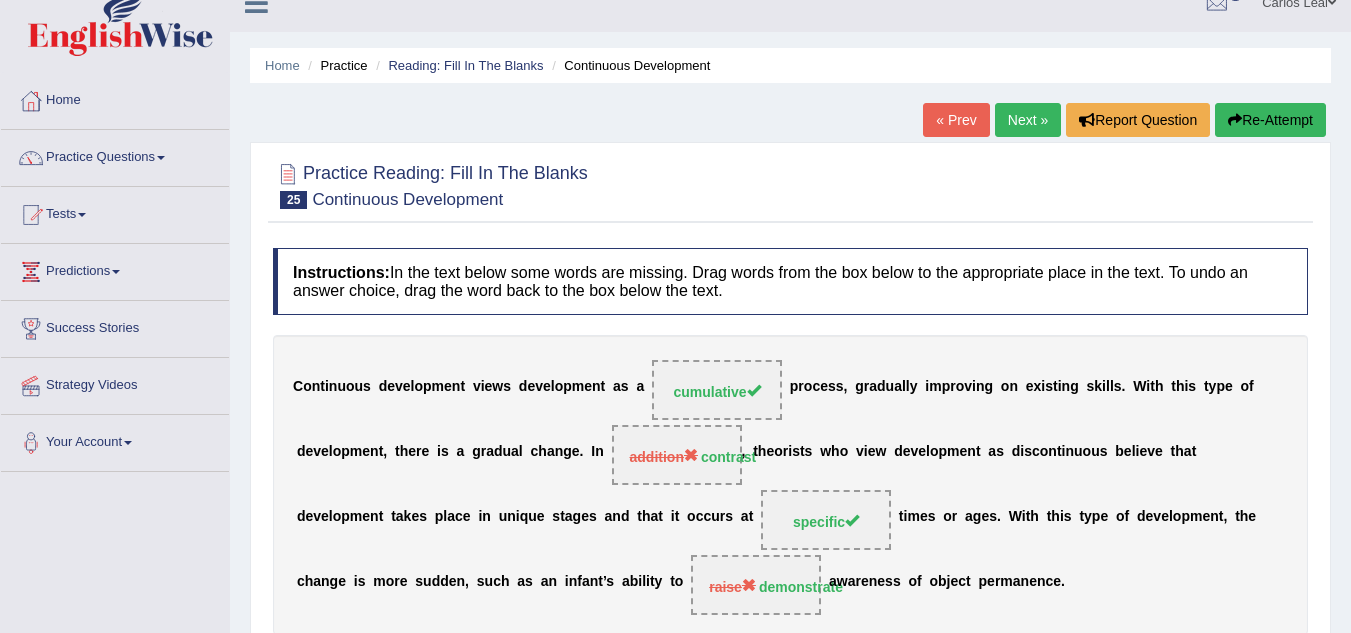 scroll, scrollTop: 0, scrollLeft: 0, axis: both 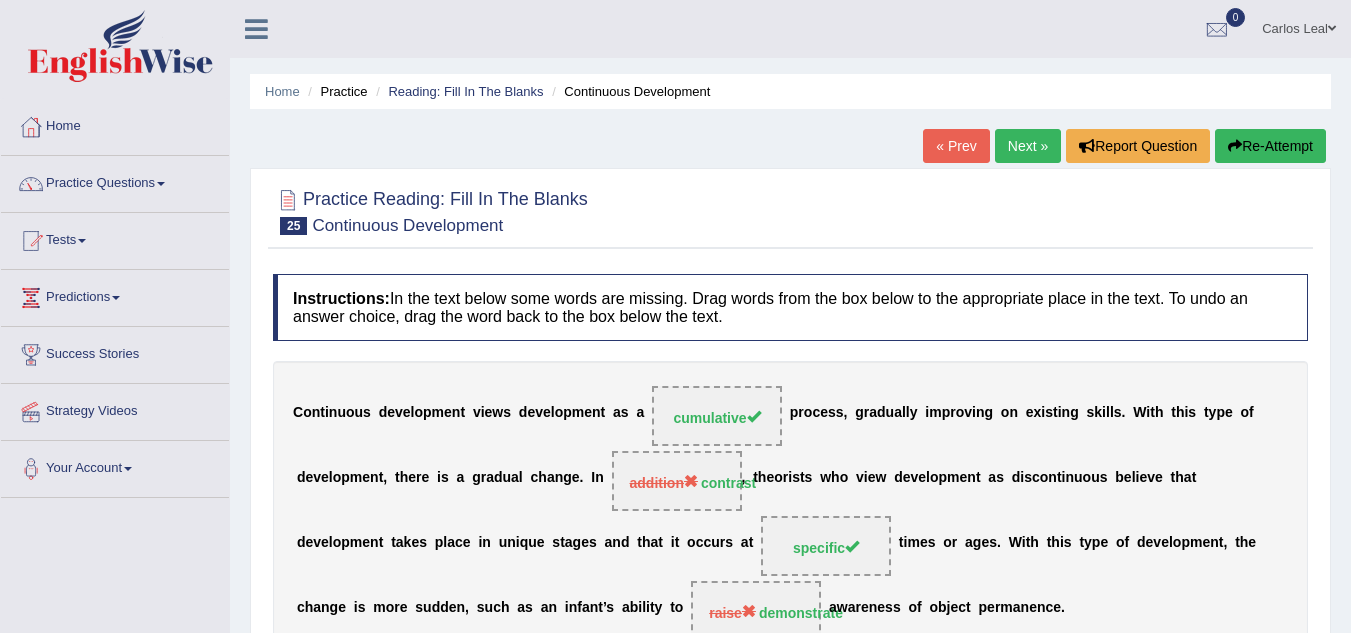click on "Next »" at bounding box center [1028, 146] 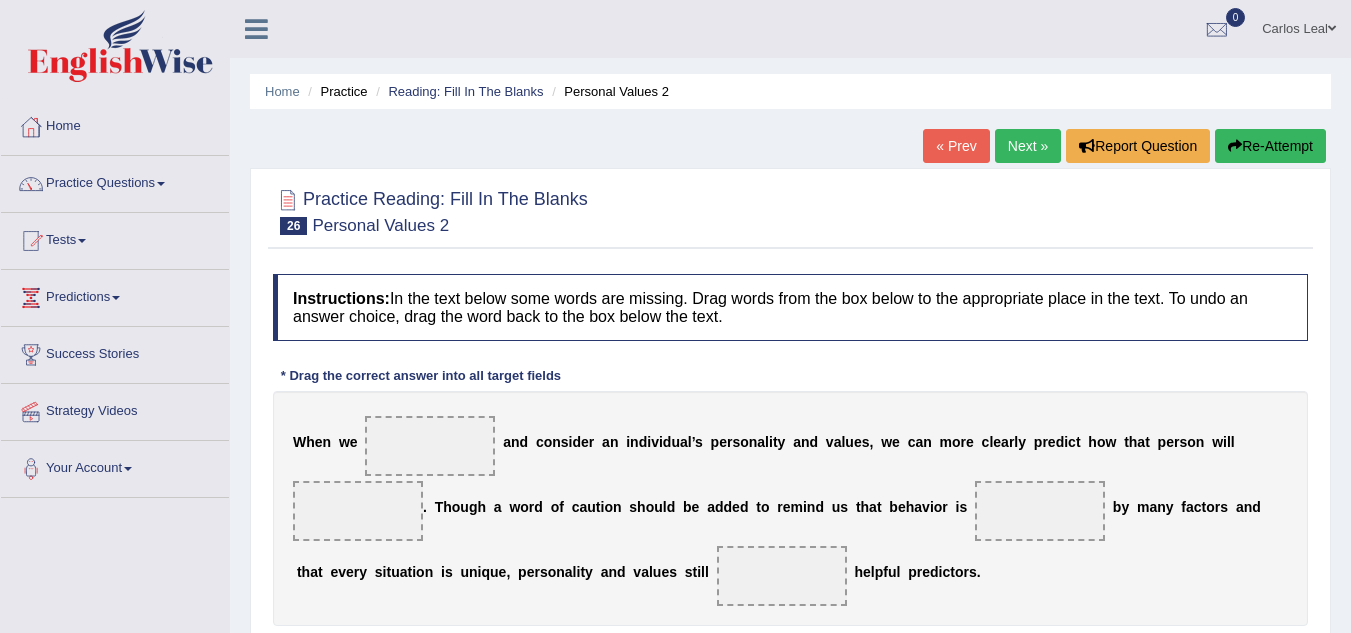 scroll, scrollTop: 0, scrollLeft: 0, axis: both 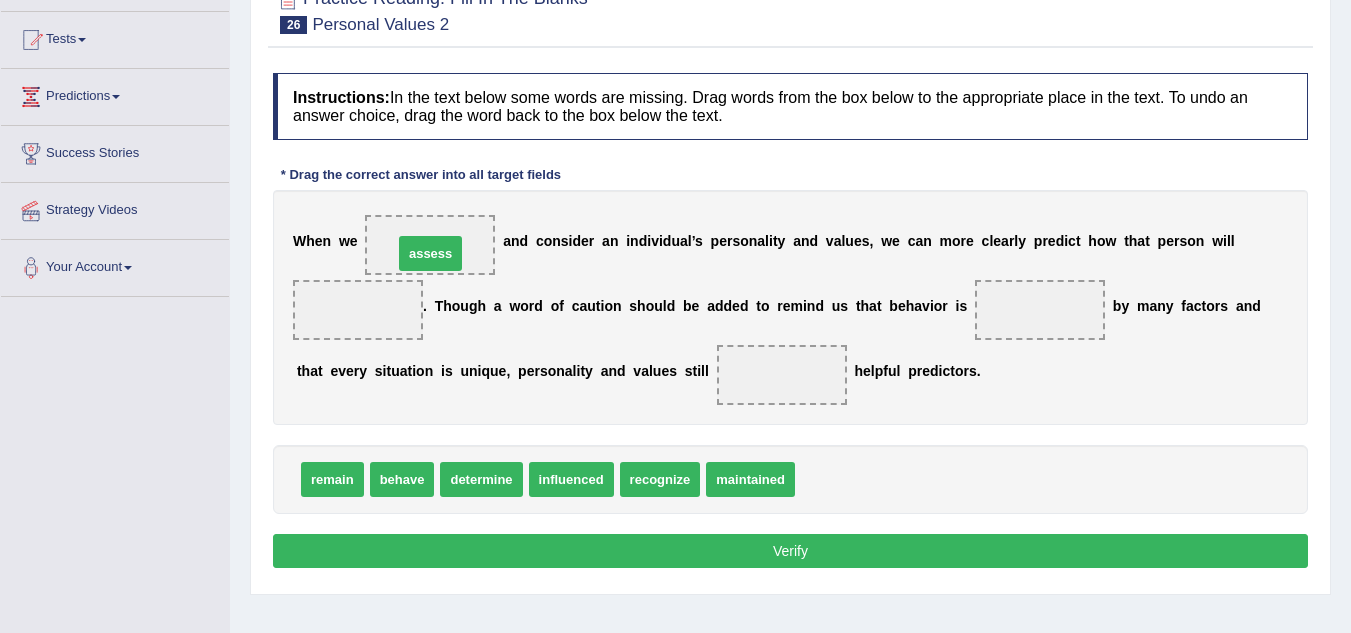 drag, startPoint x: 818, startPoint y: 480, endPoint x: 416, endPoint y: 254, distance: 461.17242 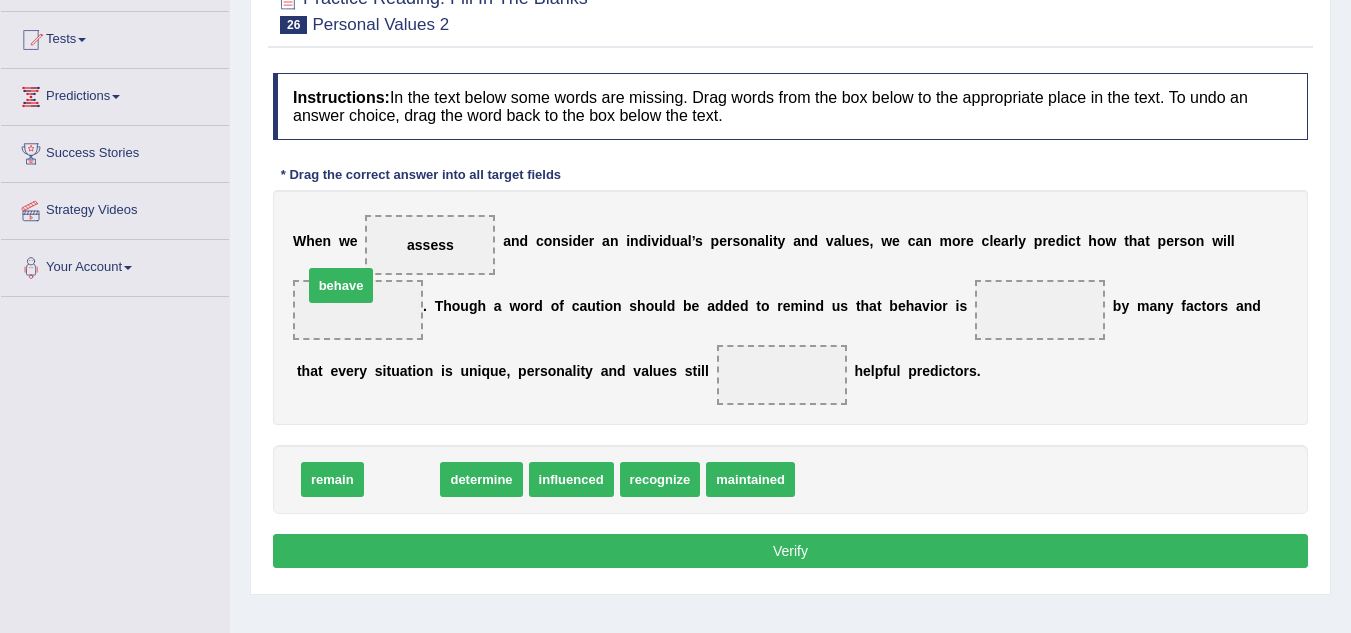 drag, startPoint x: 414, startPoint y: 482, endPoint x: 354, endPoint y: 291, distance: 200.2024 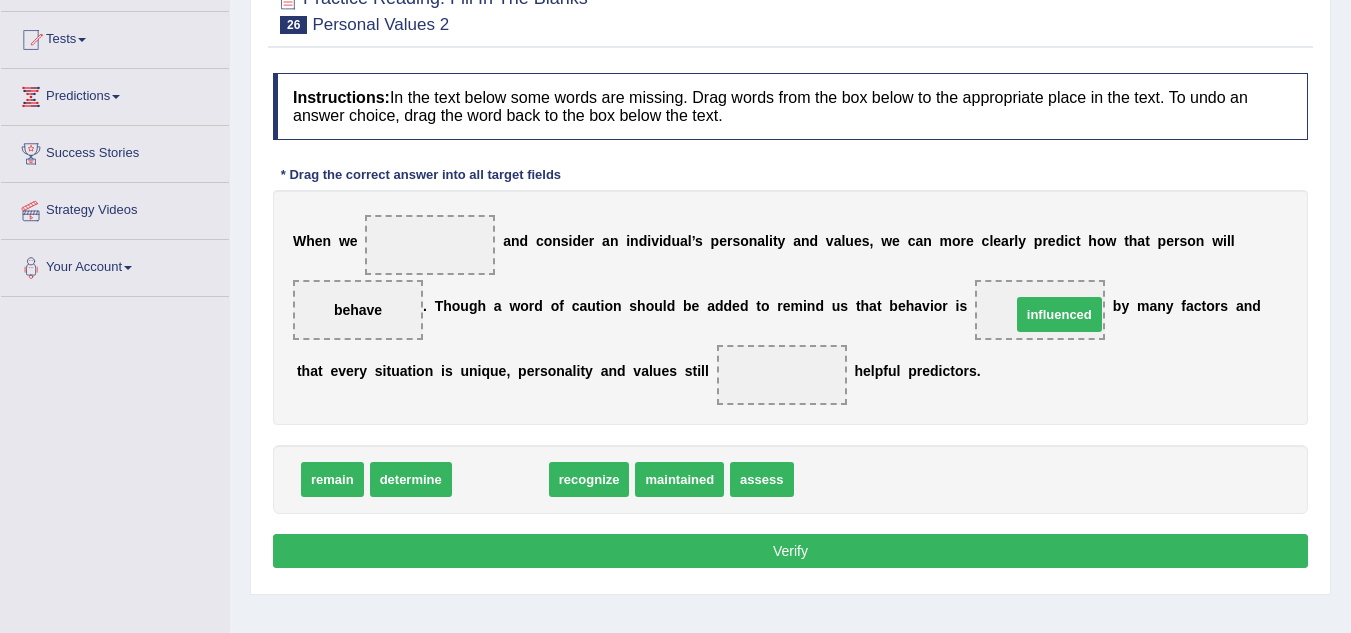 drag, startPoint x: 510, startPoint y: 478, endPoint x: 1069, endPoint y: 313, distance: 582.843 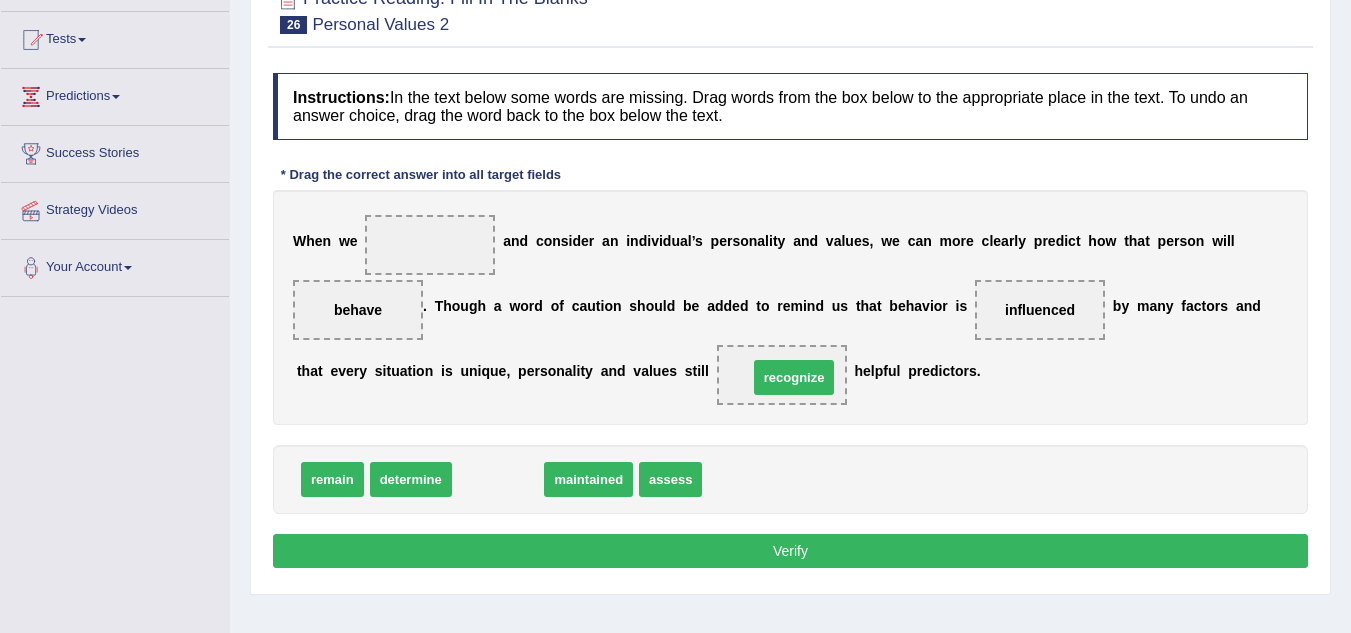 drag, startPoint x: 490, startPoint y: 477, endPoint x: 786, endPoint y: 375, distance: 313.08145 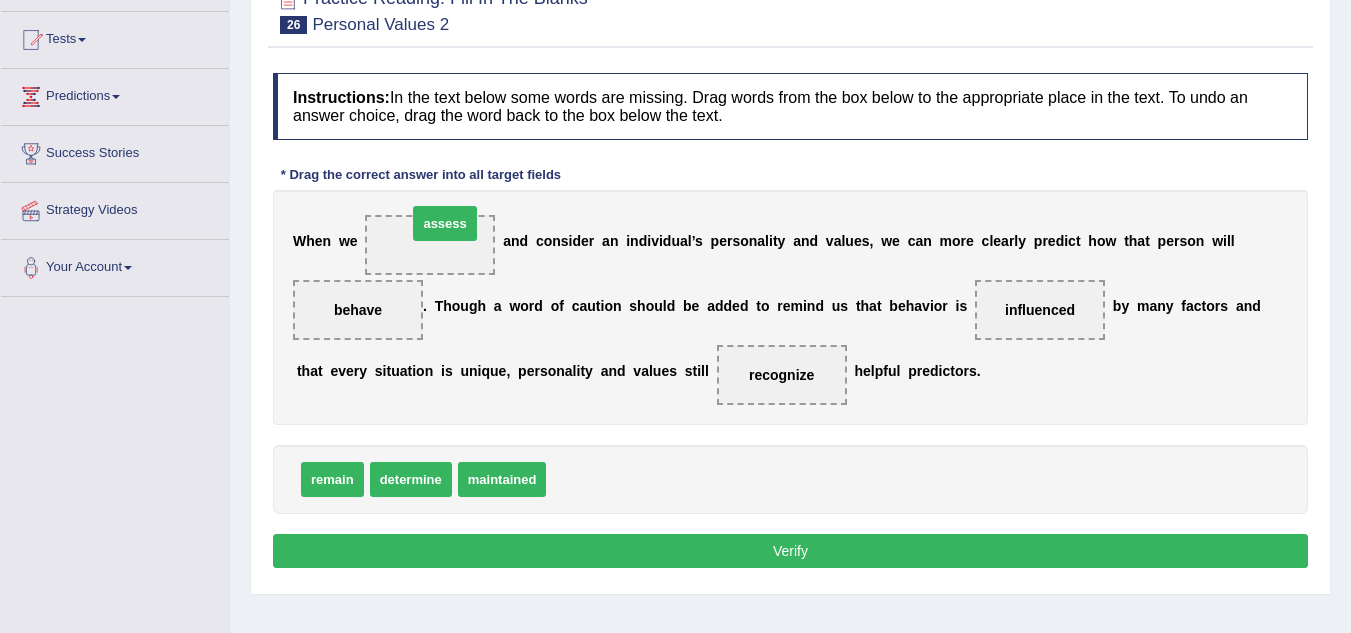 drag, startPoint x: 574, startPoint y: 482, endPoint x: 435, endPoint y: 236, distance: 282.5544 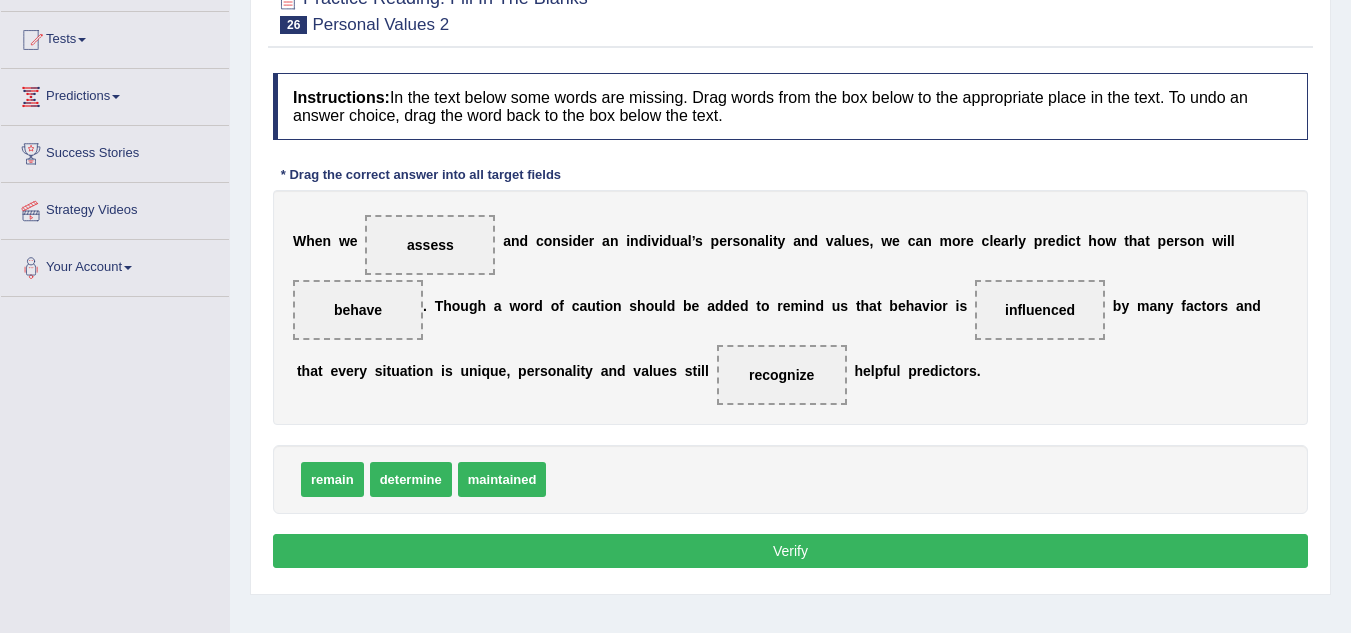 click on "Verify" at bounding box center [790, 551] 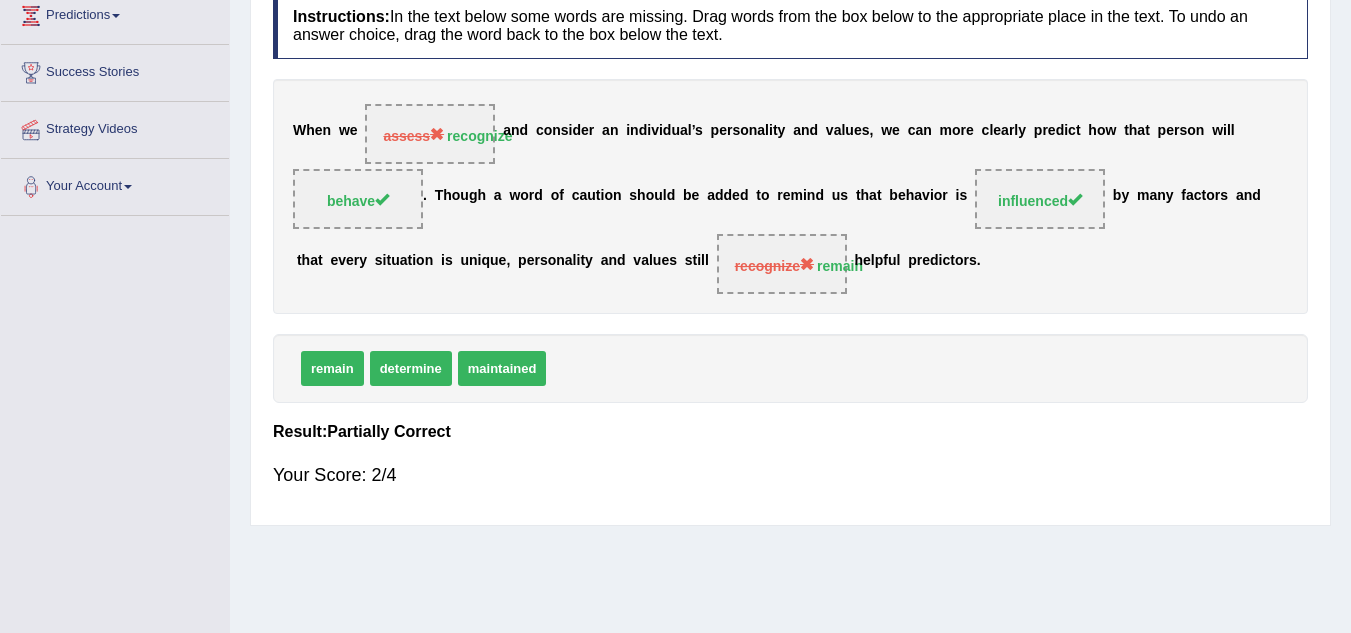 scroll, scrollTop: 0, scrollLeft: 0, axis: both 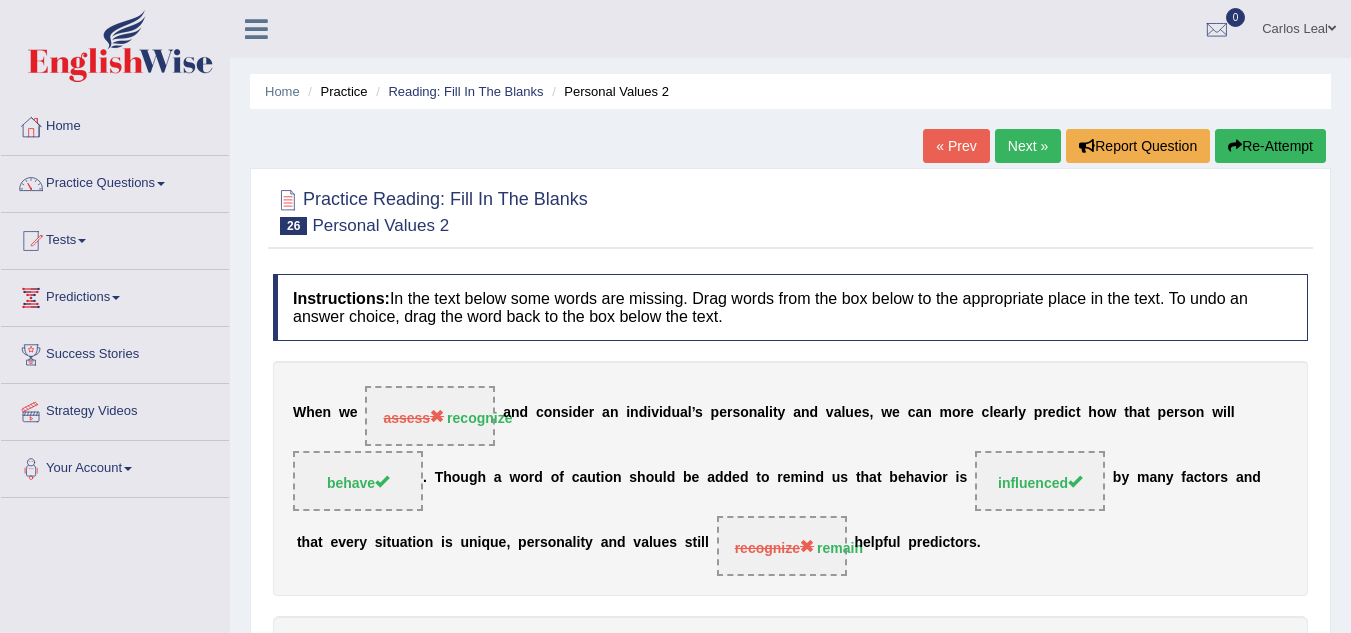 click on "Next »" at bounding box center (1028, 146) 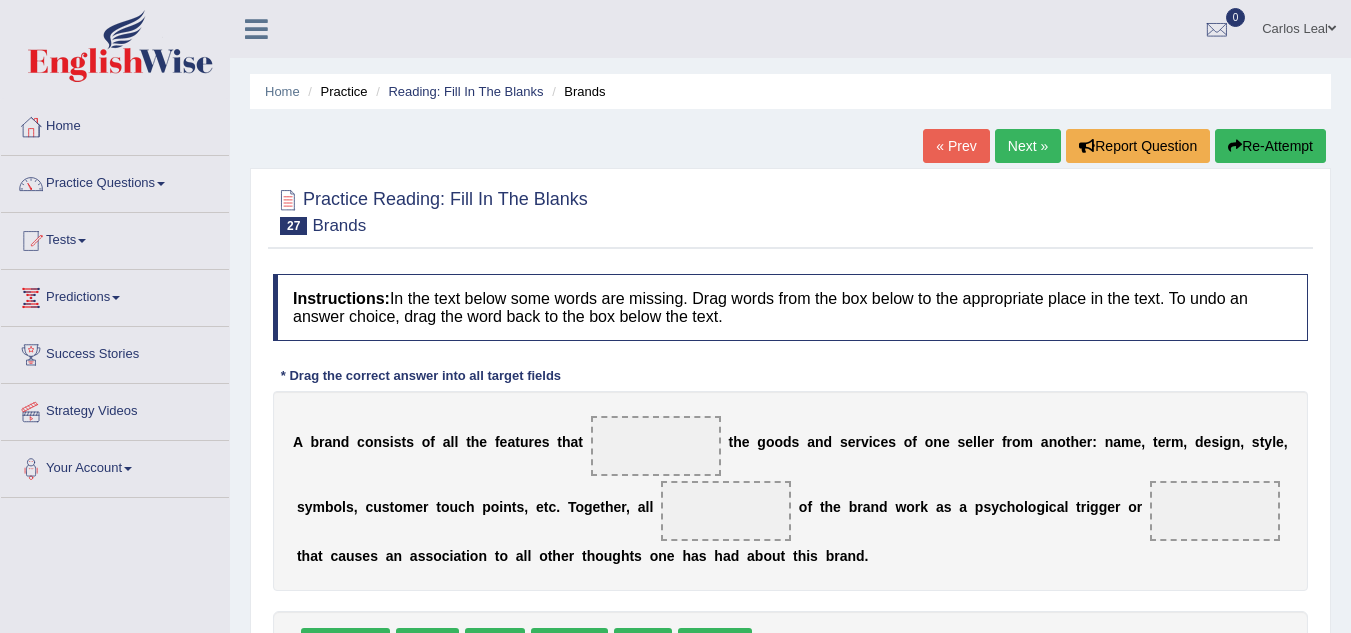 scroll, scrollTop: 0, scrollLeft: 0, axis: both 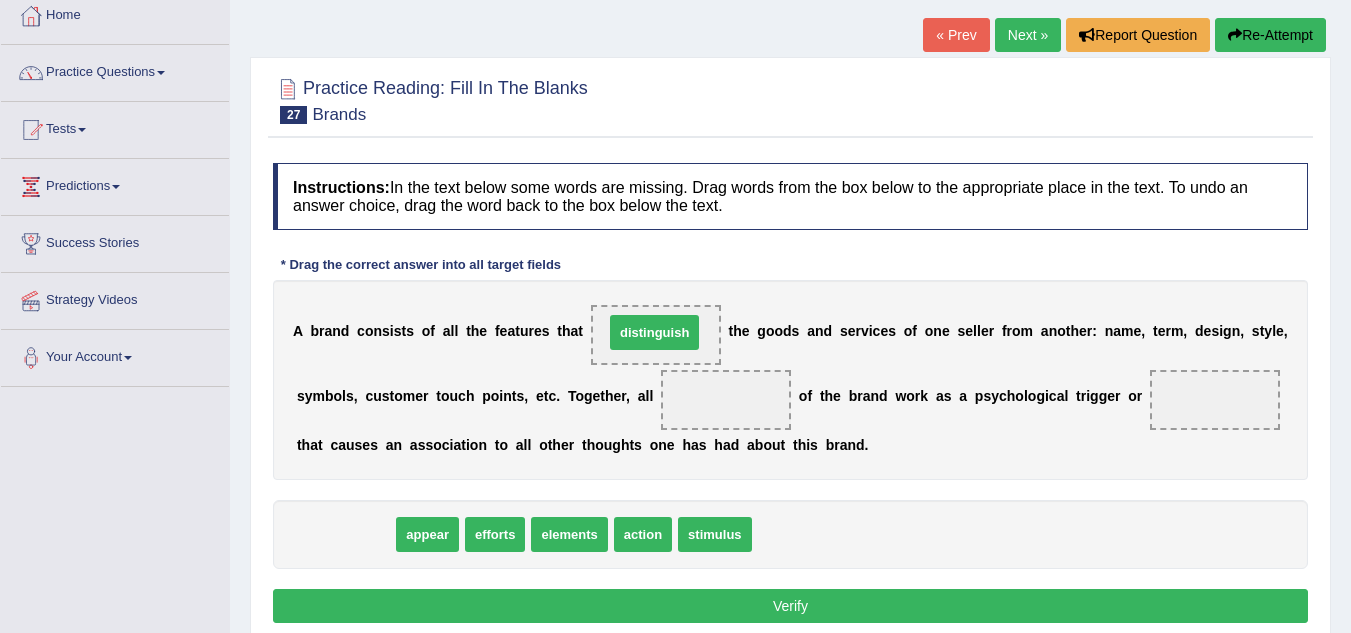 drag, startPoint x: 359, startPoint y: 531, endPoint x: 668, endPoint y: 329, distance: 369.16797 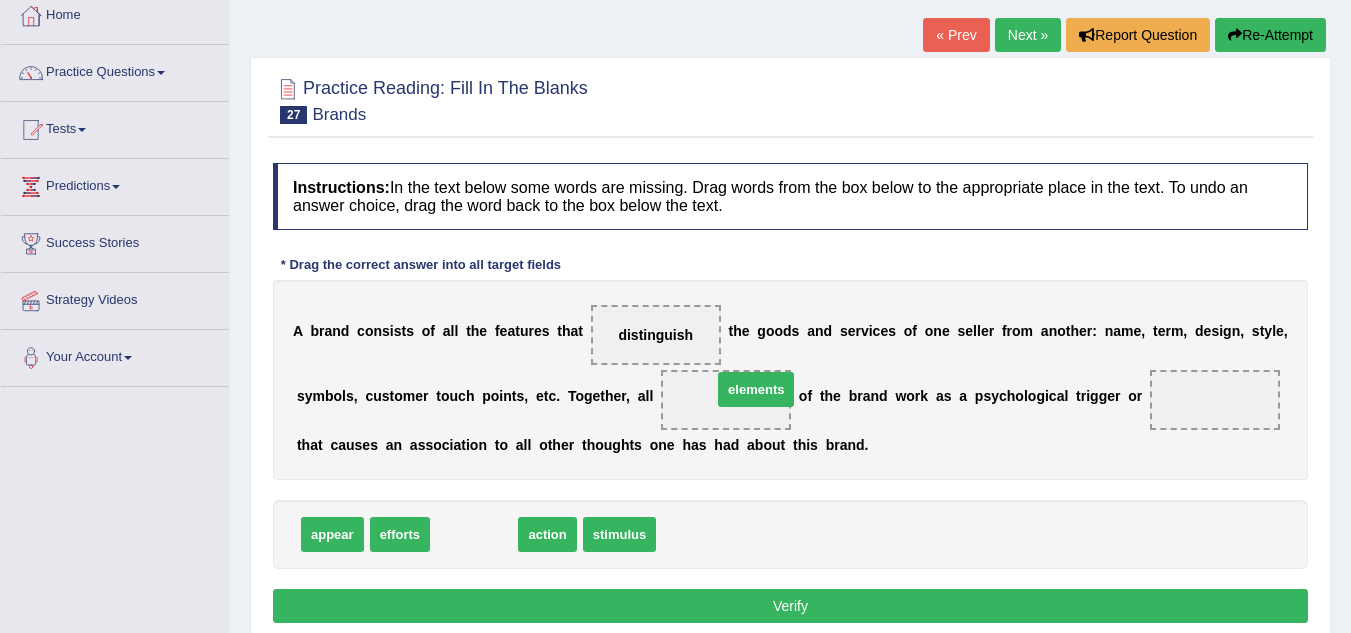 drag, startPoint x: 474, startPoint y: 536, endPoint x: 756, endPoint y: 391, distance: 317.09464 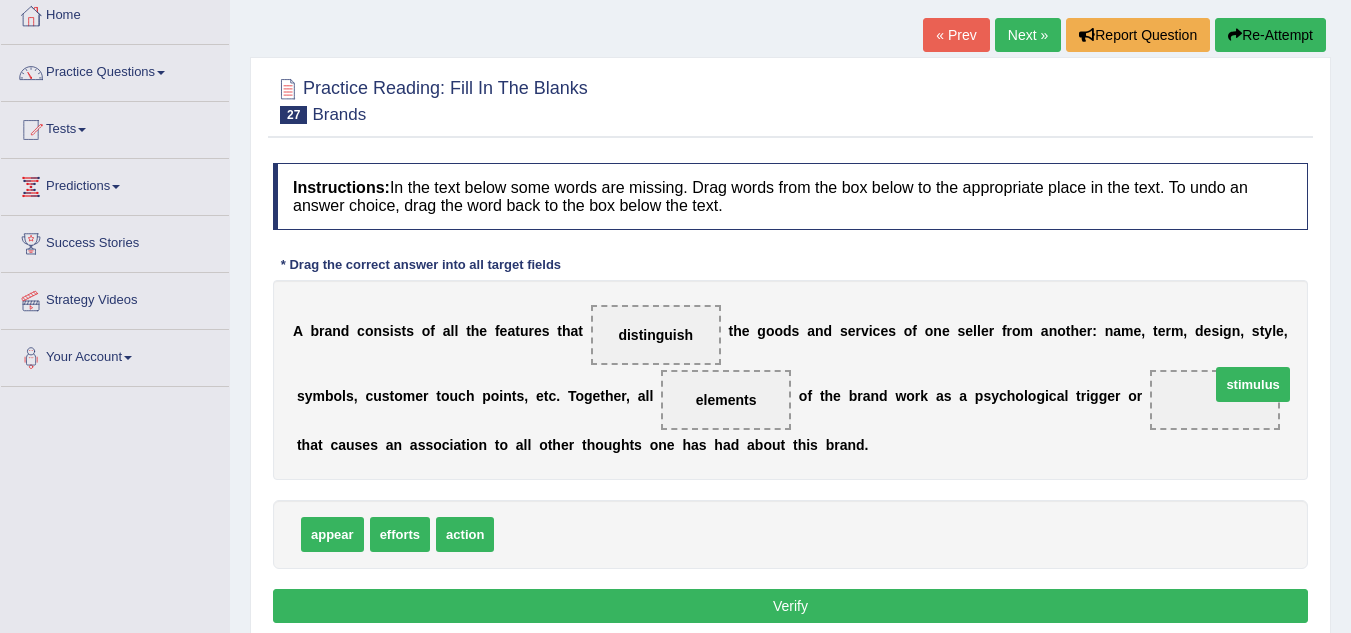 drag, startPoint x: 521, startPoint y: 534, endPoint x: 1237, endPoint y: 384, distance: 731.5436 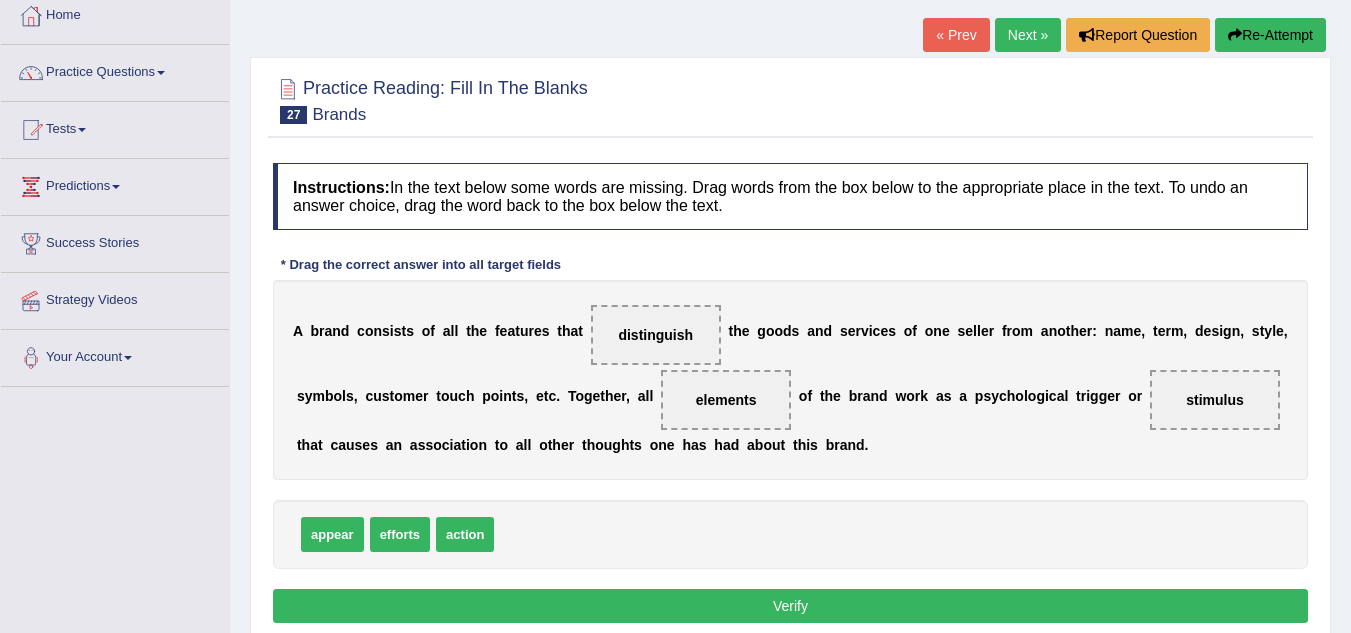 click on "Verify" at bounding box center [790, 606] 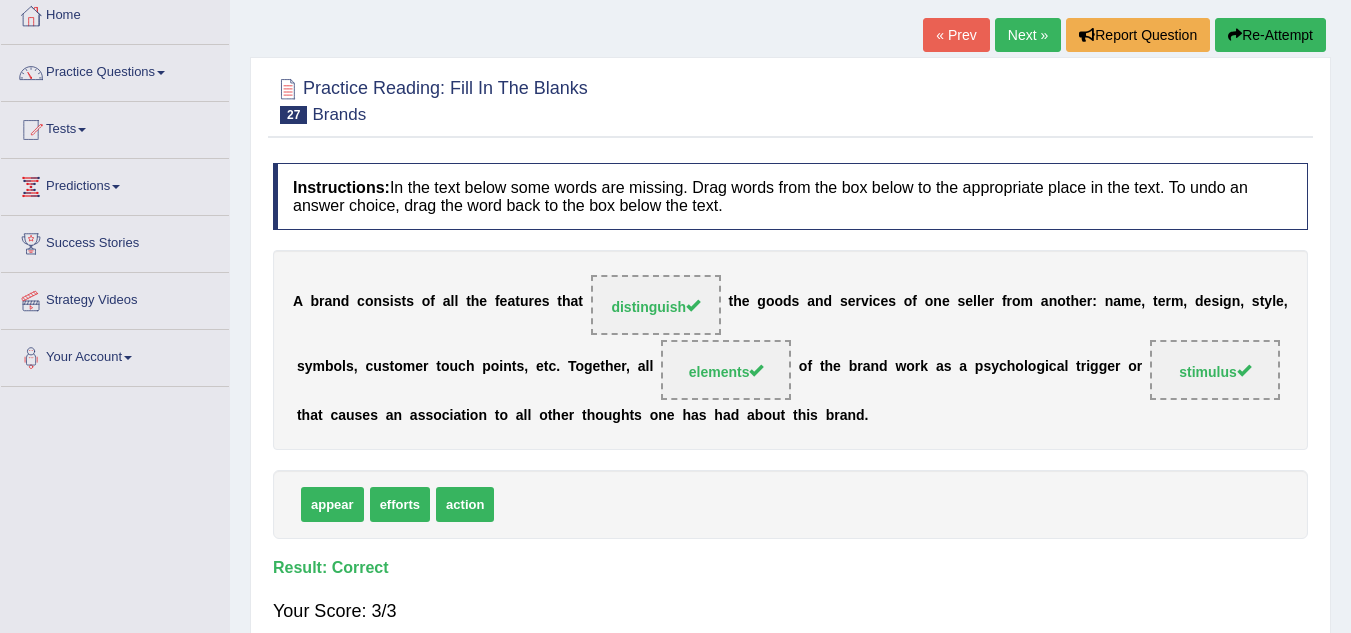 scroll, scrollTop: 0, scrollLeft: 0, axis: both 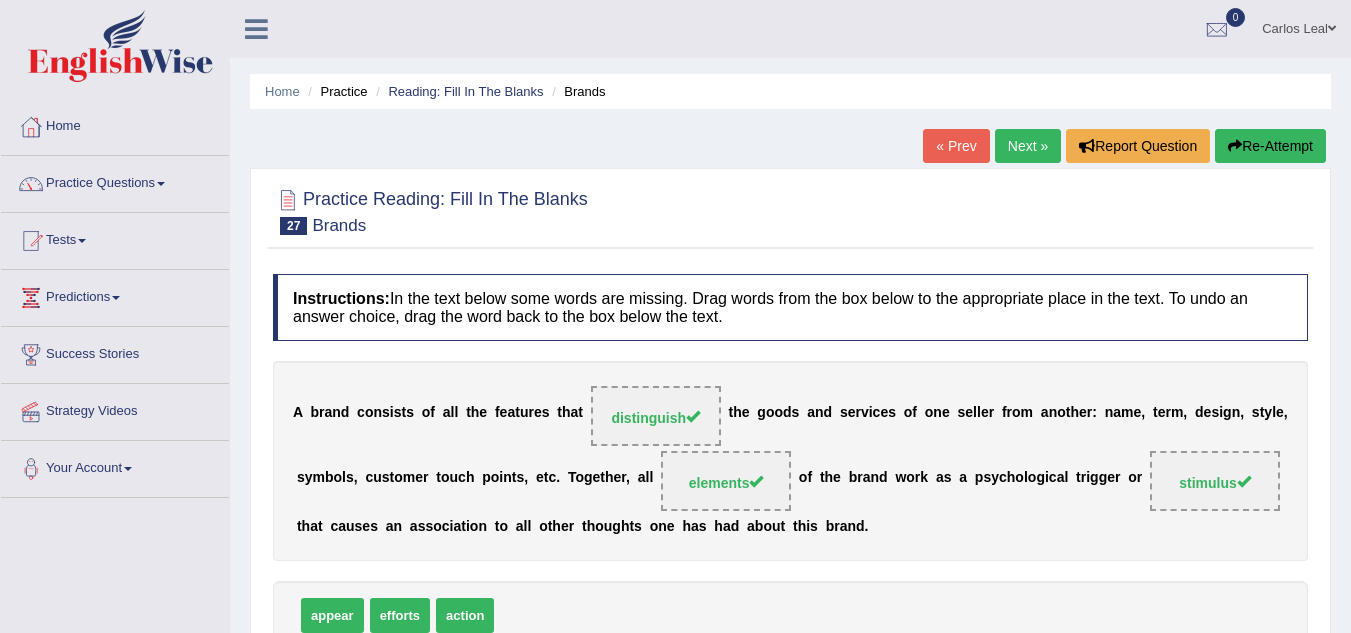 click on "Next »" at bounding box center (1028, 146) 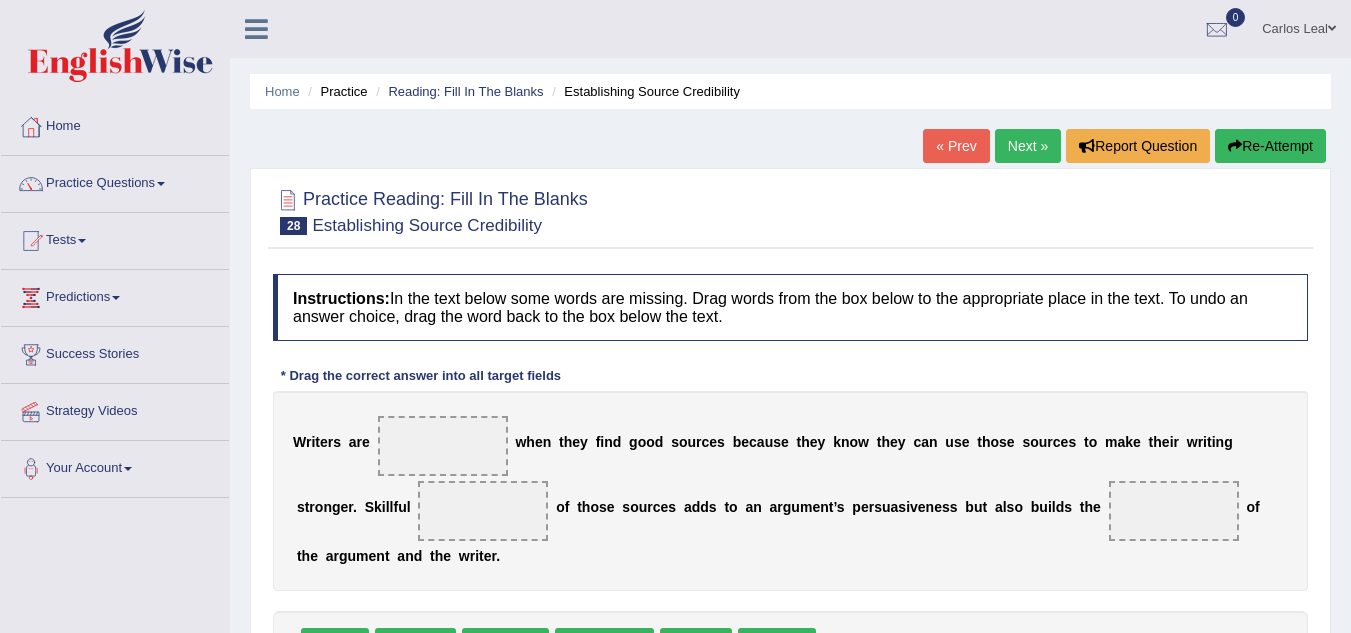 scroll, scrollTop: 0, scrollLeft: 0, axis: both 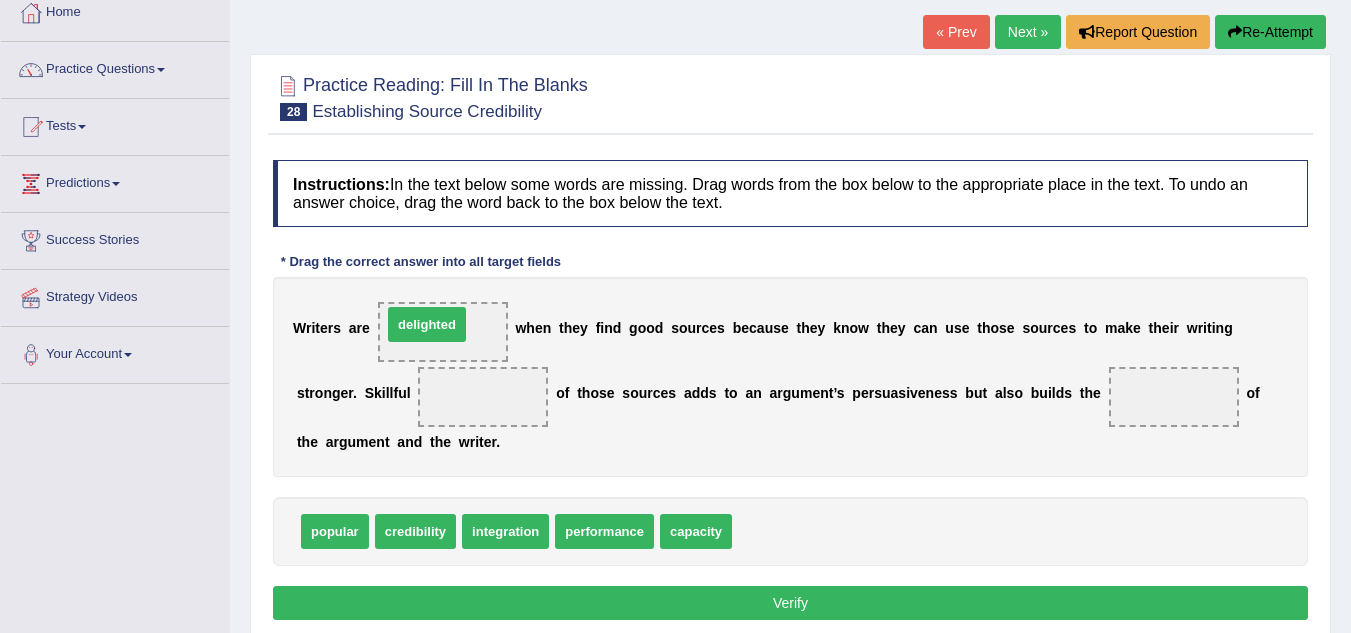 drag, startPoint x: 778, startPoint y: 531, endPoint x: 428, endPoint y: 324, distance: 406.6313 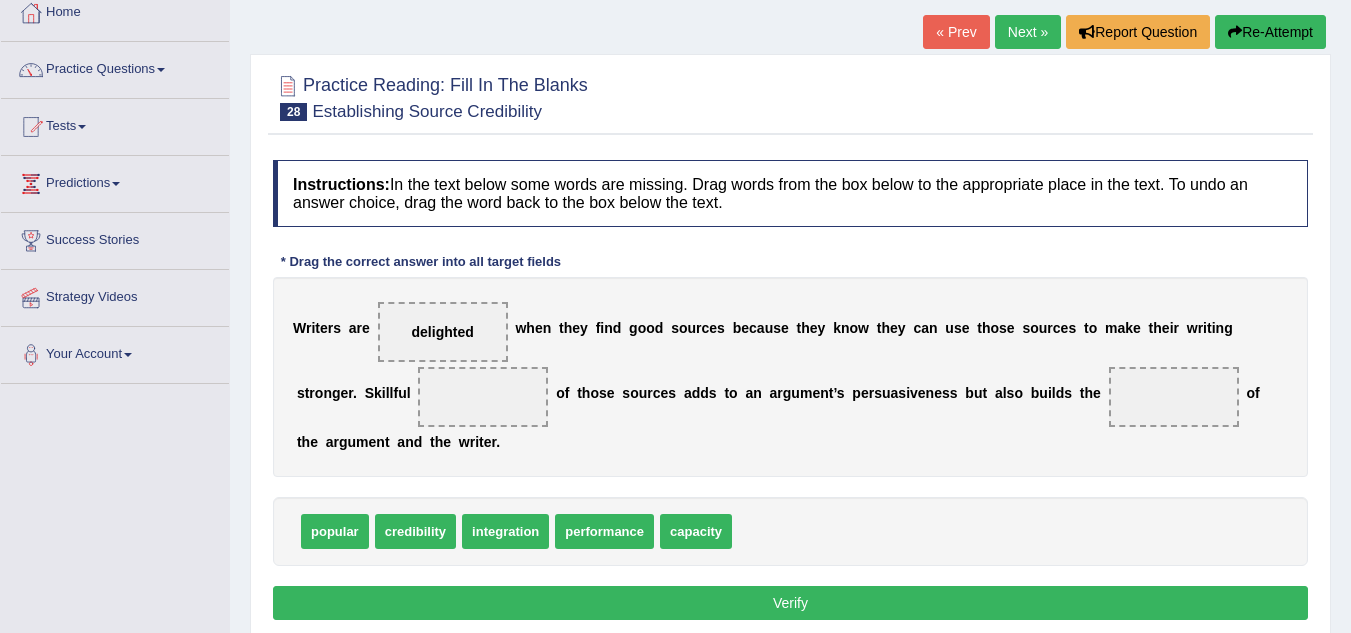 click on "capacity" at bounding box center (696, 531) 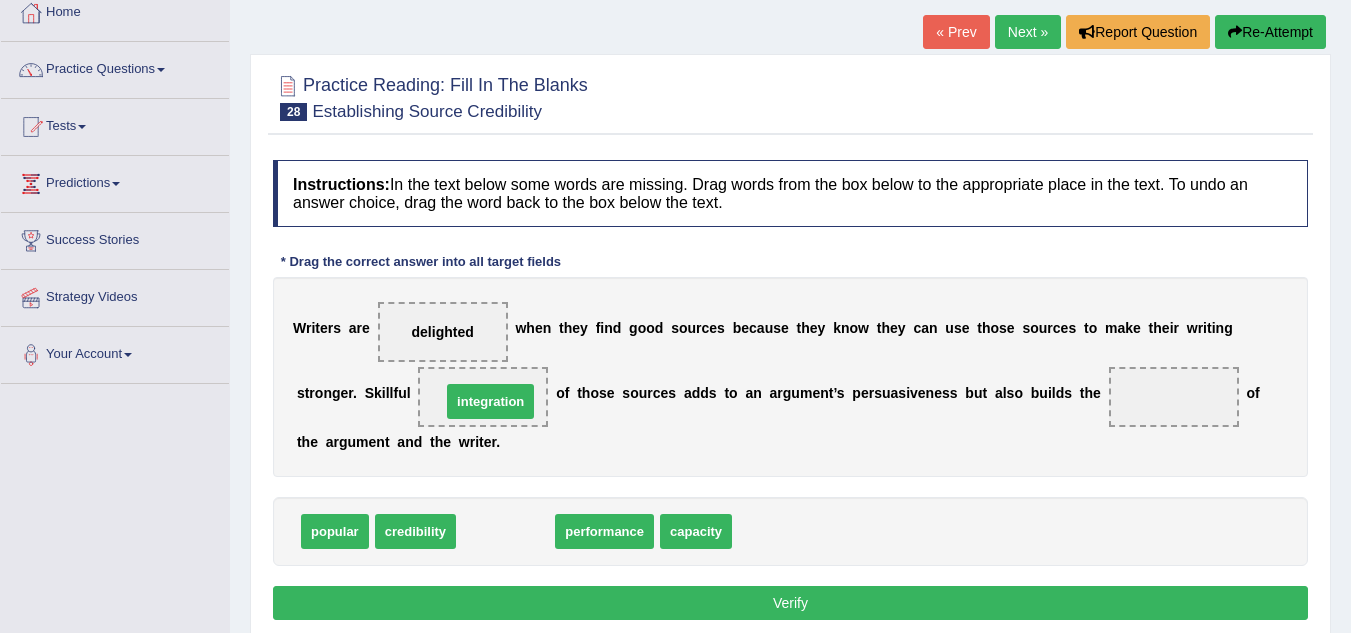 drag, startPoint x: 489, startPoint y: 532, endPoint x: 474, endPoint y: 402, distance: 130.86252 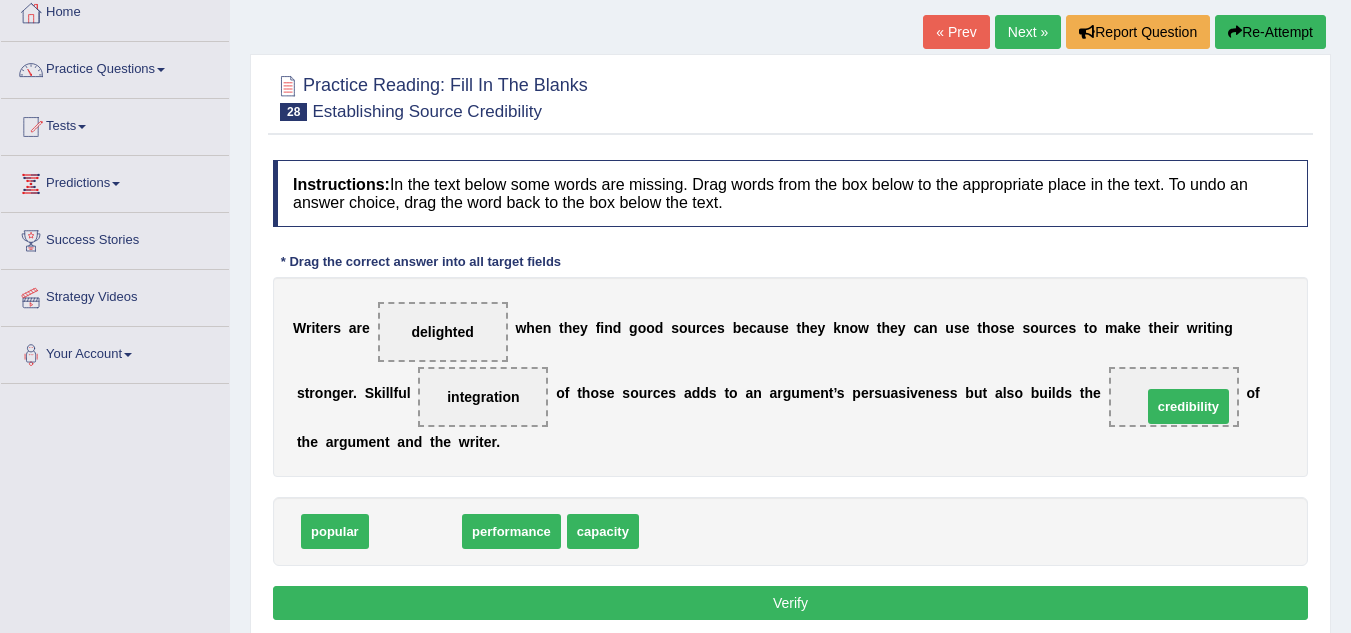 drag, startPoint x: 391, startPoint y: 530, endPoint x: 1163, endPoint y: 405, distance: 782.0543 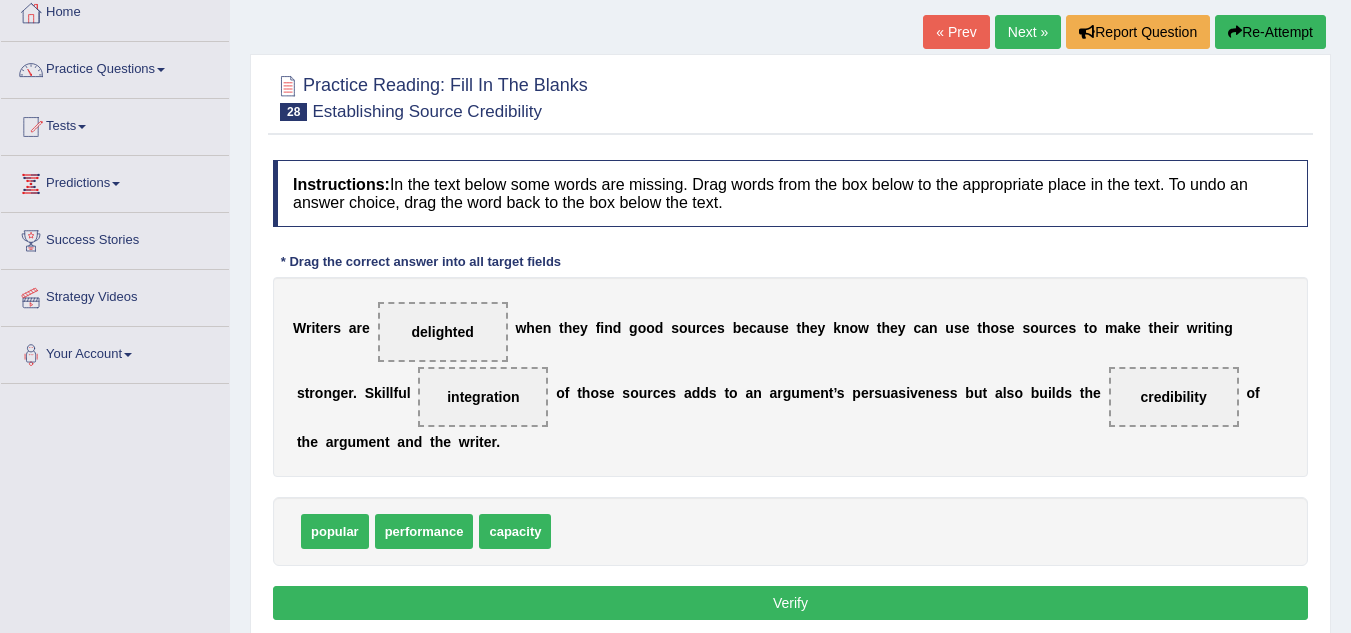 click on "Verify" at bounding box center [790, 603] 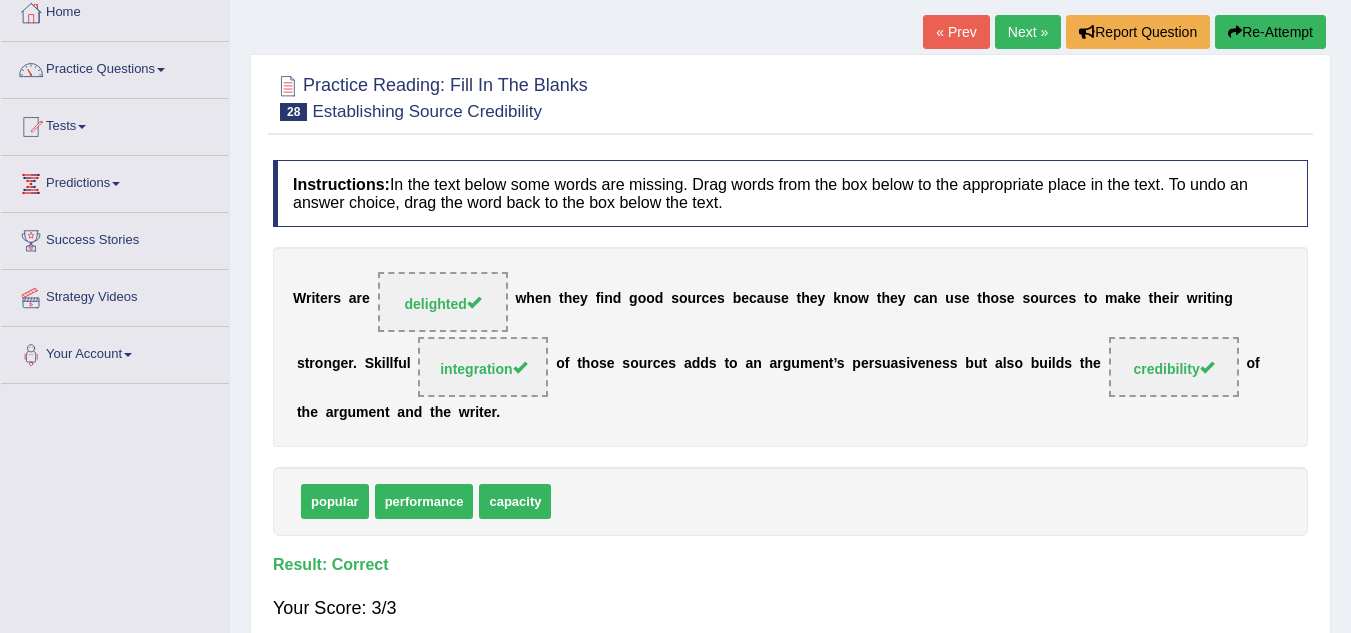 click on "Next »" at bounding box center [1028, 32] 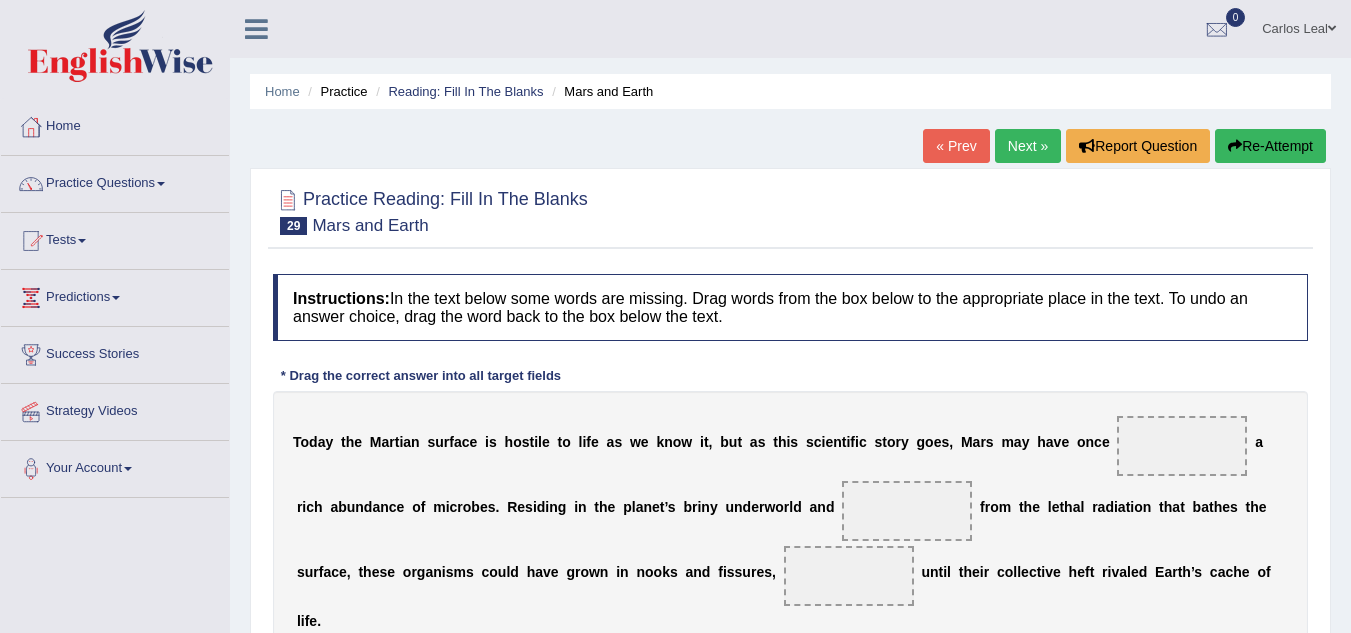 scroll, scrollTop: 0, scrollLeft: 0, axis: both 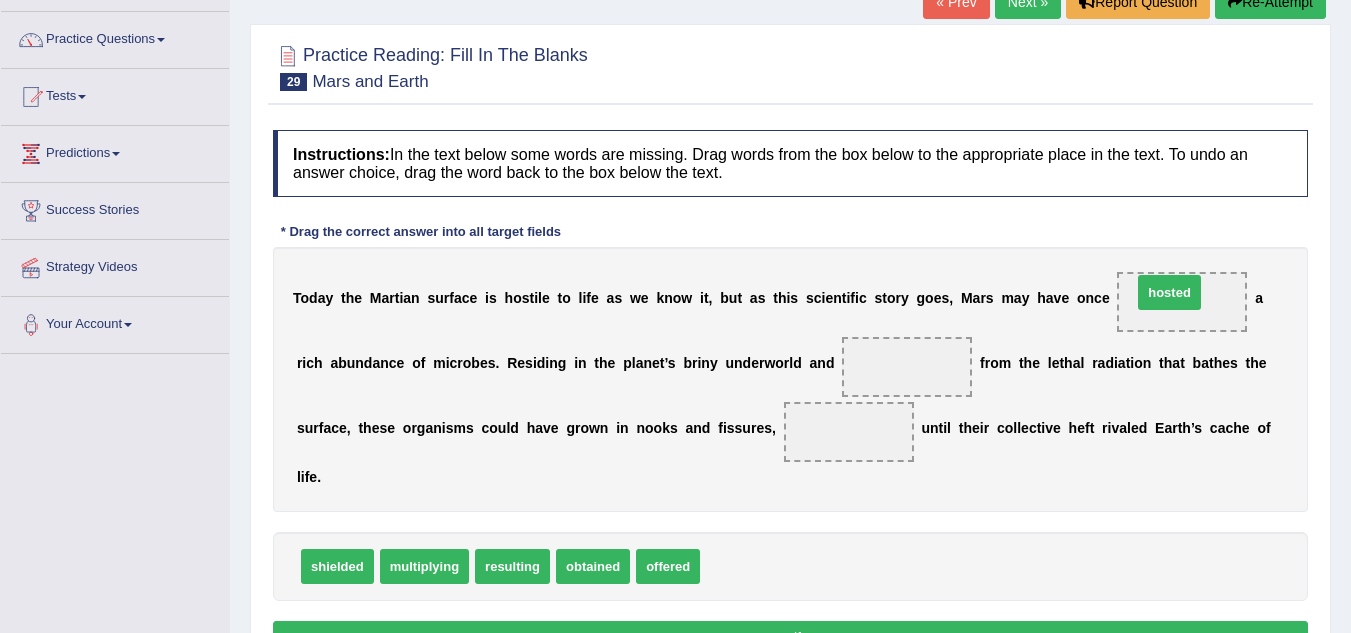 drag, startPoint x: 734, startPoint y: 562, endPoint x: 1166, endPoint y: 288, distance: 511.56622 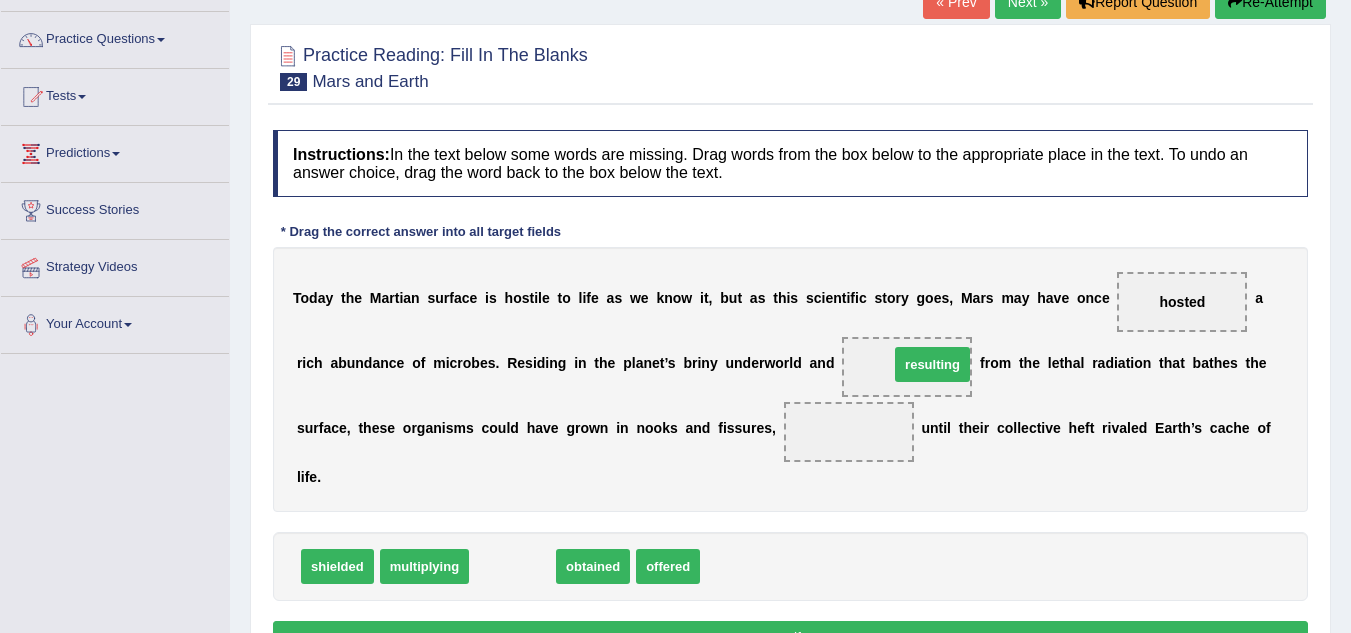 drag, startPoint x: 505, startPoint y: 568, endPoint x: 924, endPoint y: 367, distance: 464.71713 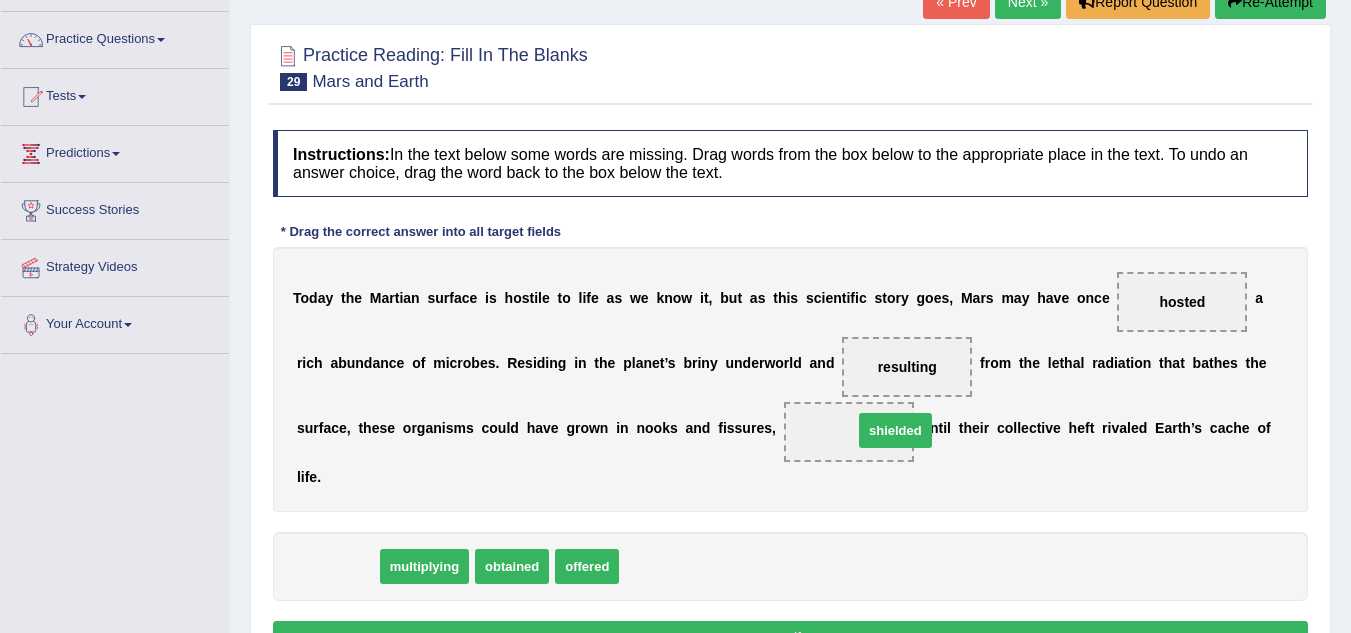 drag, startPoint x: 352, startPoint y: 564, endPoint x: 910, endPoint y: 429, distance: 574.09845 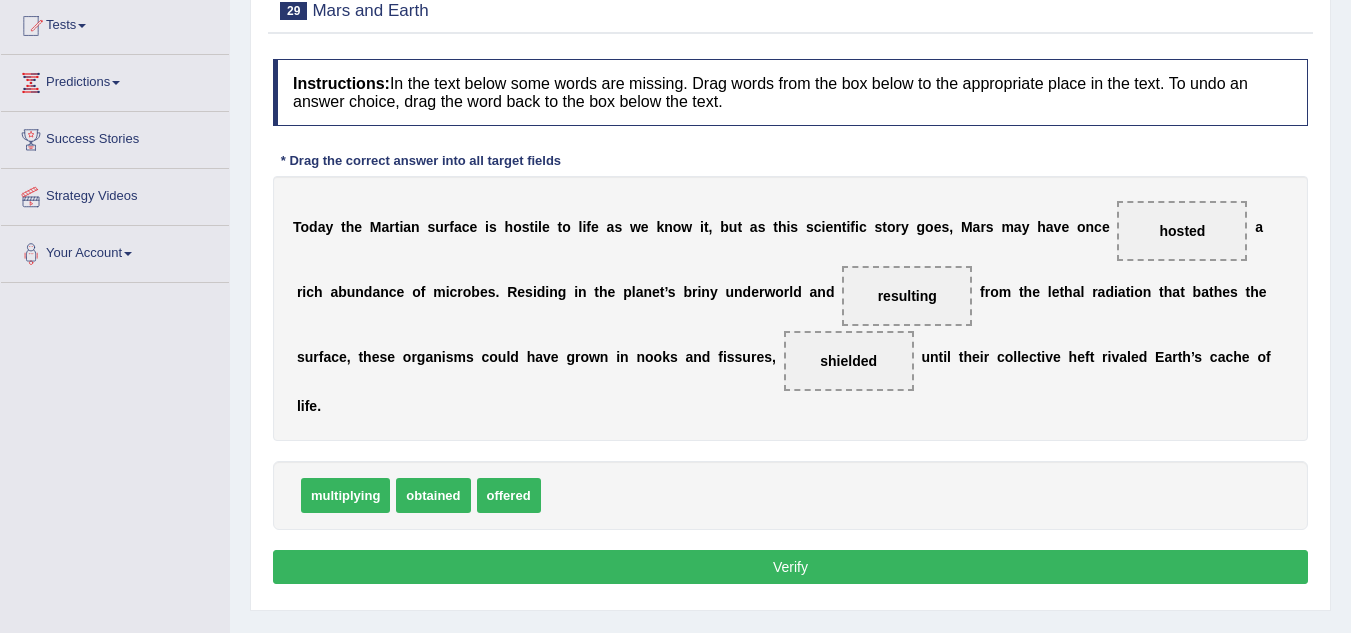 scroll, scrollTop: 227, scrollLeft: 0, axis: vertical 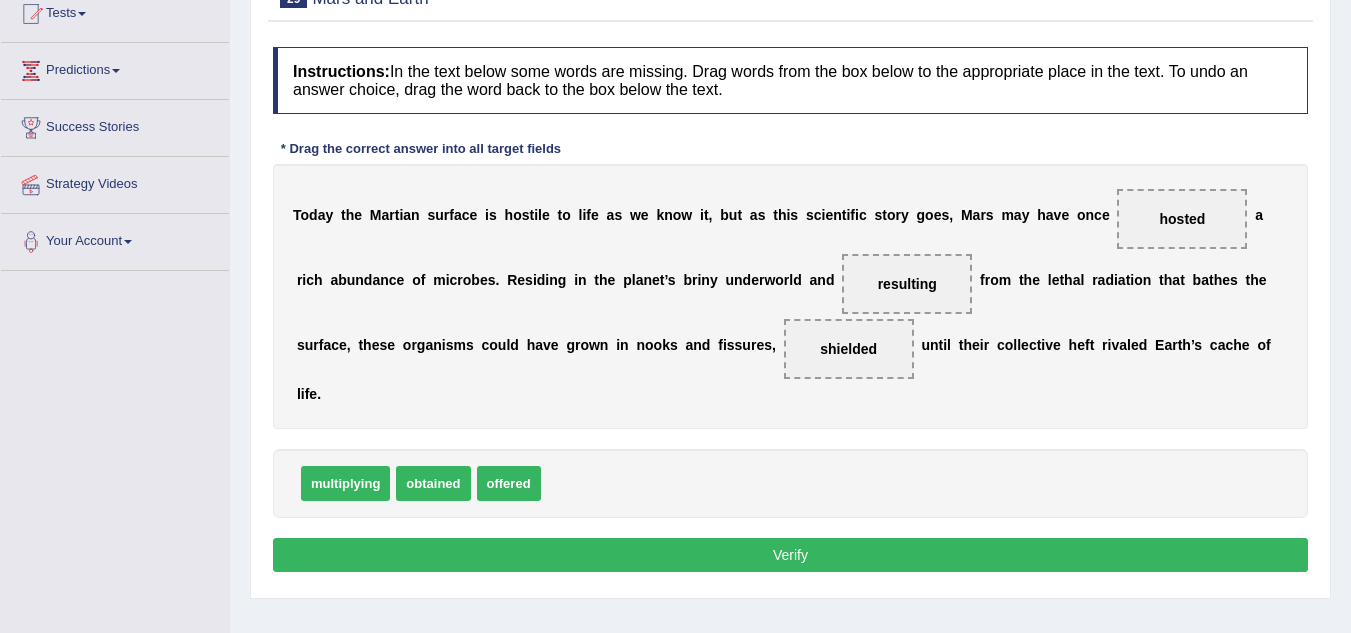 click on "Verify" at bounding box center [790, 555] 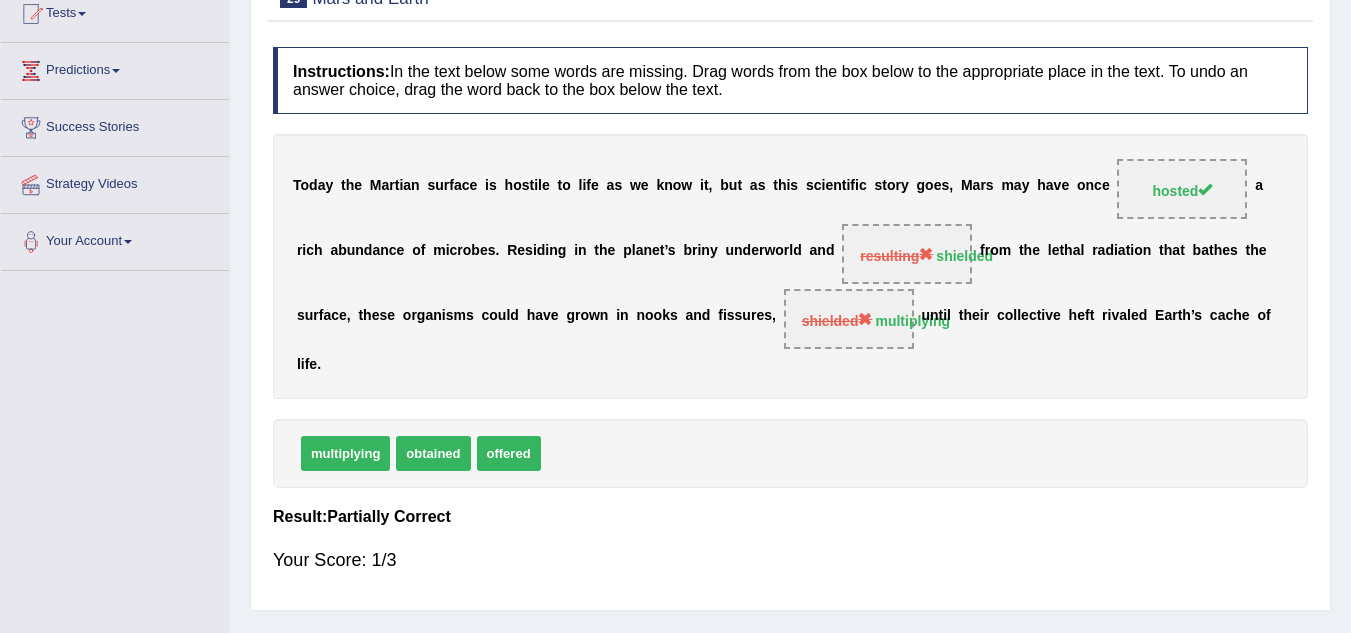 drag, startPoint x: 913, startPoint y: 314, endPoint x: 925, endPoint y: 311, distance: 12.369317 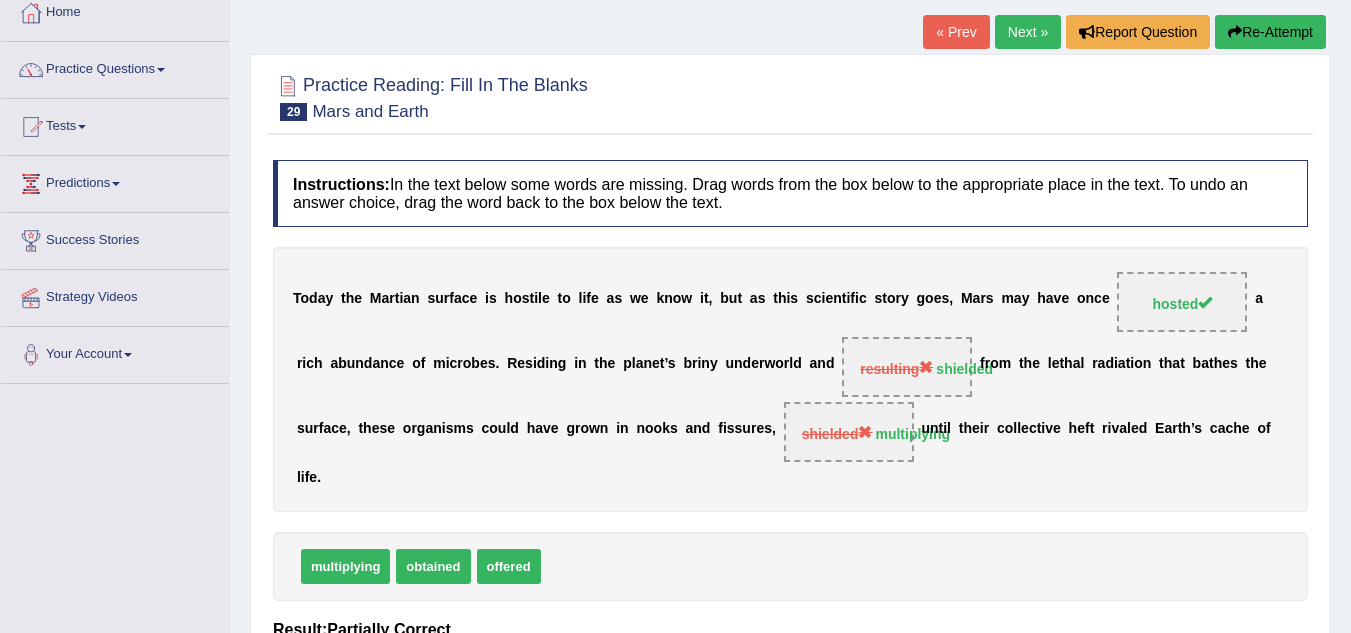 scroll, scrollTop: 109, scrollLeft: 0, axis: vertical 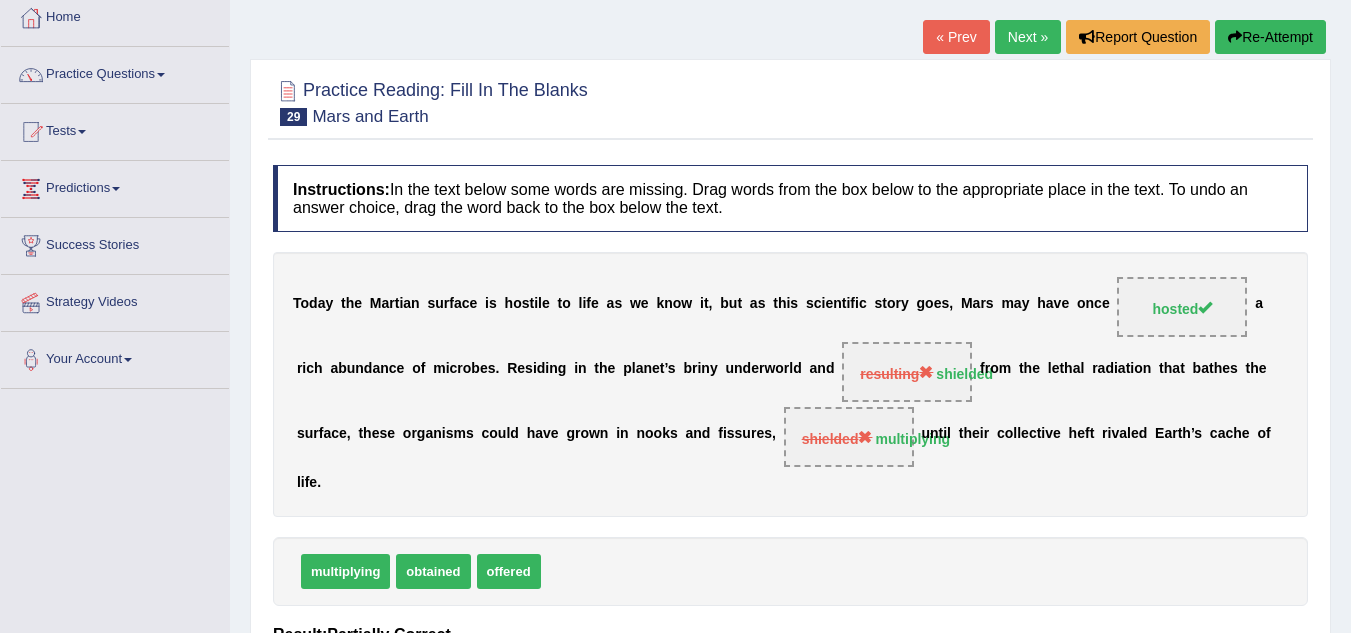 click on "Next »" at bounding box center [1028, 37] 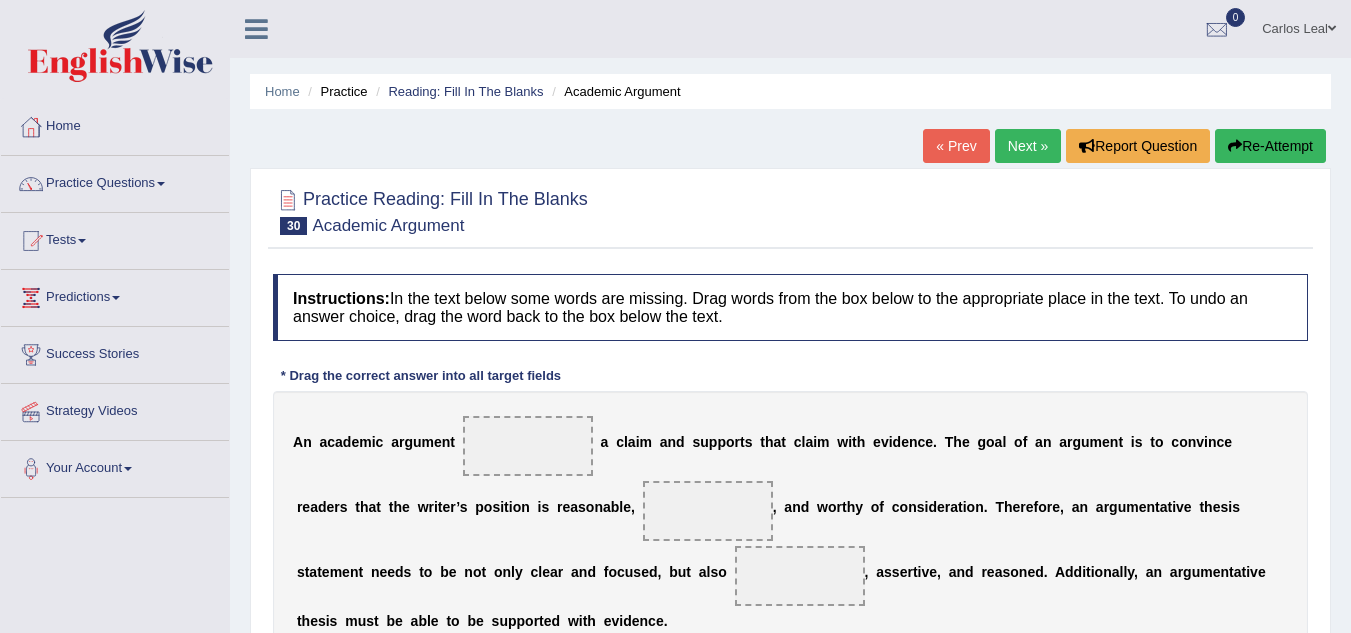 scroll, scrollTop: 0, scrollLeft: 0, axis: both 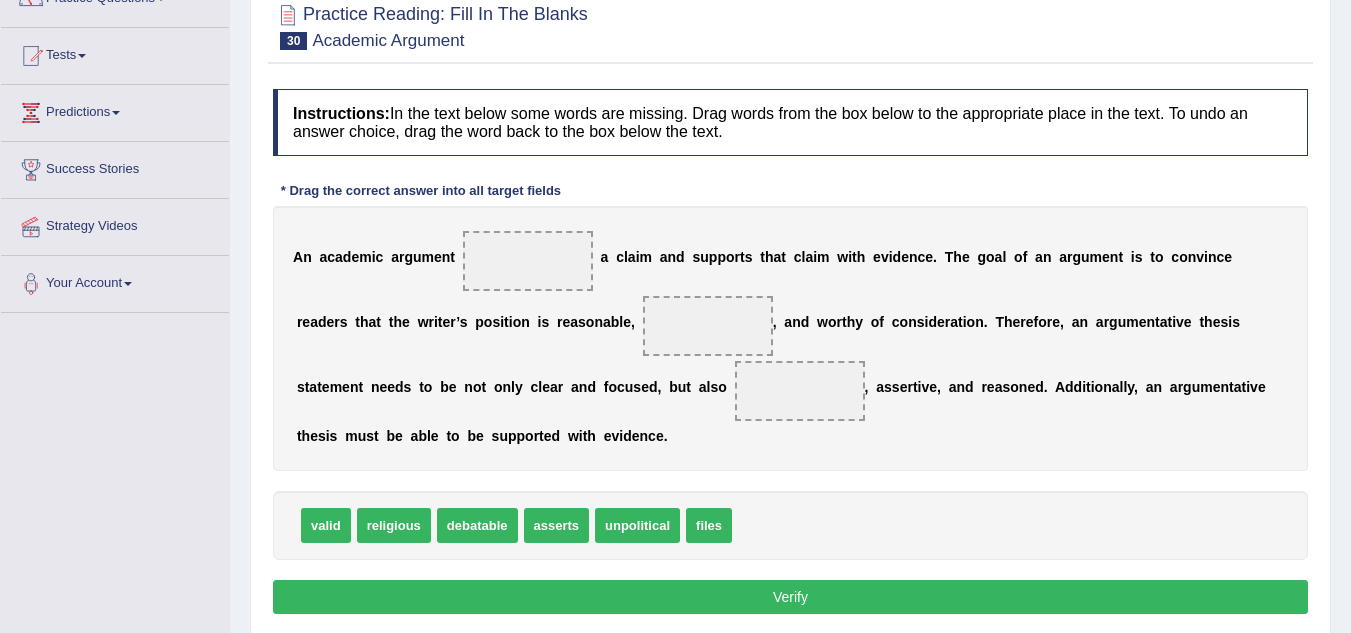 click on "files" at bounding box center (709, 525) 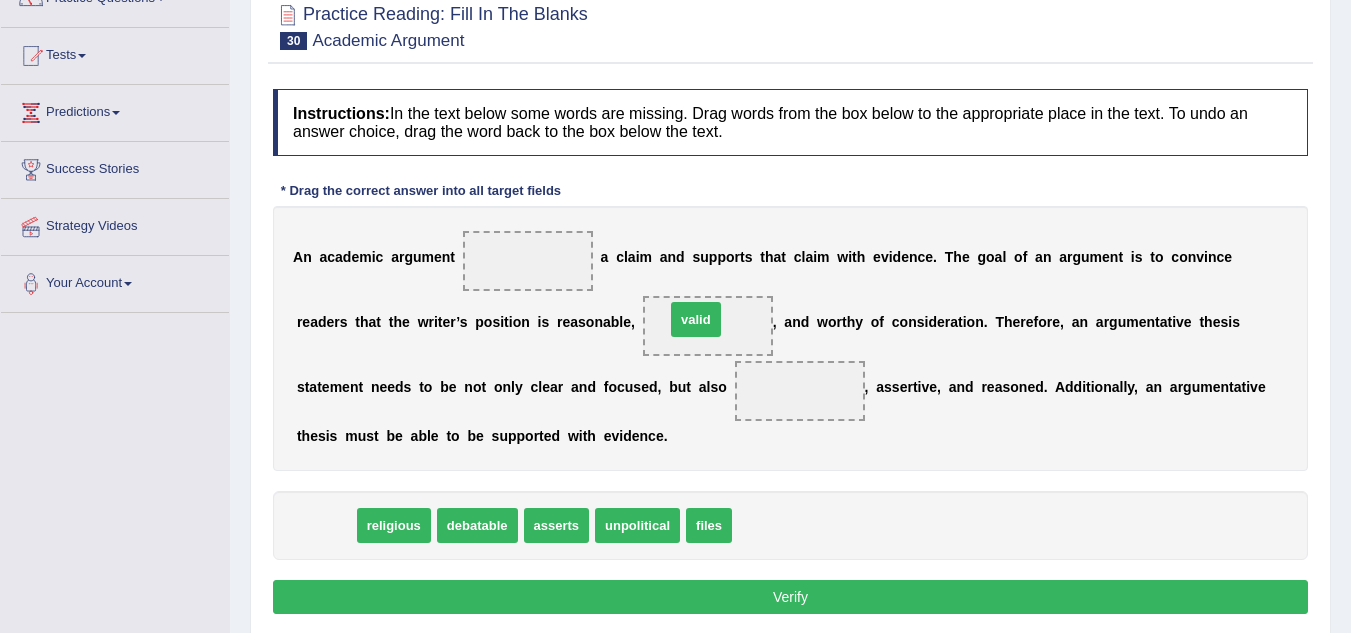 drag, startPoint x: 326, startPoint y: 526, endPoint x: 696, endPoint y: 320, distance: 423.4808 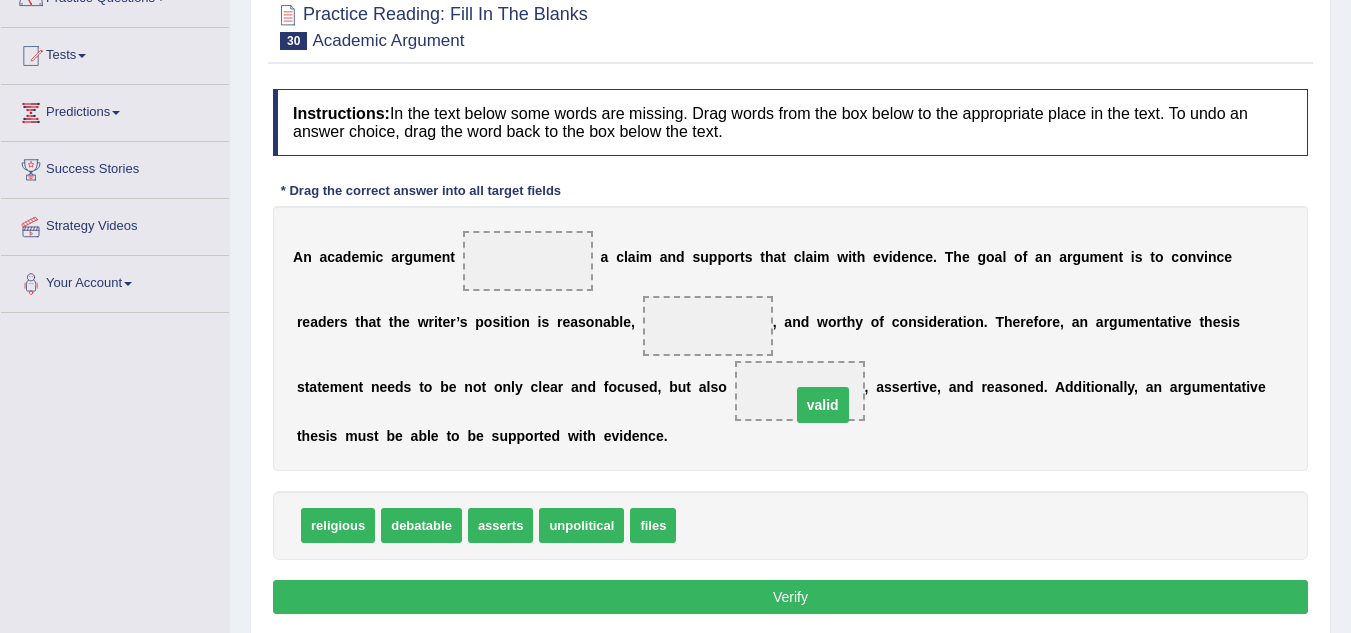 drag, startPoint x: 696, startPoint y: 320, endPoint x: 811, endPoint y: 399, distance: 139.52061 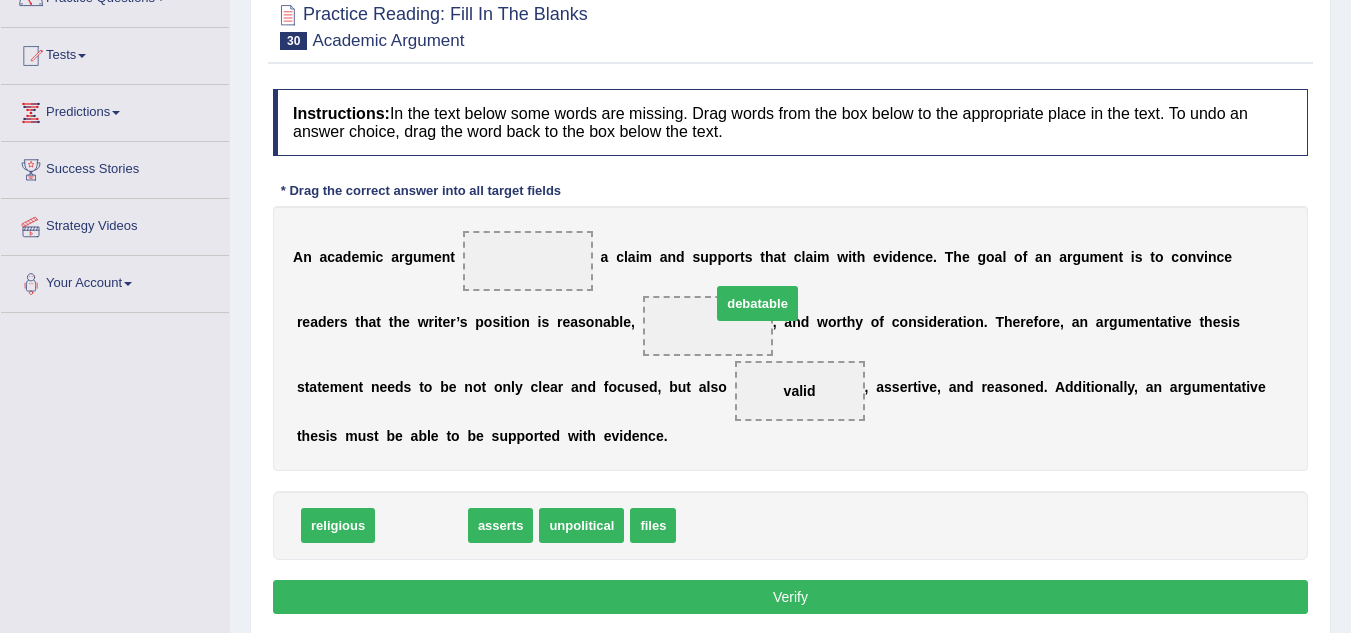 drag, startPoint x: 420, startPoint y: 528, endPoint x: 753, endPoint y: 307, distance: 399.66235 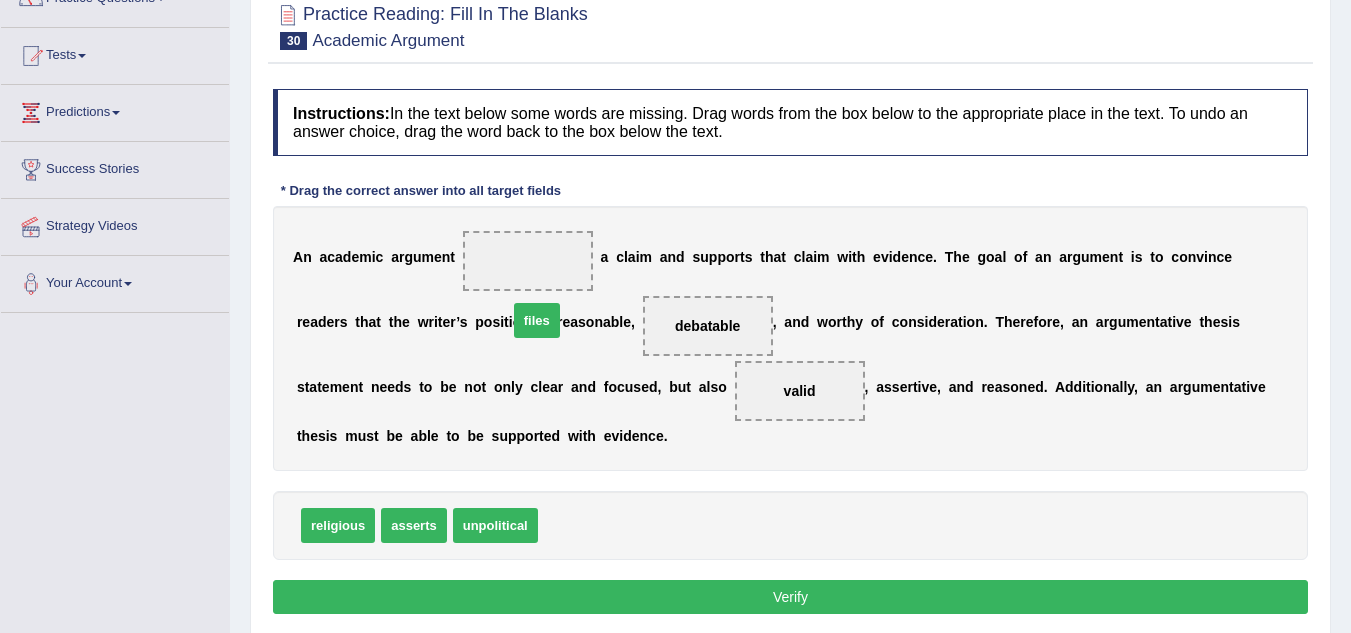drag, startPoint x: 569, startPoint y: 525, endPoint x: 538, endPoint y: 316, distance: 211.28653 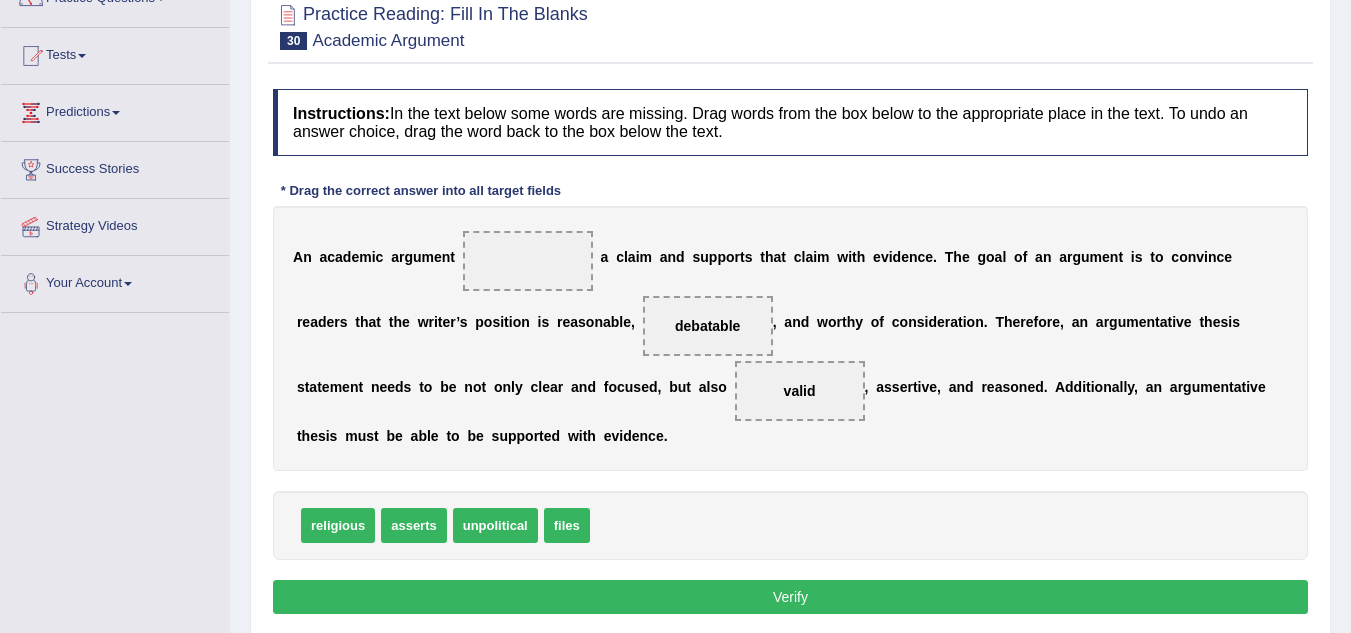 click on "files" at bounding box center (567, 525) 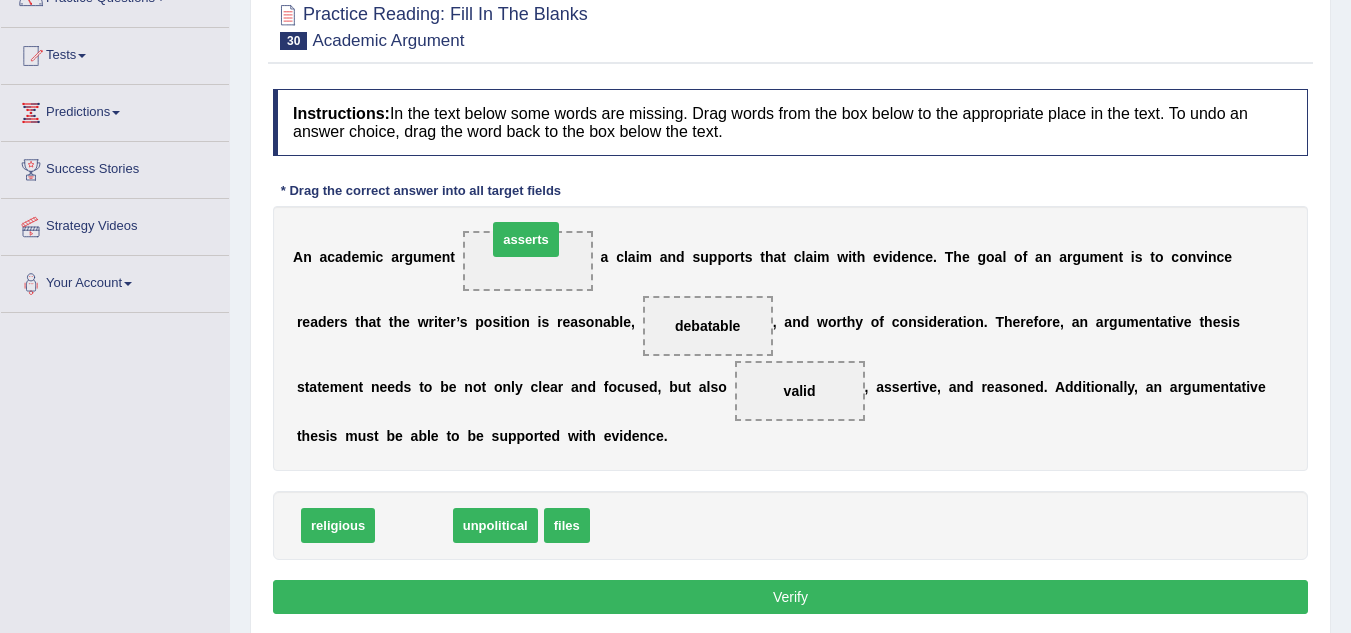 drag, startPoint x: 420, startPoint y: 518, endPoint x: 532, endPoint y: 232, distance: 307.14816 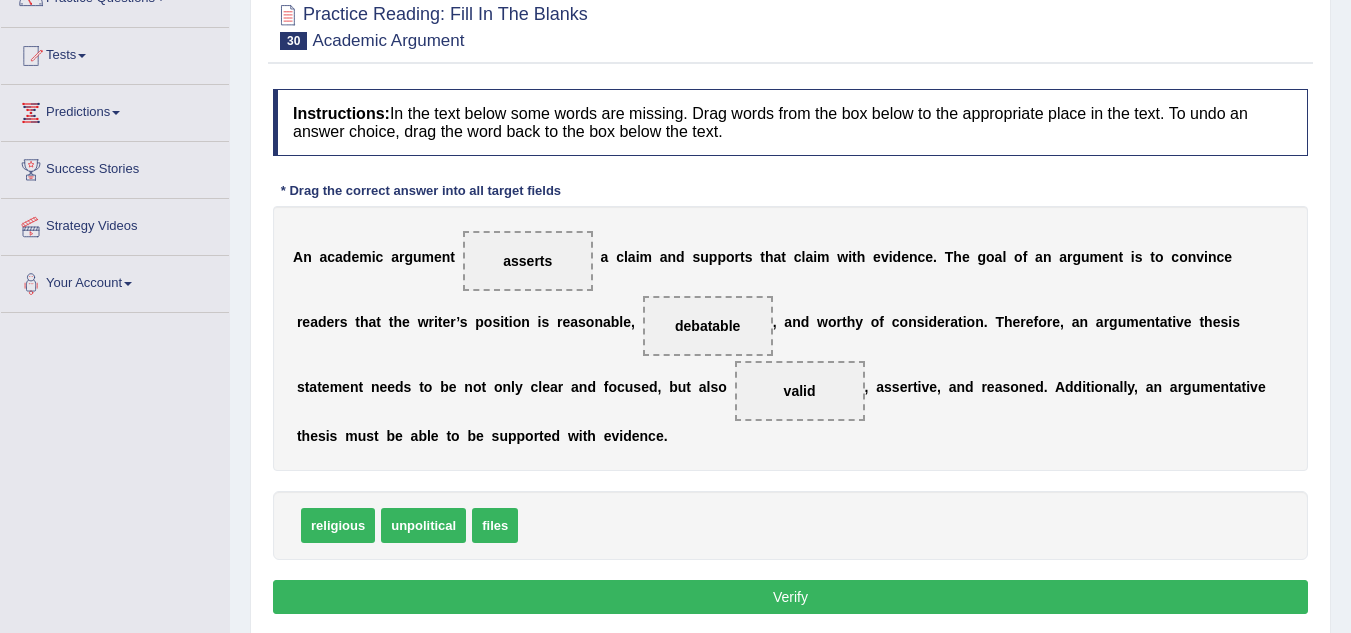 click on "Verify" at bounding box center [790, 597] 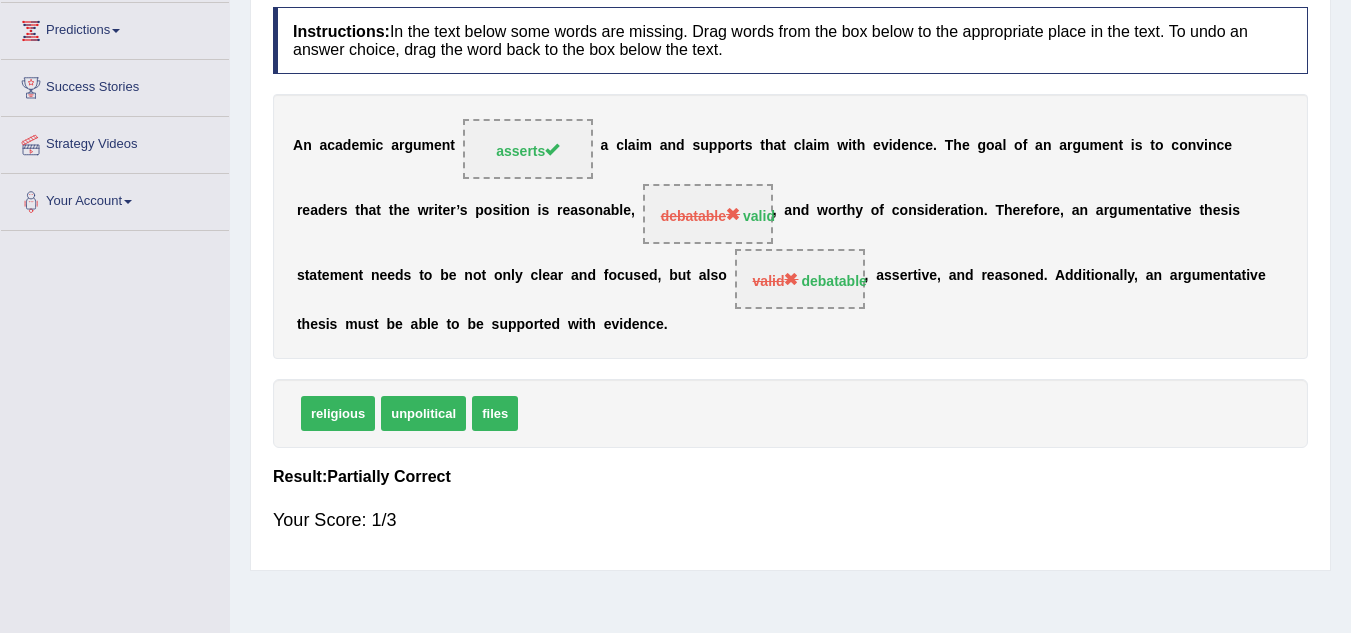 scroll, scrollTop: 0, scrollLeft: 0, axis: both 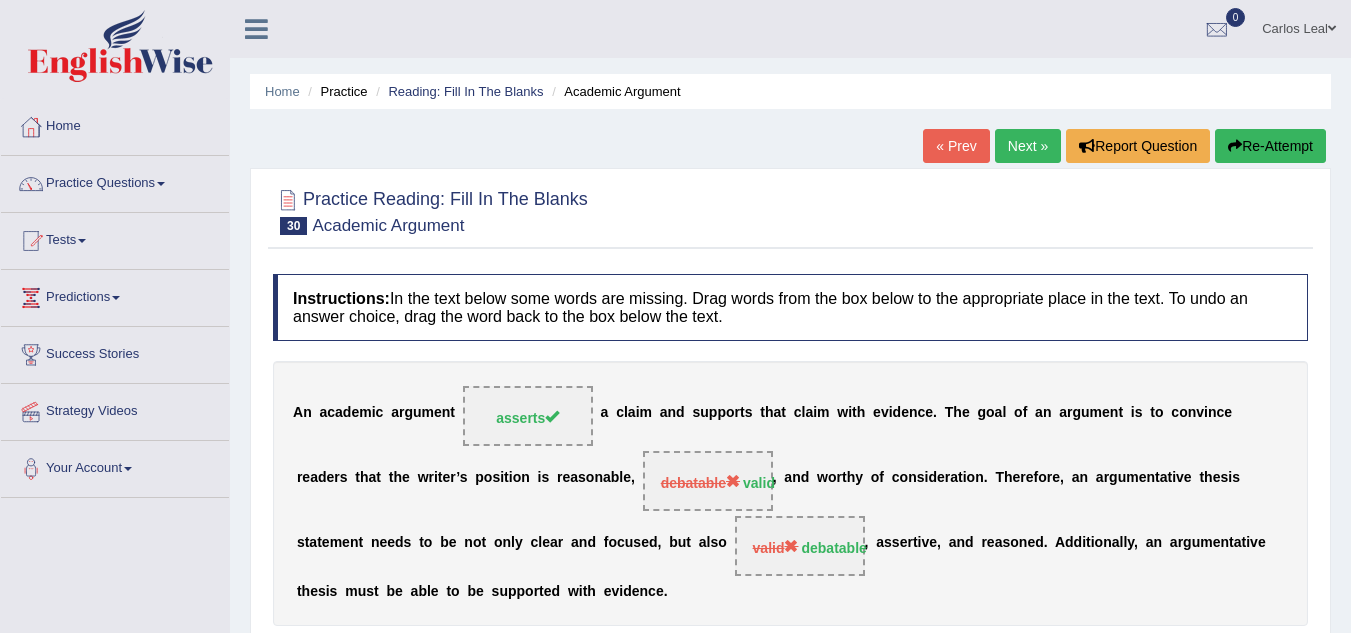 click on "Next »" at bounding box center [1028, 146] 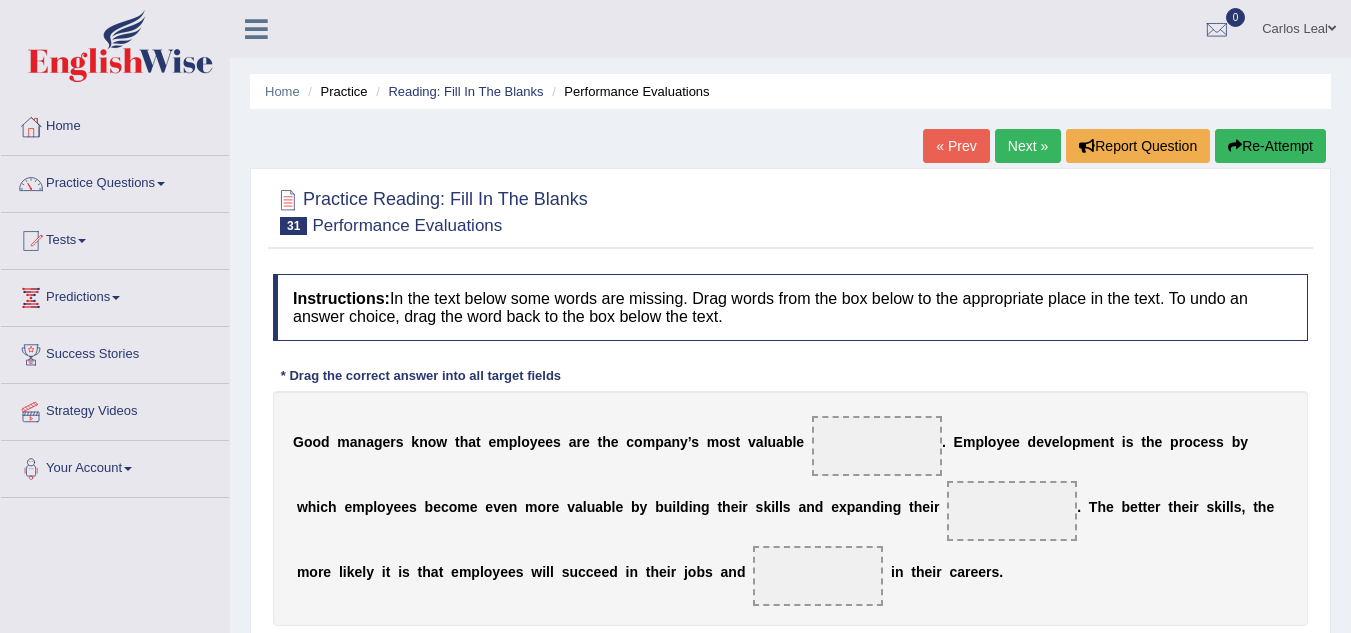 scroll, scrollTop: 0, scrollLeft: 0, axis: both 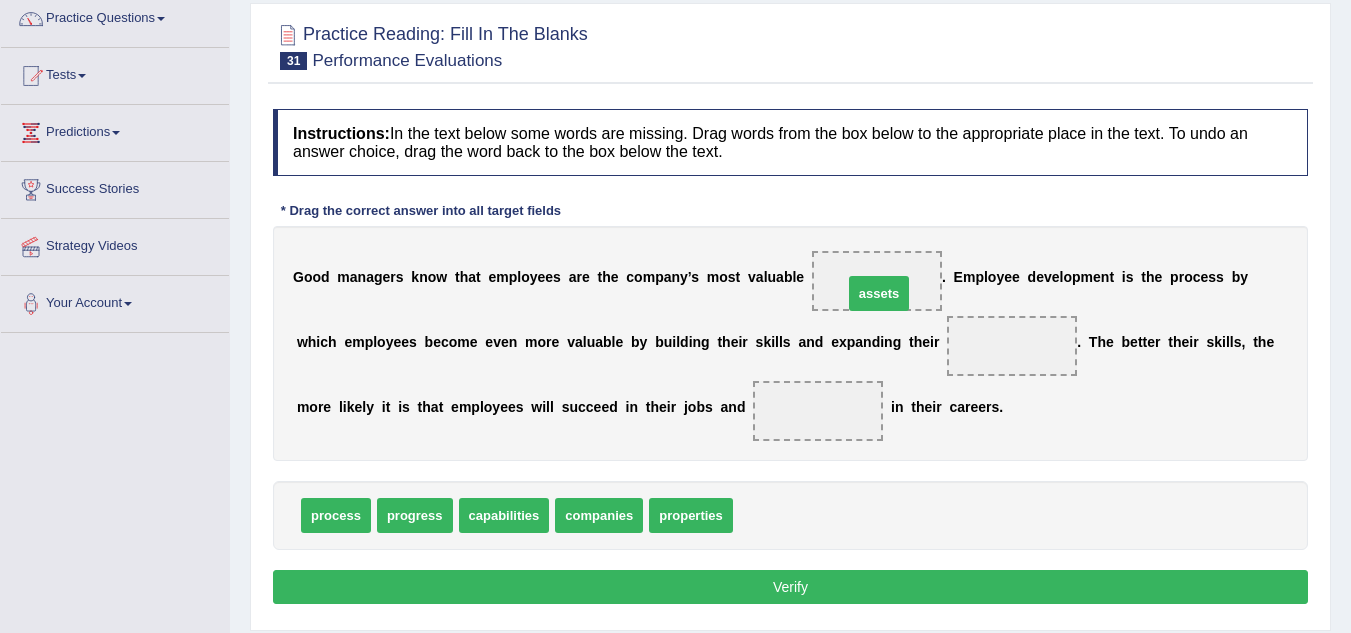 drag, startPoint x: 780, startPoint y: 515, endPoint x: 890, endPoint y: 289, distance: 251.34836 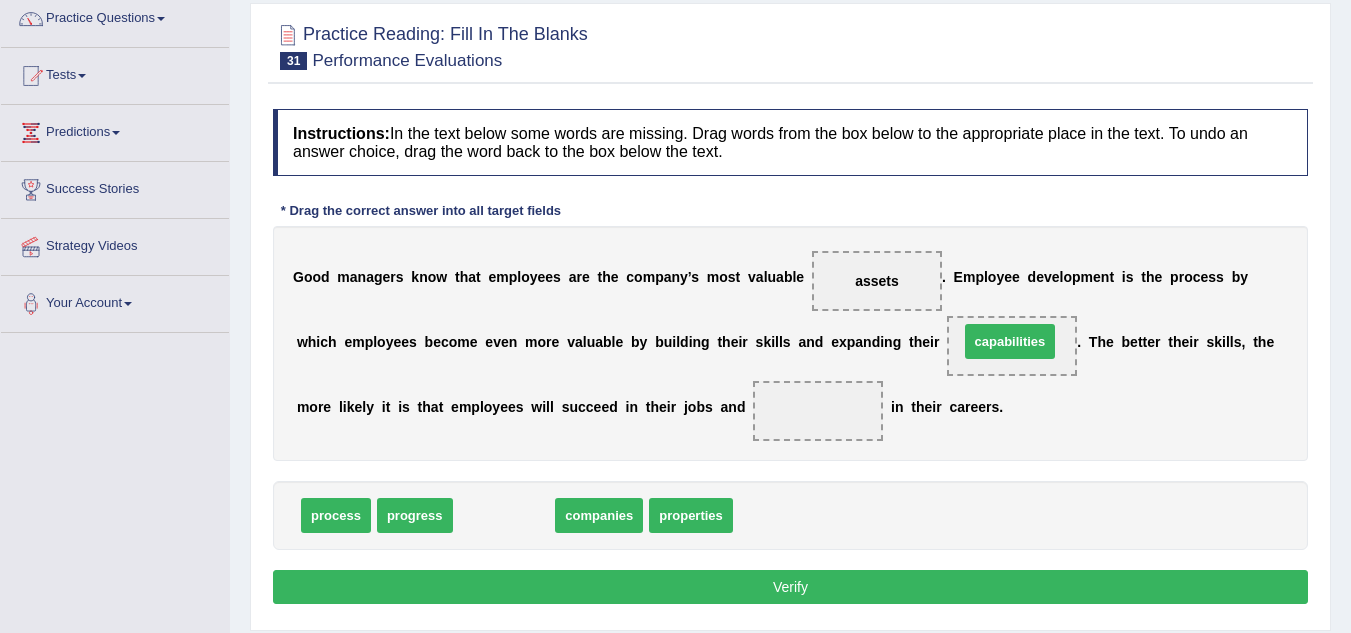 drag, startPoint x: 479, startPoint y: 517, endPoint x: 985, endPoint y: 343, distance: 535.0813 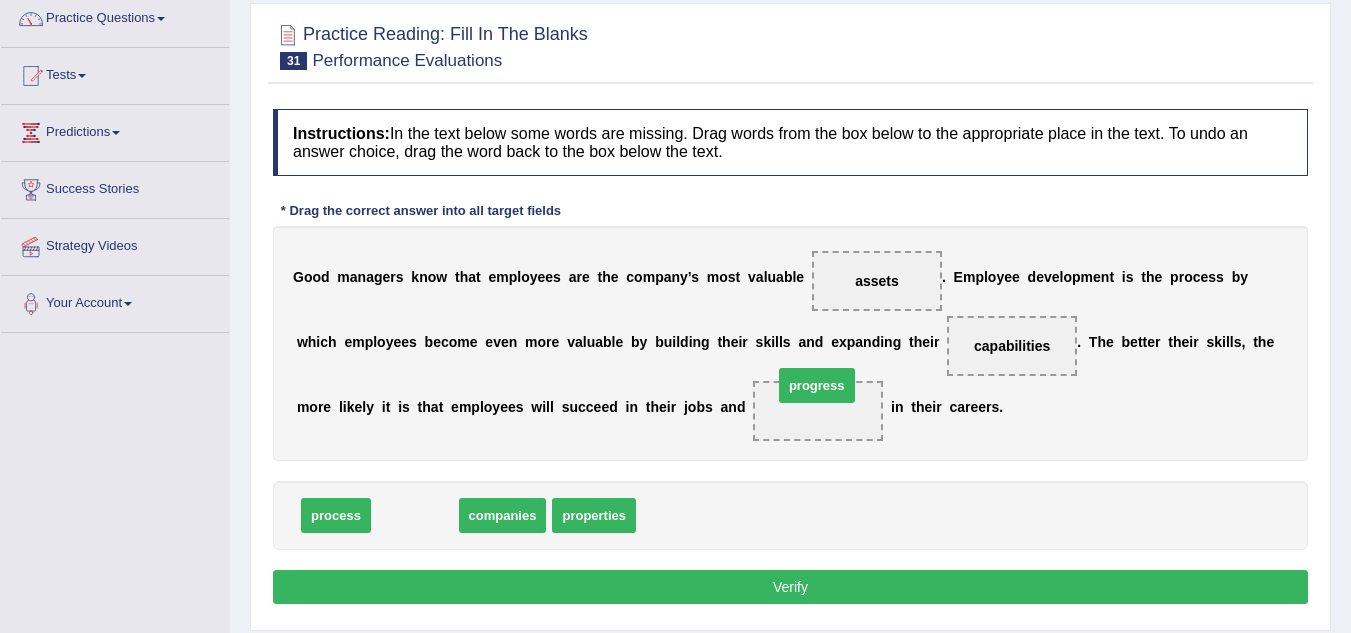 drag, startPoint x: 412, startPoint y: 516, endPoint x: 814, endPoint y: 395, distance: 419.81543 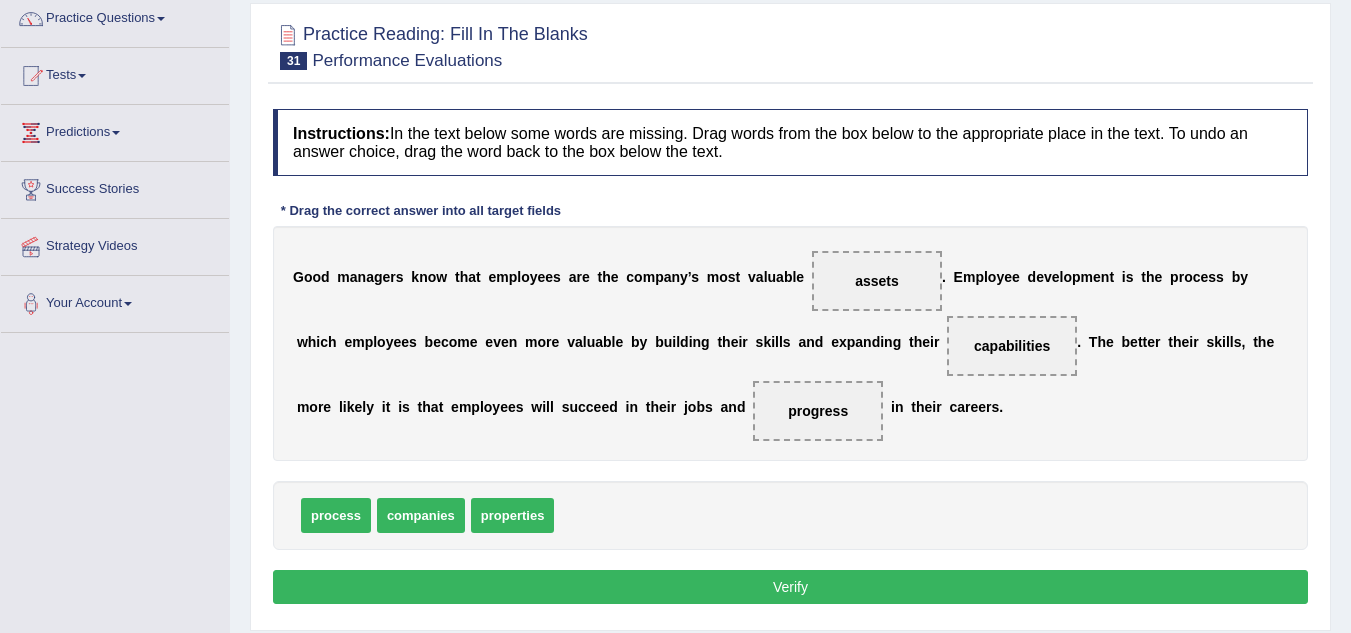 click on "Verify" at bounding box center [790, 587] 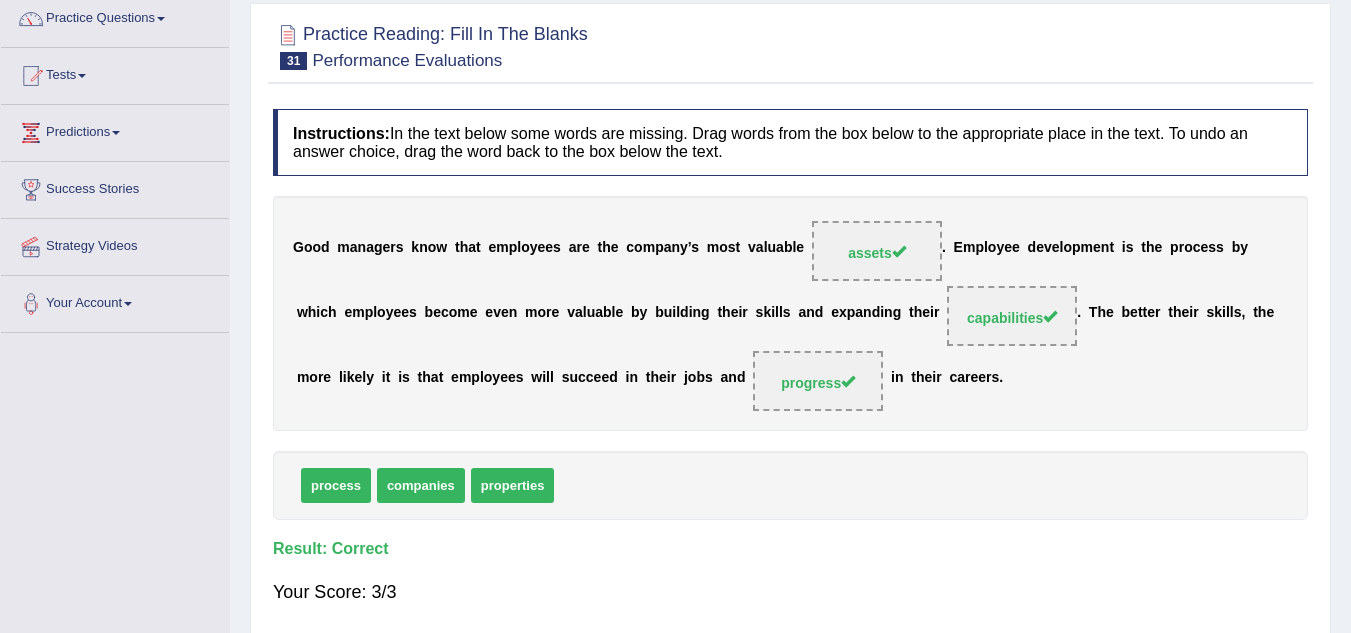scroll, scrollTop: 412, scrollLeft: 0, axis: vertical 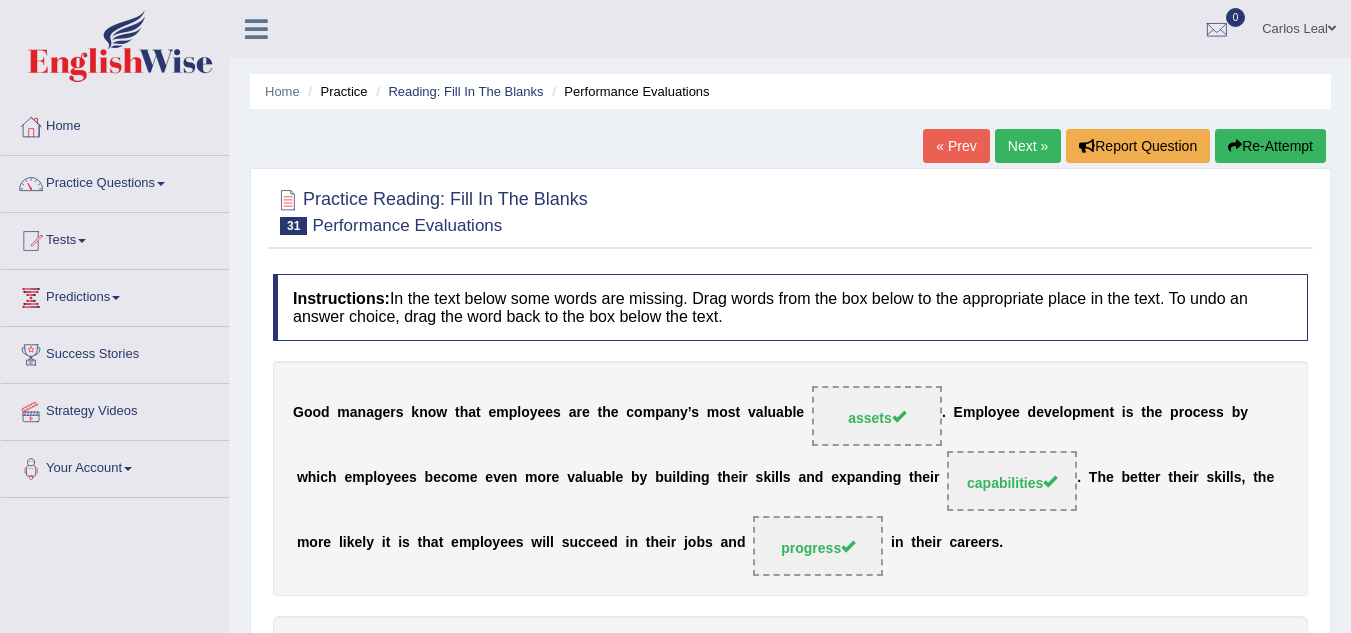 click on "Next »" at bounding box center (1028, 146) 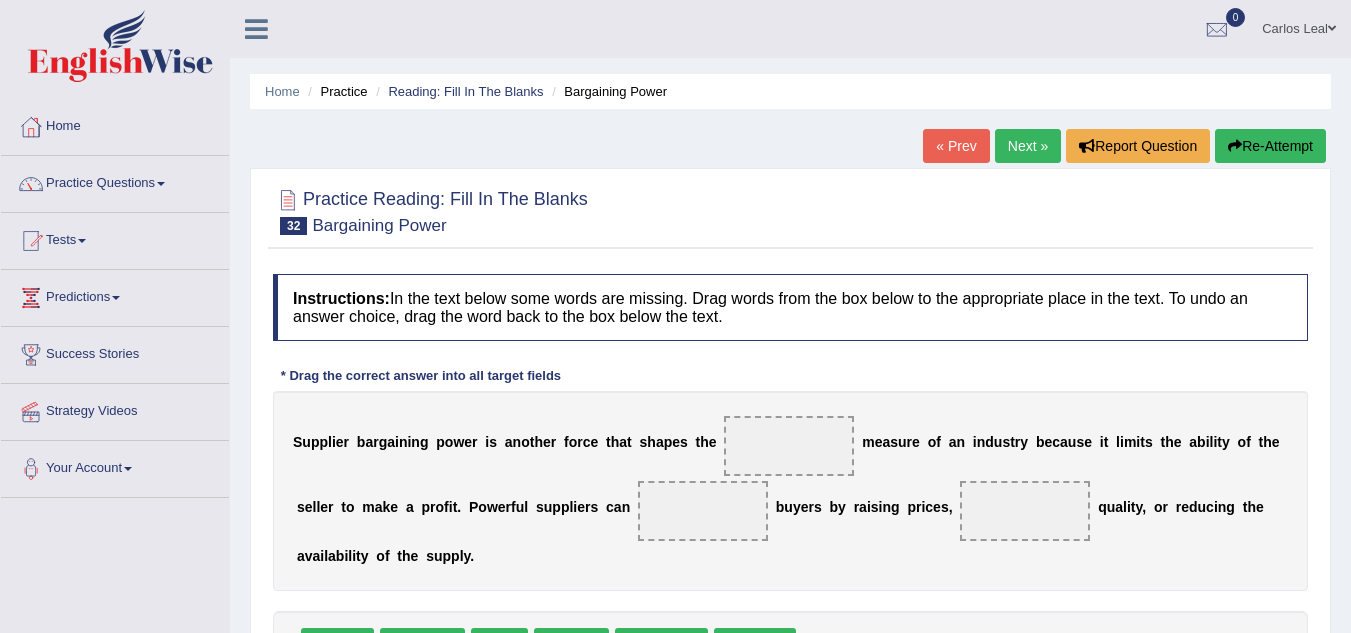 scroll, scrollTop: 0, scrollLeft: 0, axis: both 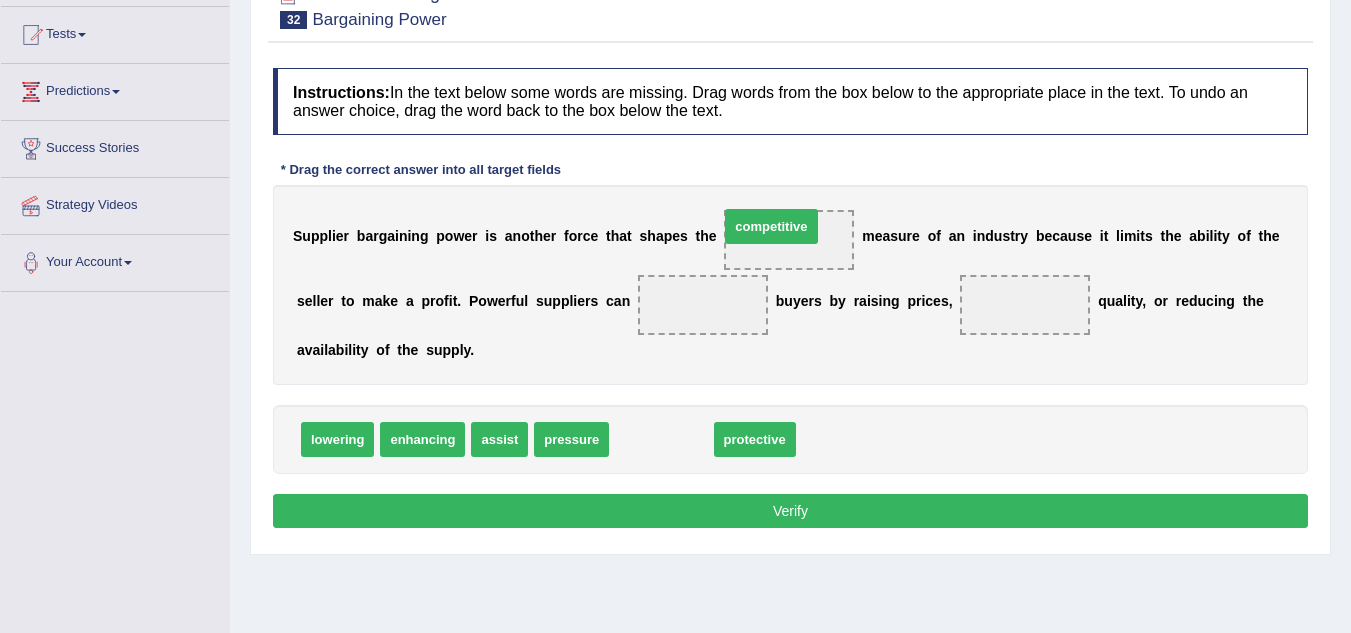 drag, startPoint x: 660, startPoint y: 440, endPoint x: 770, endPoint y: 227, distance: 239.72693 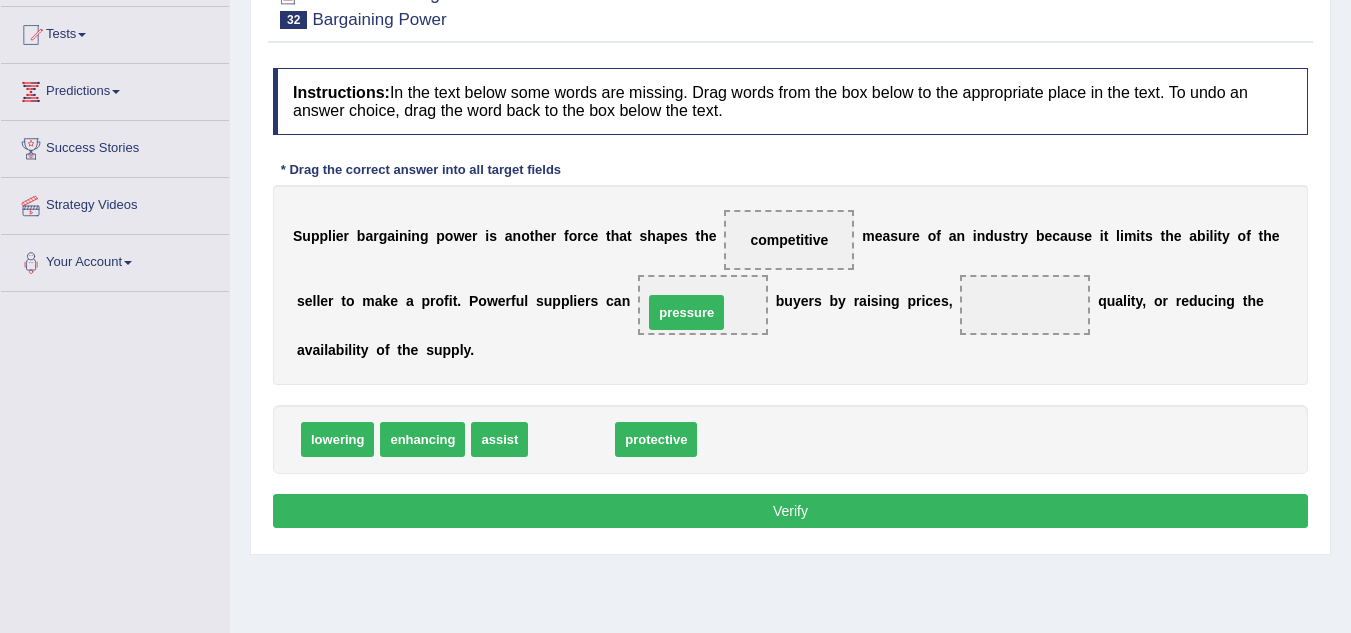drag, startPoint x: 596, startPoint y: 448, endPoint x: 712, endPoint y: 320, distance: 172.74258 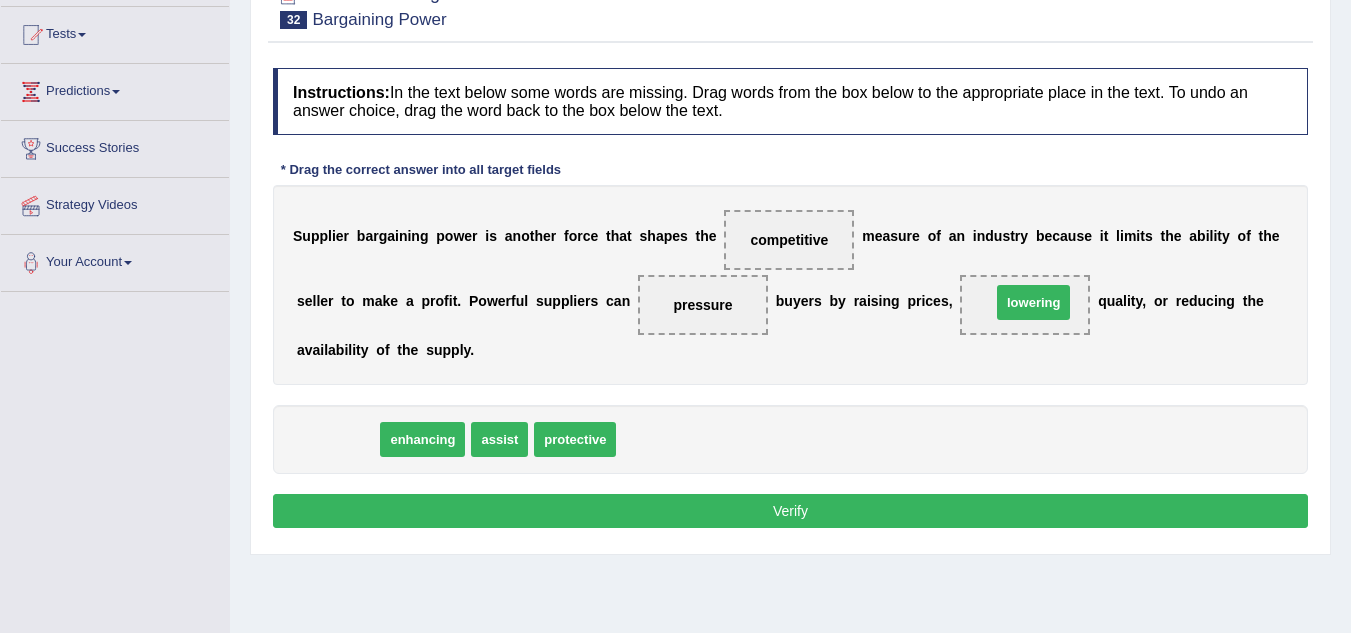 drag, startPoint x: 348, startPoint y: 444, endPoint x: 1044, endPoint y: 307, distance: 709.35535 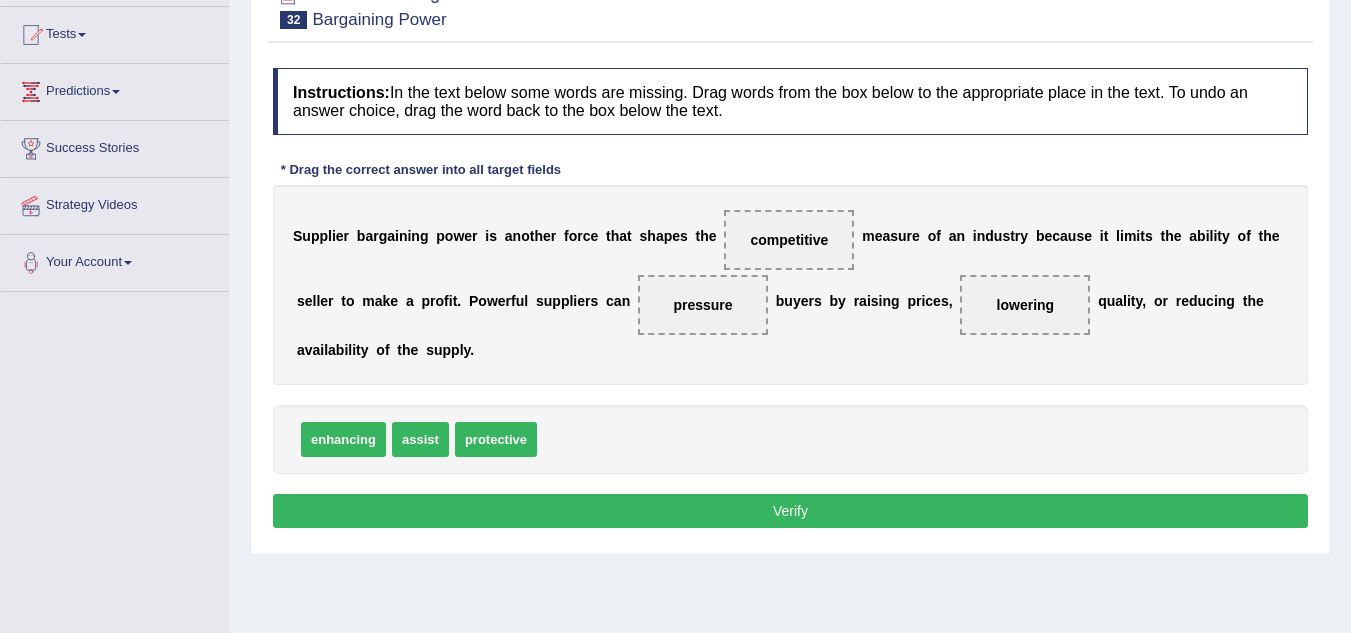 click on "Verify" at bounding box center [790, 511] 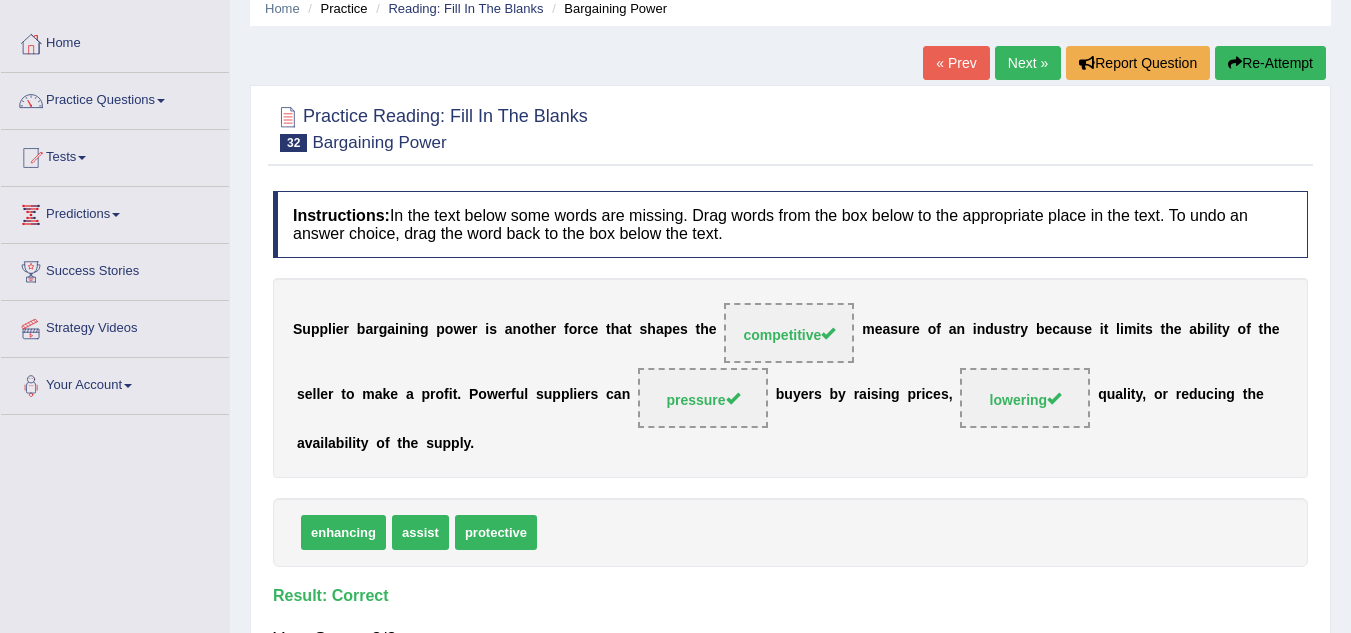 scroll, scrollTop: 81, scrollLeft: 0, axis: vertical 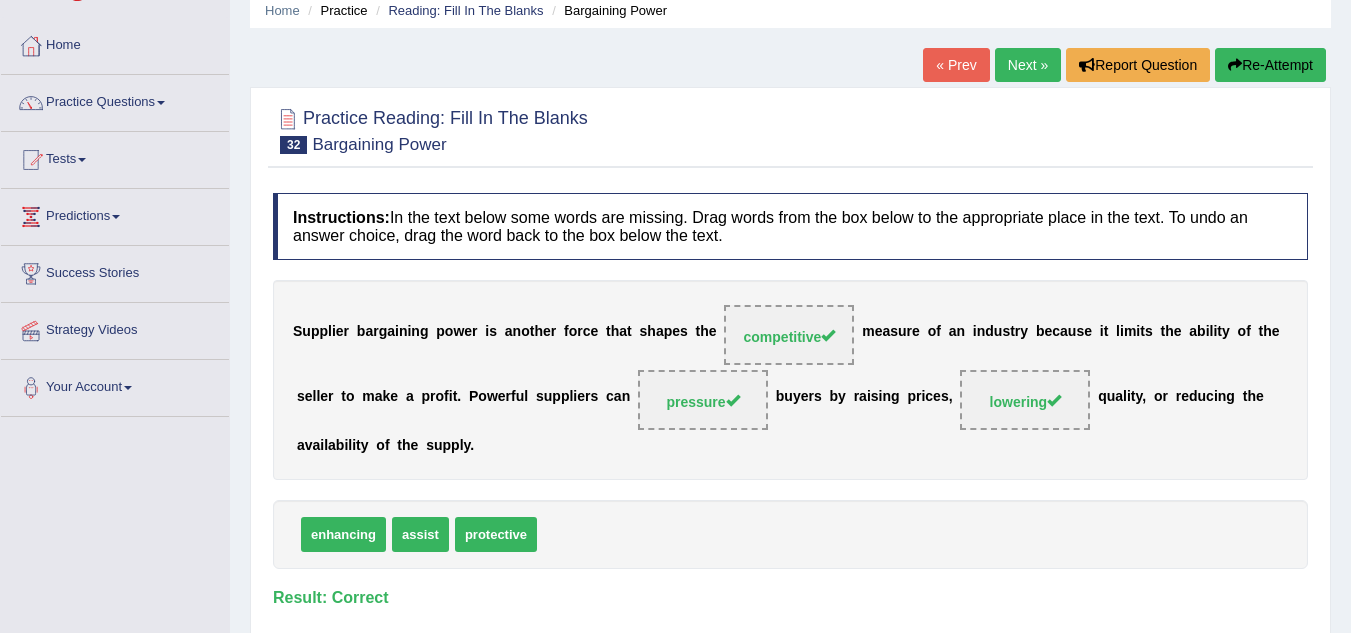 click on "Next »" at bounding box center [1028, 65] 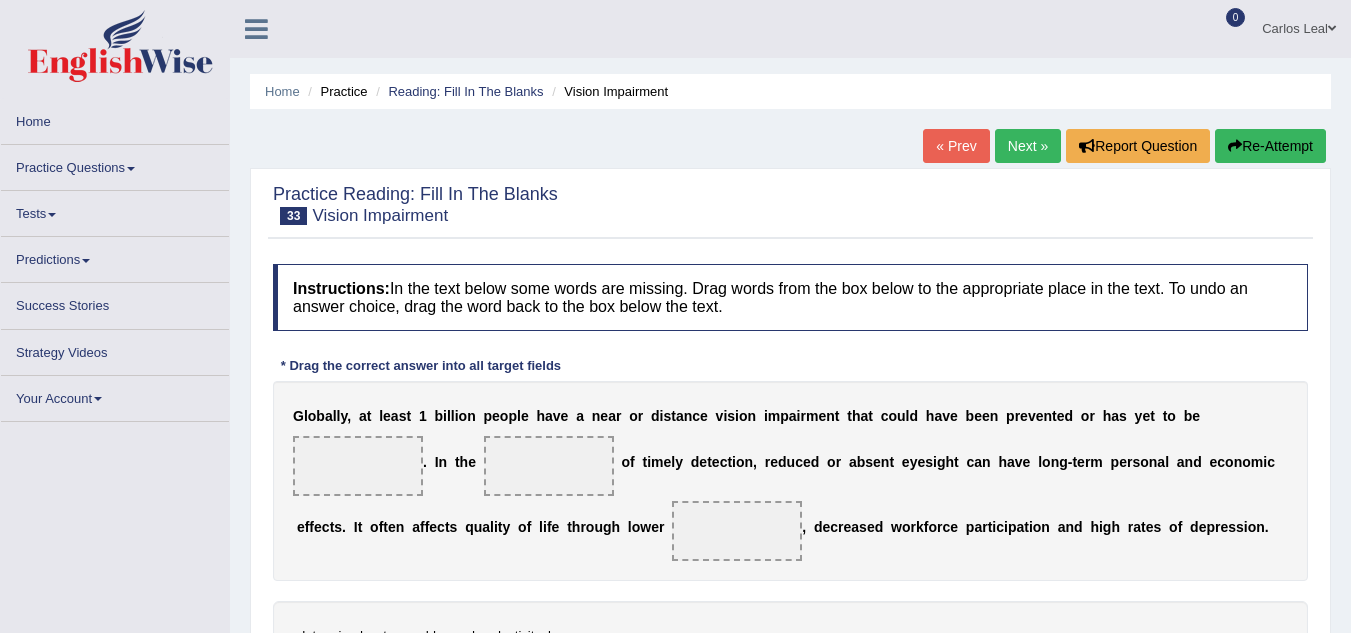 scroll, scrollTop: 0, scrollLeft: 0, axis: both 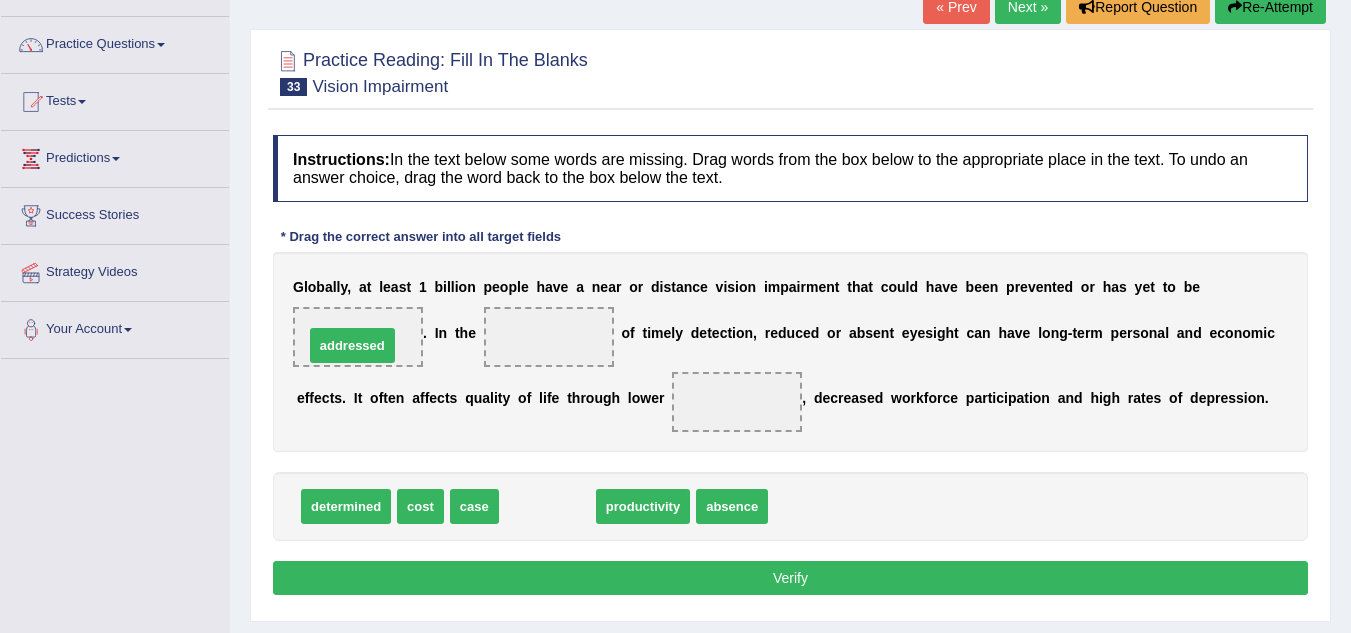 drag, startPoint x: 555, startPoint y: 505, endPoint x: 360, endPoint y: 343, distance: 253.5133 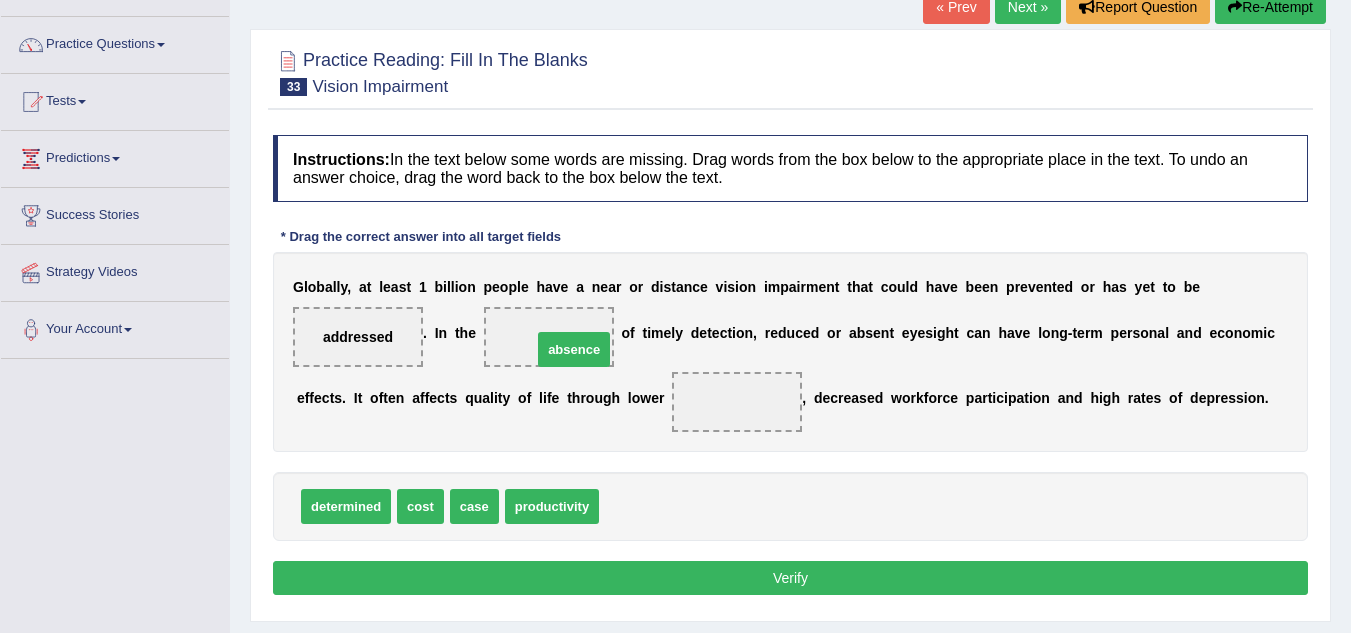 drag, startPoint x: 631, startPoint y: 513, endPoint x: 564, endPoint y: 356, distance: 170.69856 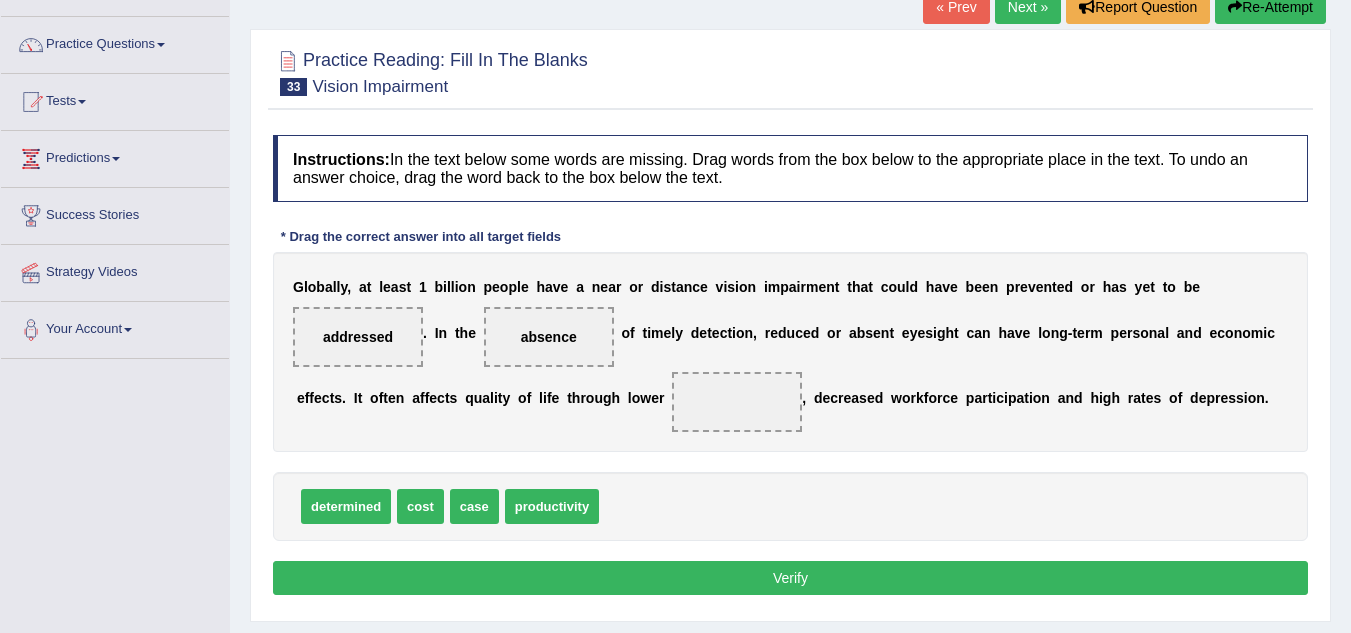 click on "absence" at bounding box center [549, 337] 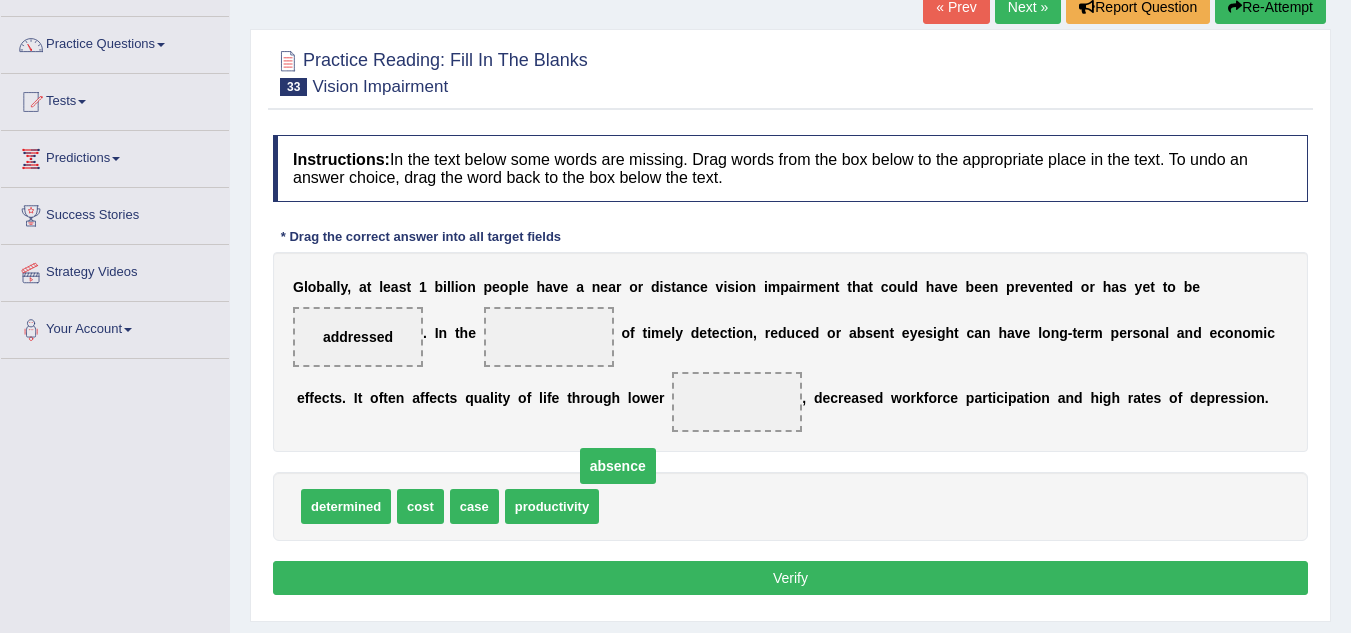 drag, startPoint x: 563, startPoint y: 340, endPoint x: 664, endPoint y: 522, distance: 208.14658 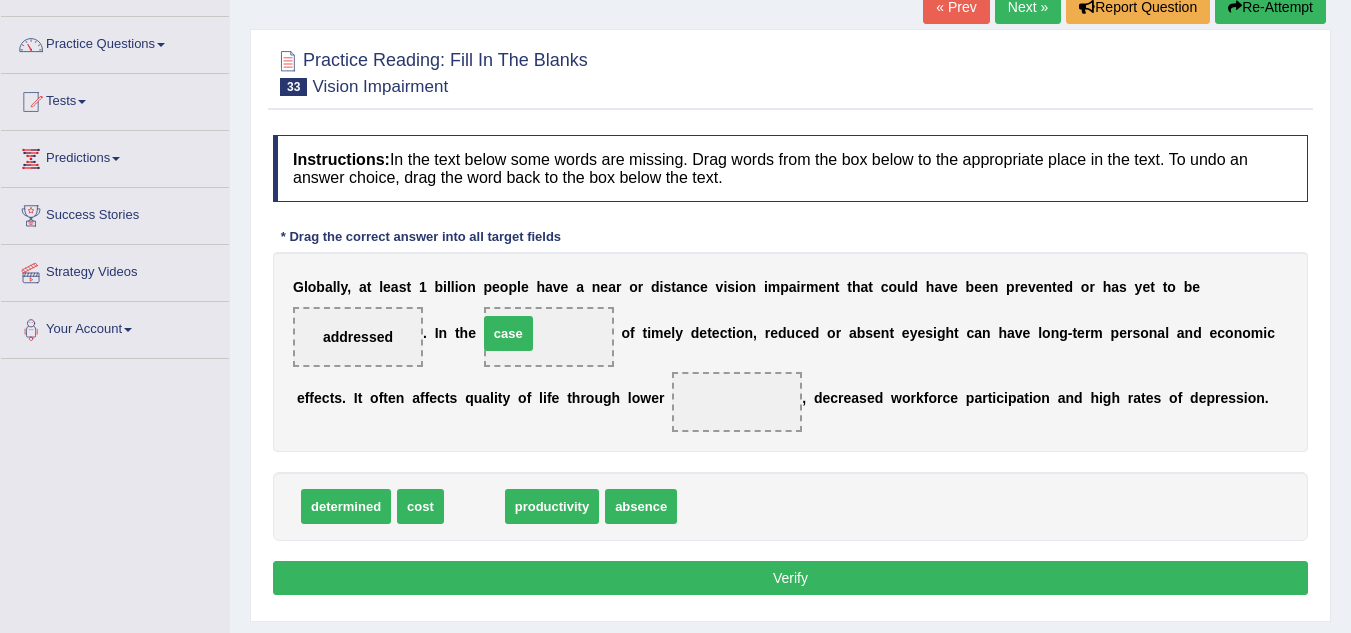 drag, startPoint x: 487, startPoint y: 503, endPoint x: 521, endPoint y: 330, distance: 176.30939 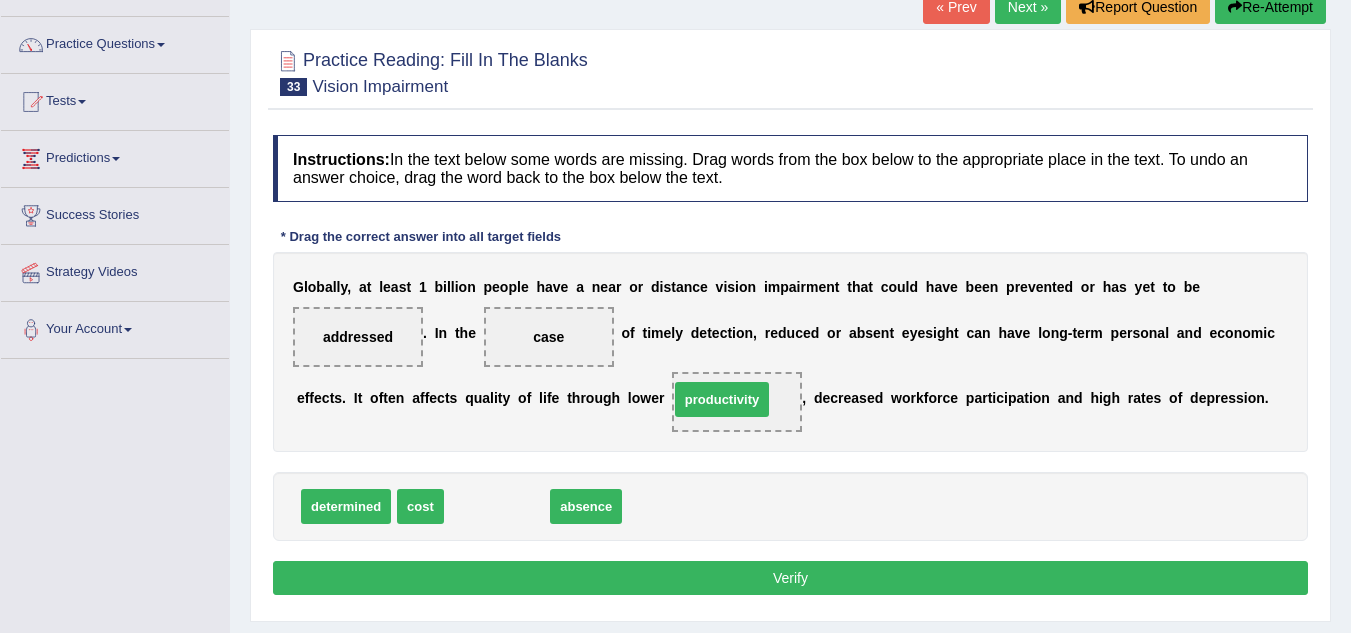 drag, startPoint x: 477, startPoint y: 510, endPoint x: 706, endPoint y: 401, distance: 253.61783 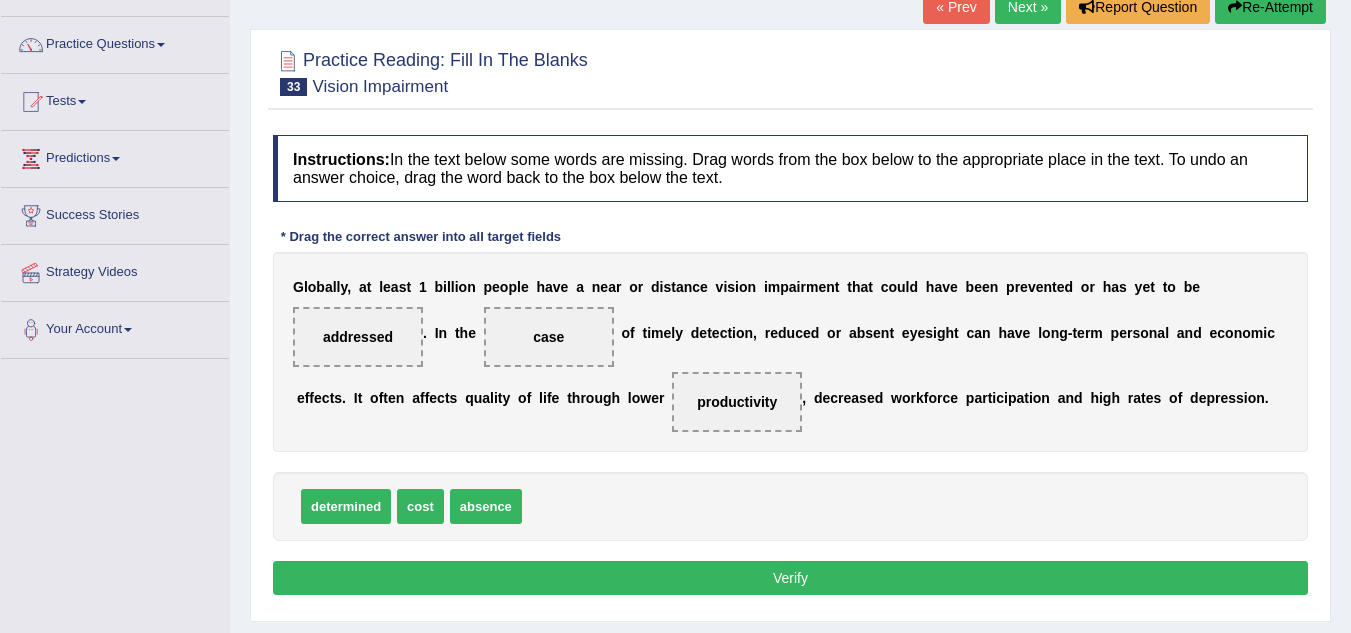 click on "Instructions:  In the text below some words are missing. Drag words from the box below to the appropriate place in the text. To undo an answer choice, drag the word back to the box below the text.
* Drag the correct answer into all target fields G l o b a l l y ,    a t    l e a s t    1    b i l l i o n    p e o p l e    h a v e    a    n e a r    o r    d i s t a n c e    v i s i o n    i m p a i r m e n t    t h a t    c o u l d    h a v e    b e e n    p r e v e n t e d    o r    h a s    y e t    t o    b e    addressed .    I n    t h e    case    o f    t i m e l y    d e t e c t i o n ,    r e d u c e d    o r    a b s e n t    e y e s i g h t    c a n    h a v e    l o n g - t e r m    p e r s o n a l    a n d    e c o n o m i c    e f f e c t s .    I t    o f t e n    a f f e c t s    q u a l i t y    o f    l i f e    t h r o u g h    l o w e r    productivity ,    d e c r e a s e d    w o r k f o r c e    p a r t i c i p a t i o n" at bounding box center [790, 368] 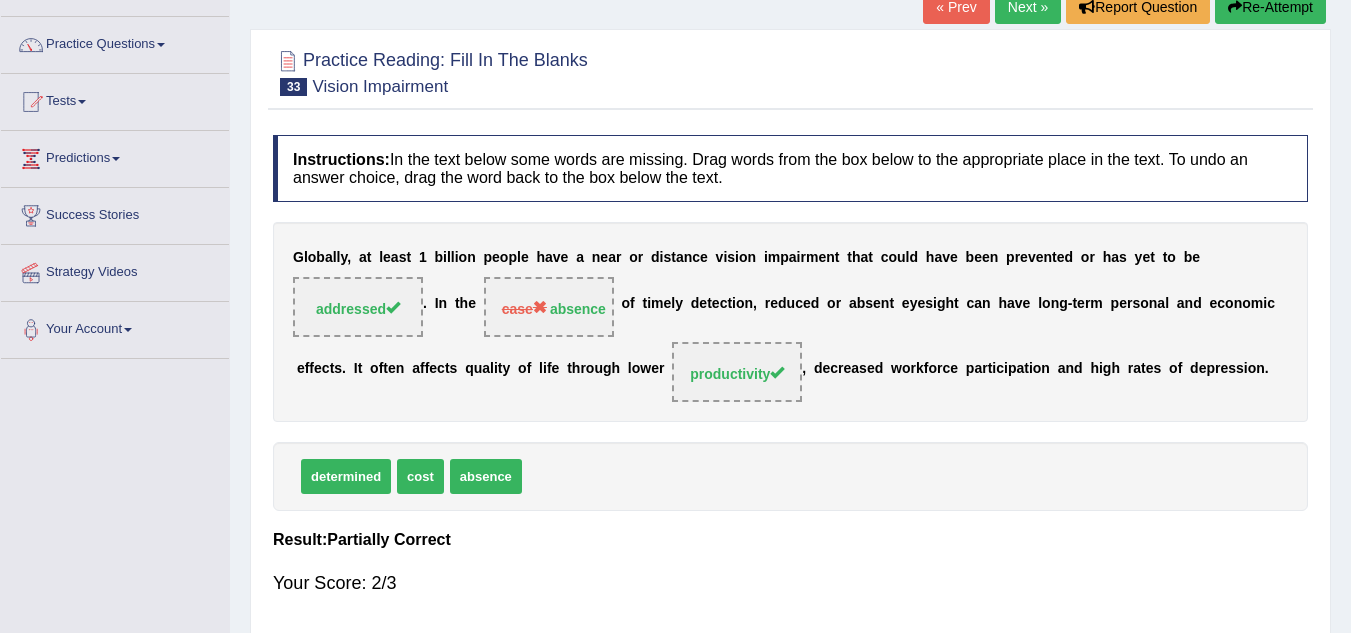 scroll, scrollTop: 0, scrollLeft: 0, axis: both 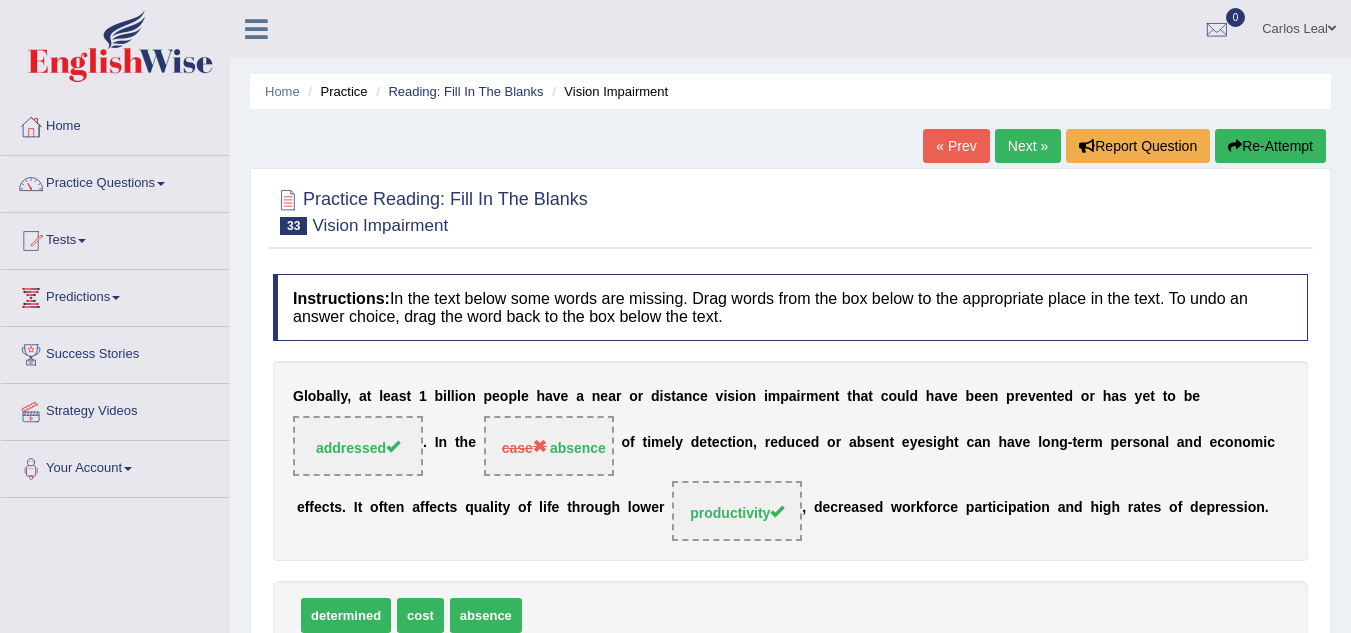 click on "Next »" at bounding box center (1028, 146) 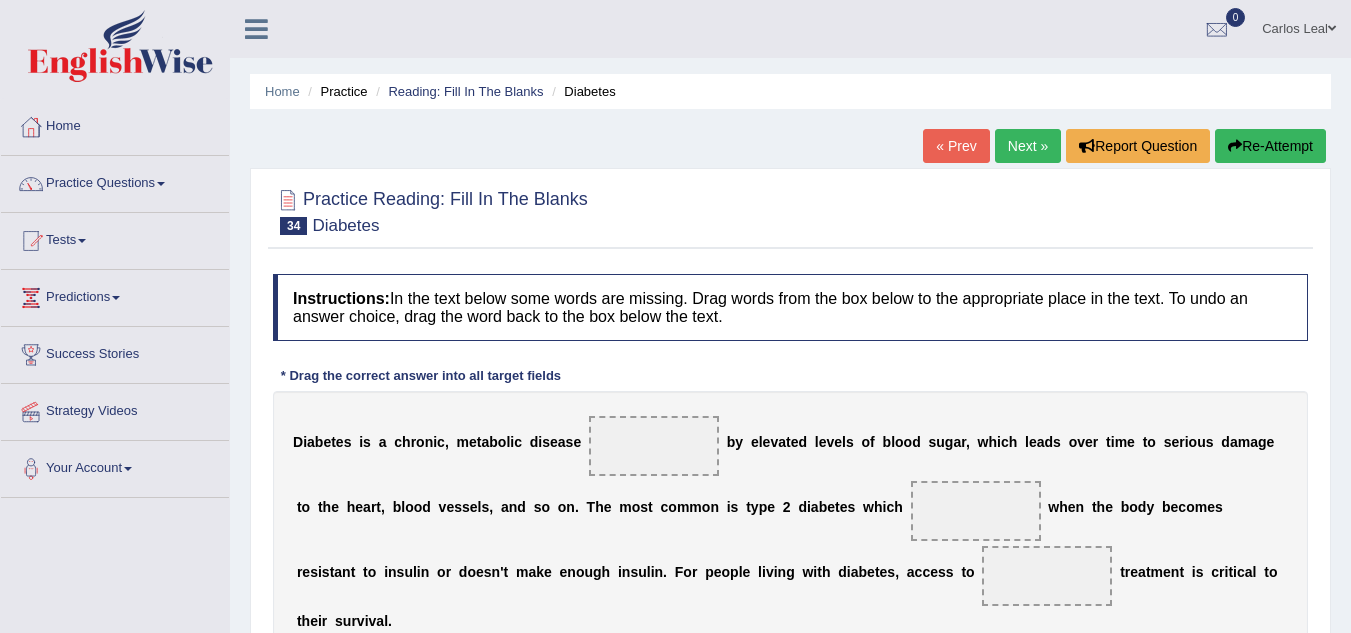 scroll, scrollTop: 0, scrollLeft: 0, axis: both 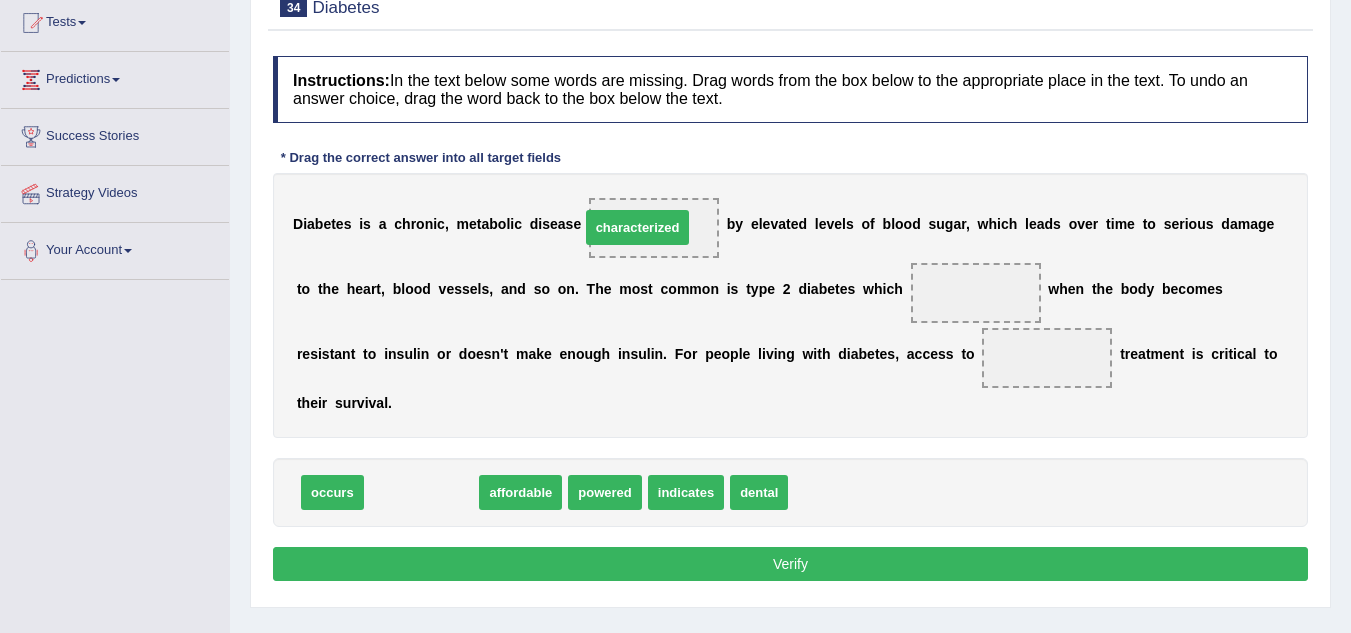 drag, startPoint x: 446, startPoint y: 493, endPoint x: 663, endPoint y: 228, distance: 342.51132 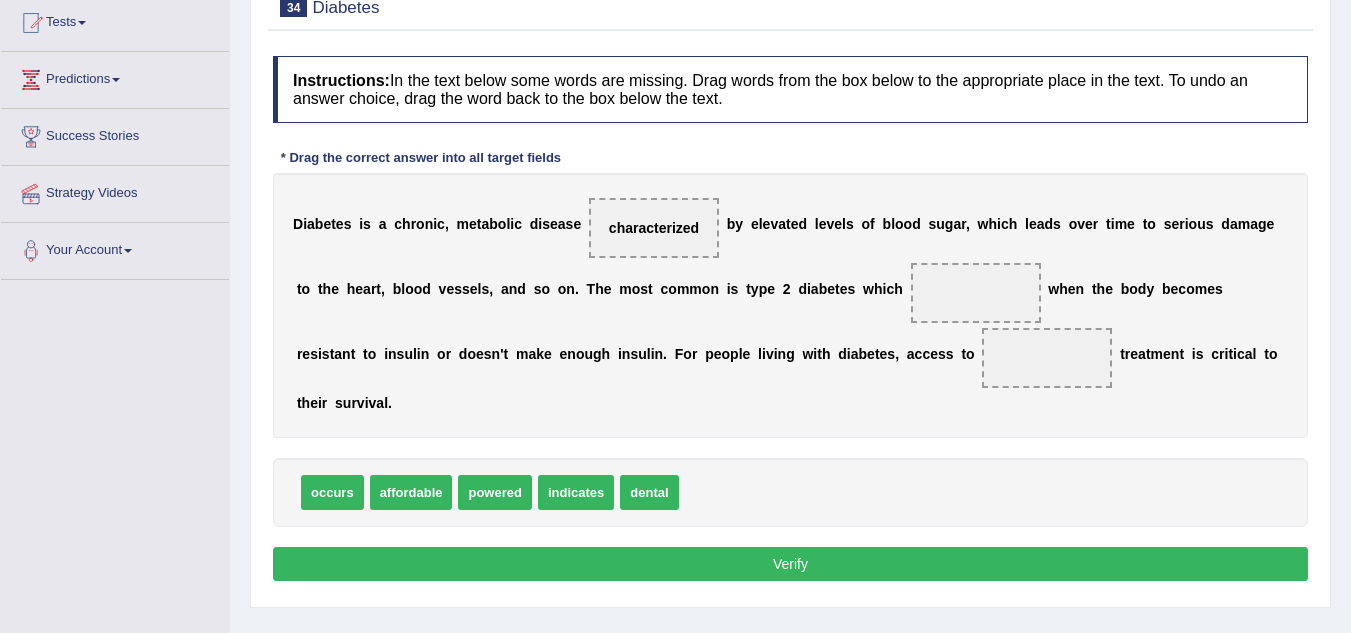 click on "occurs" at bounding box center [332, 492] 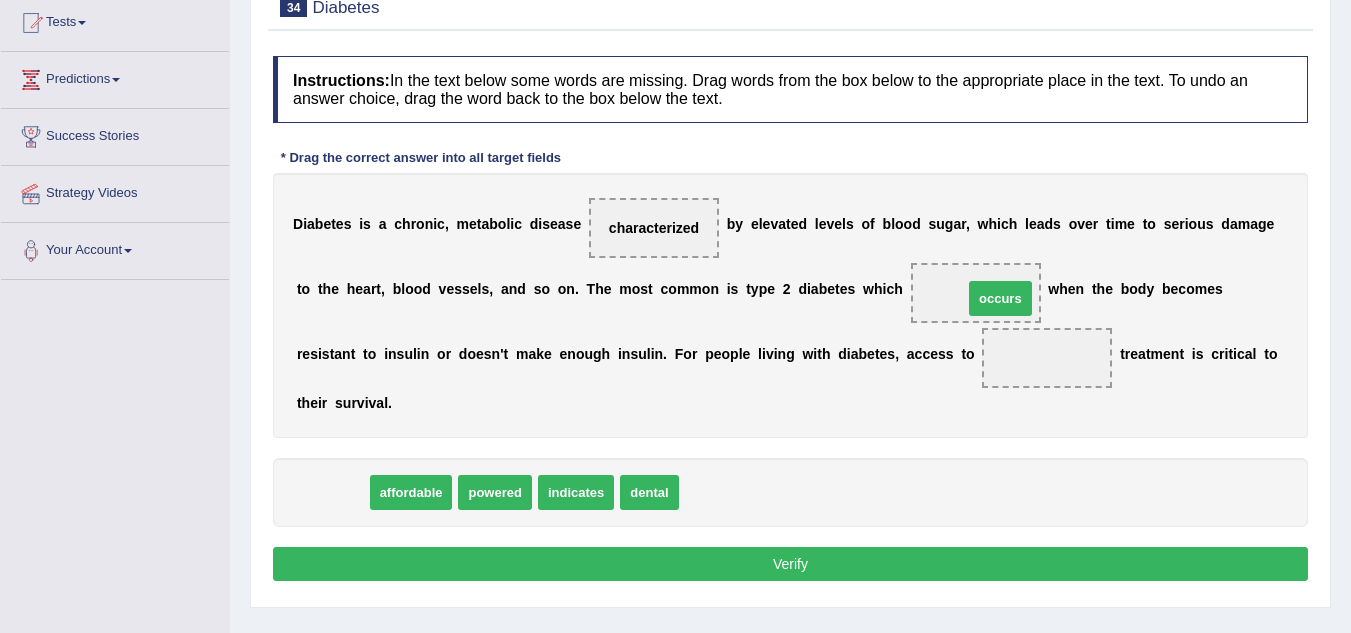 drag, startPoint x: 333, startPoint y: 496, endPoint x: 1001, endPoint y: 302, distance: 695.60046 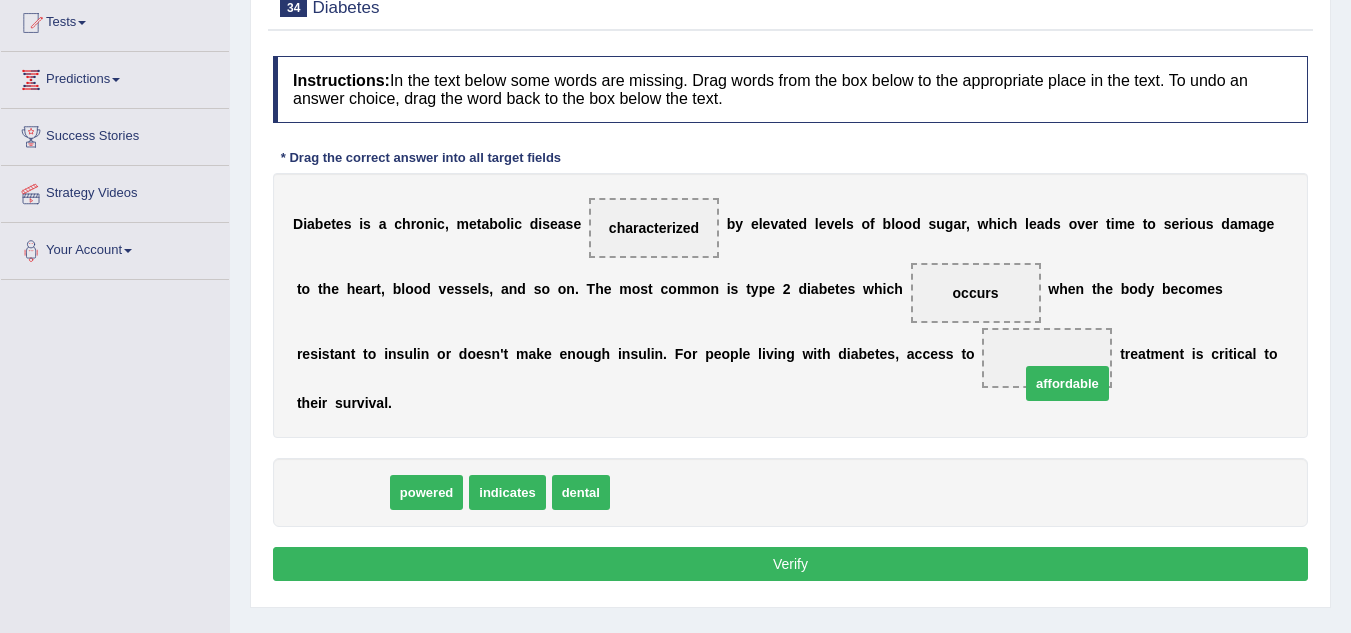 drag, startPoint x: 362, startPoint y: 496, endPoint x: 1087, endPoint y: 387, distance: 733.148 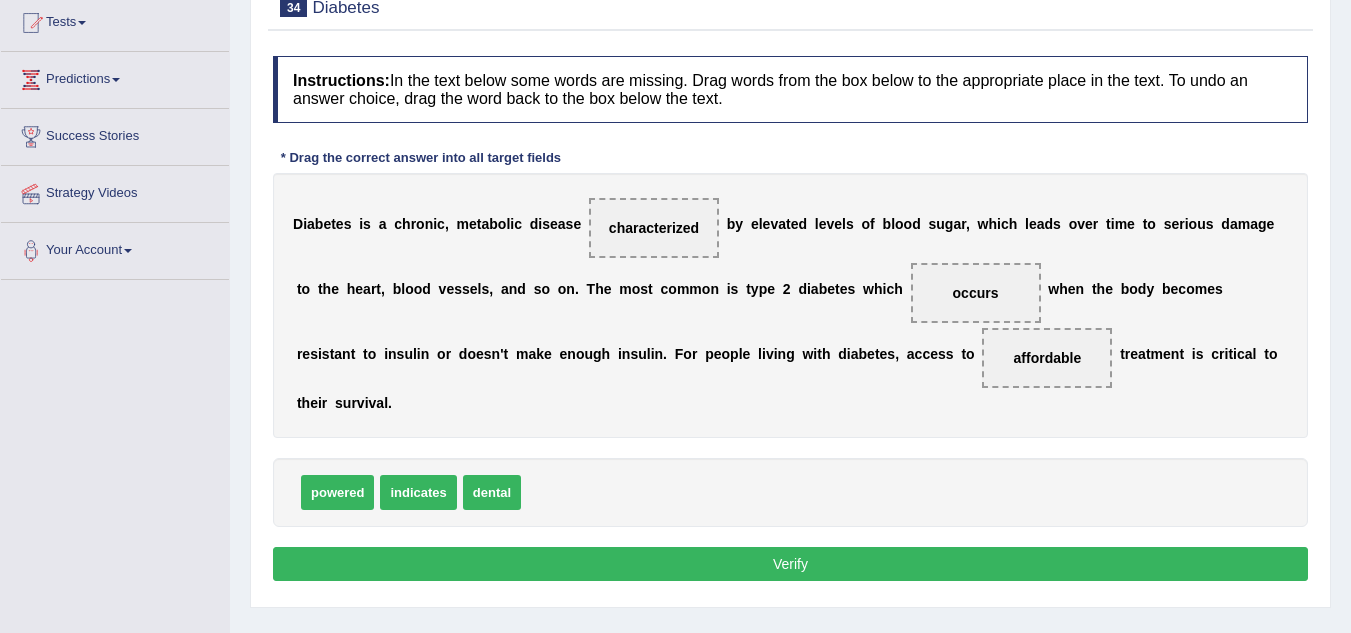 click on "Verify" at bounding box center (790, 564) 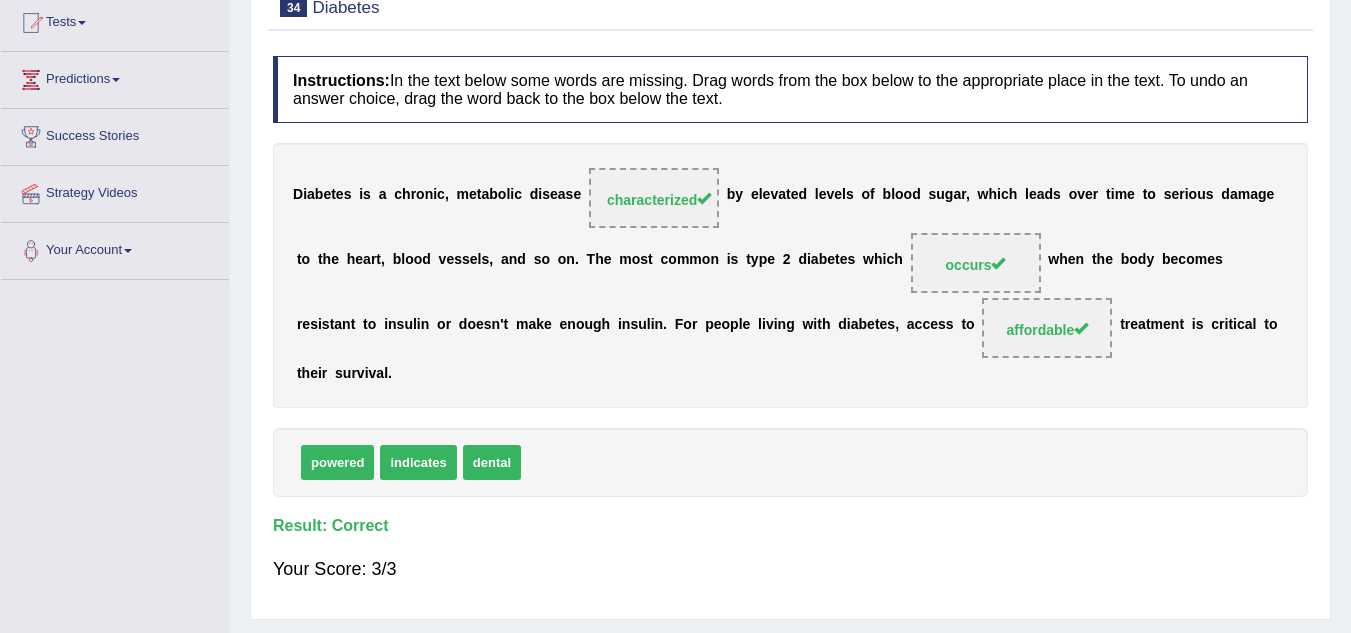 scroll, scrollTop: 0, scrollLeft: 0, axis: both 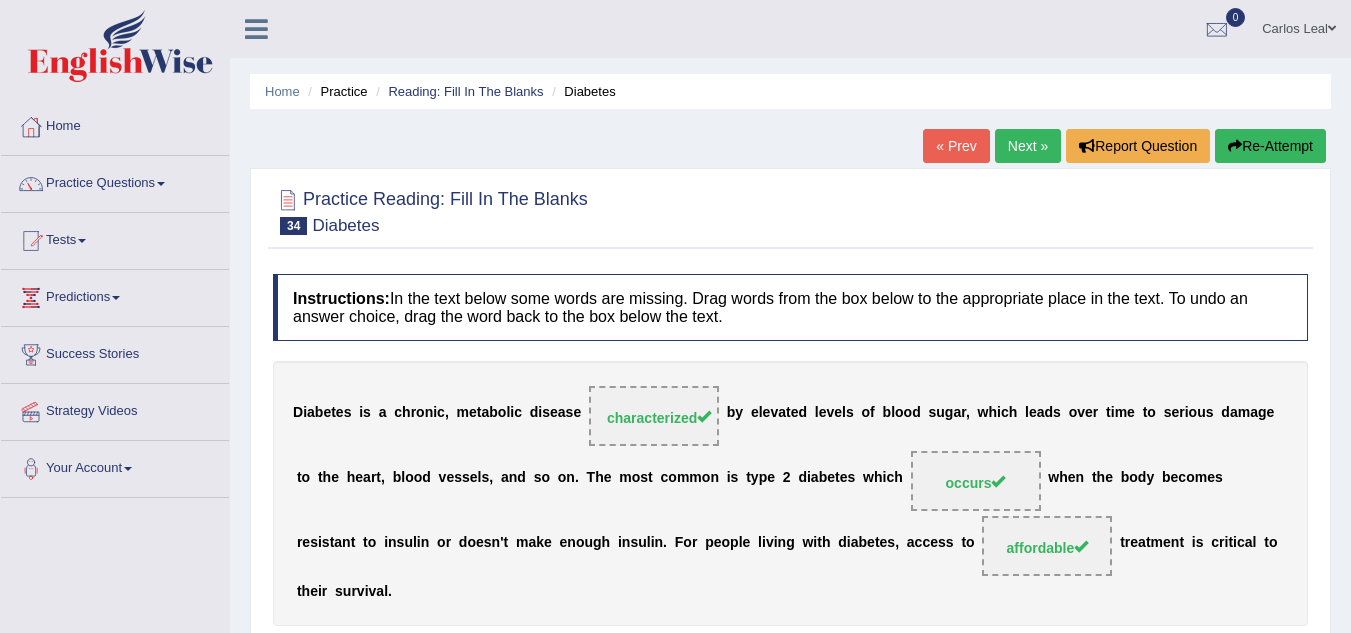 click on "Next »" at bounding box center (1028, 146) 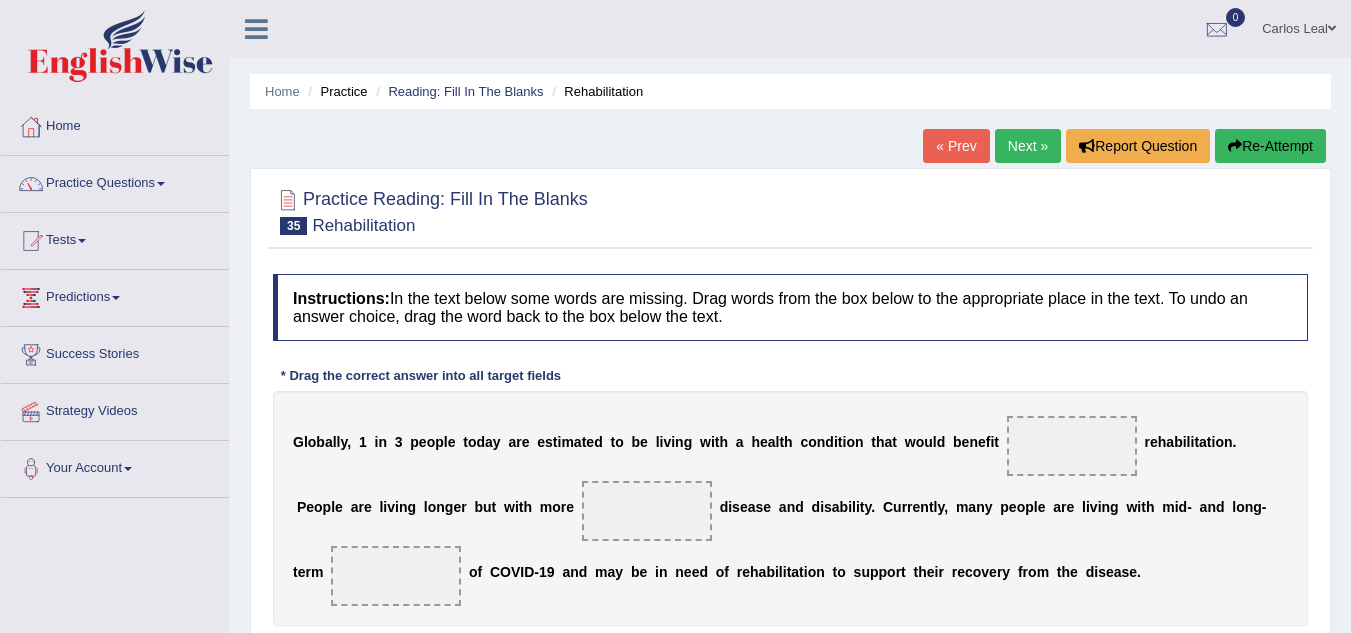 scroll, scrollTop: 0, scrollLeft: 0, axis: both 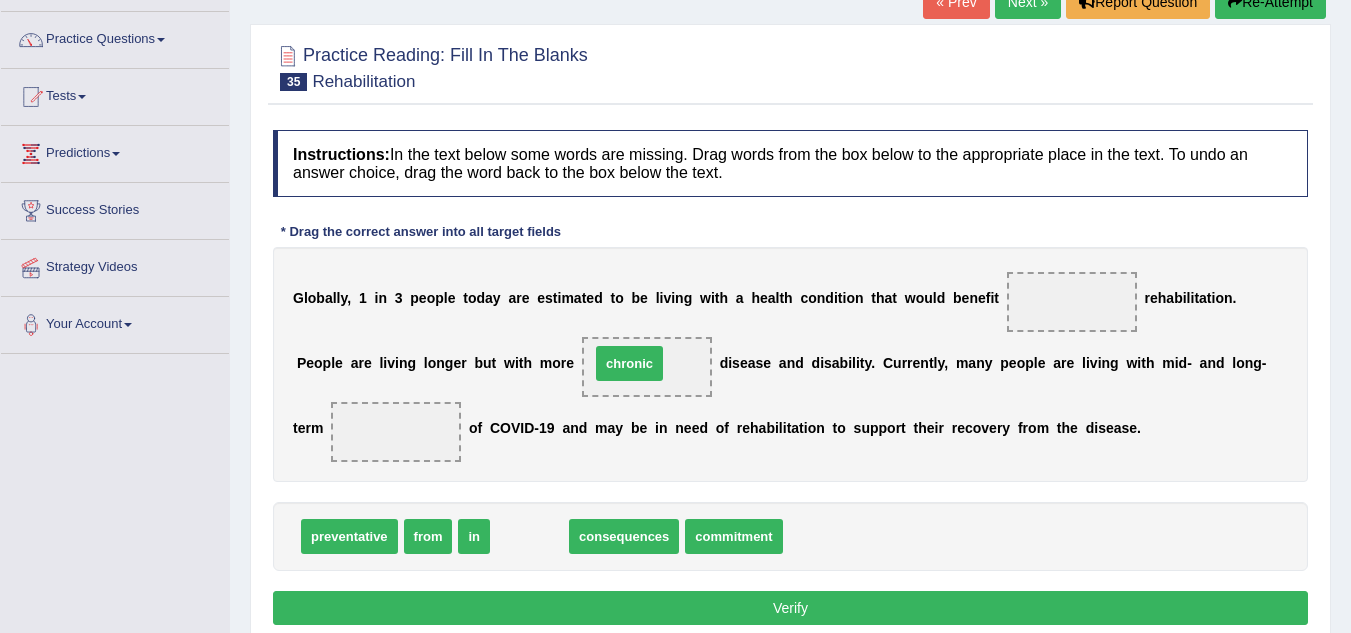 drag, startPoint x: 532, startPoint y: 539, endPoint x: 632, endPoint y: 366, distance: 199.82242 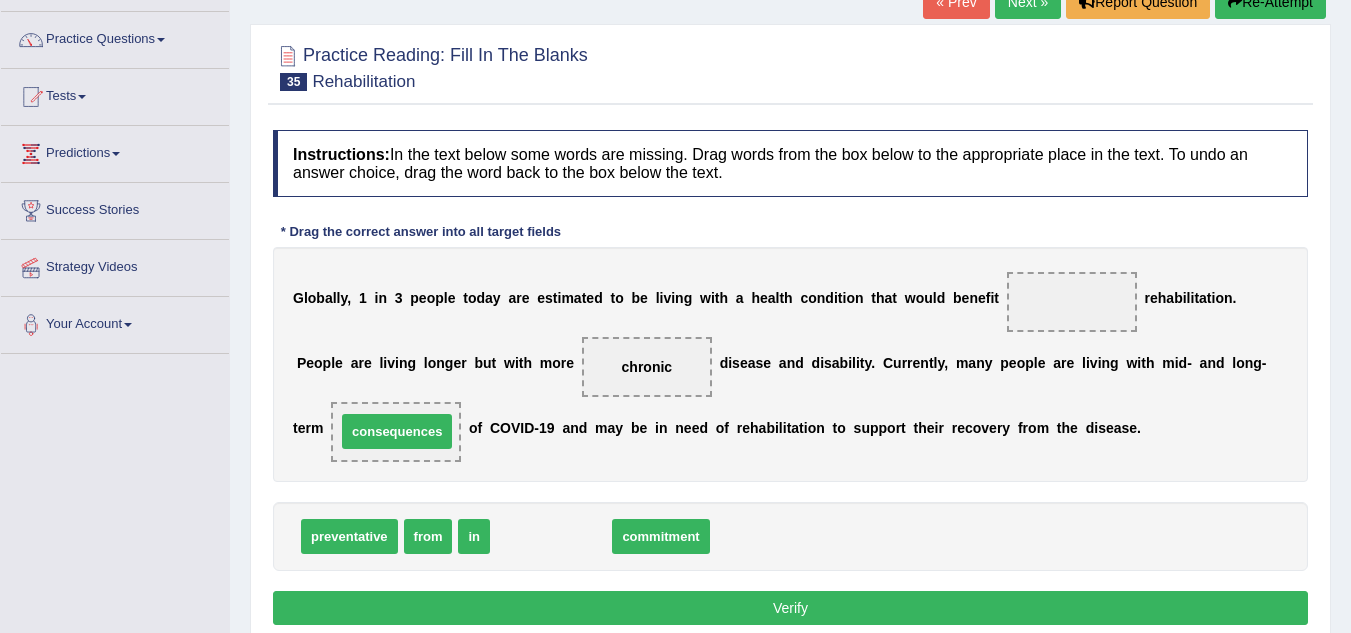drag, startPoint x: 563, startPoint y: 540, endPoint x: 409, endPoint y: 435, distance: 186.38937 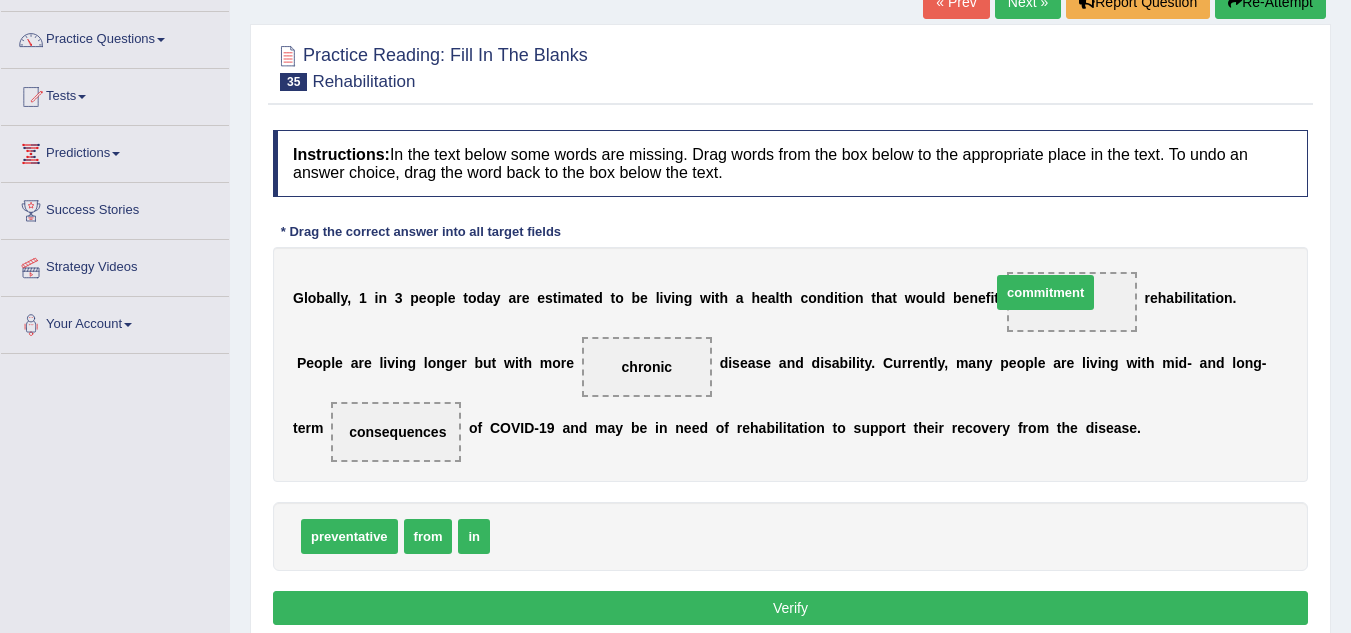 drag, startPoint x: 555, startPoint y: 532, endPoint x: 1061, endPoint y: 296, distance: 558.32965 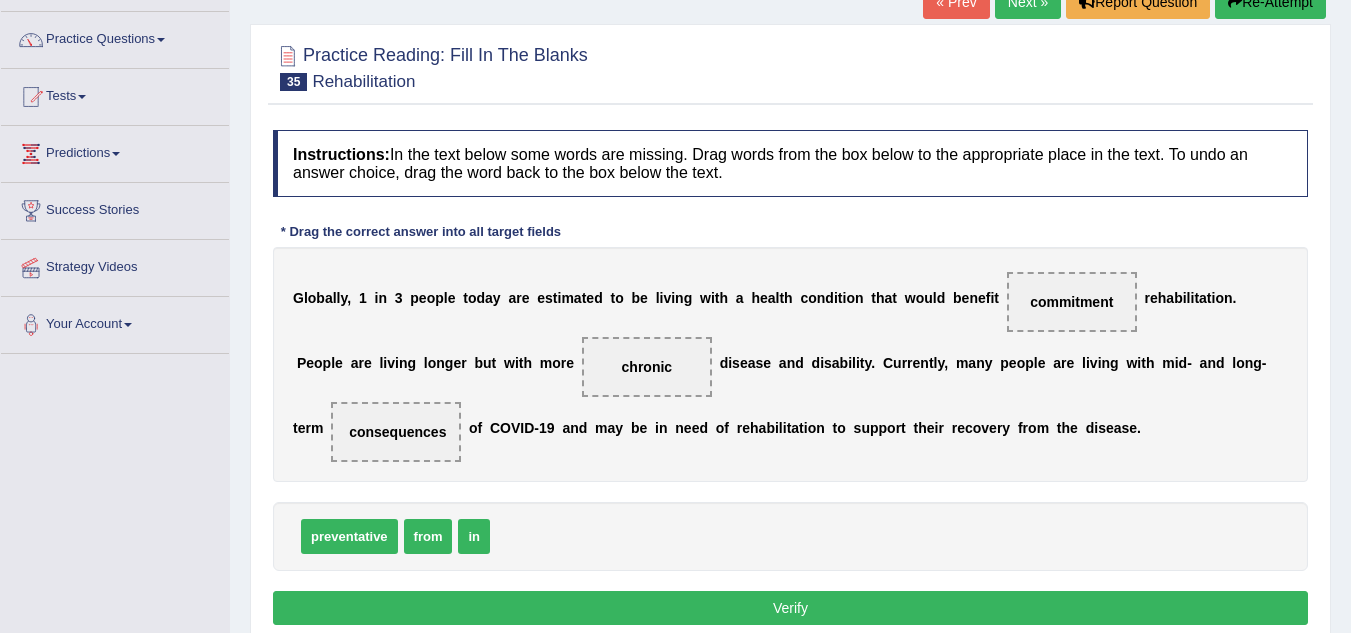 click on "Verify" at bounding box center [790, 608] 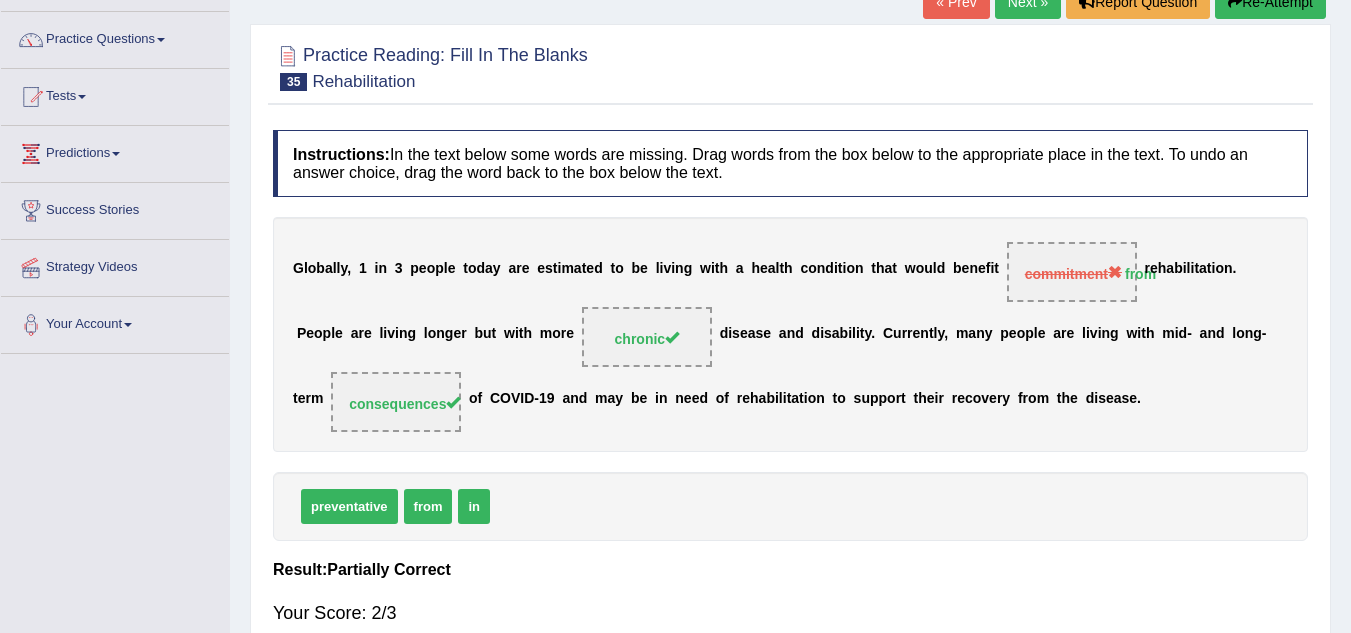 scroll, scrollTop: 0, scrollLeft: 0, axis: both 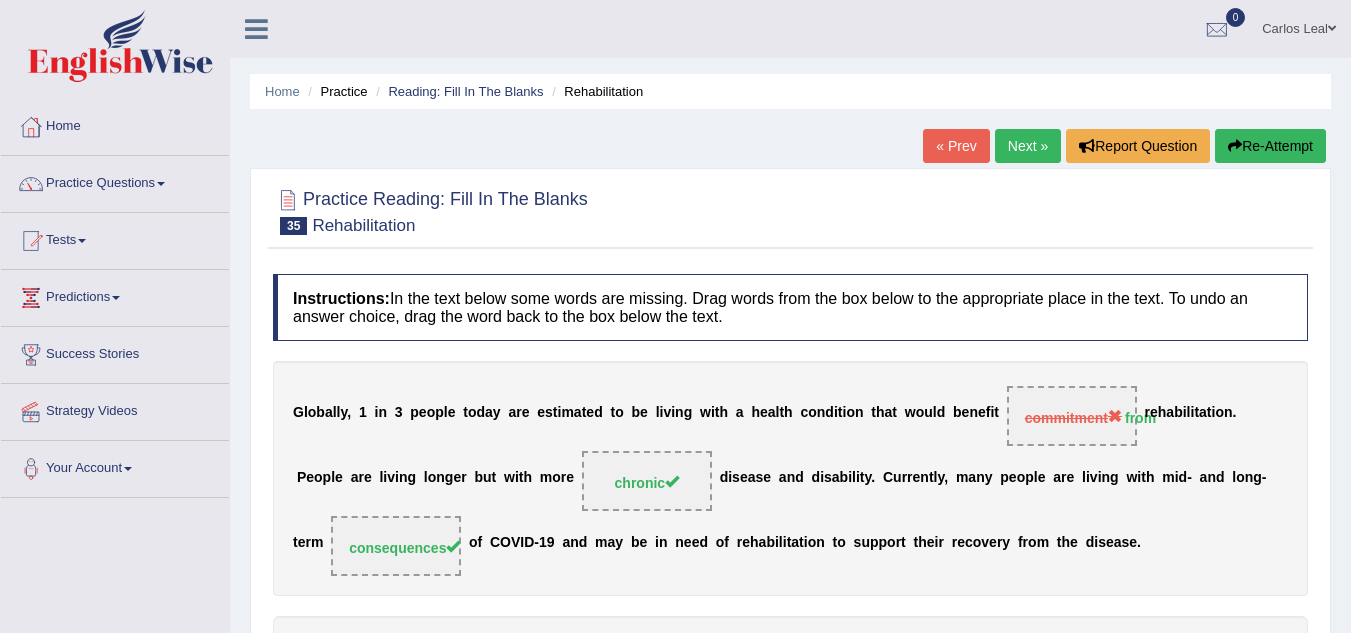 click on "Next »" at bounding box center [1028, 146] 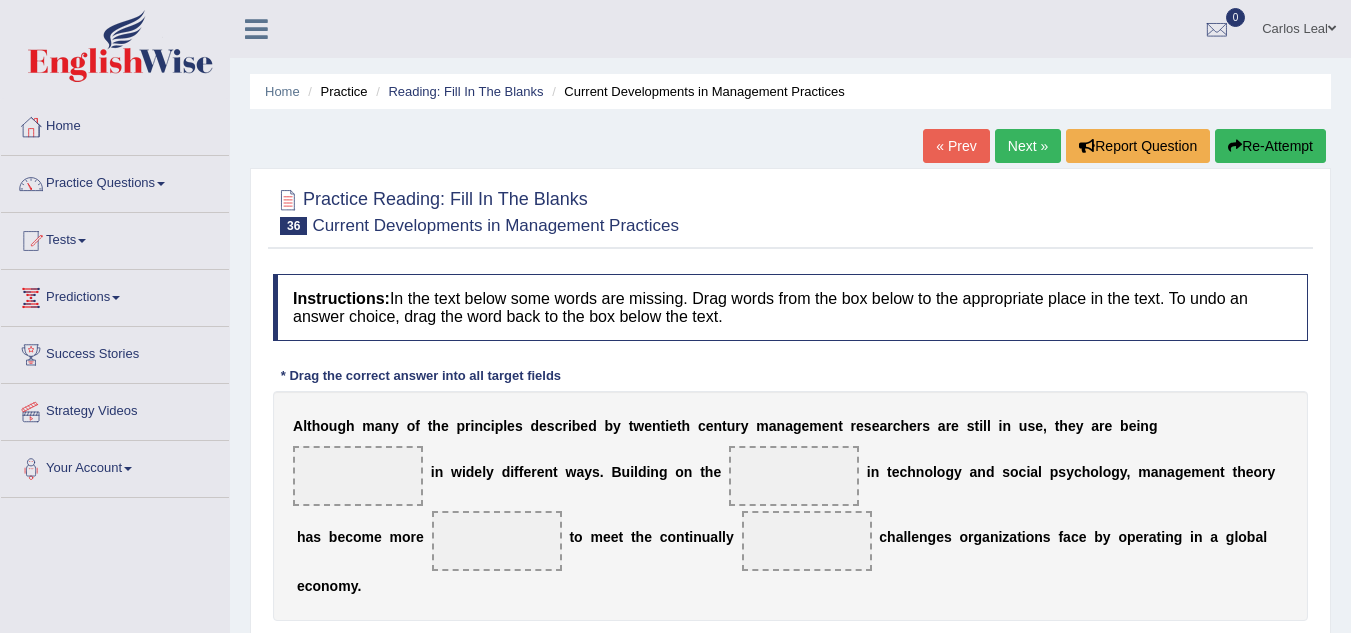 scroll, scrollTop: 0, scrollLeft: 0, axis: both 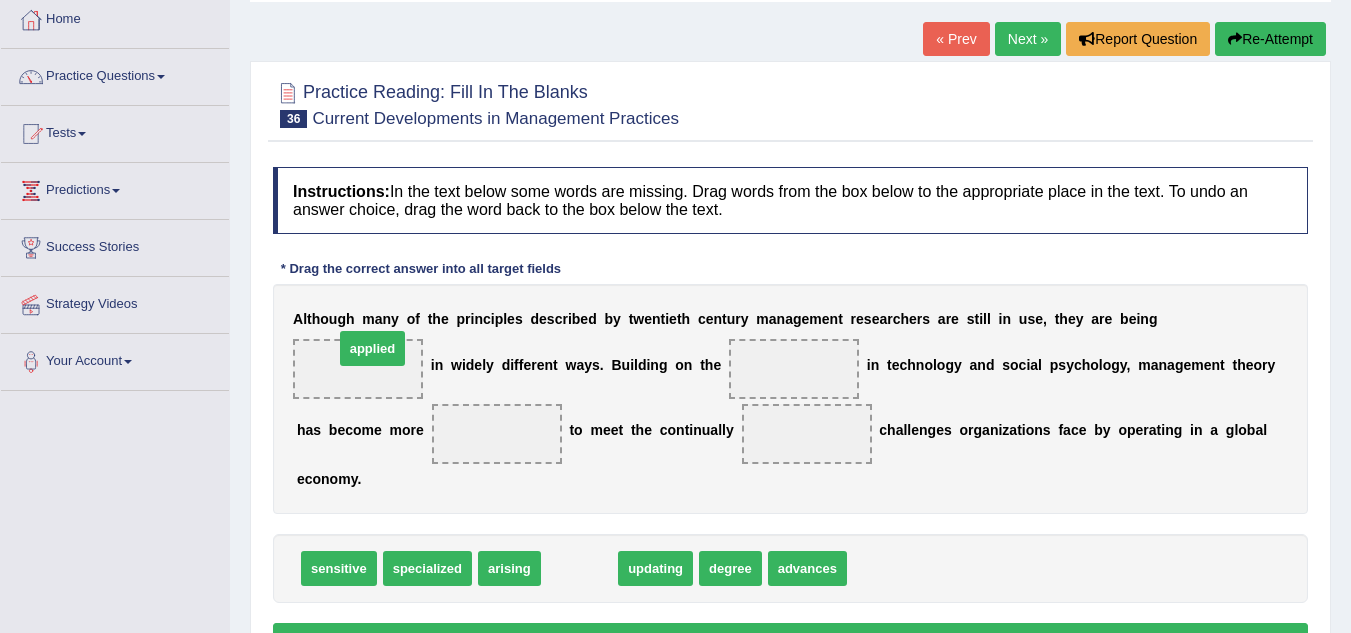 drag, startPoint x: 594, startPoint y: 570, endPoint x: 387, endPoint y: 350, distance: 302.0745 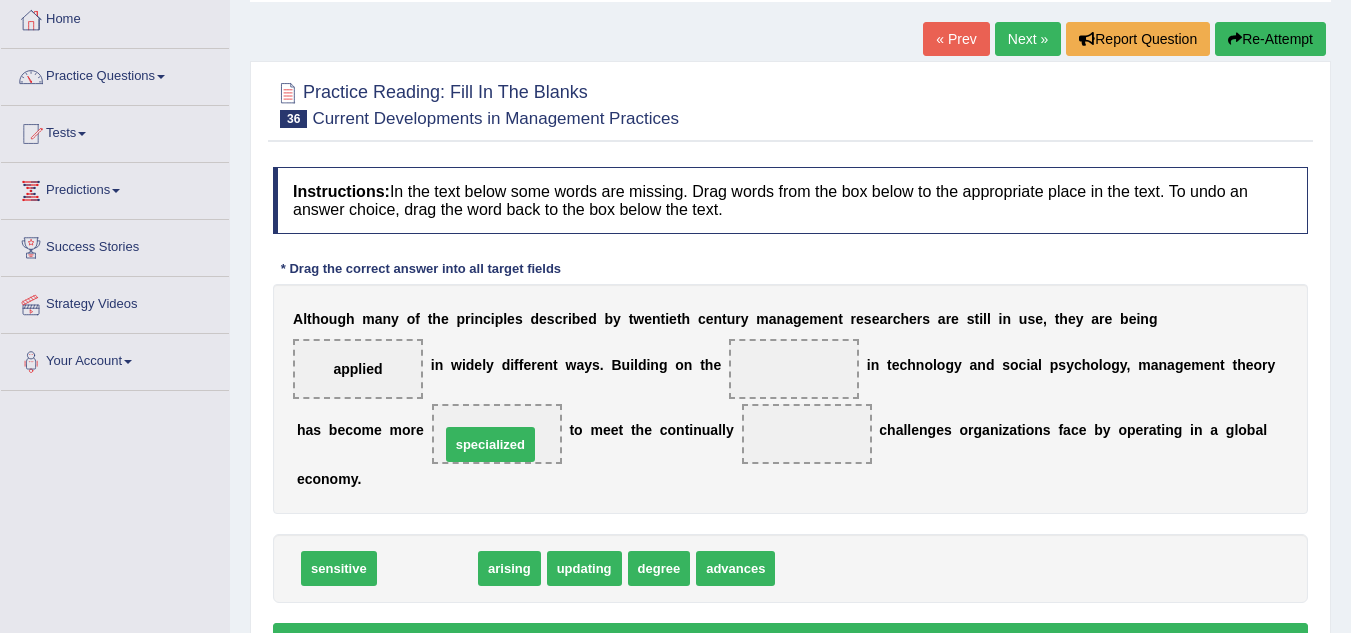 drag, startPoint x: 449, startPoint y: 576, endPoint x: 512, endPoint y: 452, distance: 139.0863 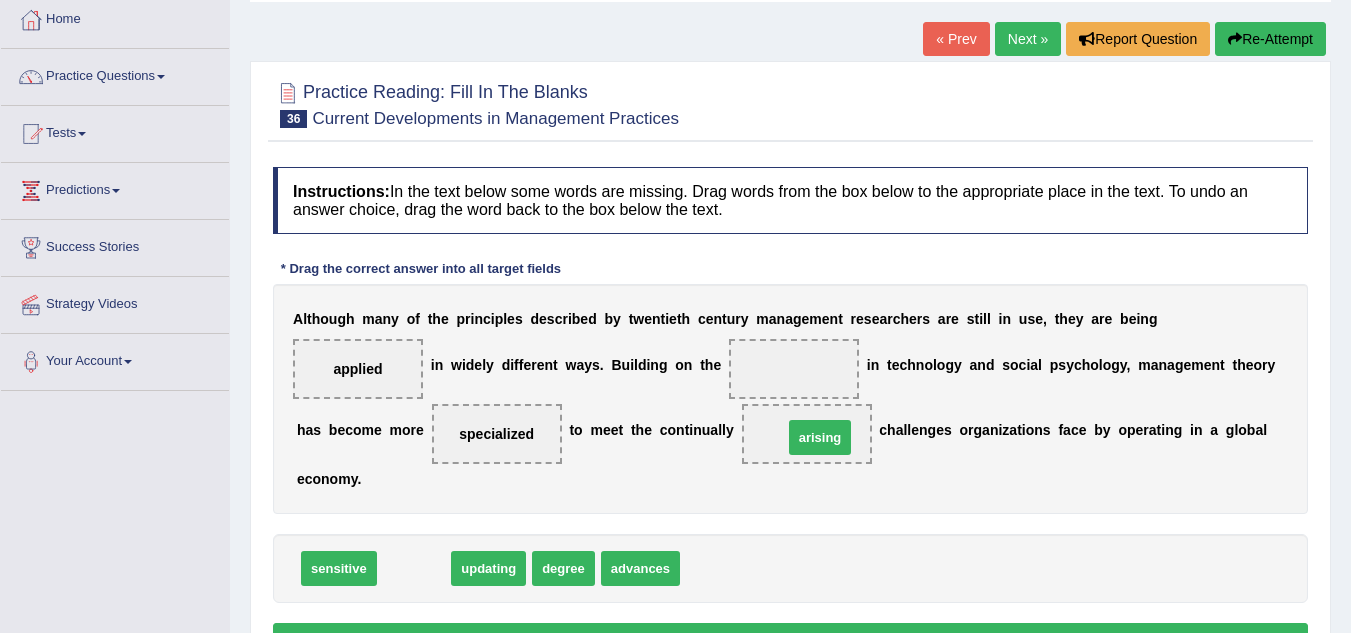drag, startPoint x: 415, startPoint y: 572, endPoint x: 821, endPoint y: 441, distance: 426.61105 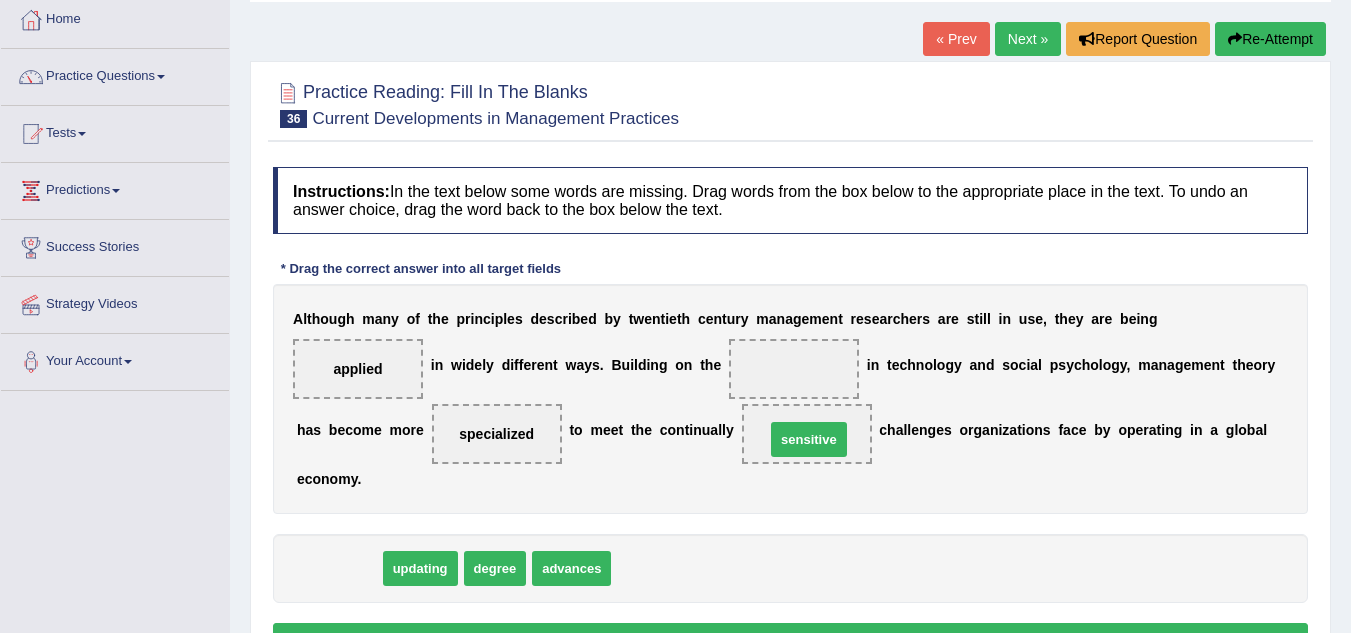 drag, startPoint x: 340, startPoint y: 571, endPoint x: 810, endPoint y: 442, distance: 487.38177 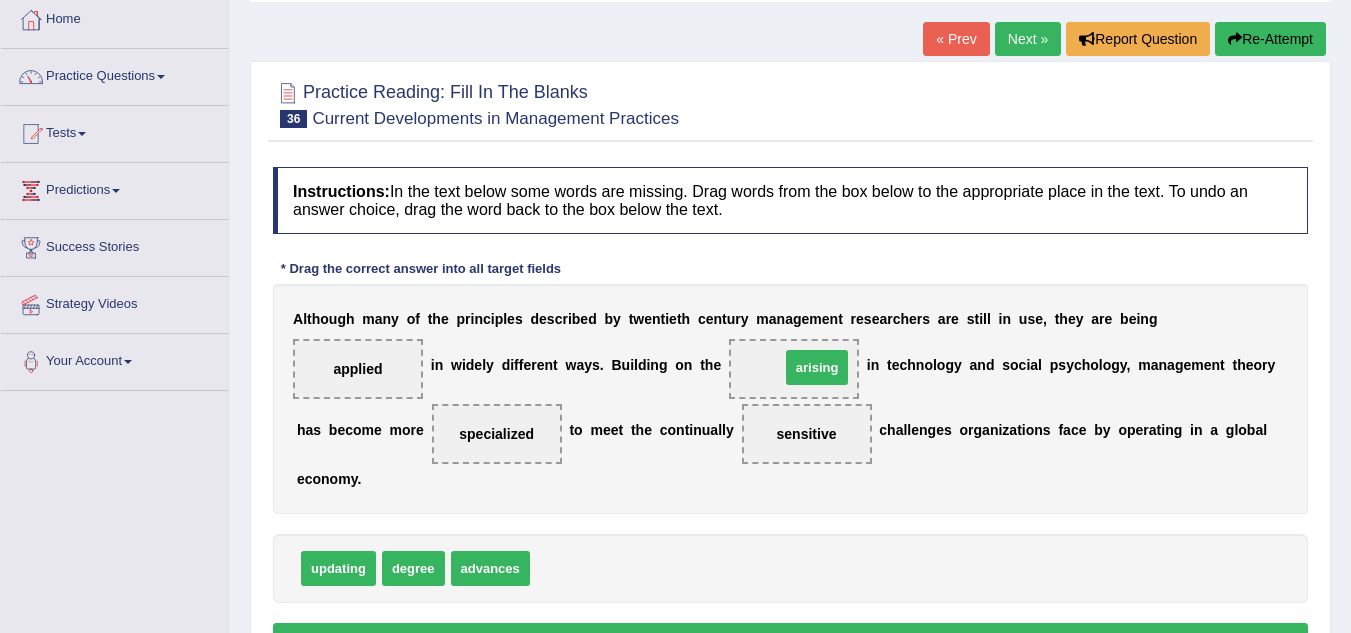drag, startPoint x: 568, startPoint y: 567, endPoint x: 814, endPoint y: 366, distance: 317.67435 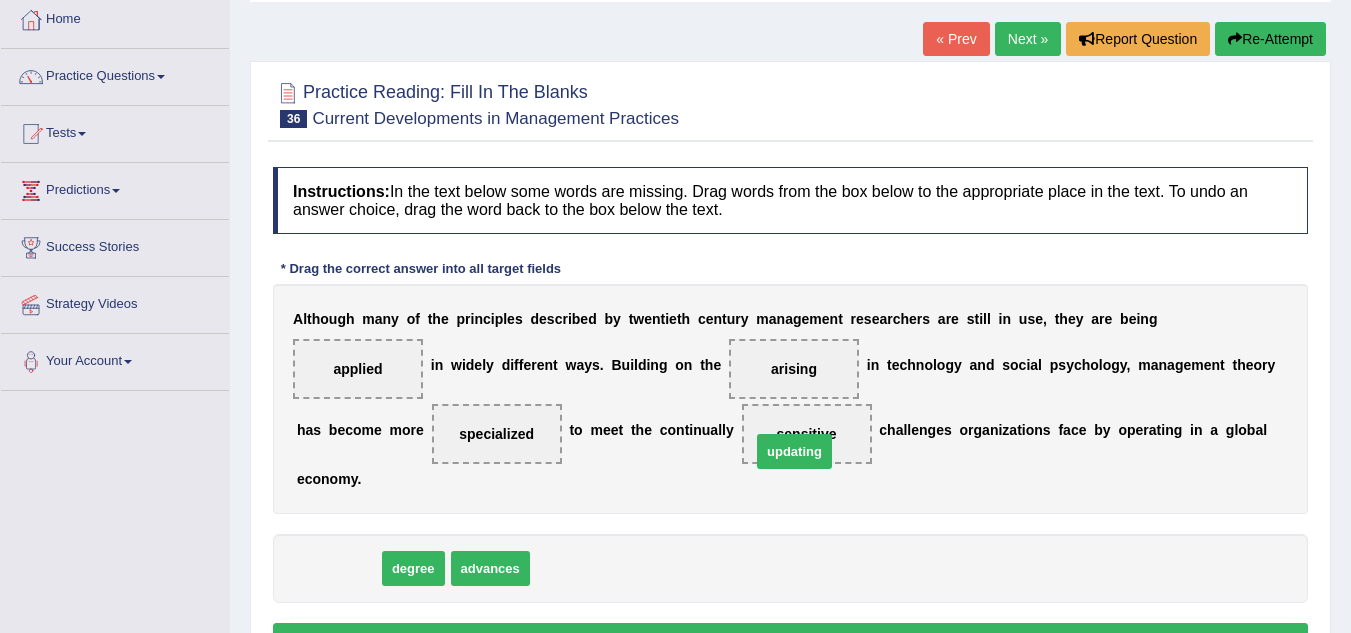 drag, startPoint x: 351, startPoint y: 568, endPoint x: 807, endPoint y: 450, distance: 471.02017 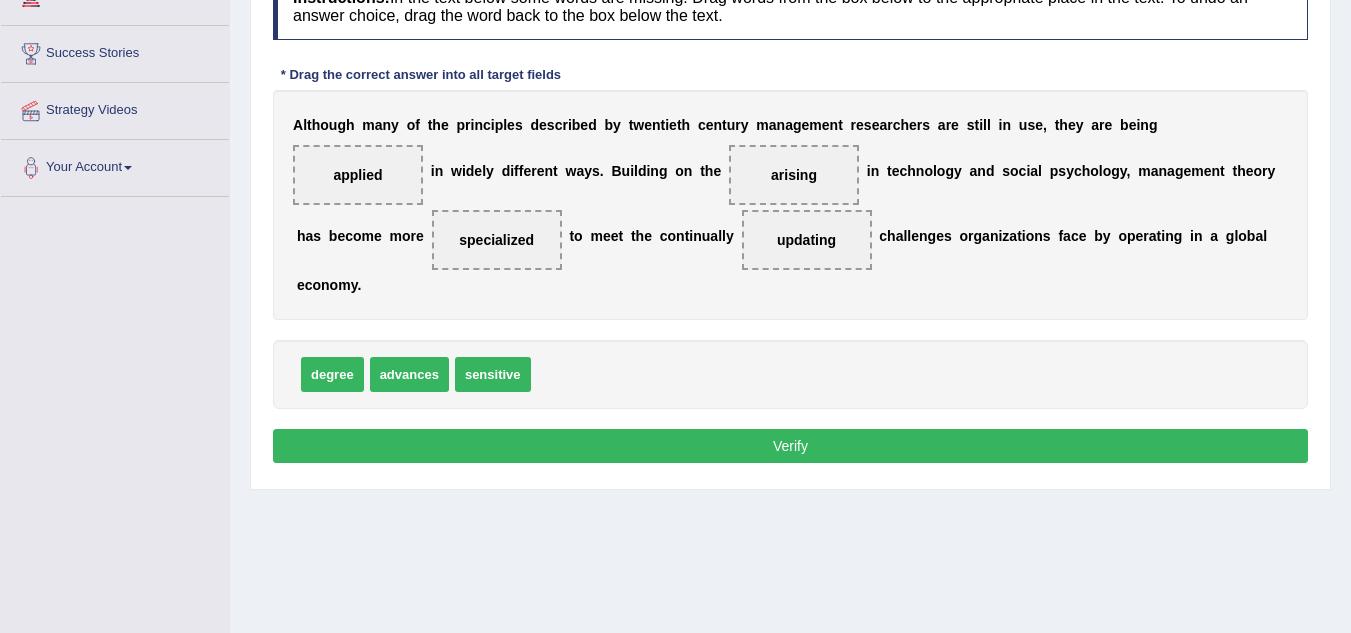 scroll, scrollTop: 311, scrollLeft: 0, axis: vertical 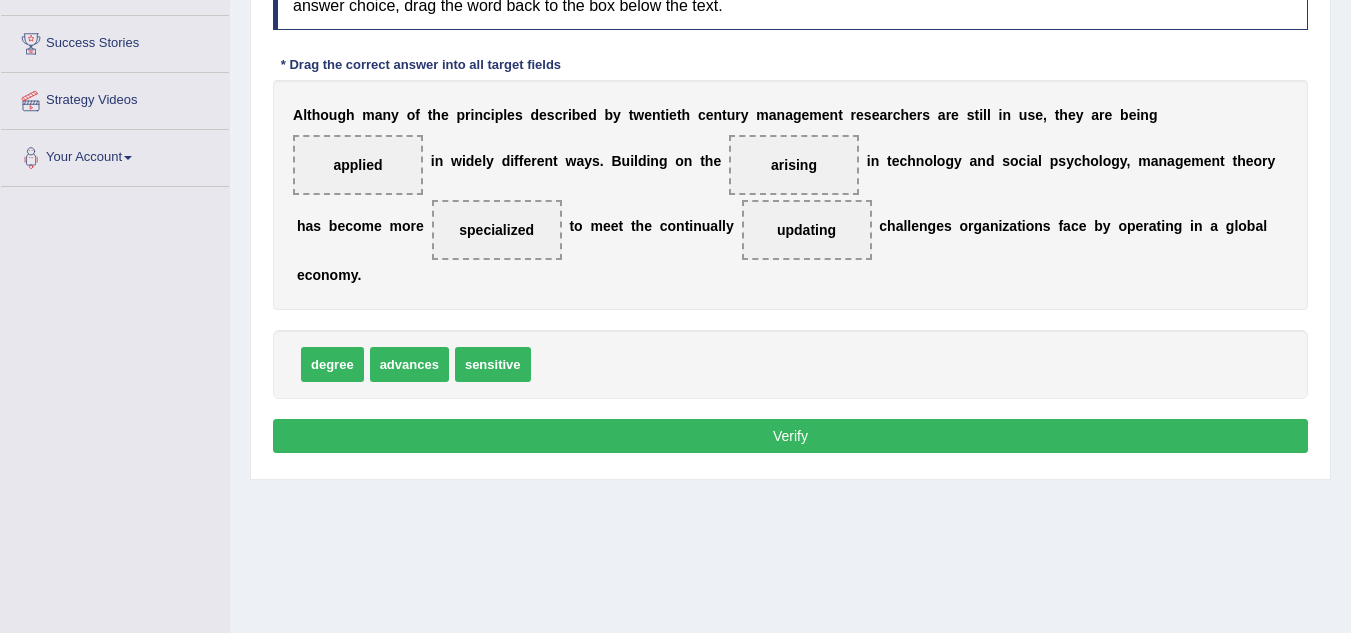 click on "Verify" at bounding box center [790, 436] 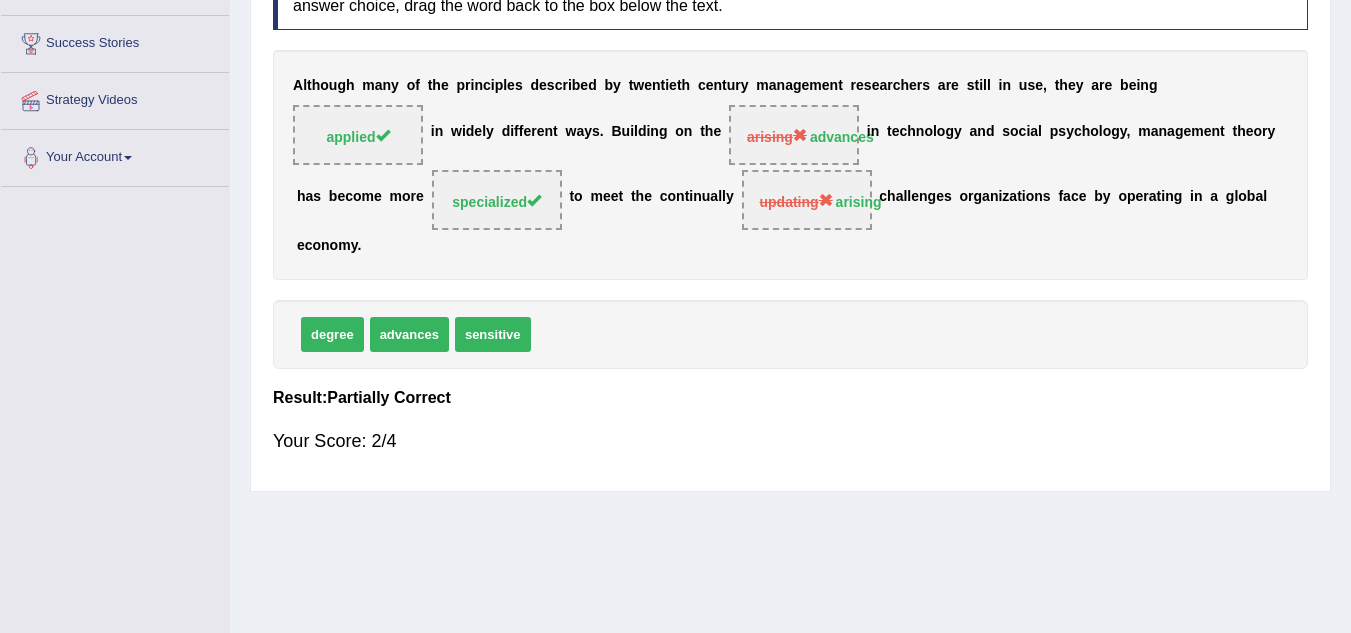 scroll, scrollTop: 0, scrollLeft: 0, axis: both 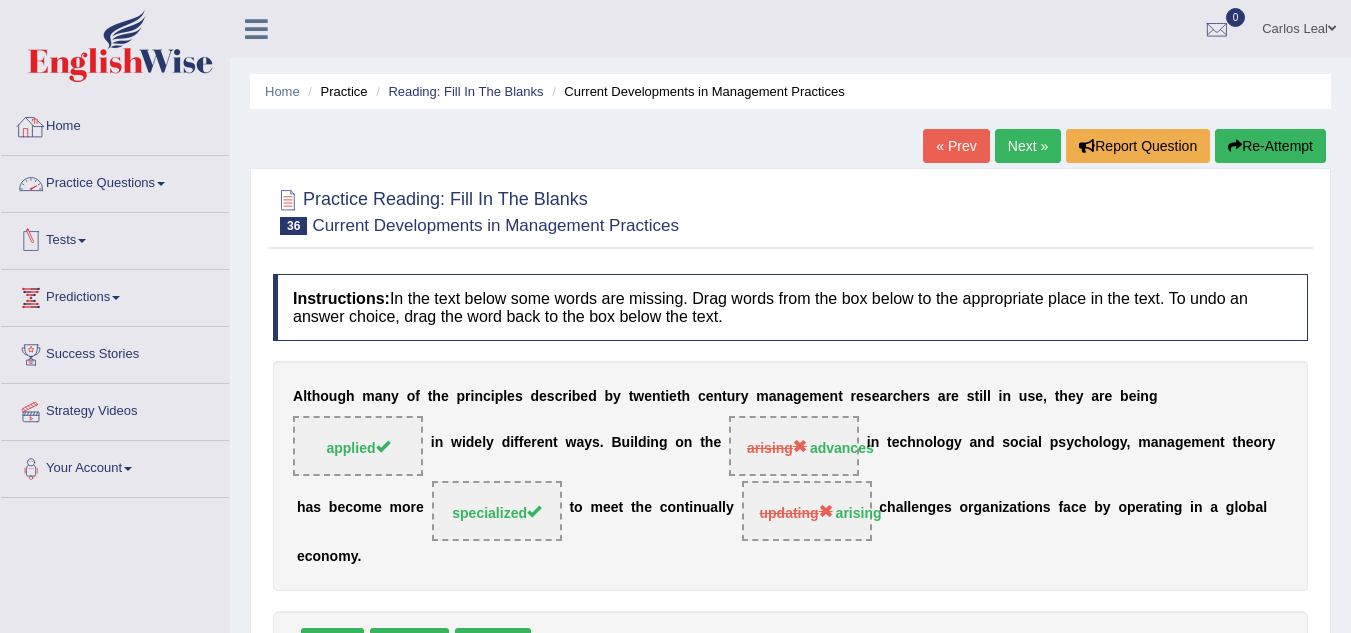 click on "Home" at bounding box center (115, 124) 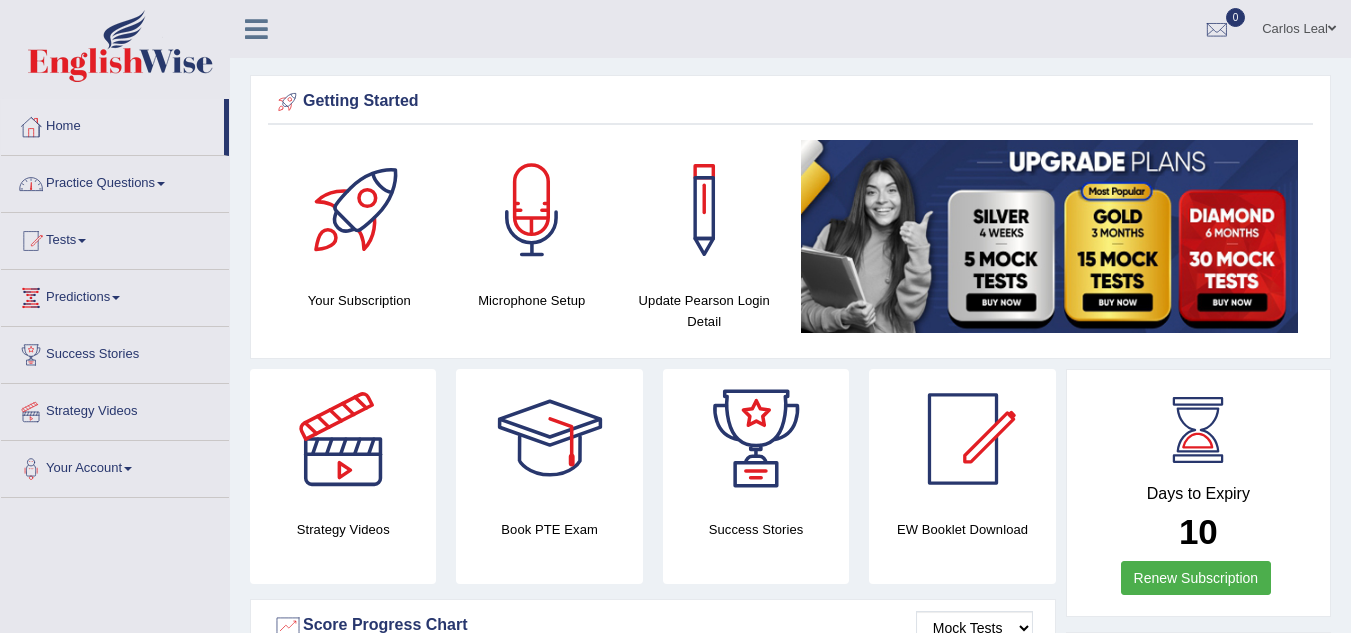 scroll, scrollTop: 0, scrollLeft: 0, axis: both 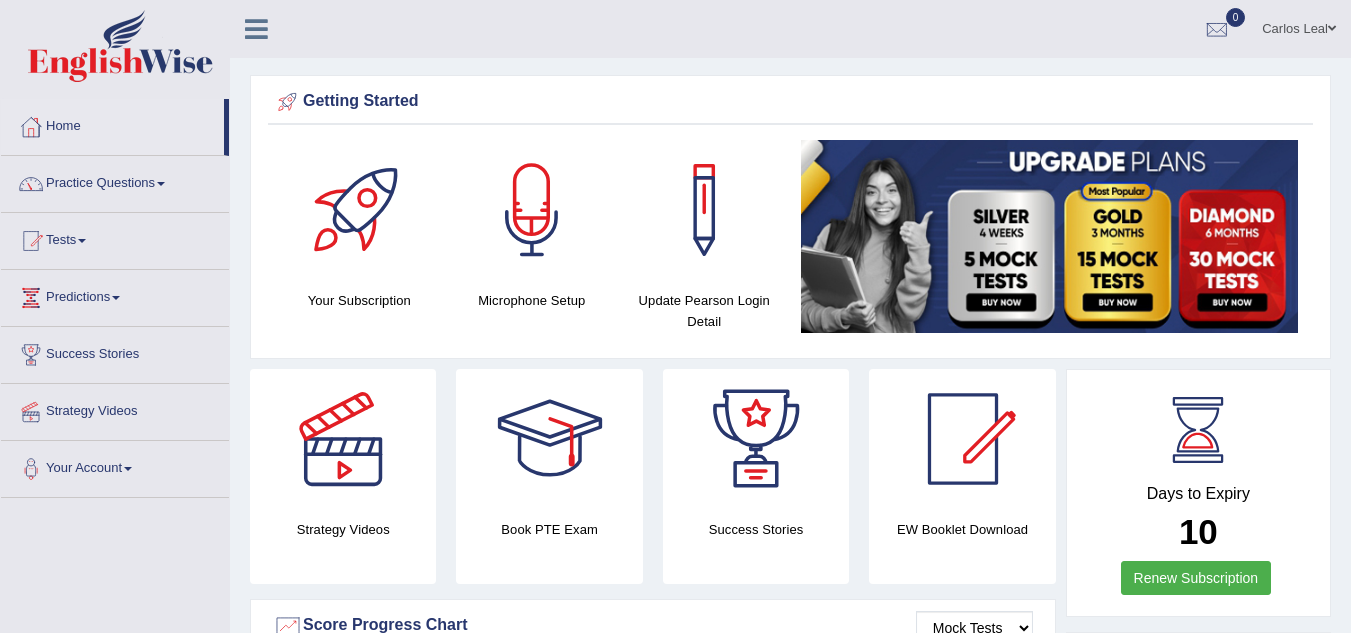 click on "Practice Questions" at bounding box center [115, 181] 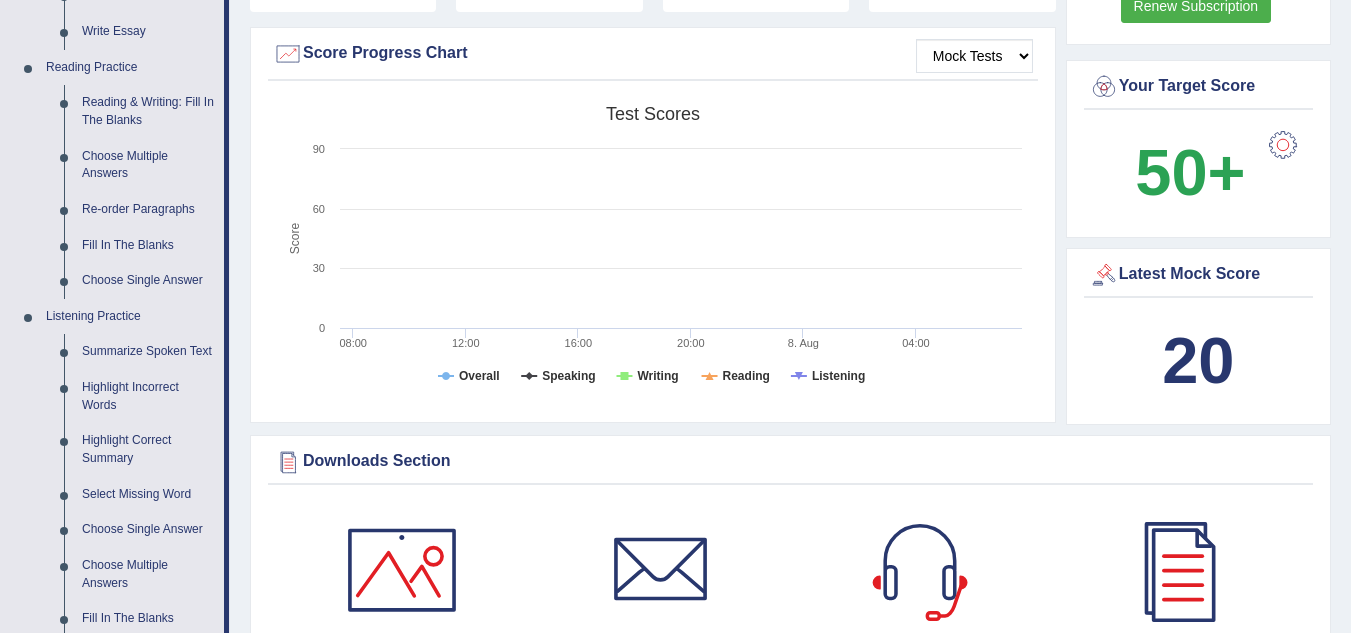scroll, scrollTop: 577, scrollLeft: 0, axis: vertical 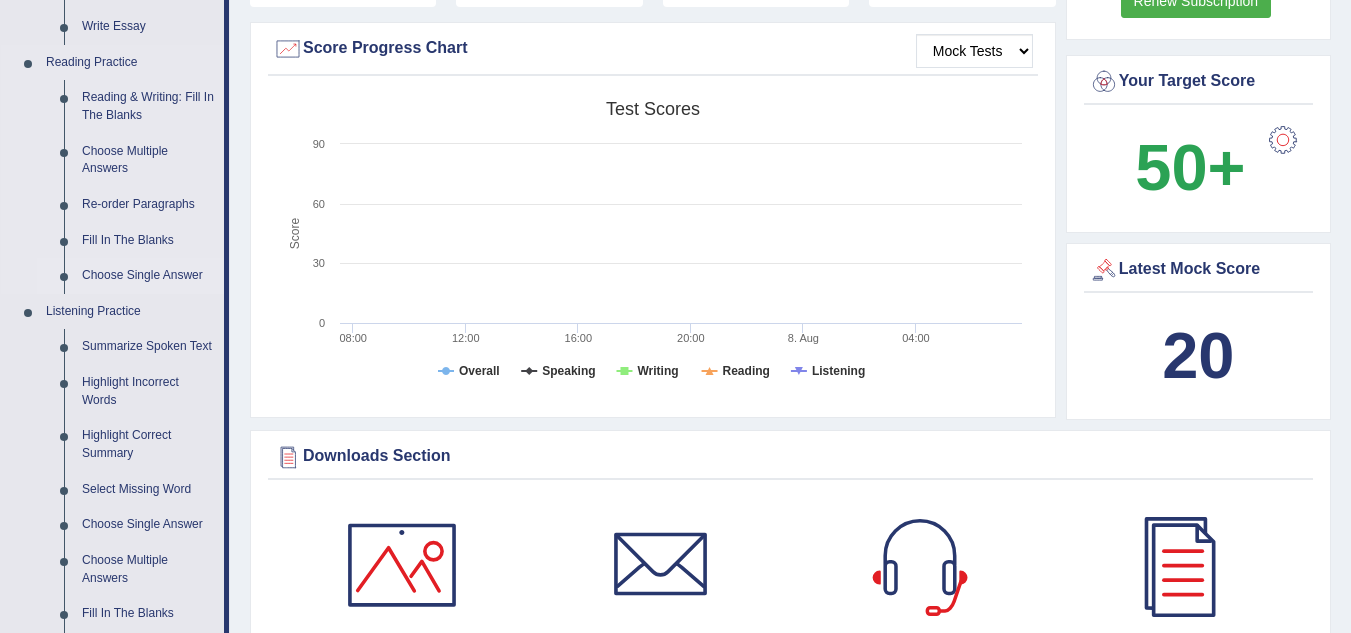 click on "Choose Single Answer" at bounding box center (148, 276) 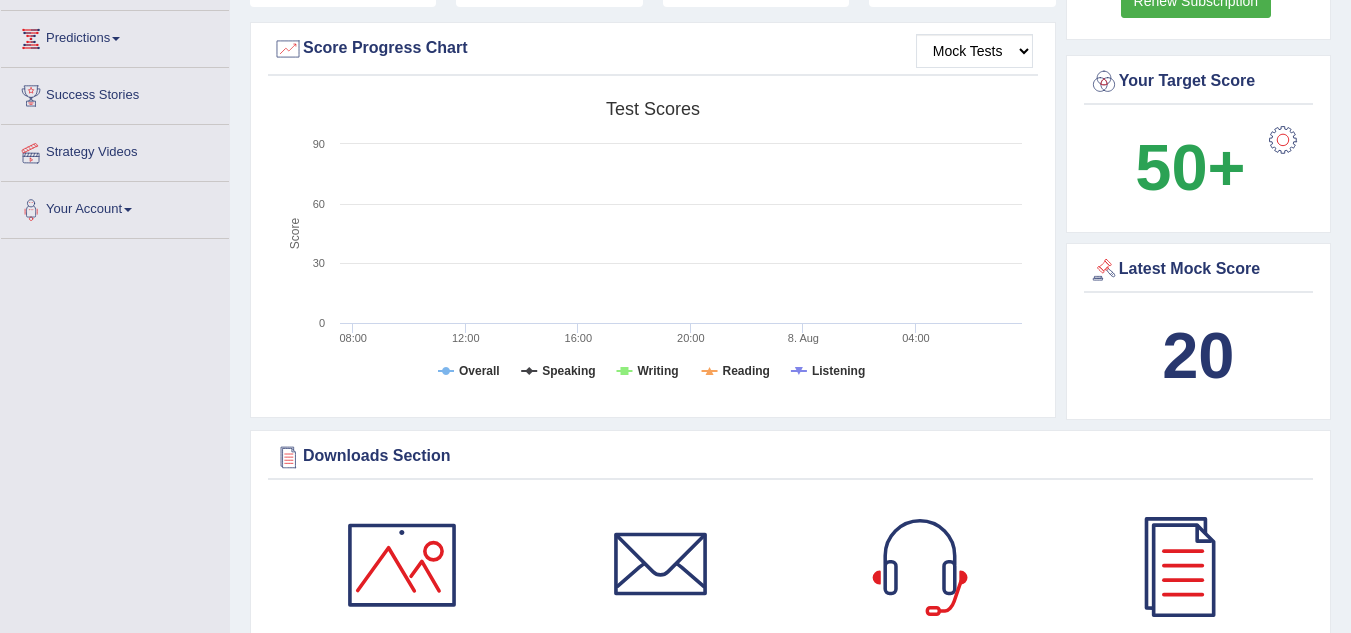 scroll, scrollTop: 263, scrollLeft: 0, axis: vertical 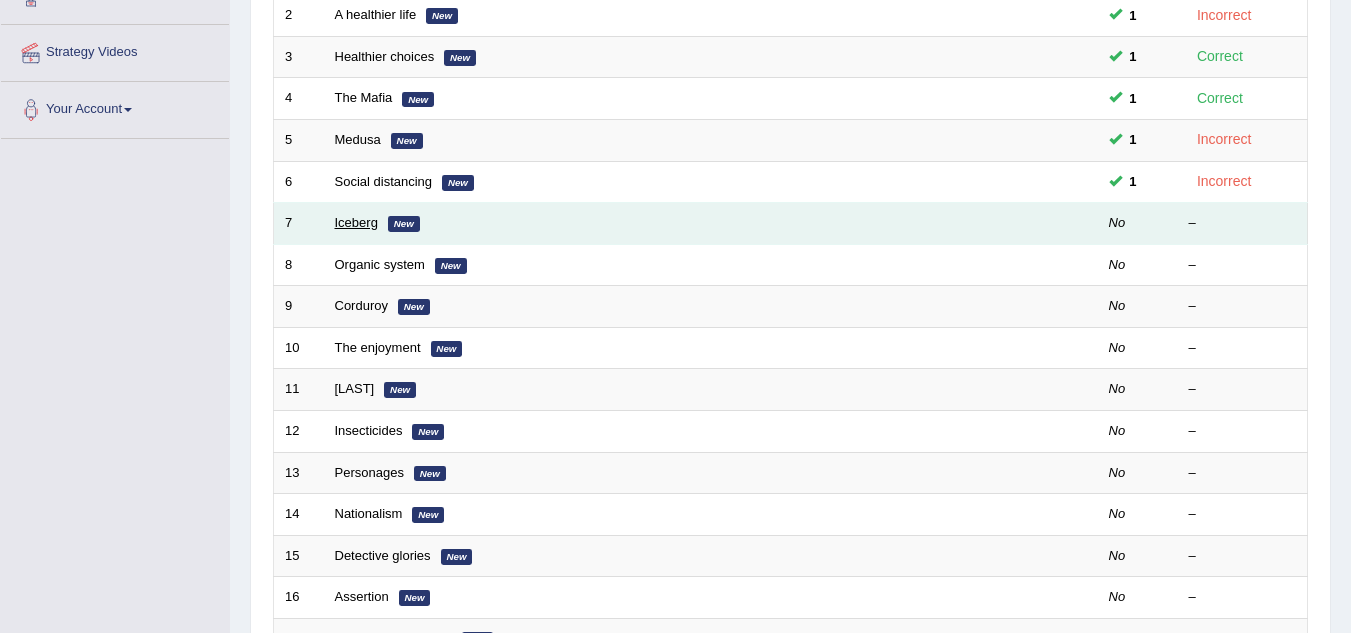 click on "Iceberg" at bounding box center [356, 222] 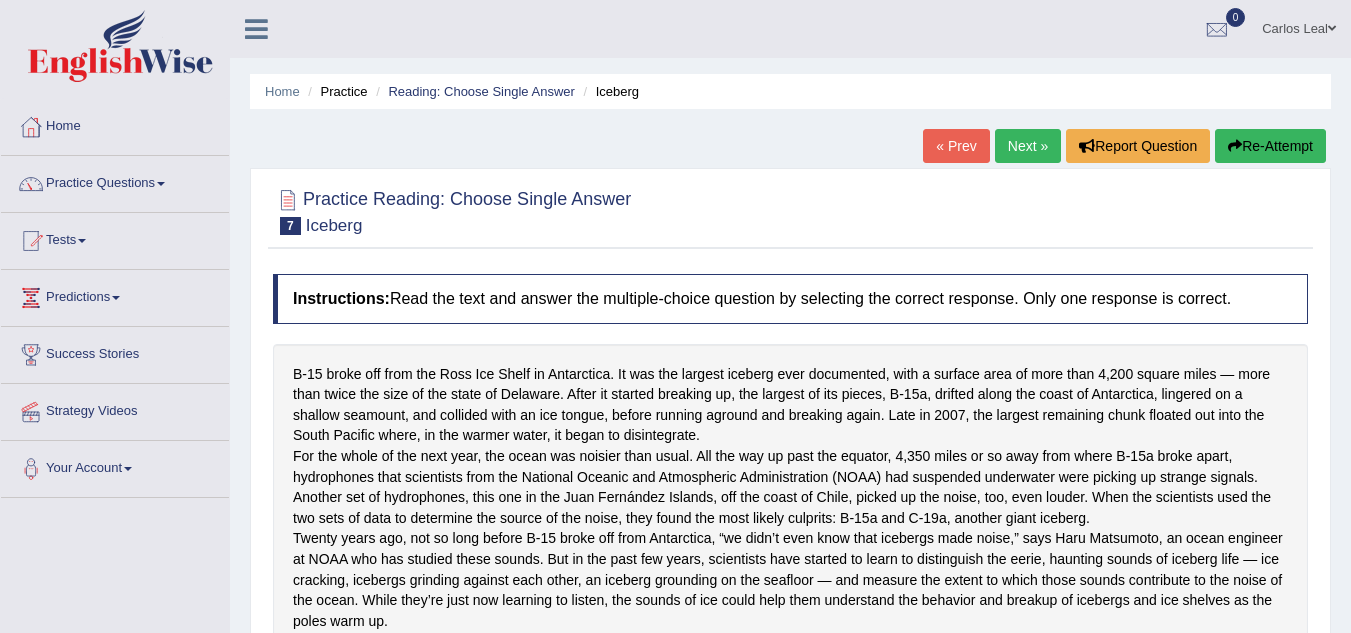 scroll, scrollTop: 0, scrollLeft: 0, axis: both 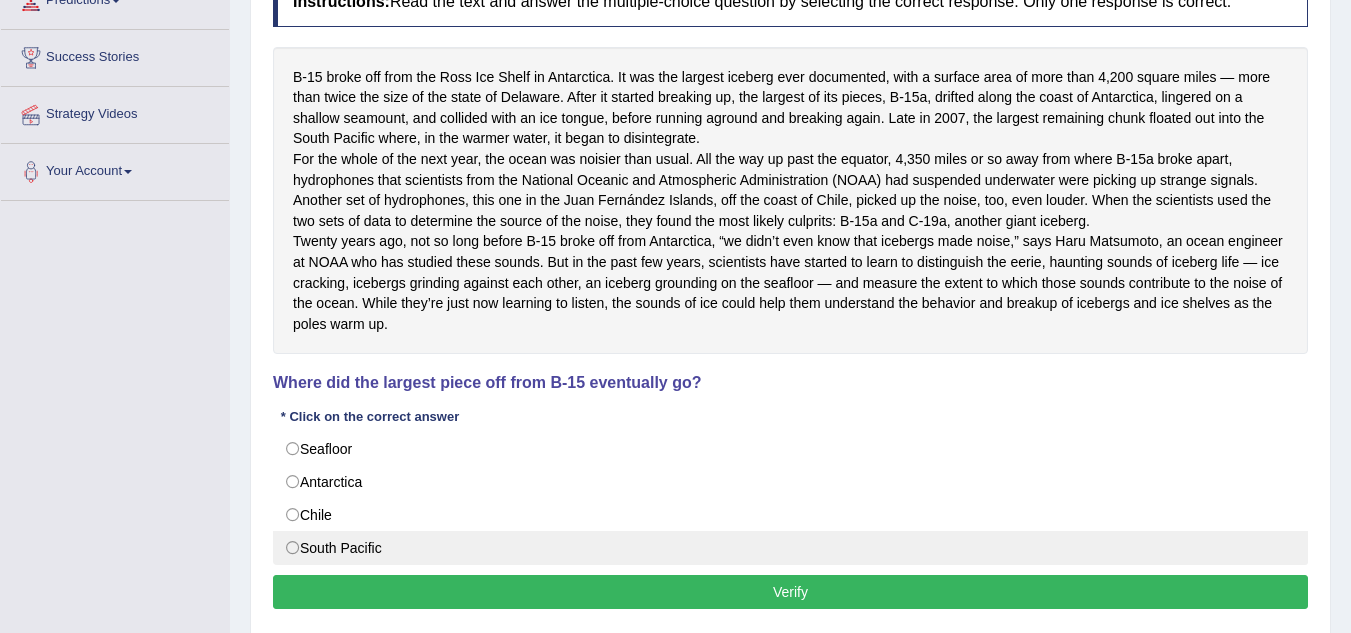 click on "South Pacific" at bounding box center [790, 548] 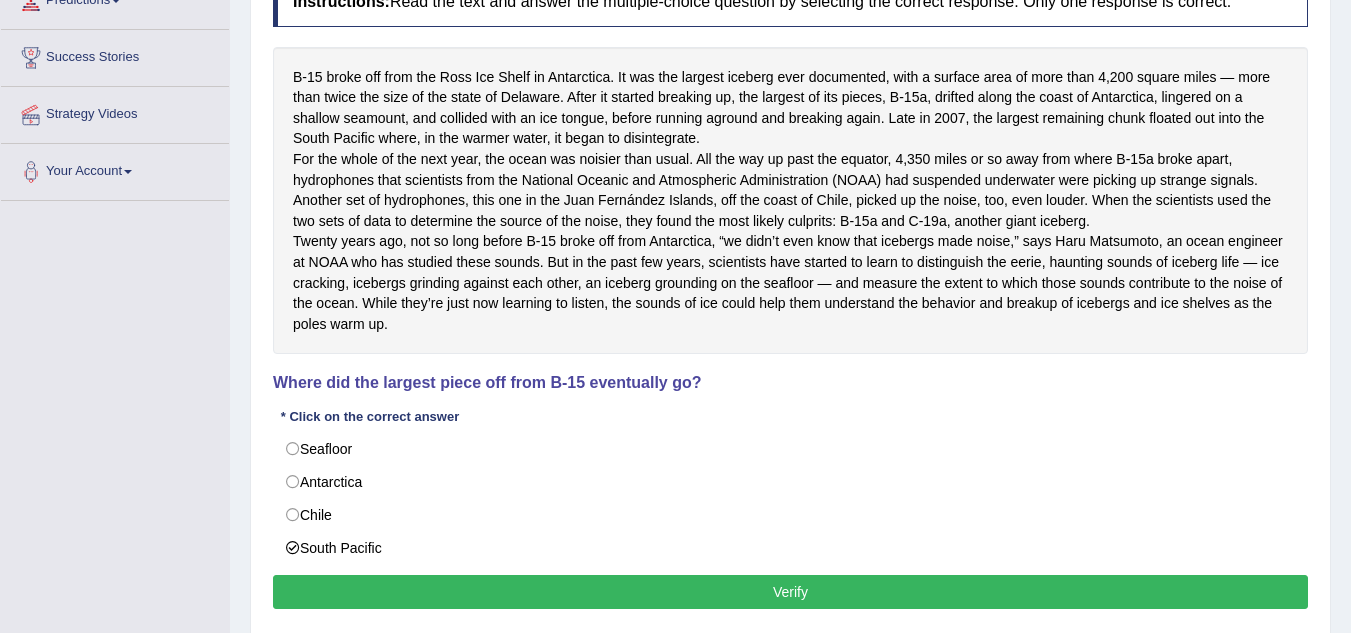 click on "Verify" at bounding box center [790, 592] 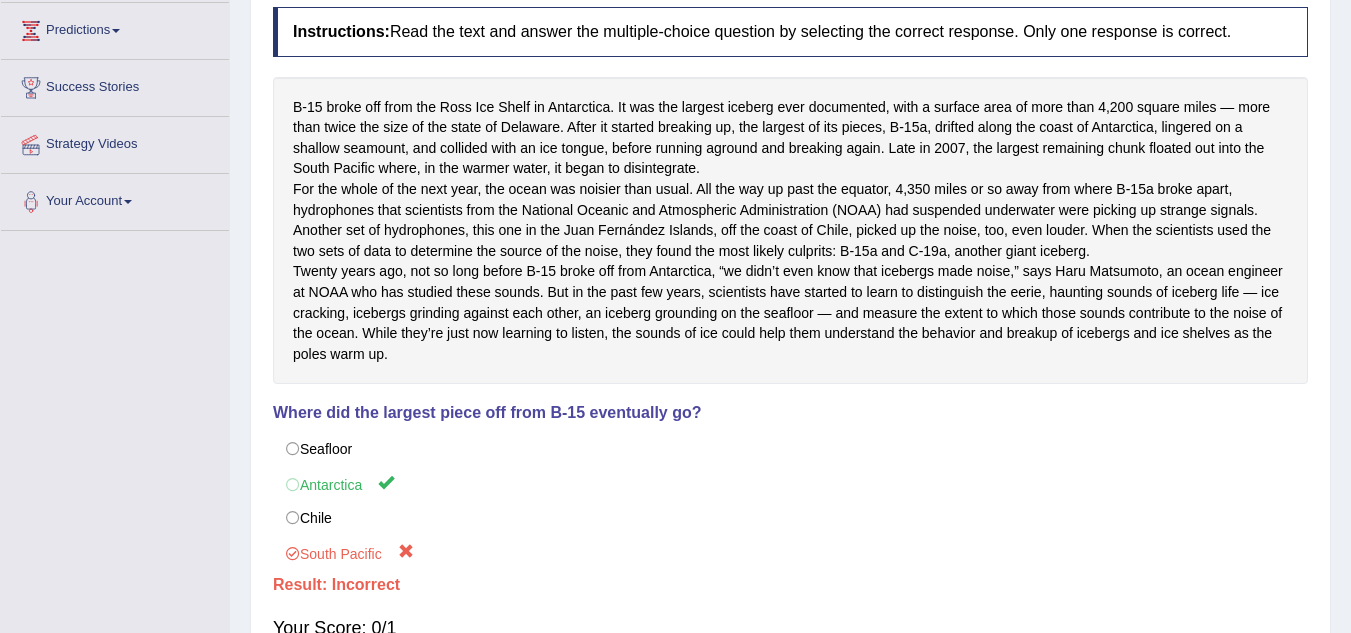 scroll, scrollTop: 260, scrollLeft: 0, axis: vertical 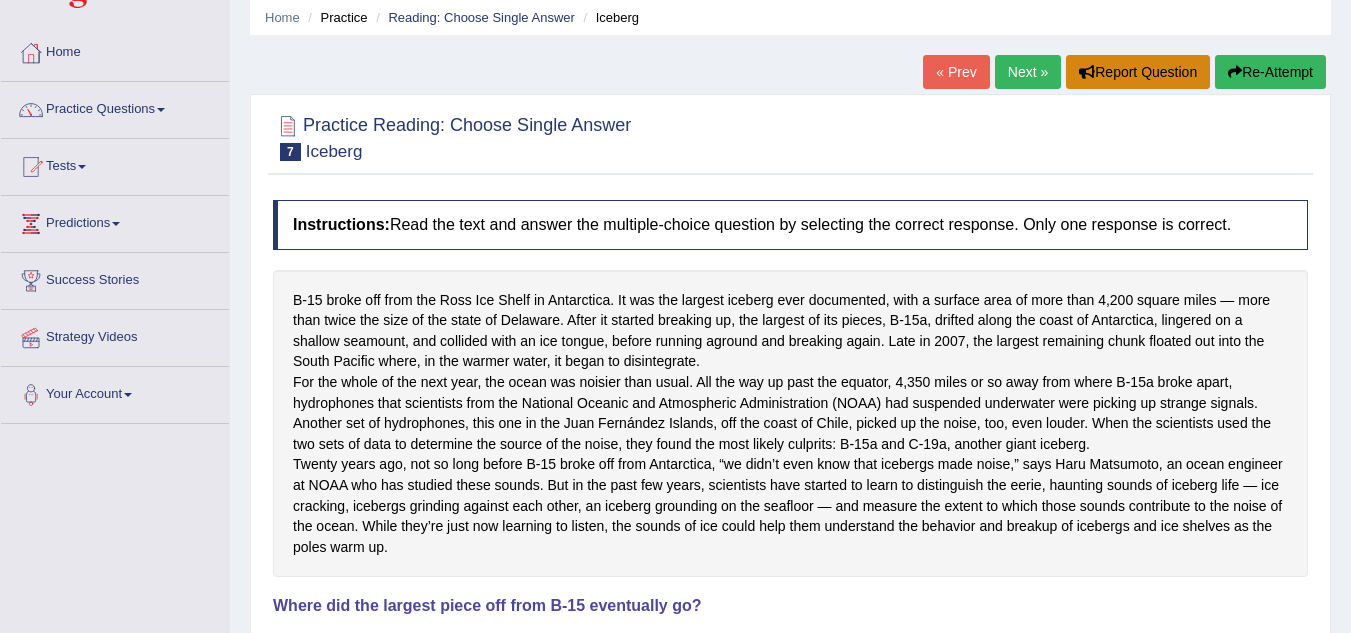 click on "Report Question" at bounding box center [1138, 72] 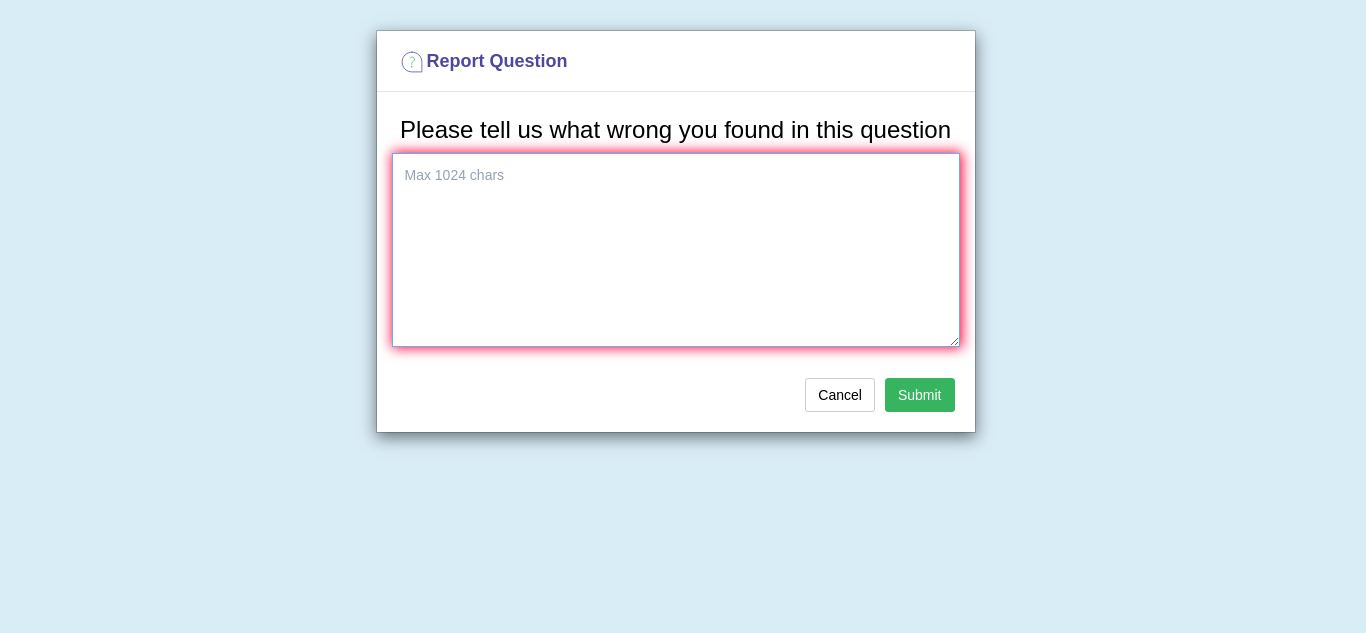 click at bounding box center (676, 250) 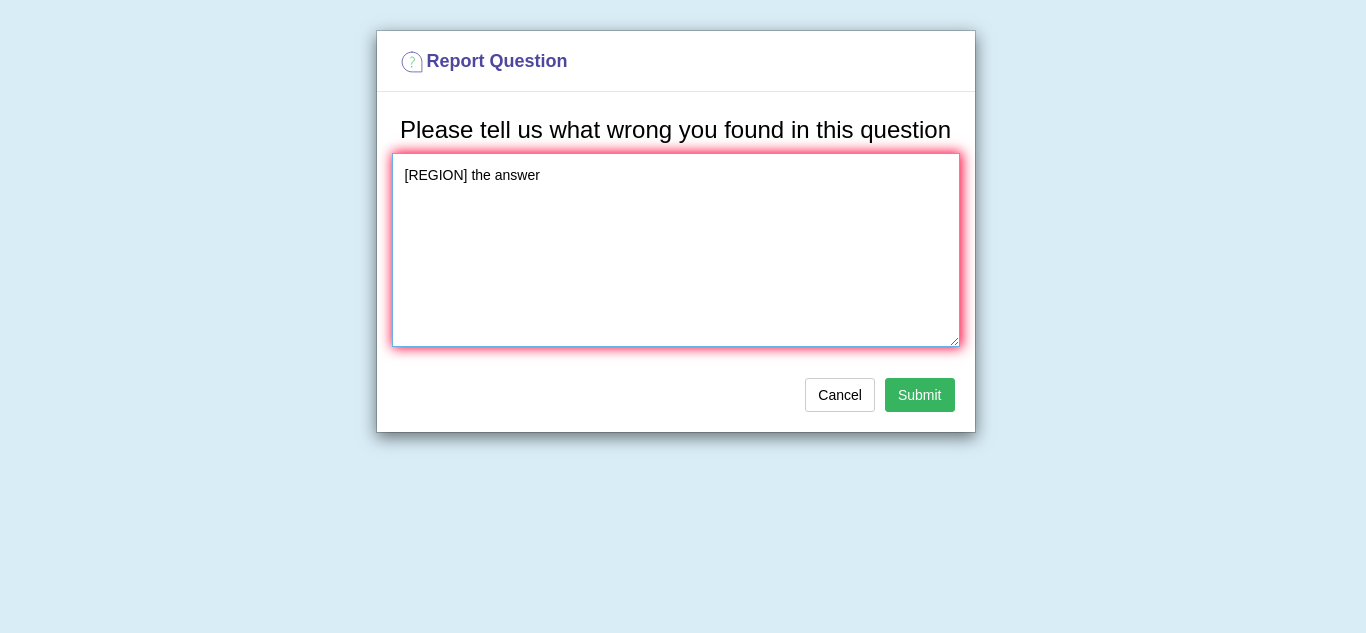type on "south pacific the answer" 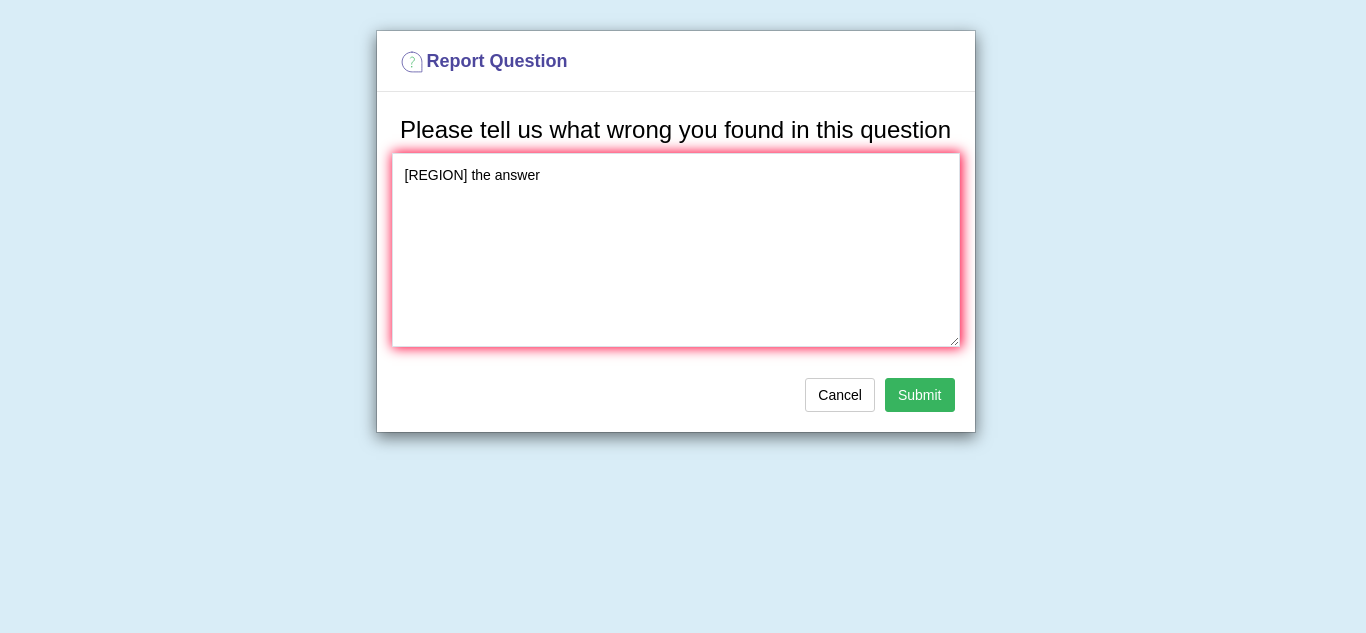 click on "Submit" at bounding box center [920, 395] 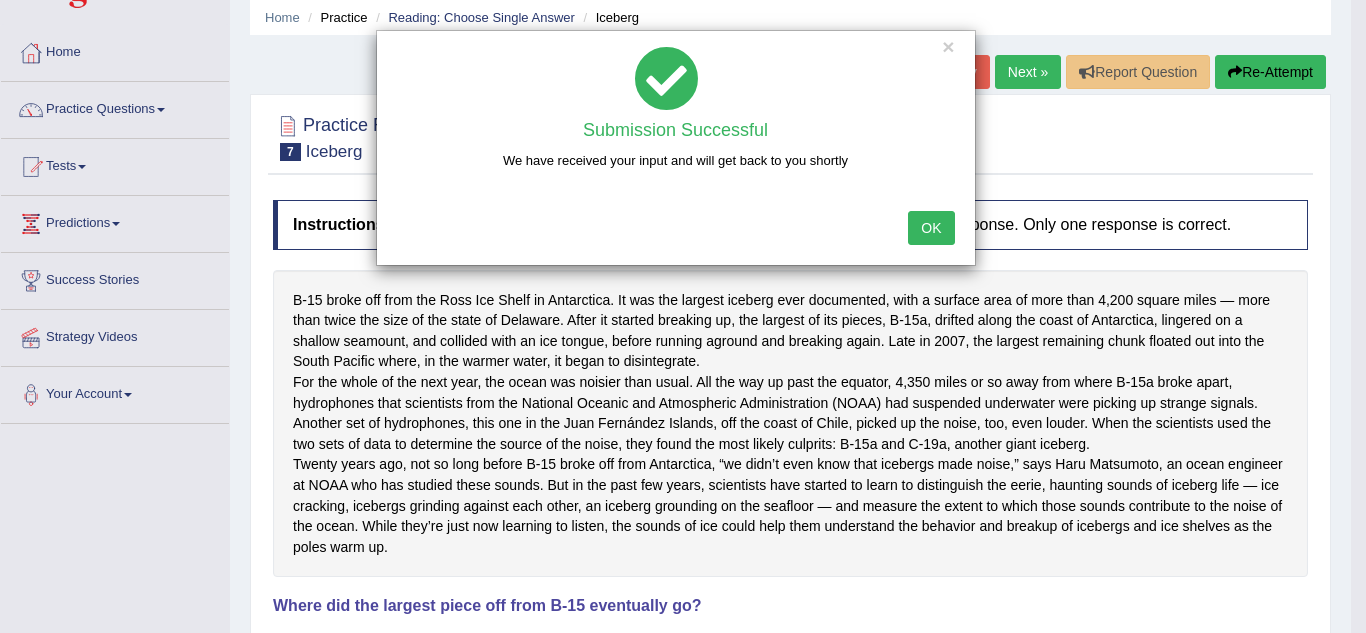 click on "OK" at bounding box center (931, 228) 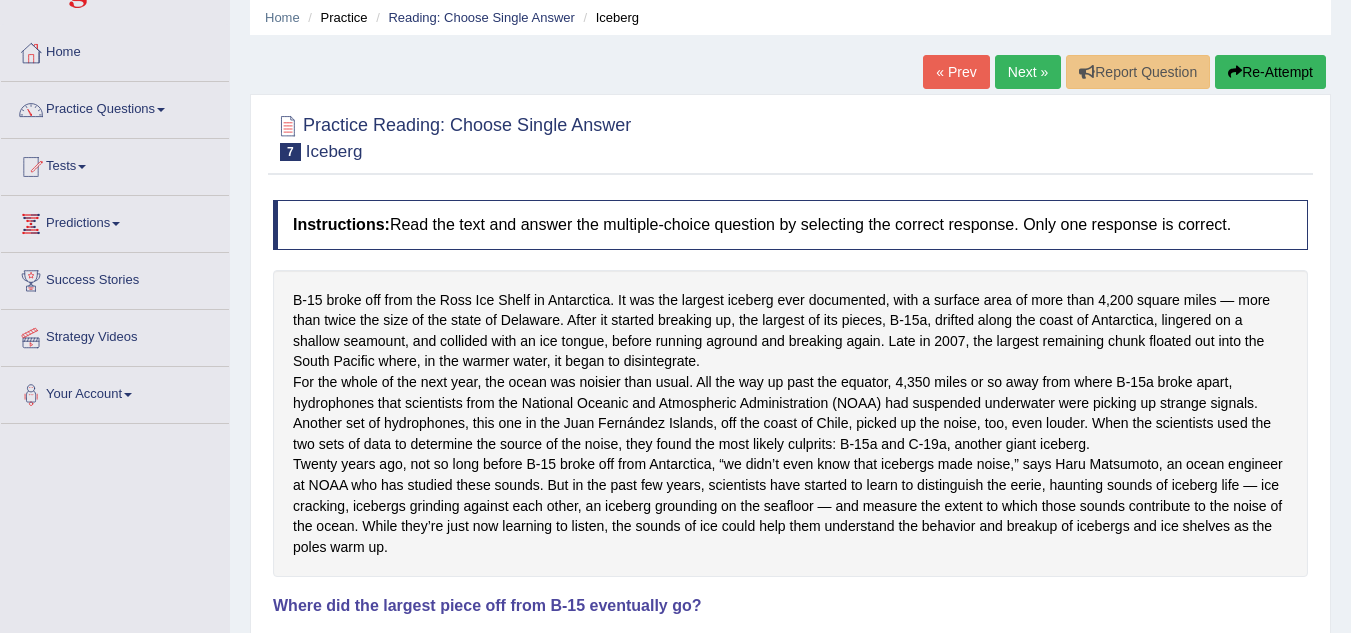 click on "Next »" at bounding box center [1028, 72] 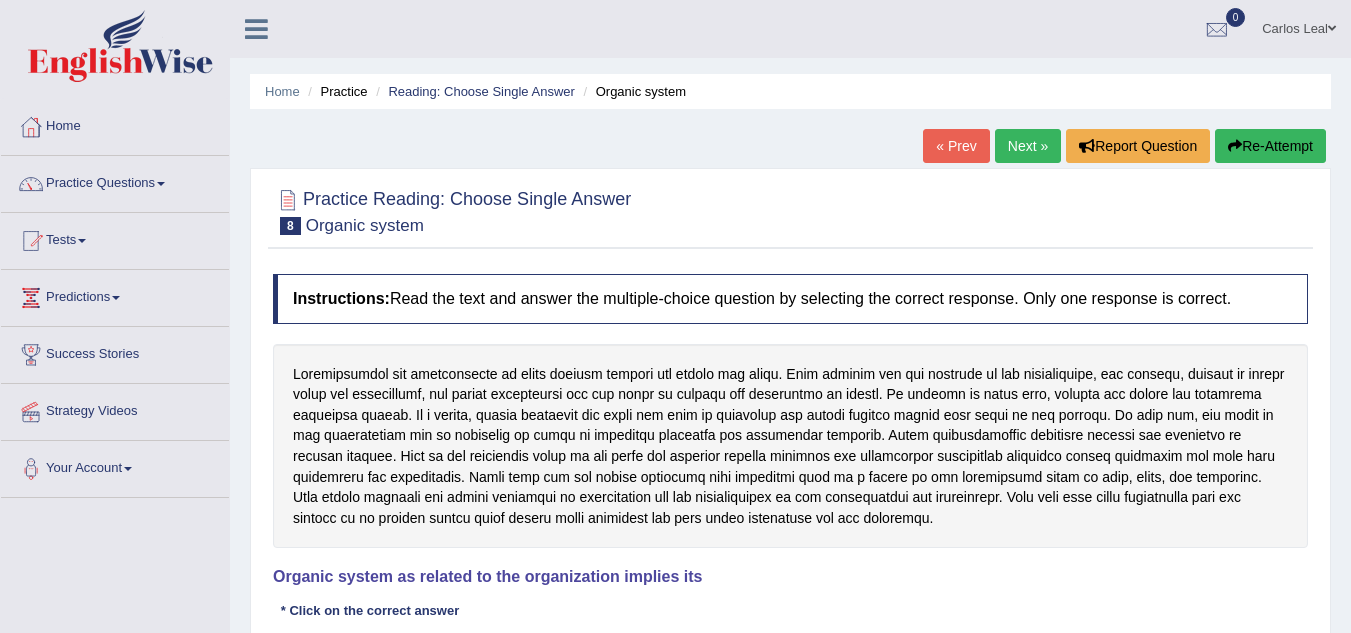scroll, scrollTop: 0, scrollLeft: 0, axis: both 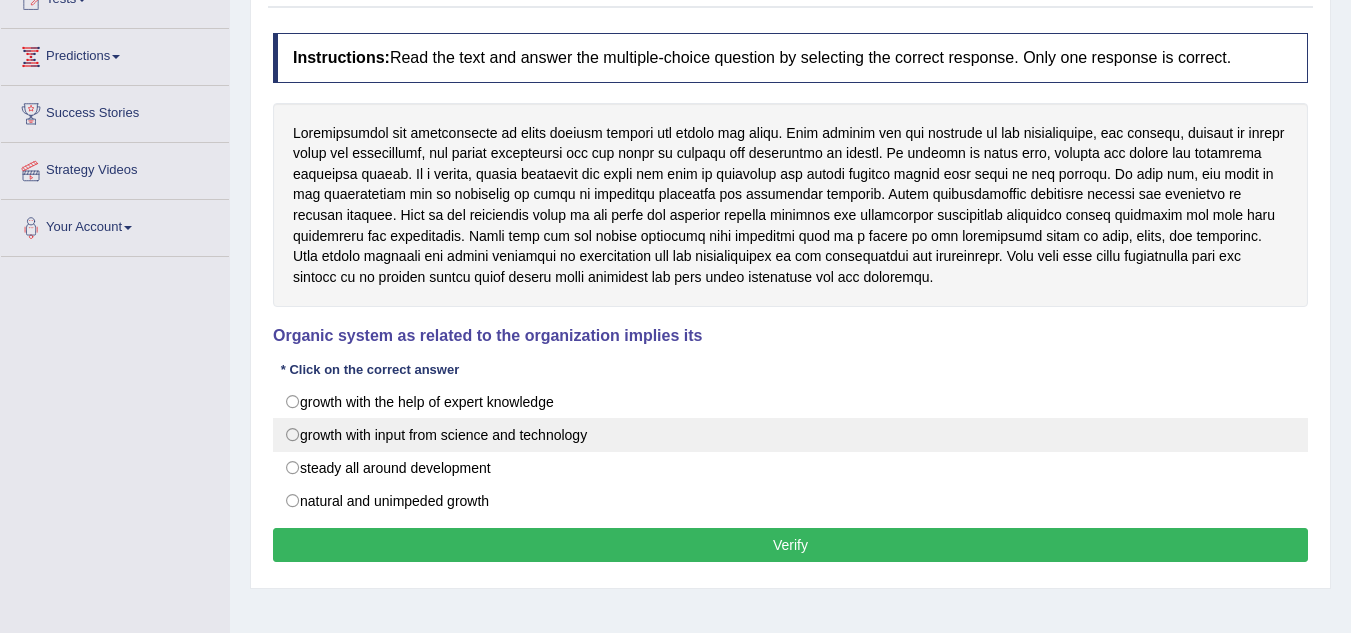 click on "growth with input from science and technology" at bounding box center [790, 435] 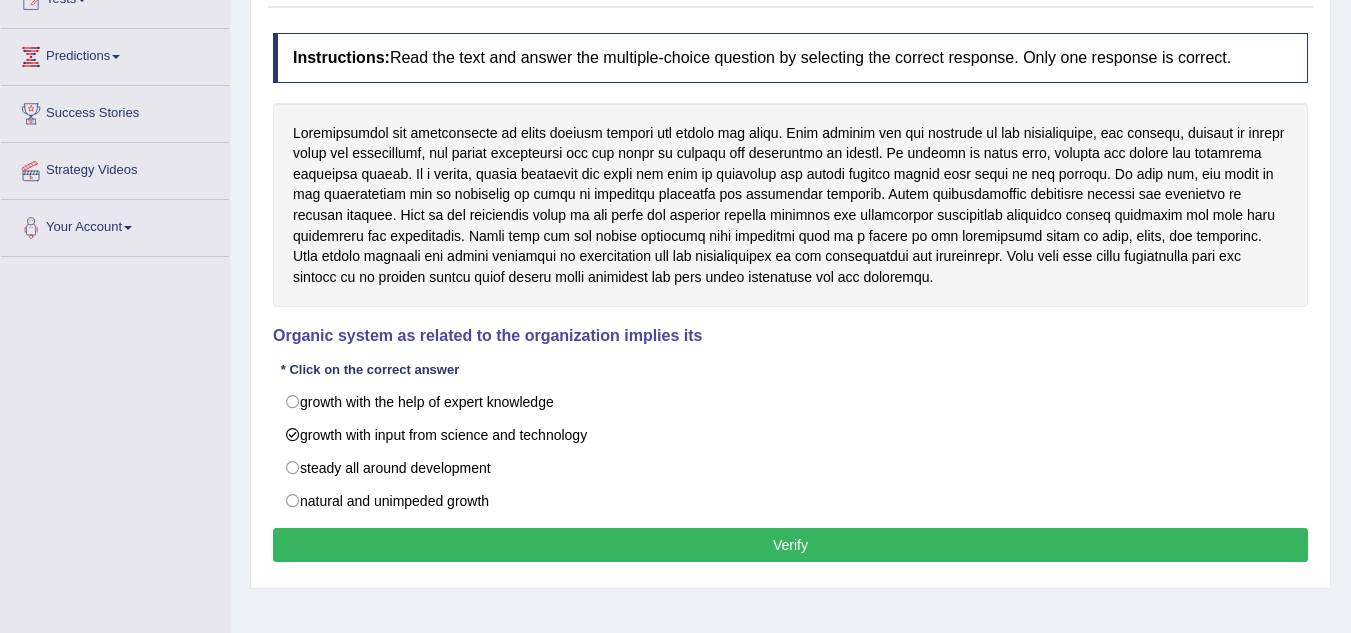 click on "Instructions:  Read the text and answer the multiple-choice question by selecting the correct response. Only one response is correct.
Organic system as related to the organization implies its * Click on the correct answer  growth with the help of expert knowledge  growth with input from science and technology  steady all around development  natural and unimpeded growth Result:  Verify" at bounding box center (790, 300) 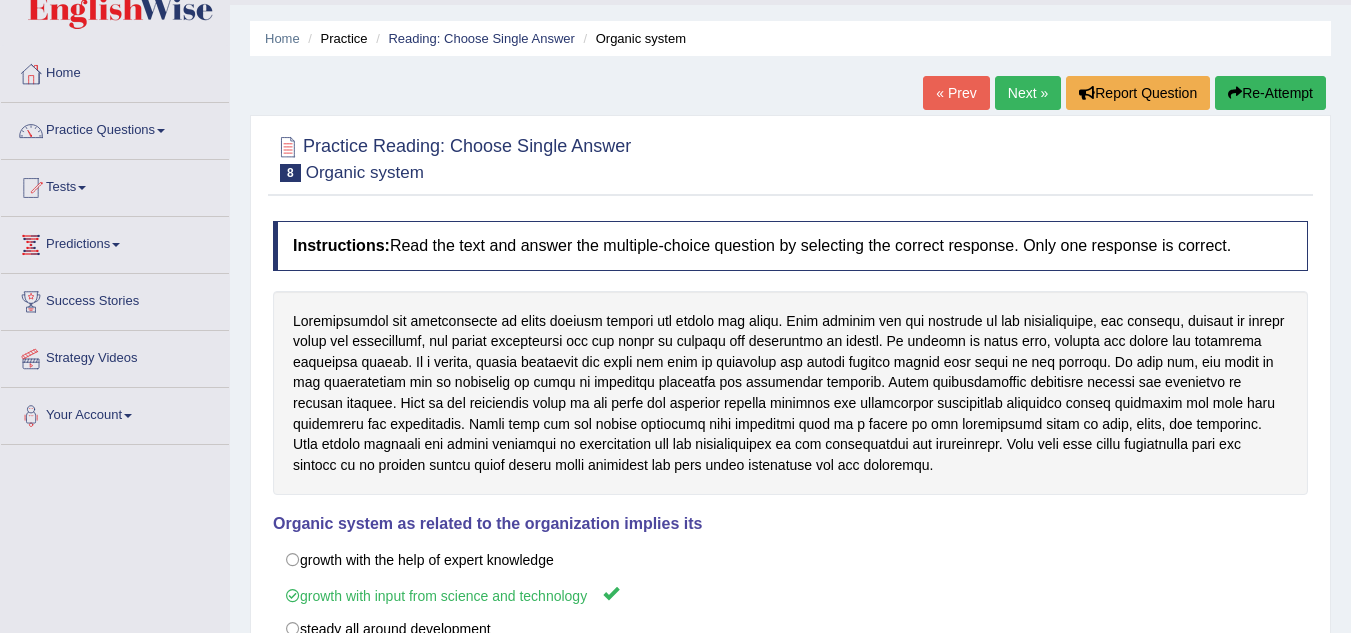 scroll, scrollTop: 51, scrollLeft: 0, axis: vertical 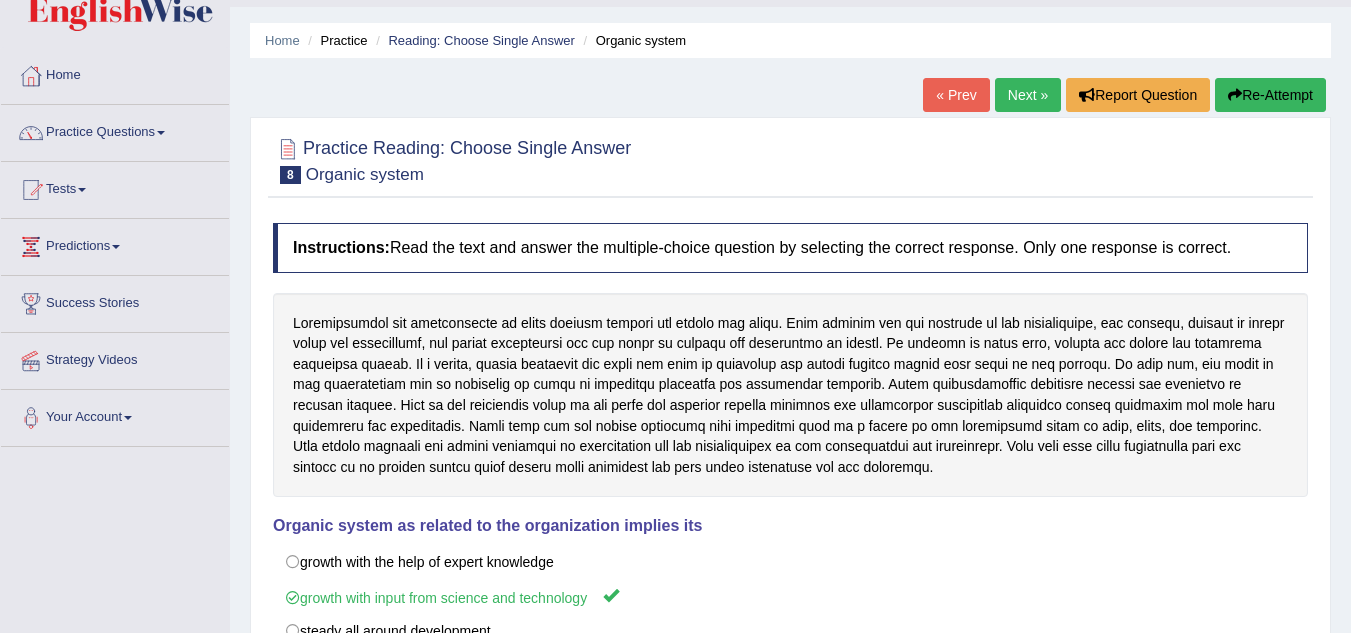click on "Next »" at bounding box center [1028, 95] 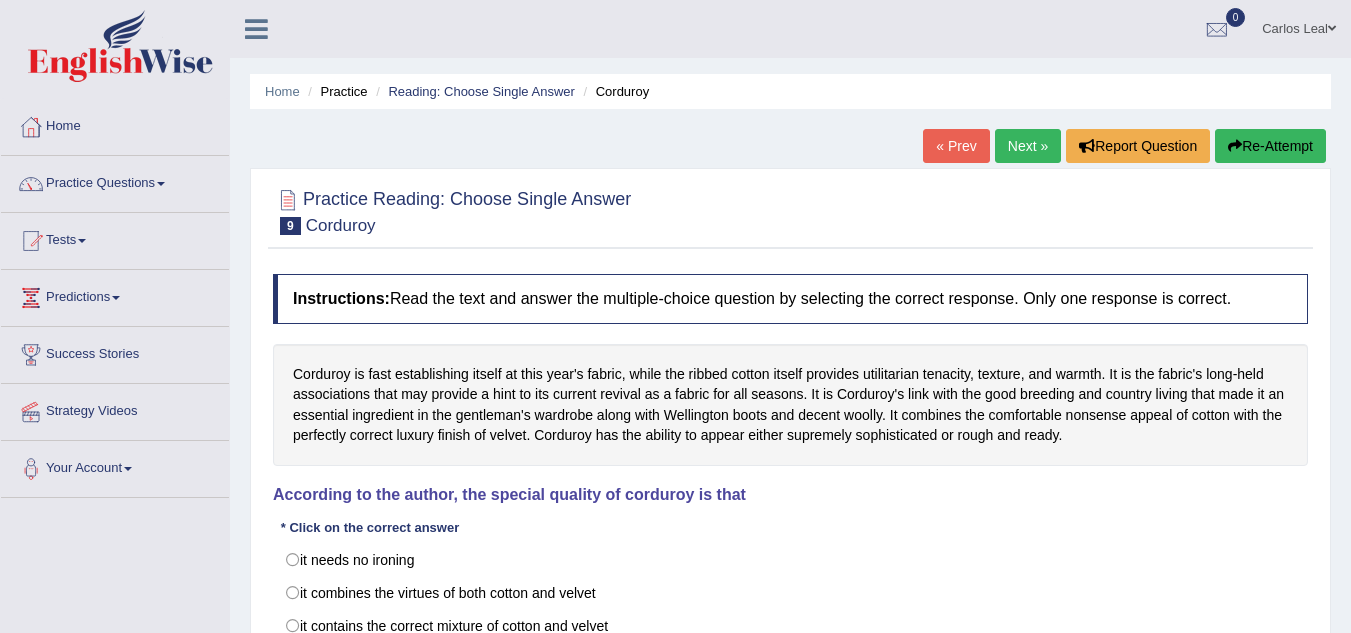 scroll, scrollTop: 0, scrollLeft: 0, axis: both 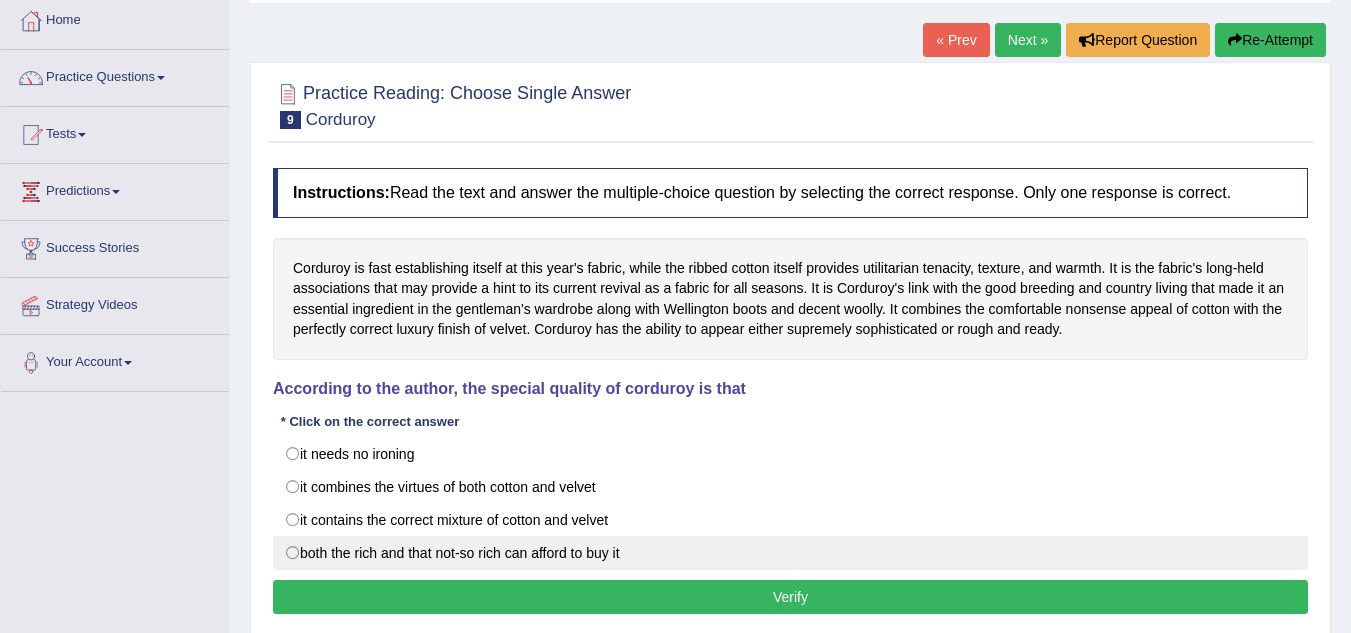 click on "both the rich and that not-so rich can afford to buy it" at bounding box center [790, 553] 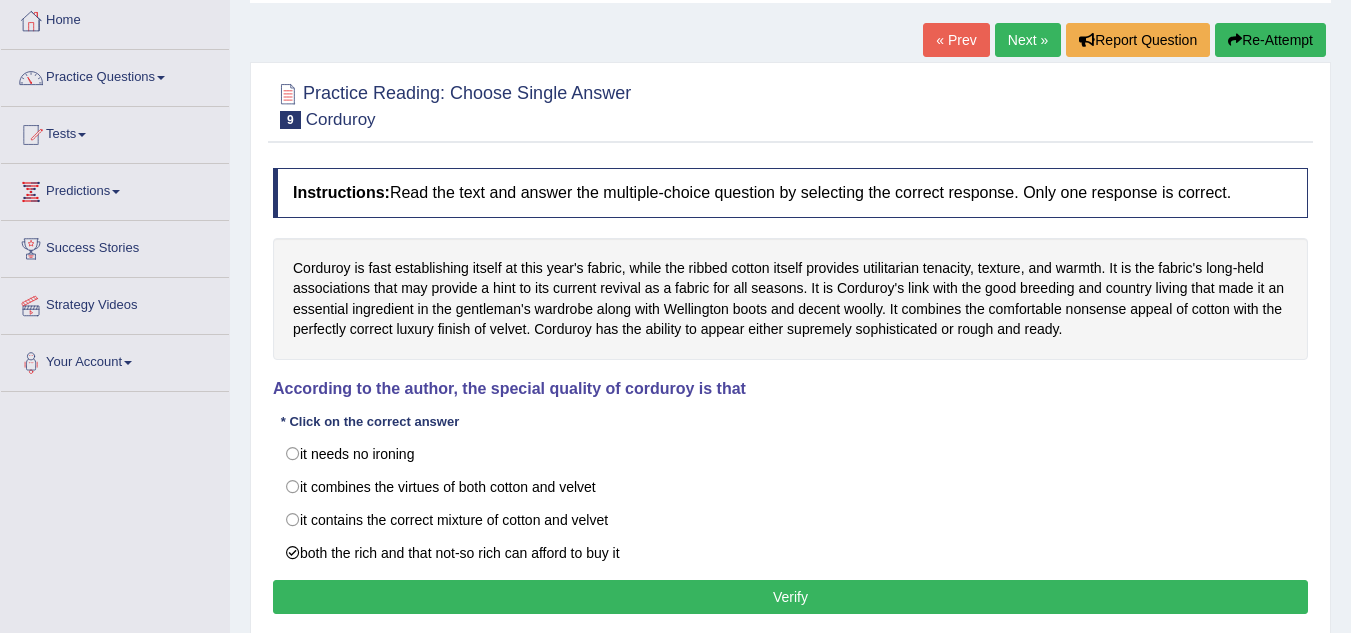 click on "Instructions:  Read the text and answer the multiple-choice question by selecting the correct response. Only one response is correct.
Corduroy is fast establishing itself at this year's fabric, while the ribbed cotton itself provides utilitarian tenacity, texture, and warmth. It is the fabric's long-held associations that may provide a hint to its current revival as a fabric for all seasons. It is Corduroy's link with the good breeding and country living that made it an essential ingredient in the gentleman's wardrobe along with Wellington boots and decent woolly. It combines the comfortable nonsense appeal of cotton with the perfectly correct luxury finish of velvet. Corduroy has the ability to appear either supremely sophisticated or rough and ready. According to the author, the special quality of corduroy is that * Click on the correct answer  it needs no ironing  it combines the virtues of both cotton and velvet  it contains the correct mixture of cotton and velvet Result:  Verify" at bounding box center (790, 394) 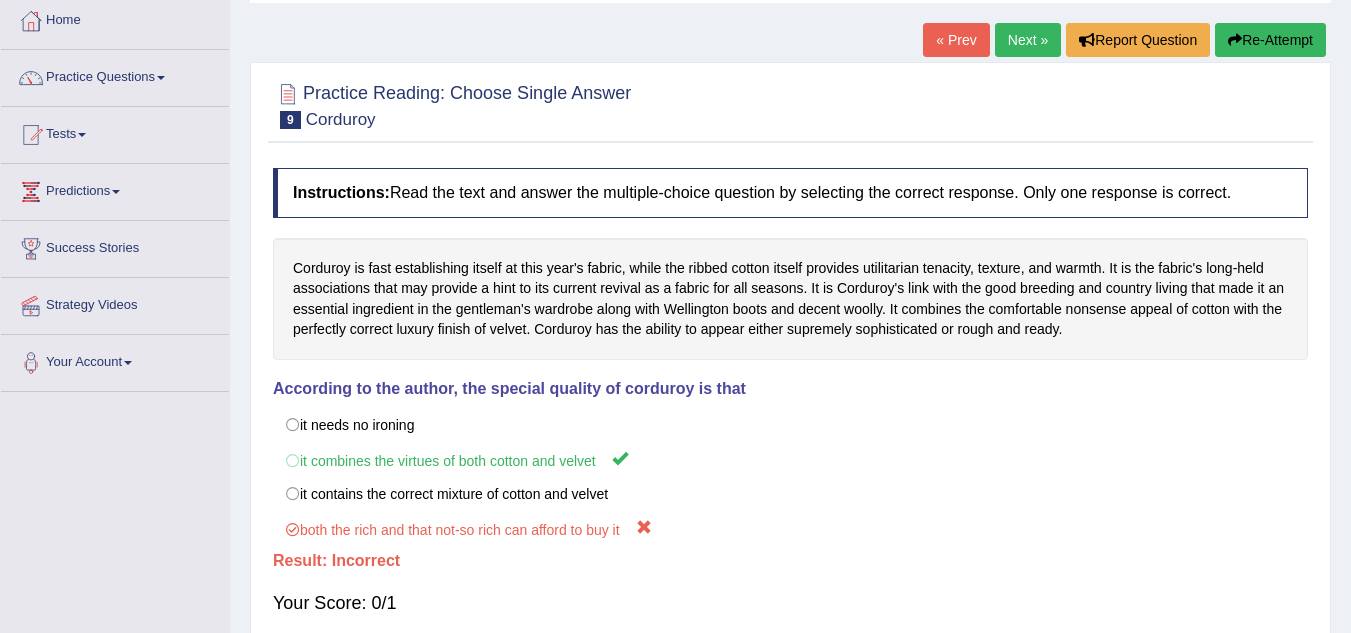 click on "Corduroy is fast establishing itself at this year's fabric, while the ribbed cotton itself provides utilitarian tenacity, texture, and warmth. It is the fabric's long-held associations that may provide a hint to its current revival as a fabric for all seasons. It is Corduroy's link with the good breeding and country living that made it an essential ingredient in the gentleman's wardrobe along with Wellington boots and decent woolly. It combines the comfortable nonsense appeal of cotton with the perfectly correct luxury finish of velvet. Corduroy has the ability to appear either supremely sophisticated or rough and ready." at bounding box center (790, 299) 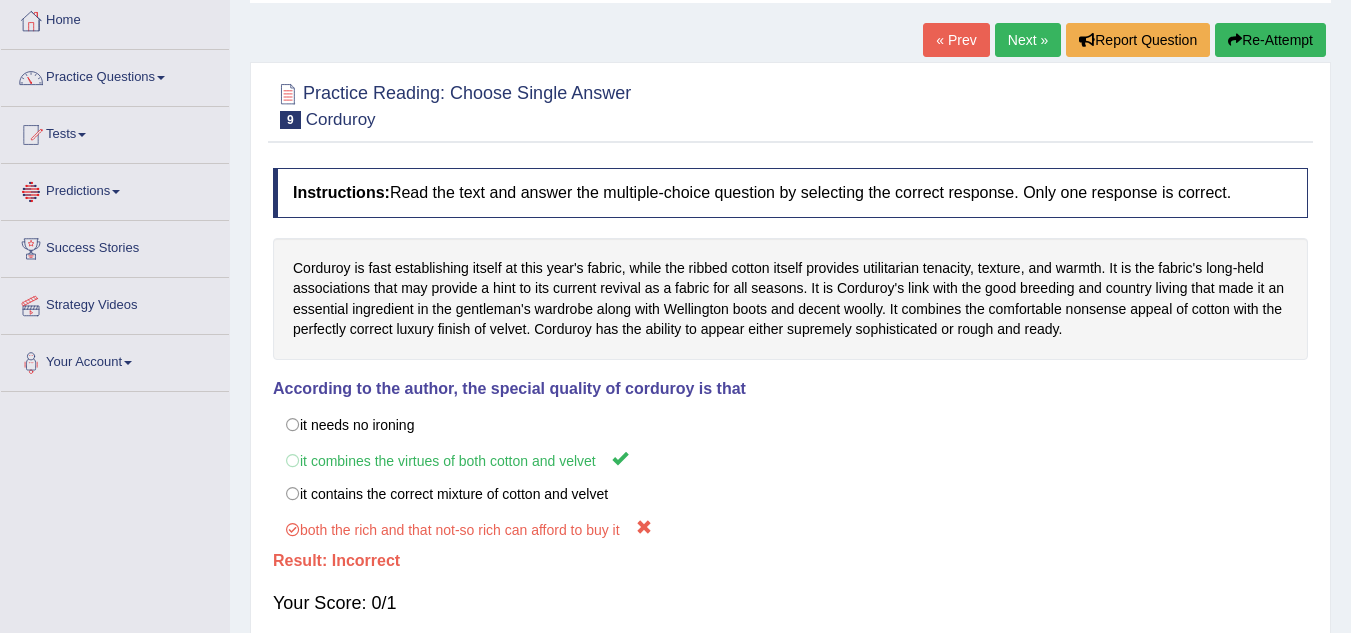 click on "Predictions" at bounding box center (115, 189) 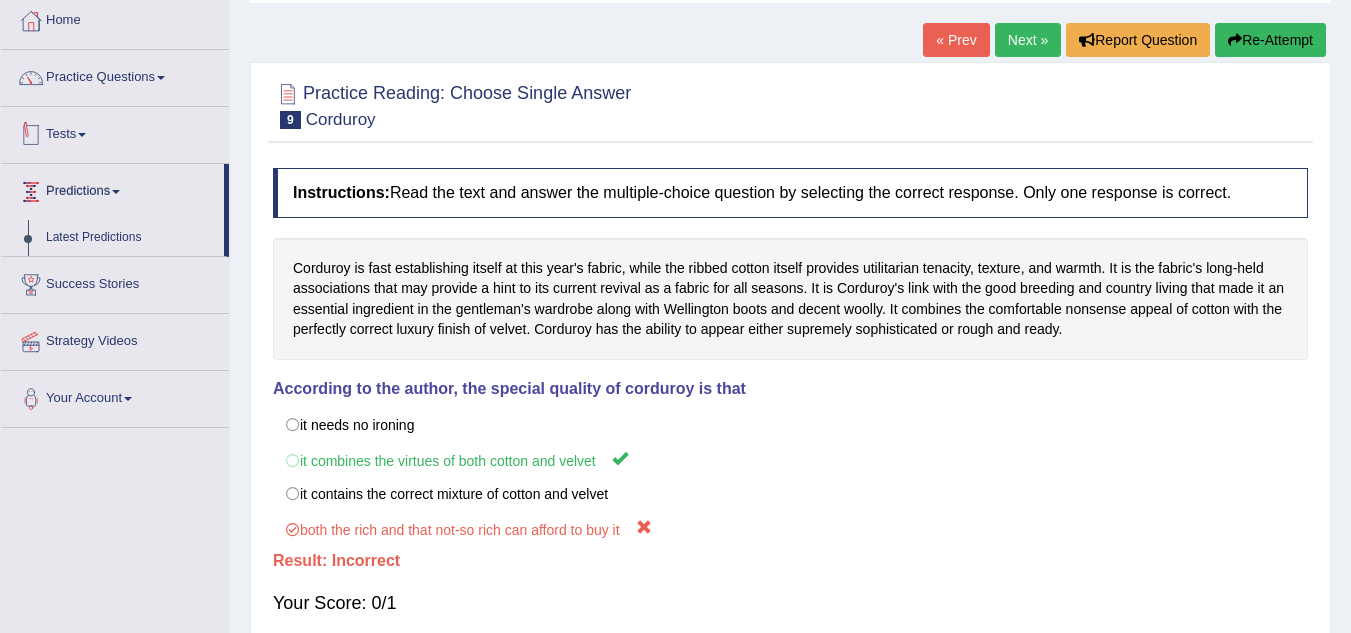 click on "Tests" at bounding box center [115, 132] 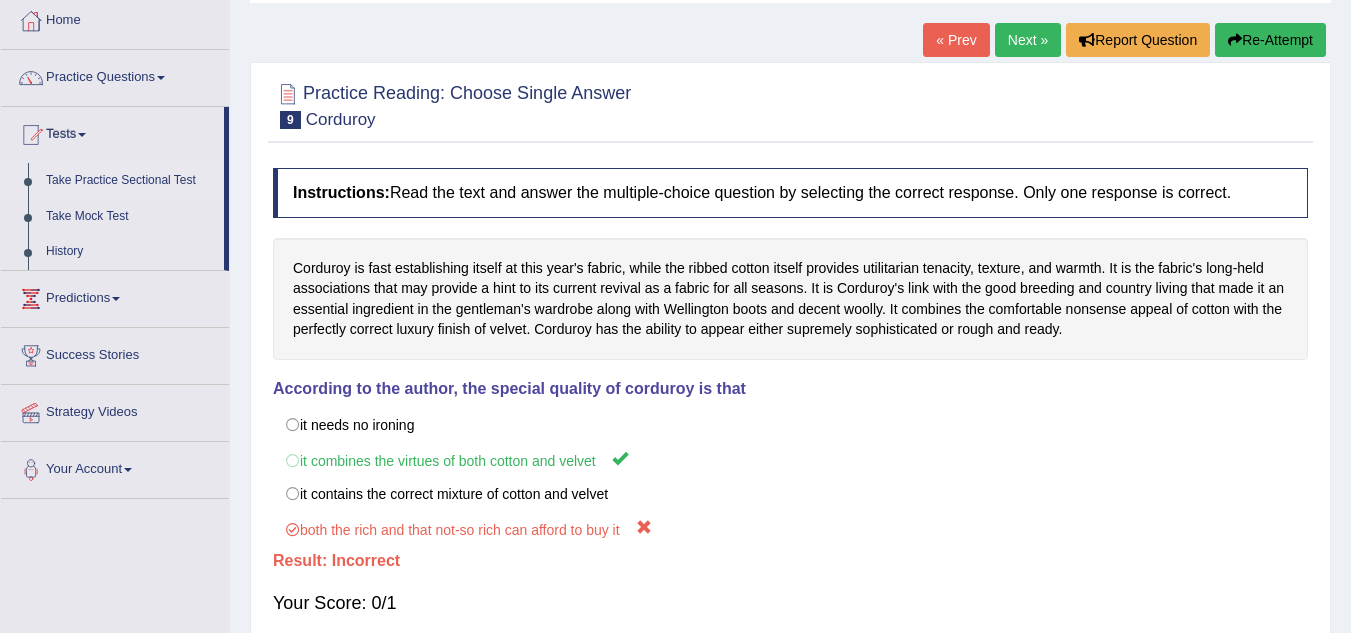 click on "Take Practice Sectional Test" at bounding box center [130, 181] 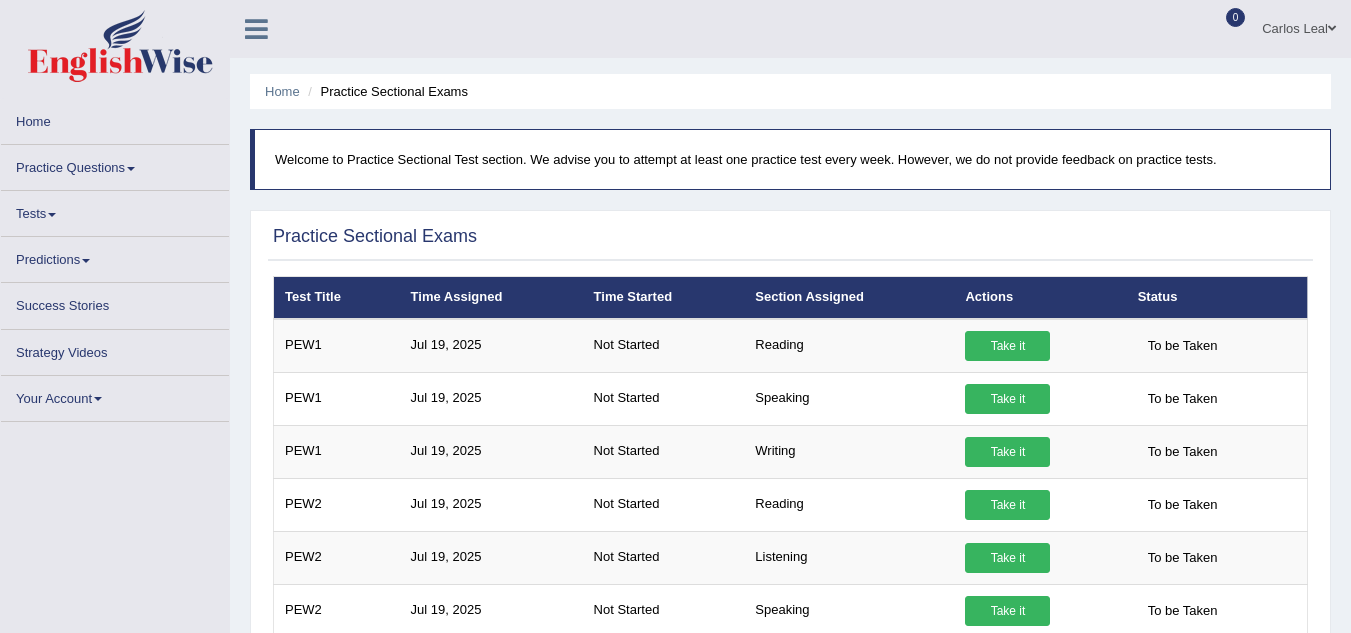 scroll, scrollTop: 0, scrollLeft: 0, axis: both 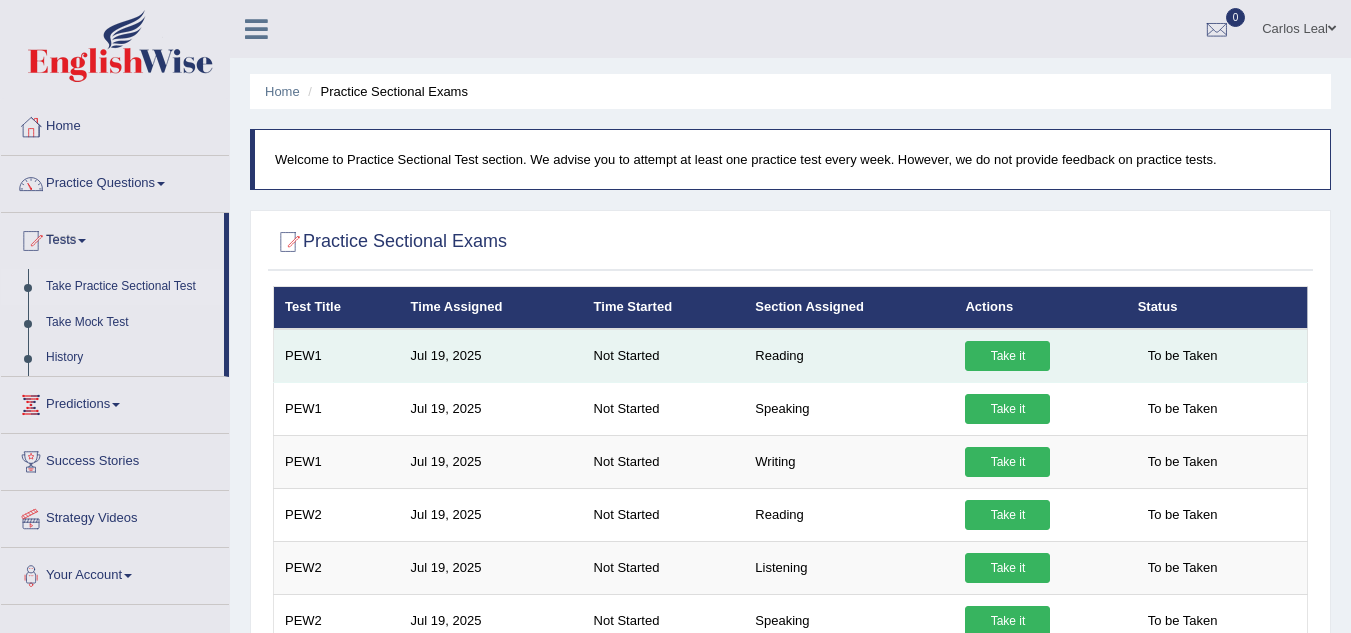 click on "Take it" at bounding box center [1007, 356] 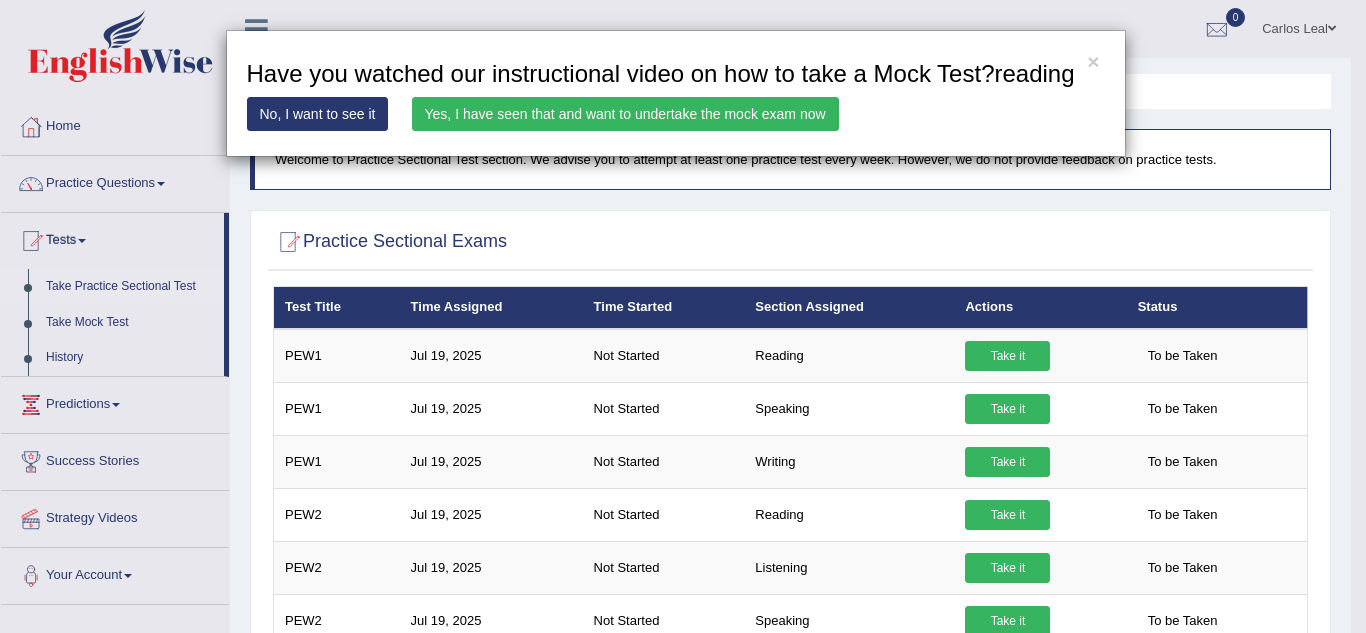 click on "Yes, I have seen that and want to undertake the mock exam now" at bounding box center [625, 114] 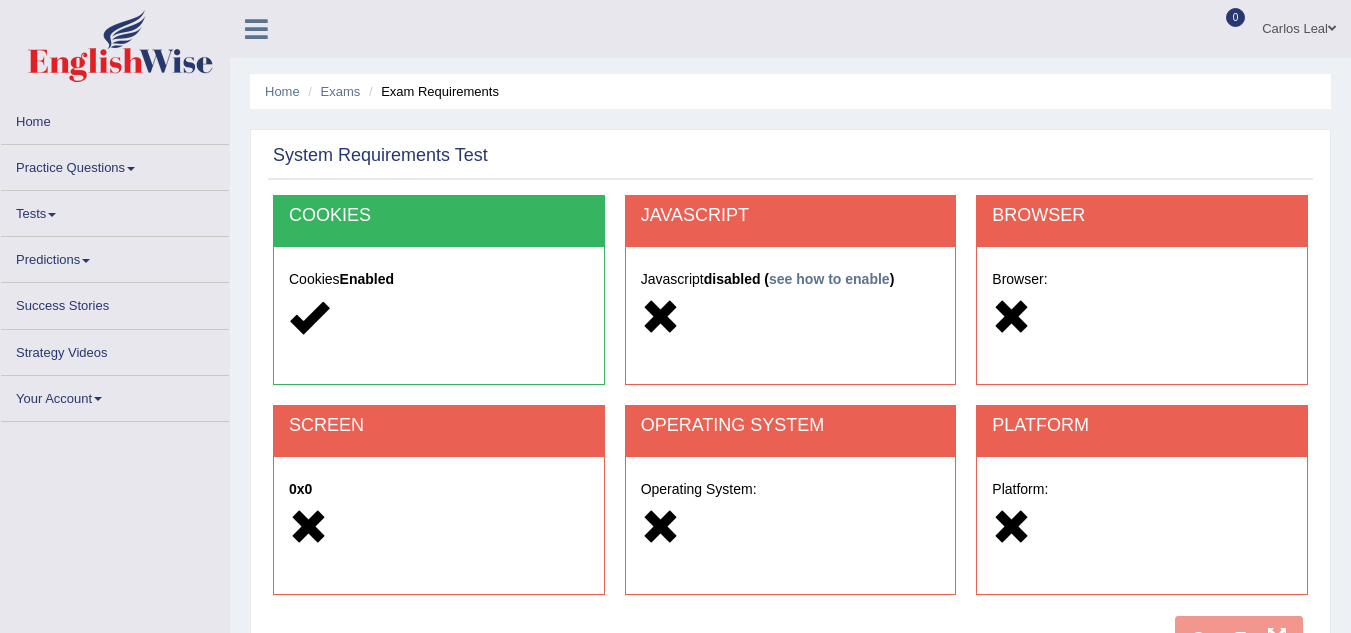 scroll, scrollTop: 0, scrollLeft: 0, axis: both 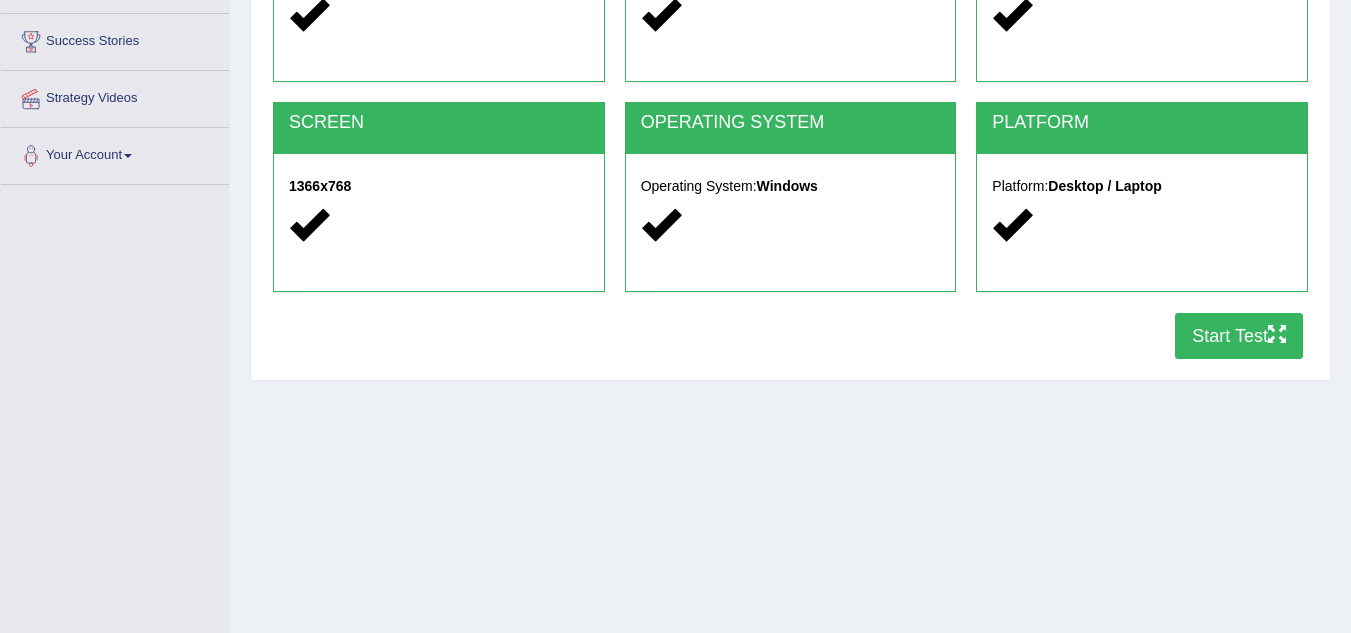 click on "Start Test" at bounding box center [1239, 336] 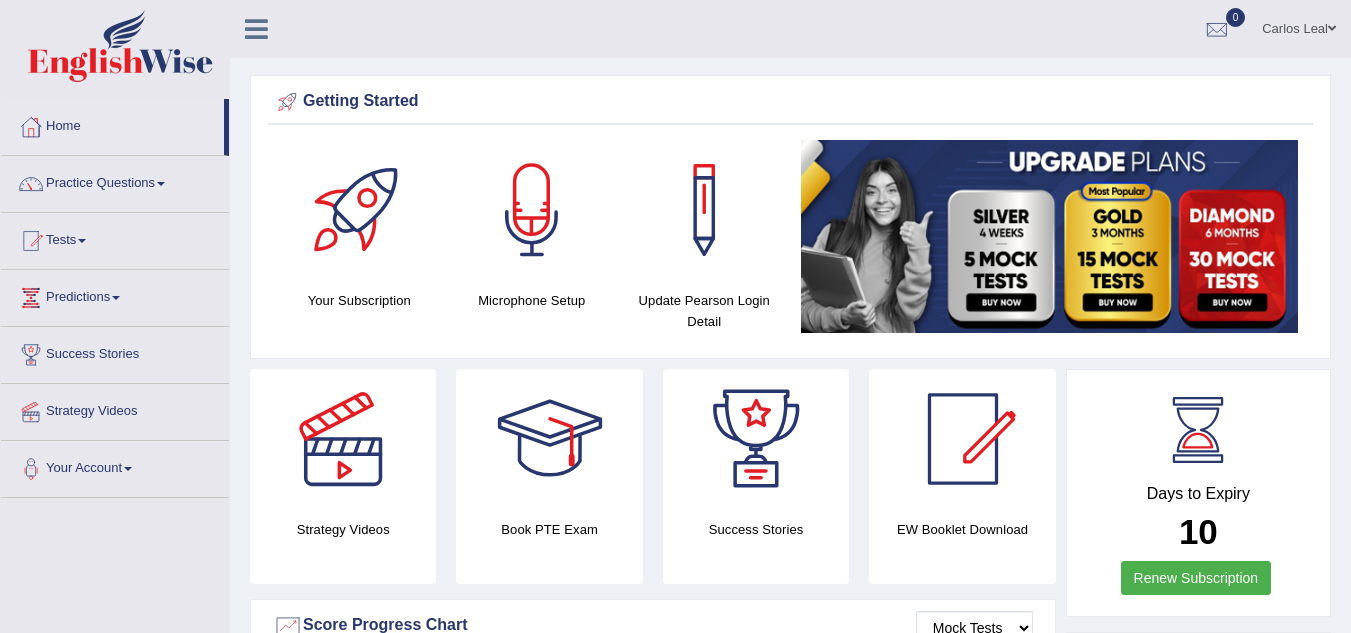 scroll, scrollTop: 0, scrollLeft: 0, axis: both 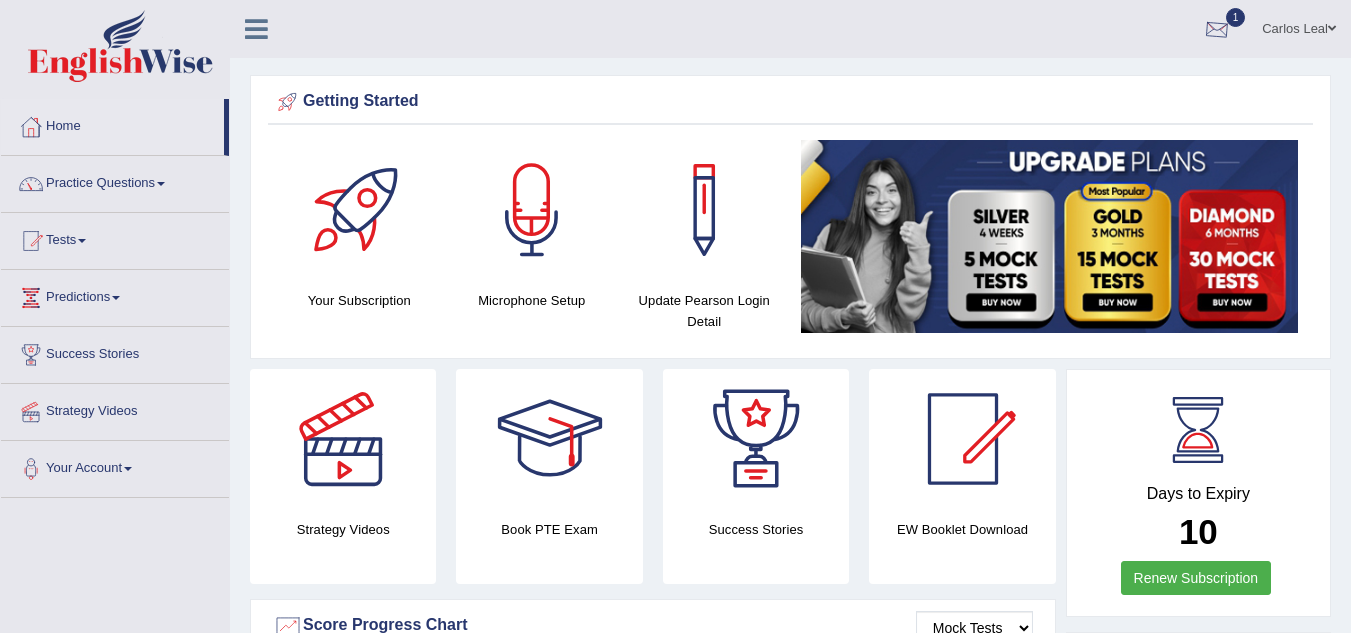 click on "1" at bounding box center (1236, 17) 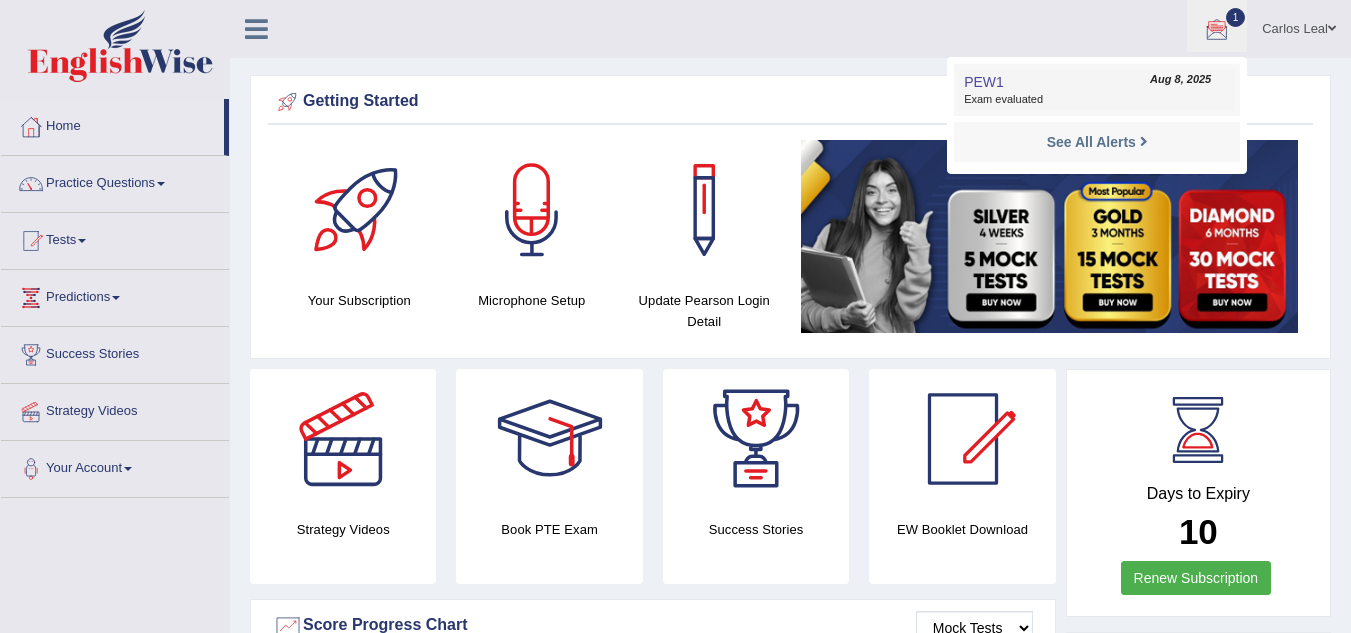 click on "Exam evaluated" at bounding box center (1097, 100) 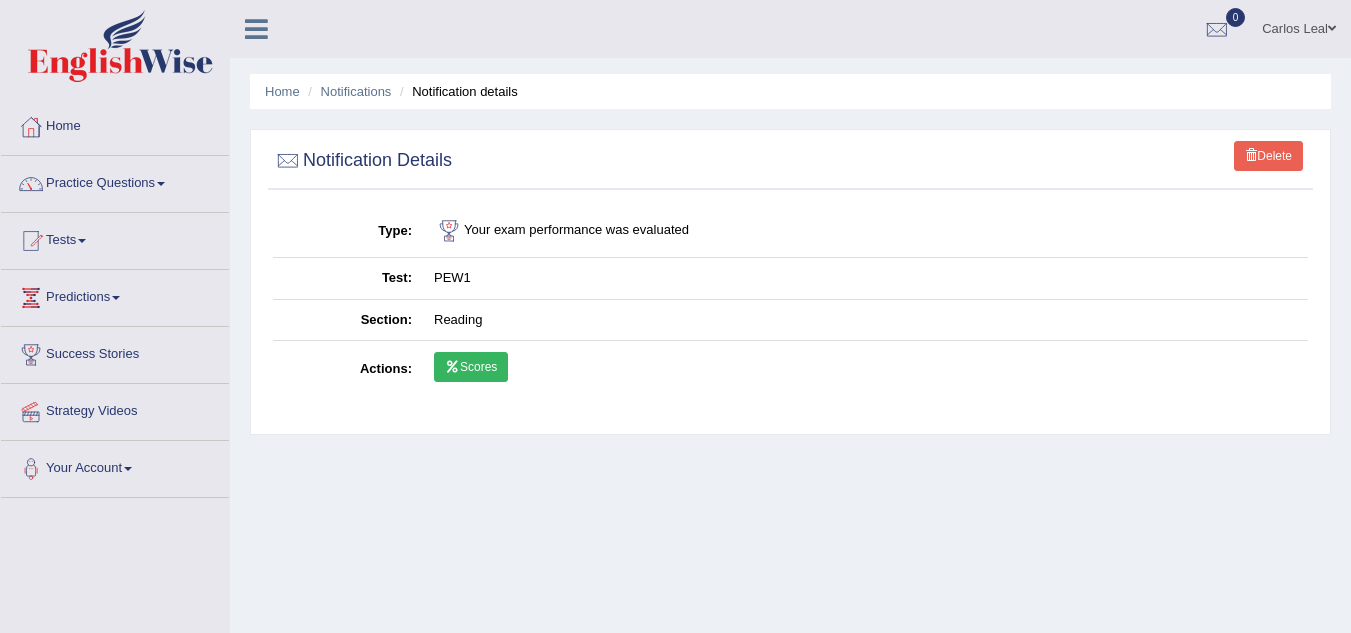 scroll, scrollTop: 0, scrollLeft: 0, axis: both 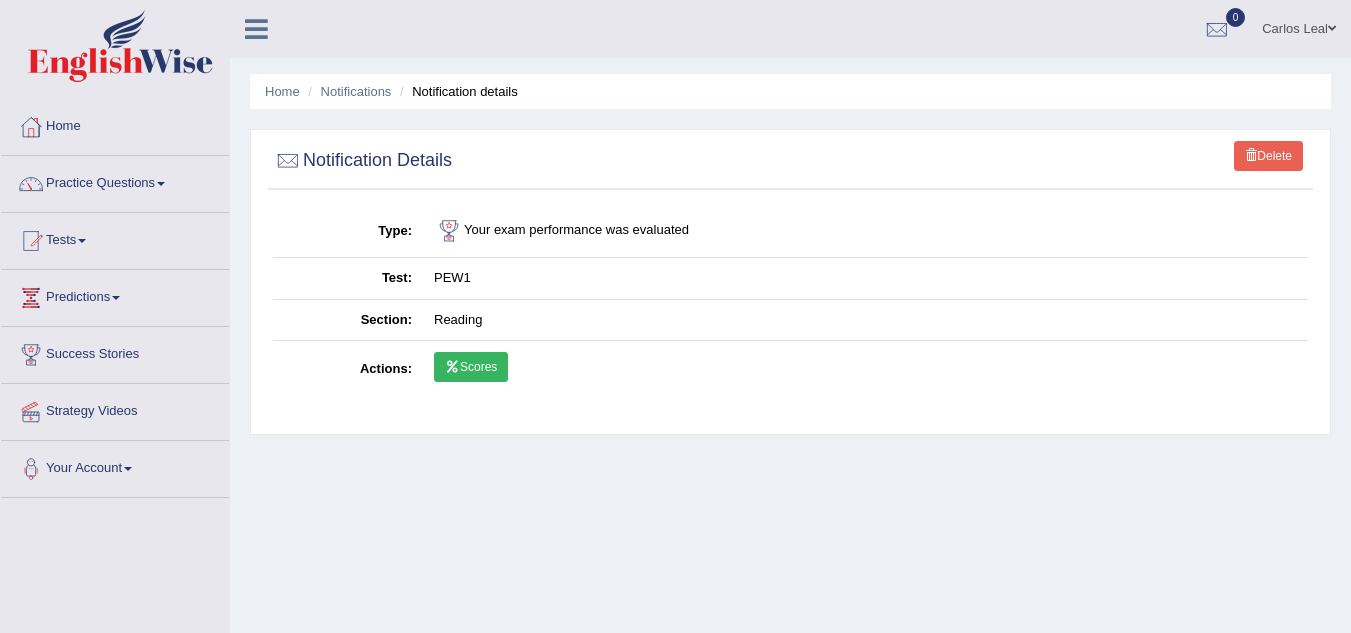 click on "Scores" at bounding box center (471, 367) 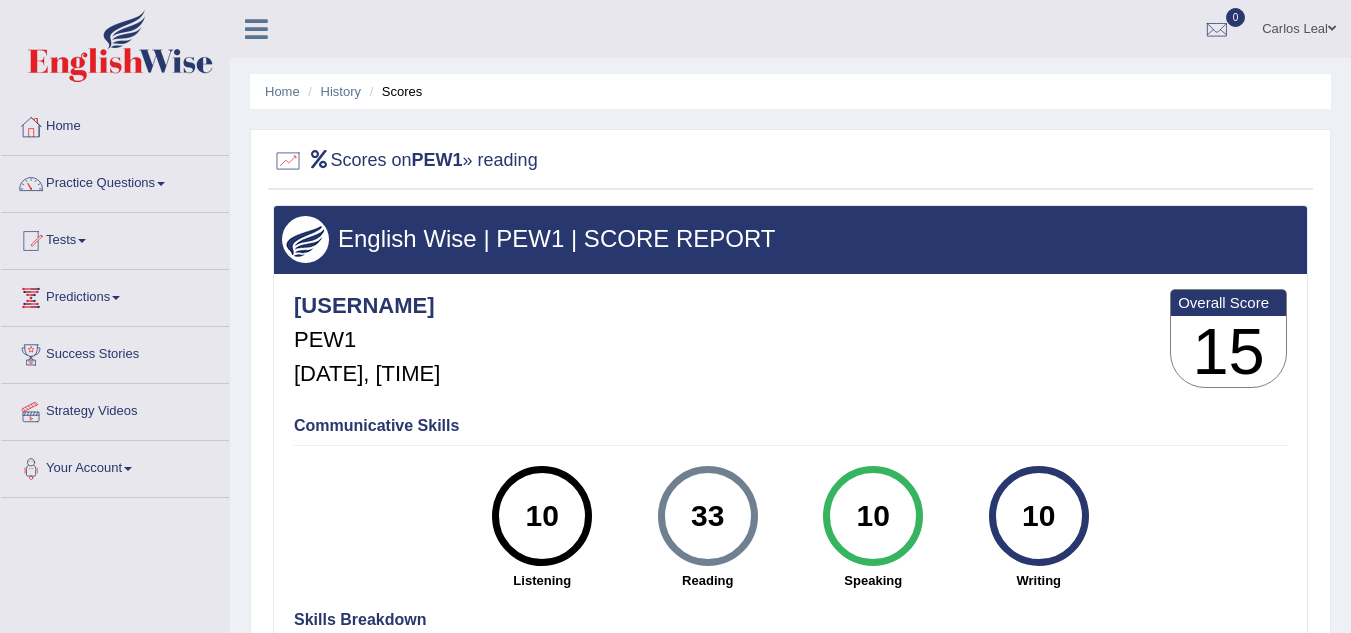 scroll, scrollTop: 0, scrollLeft: 0, axis: both 